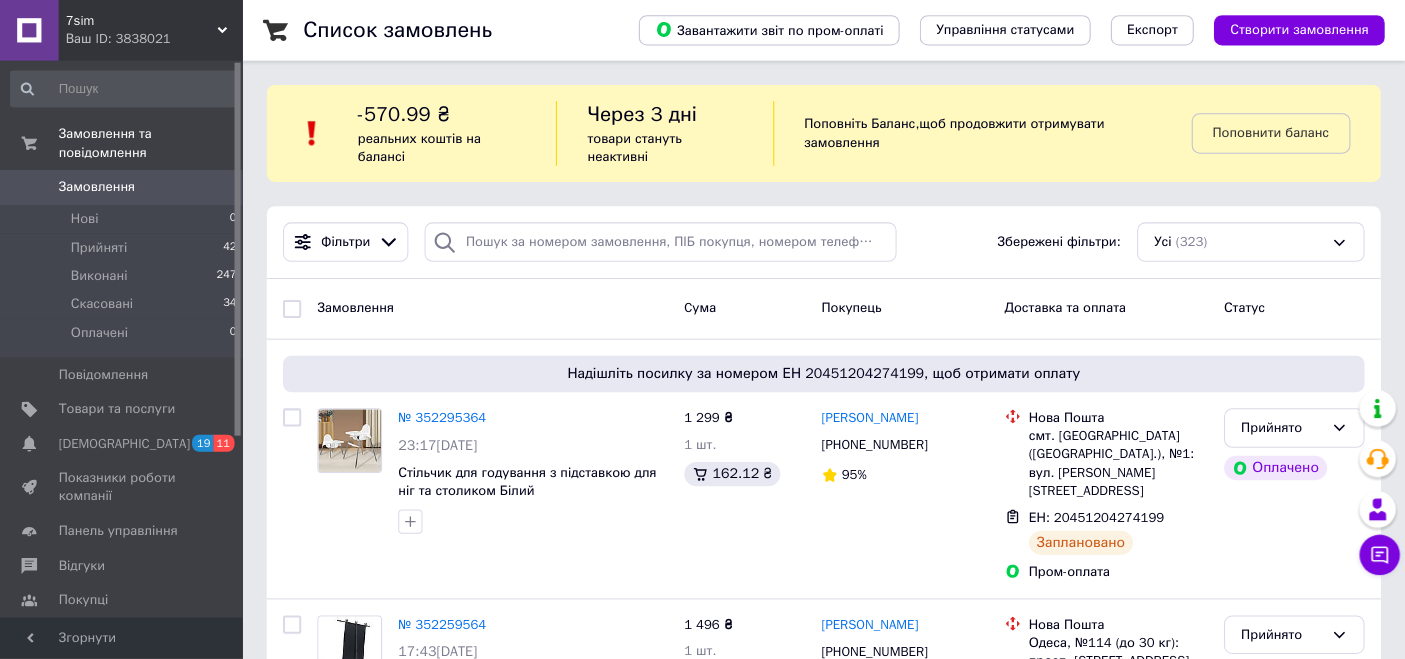 scroll, scrollTop: 0, scrollLeft: 0, axis: both 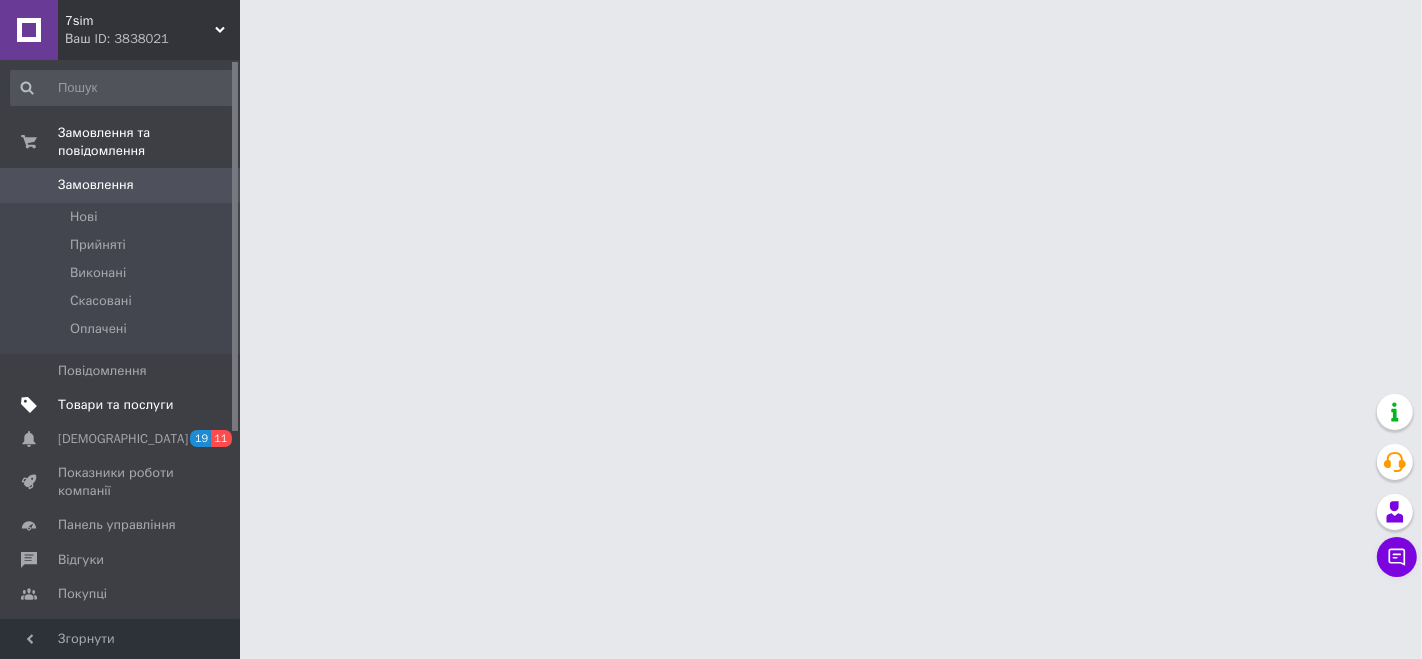 click on "Товари та послуги" at bounding box center [115, 405] 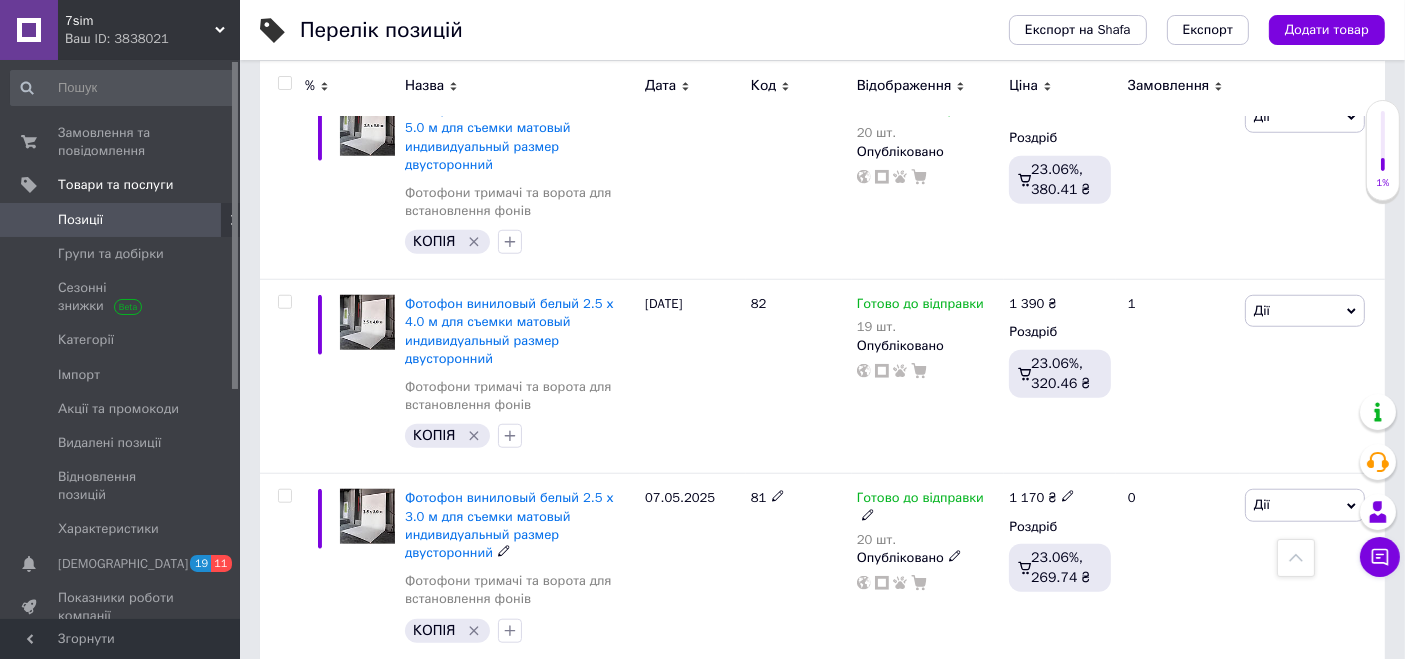 scroll, scrollTop: 2222, scrollLeft: 0, axis: vertical 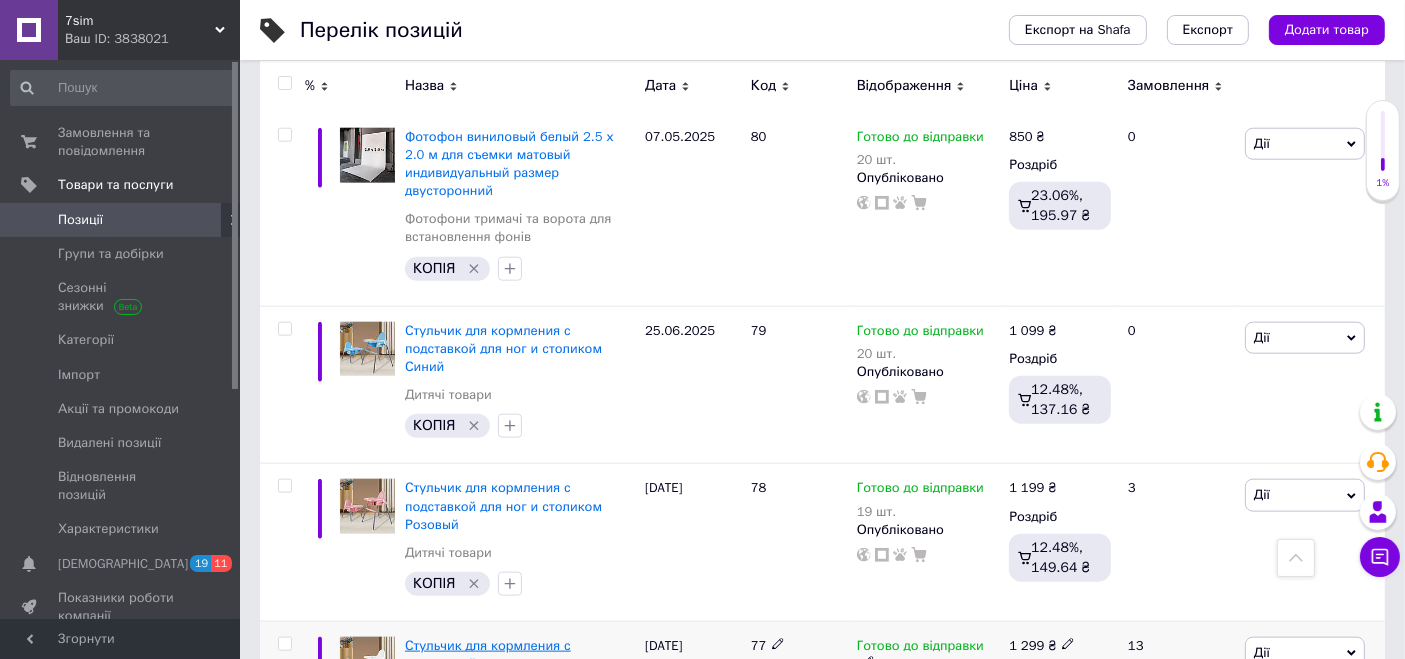 click on "Стульчик для кормления с подставкой для ног и столиком Белый" at bounding box center [503, 663] 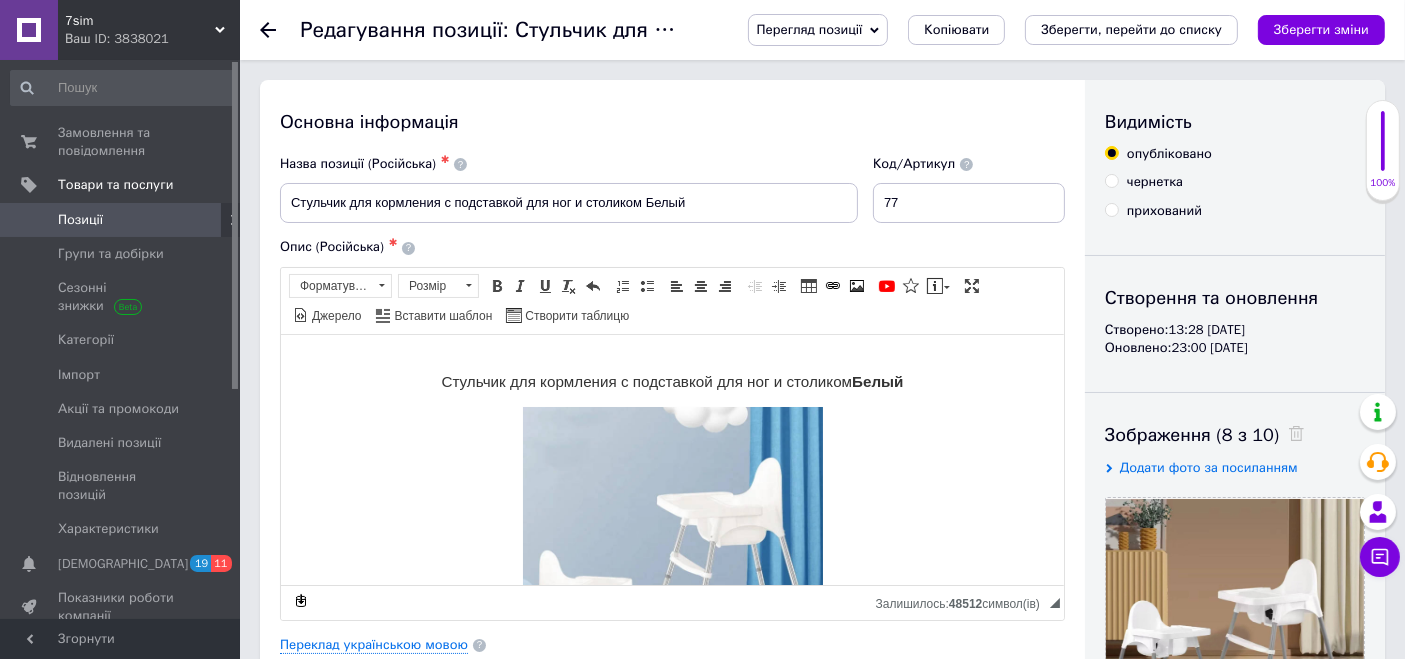 scroll, scrollTop: 111, scrollLeft: 0, axis: vertical 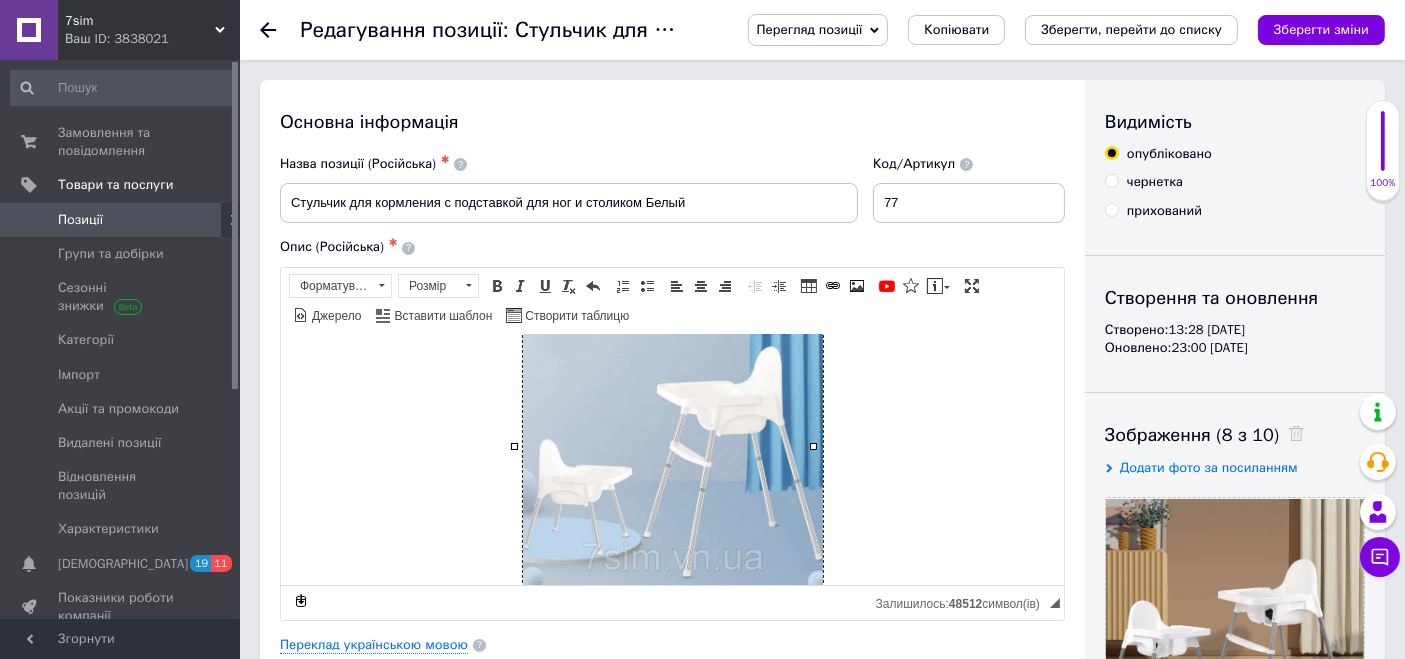 click at bounding box center [672, 445] 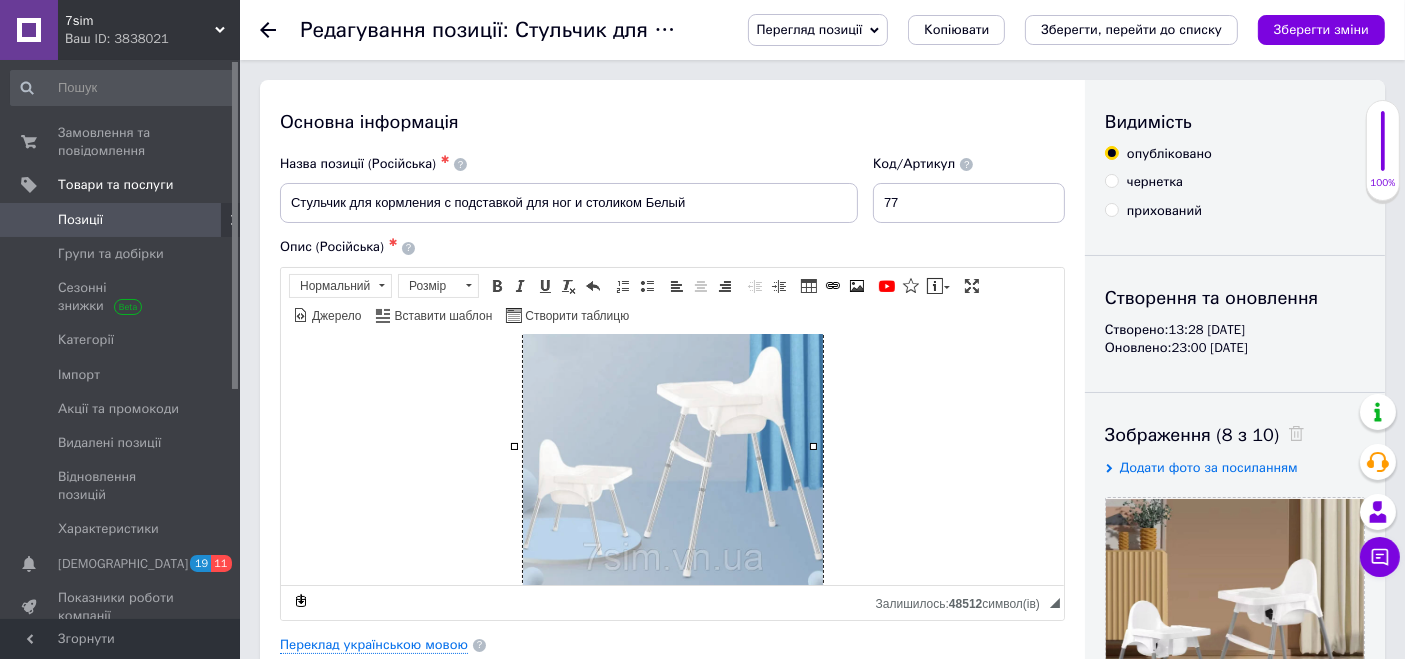 type 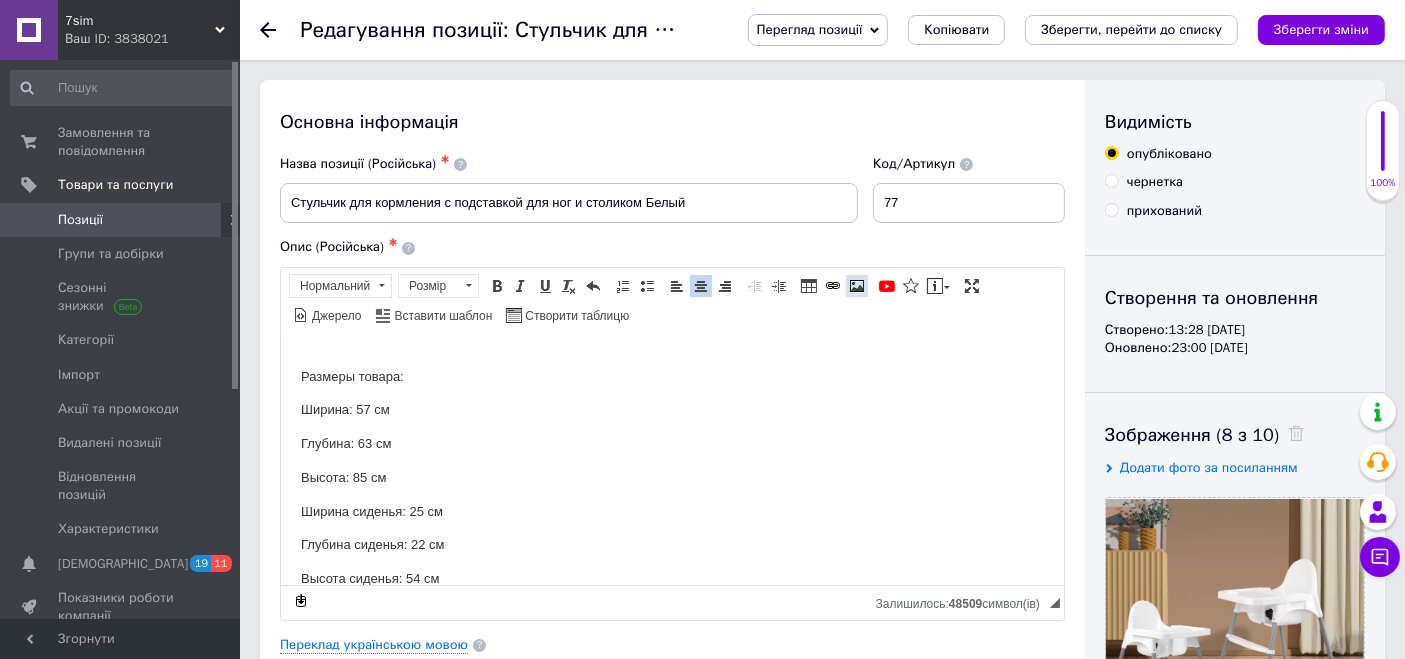 click at bounding box center (857, 286) 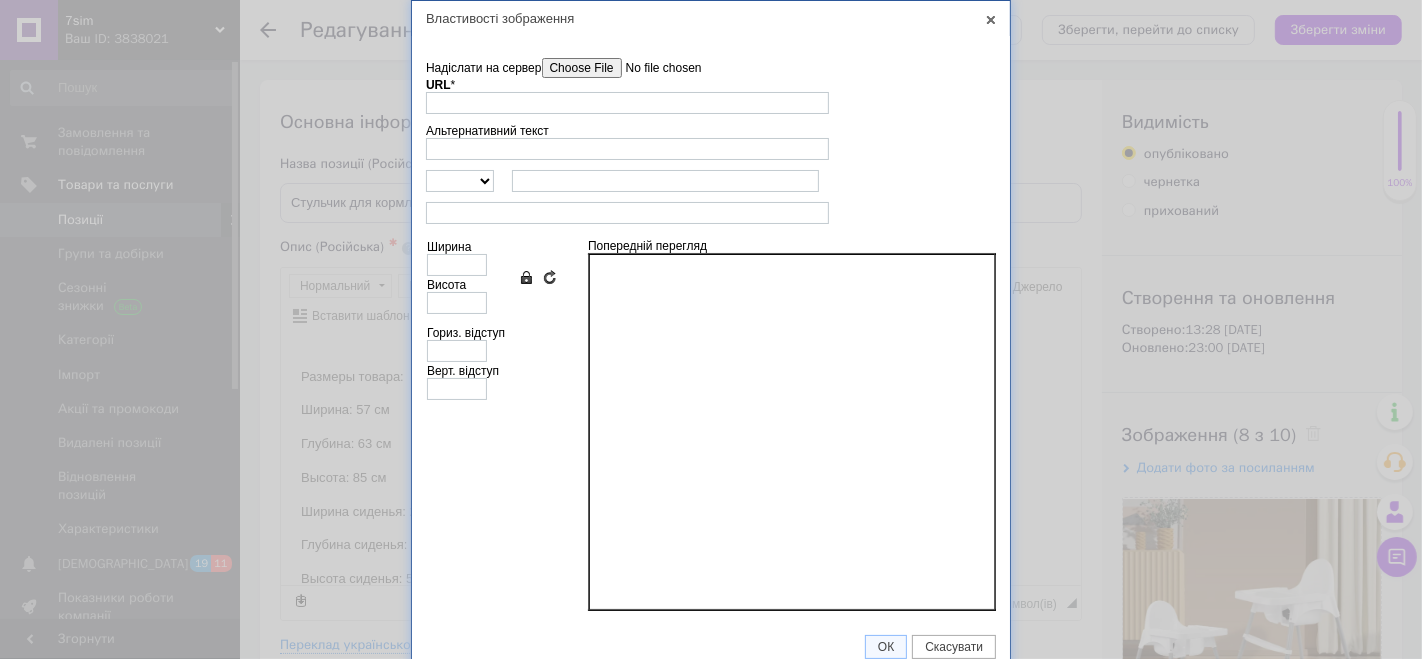 click on "Надіслати на сервер" at bounding box center (655, 68) 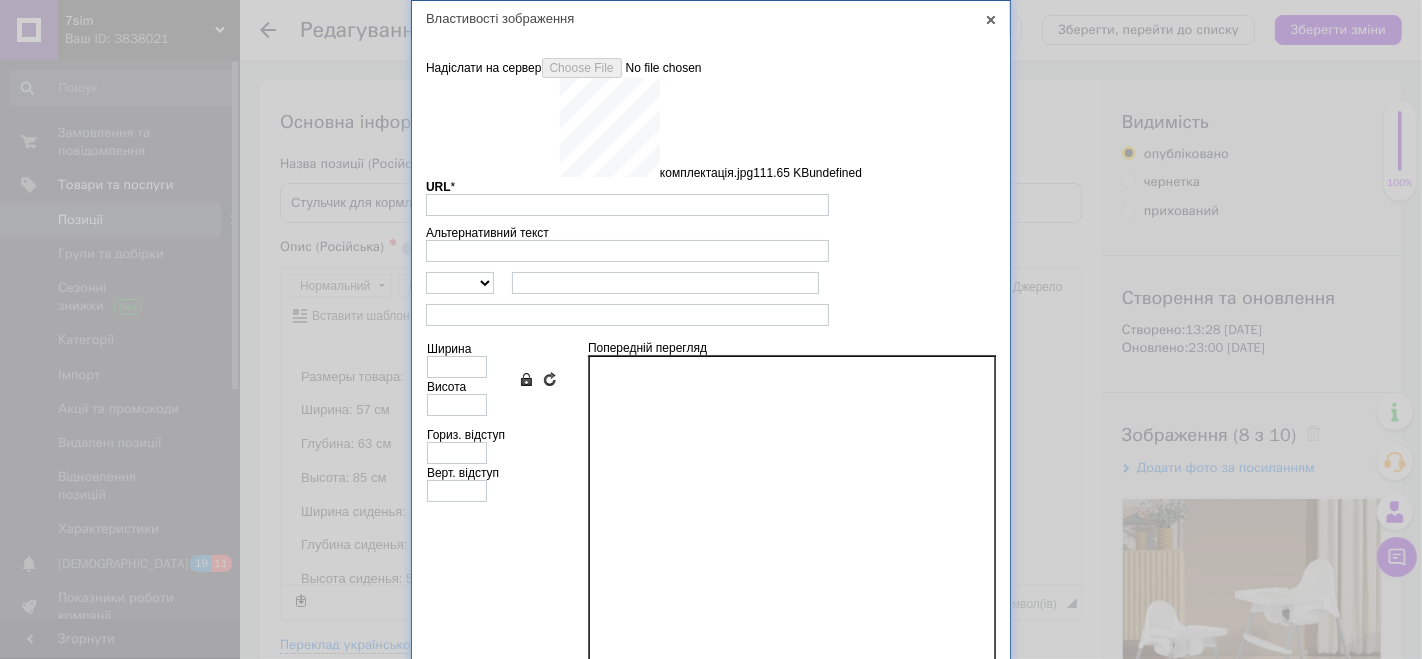 type on "[URL][DOMAIN_NAME]" 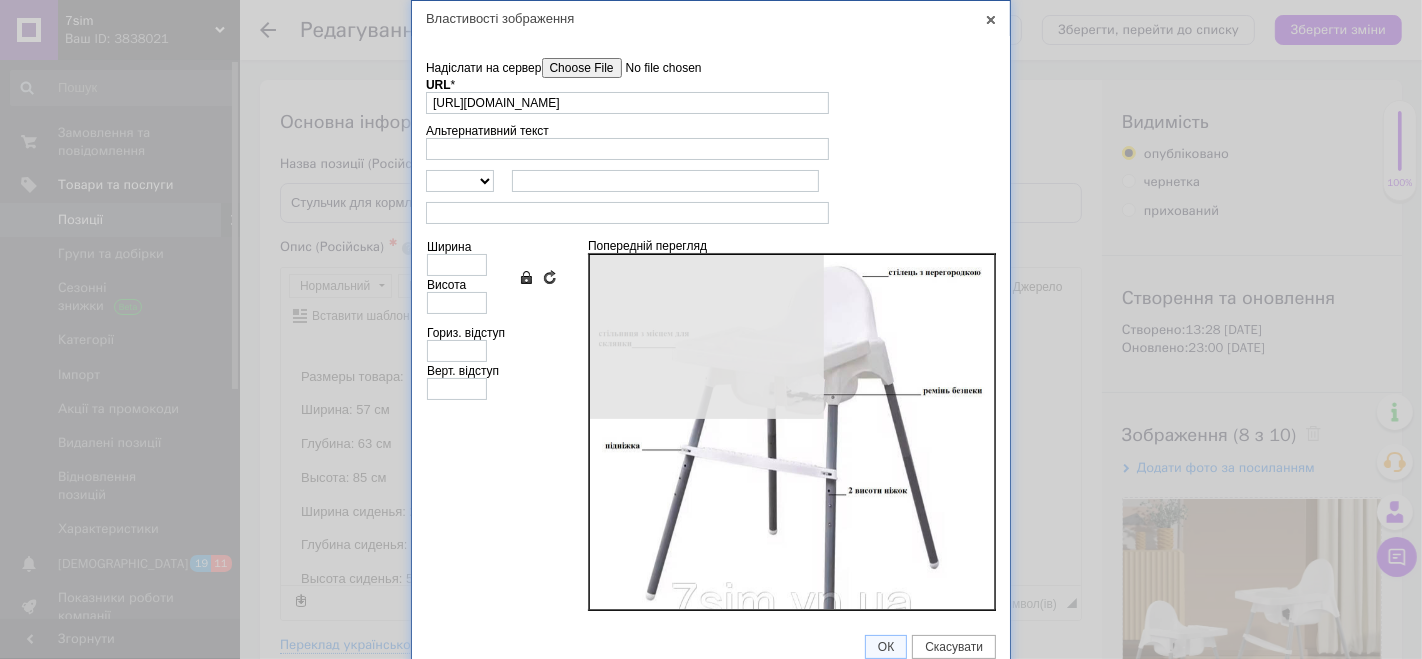 type on "640" 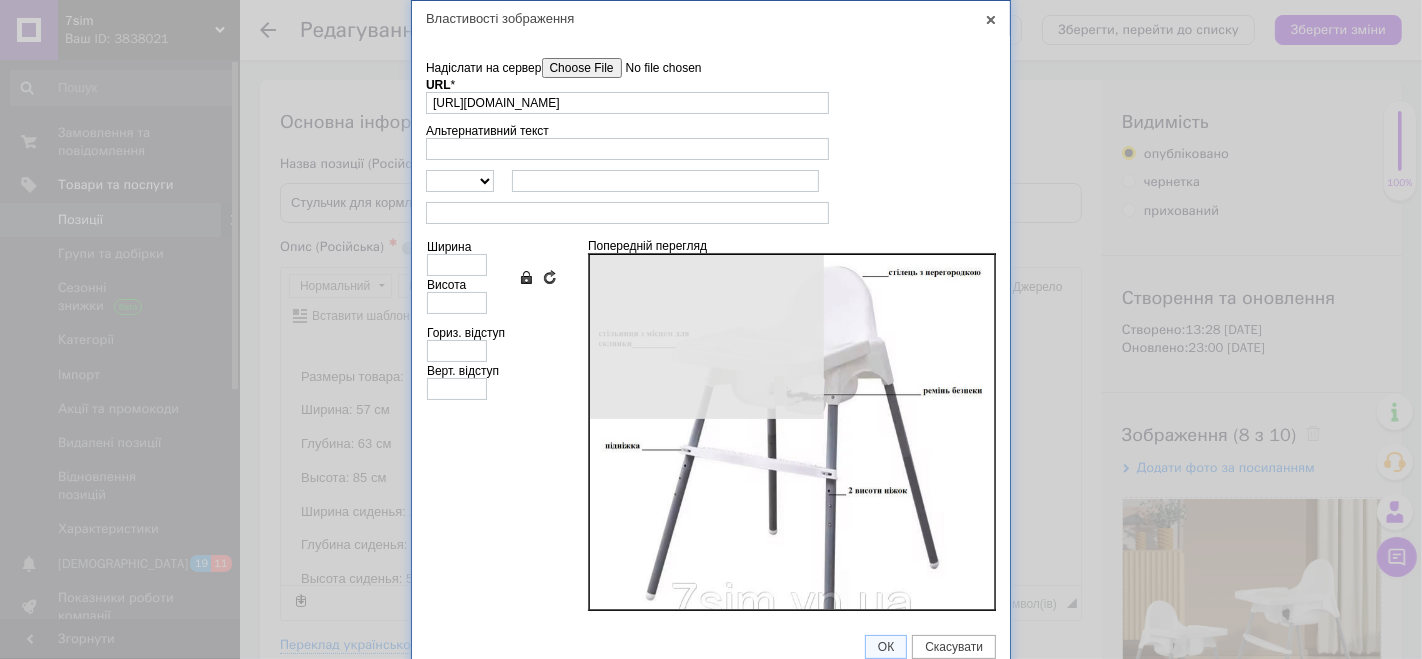type on "636" 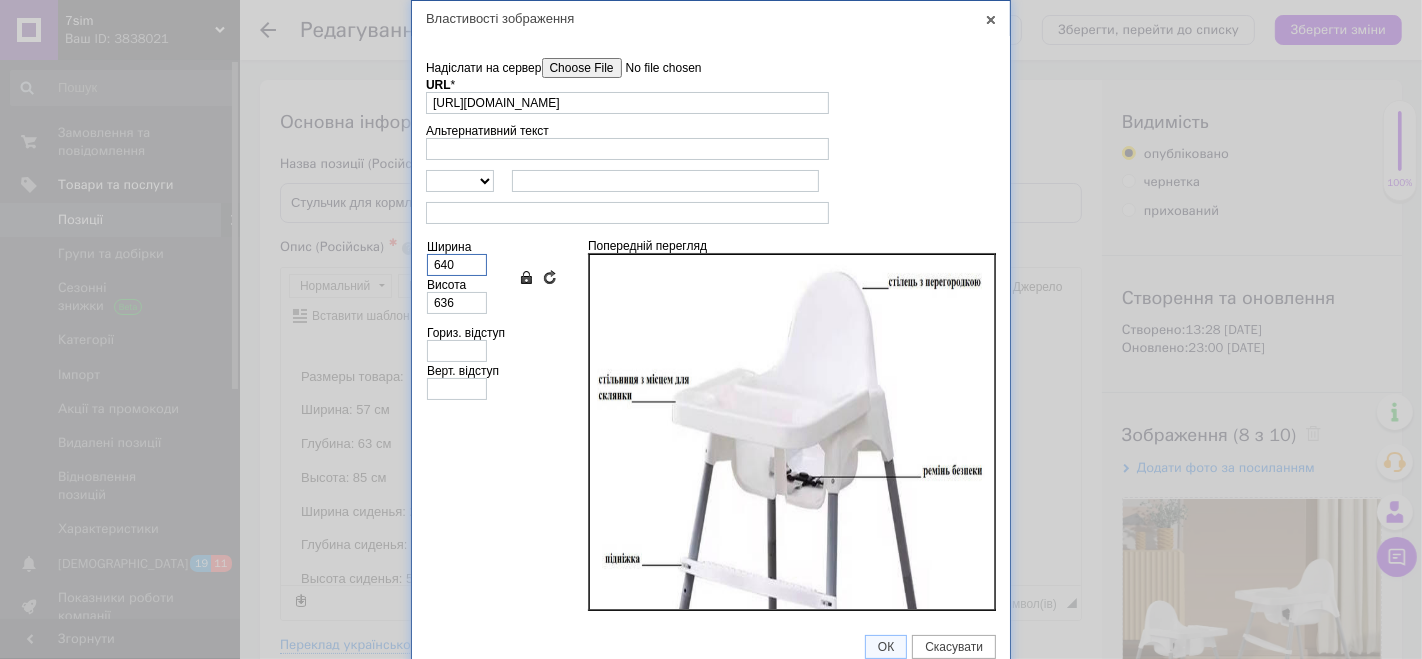 drag, startPoint x: 441, startPoint y: 264, endPoint x: 425, endPoint y: 262, distance: 16.124516 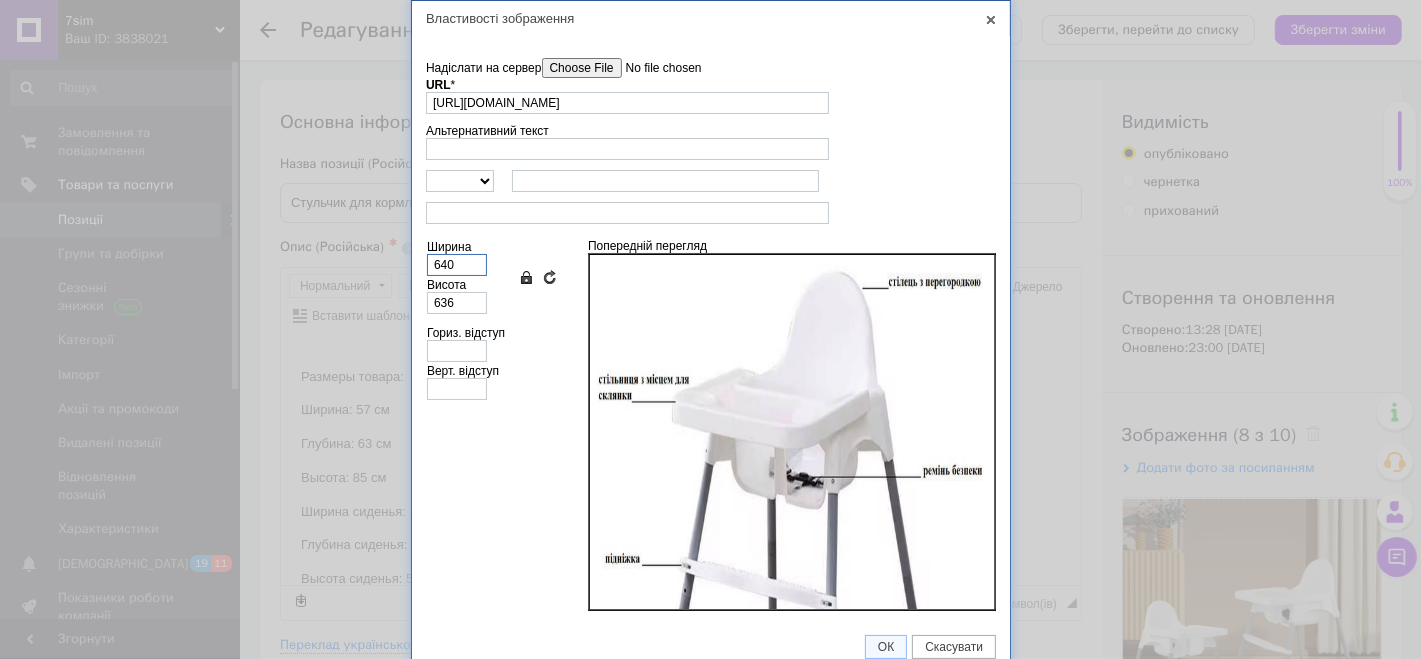 type on "3" 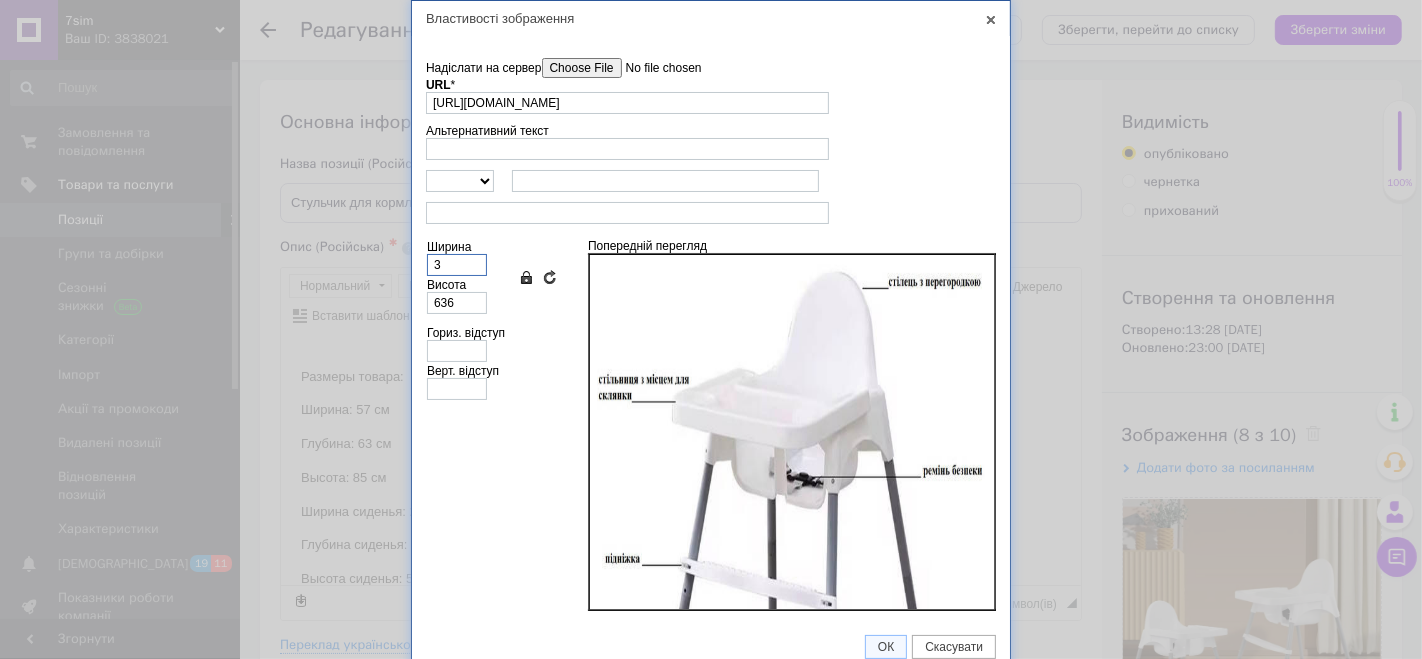 type on "3" 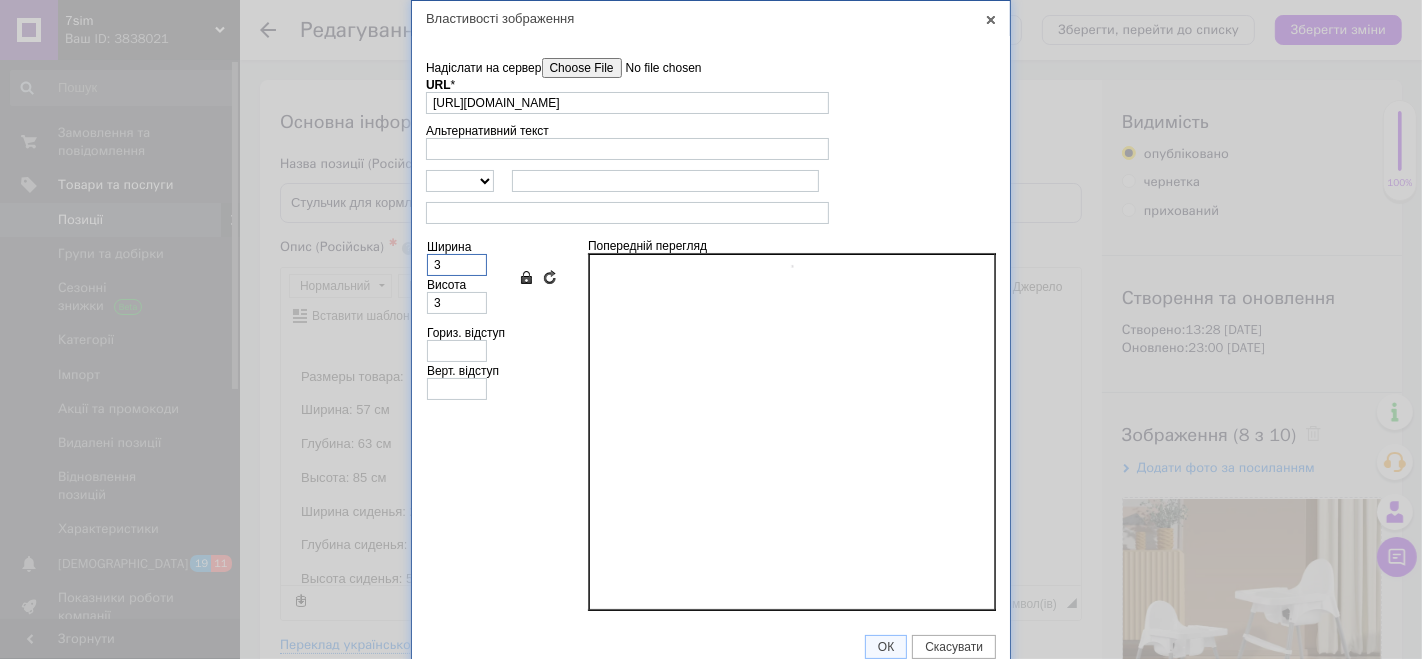 type on "30" 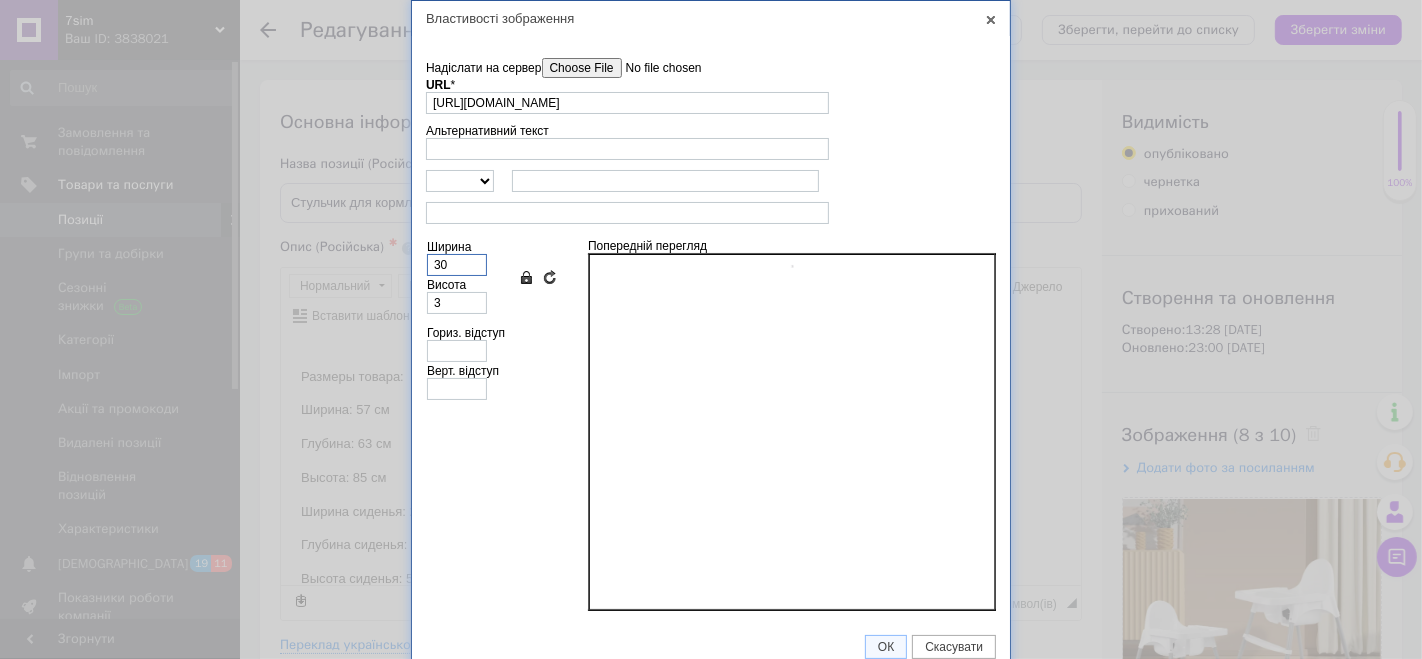 type on "30" 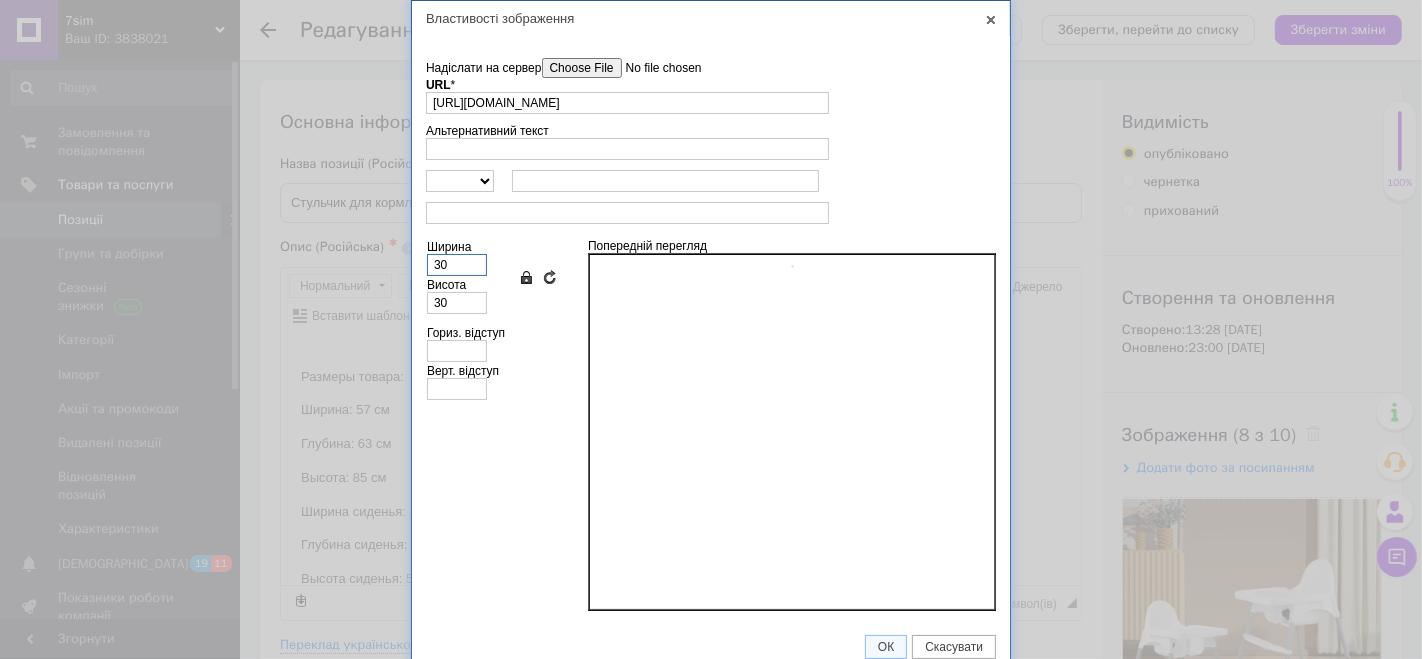 type on "300" 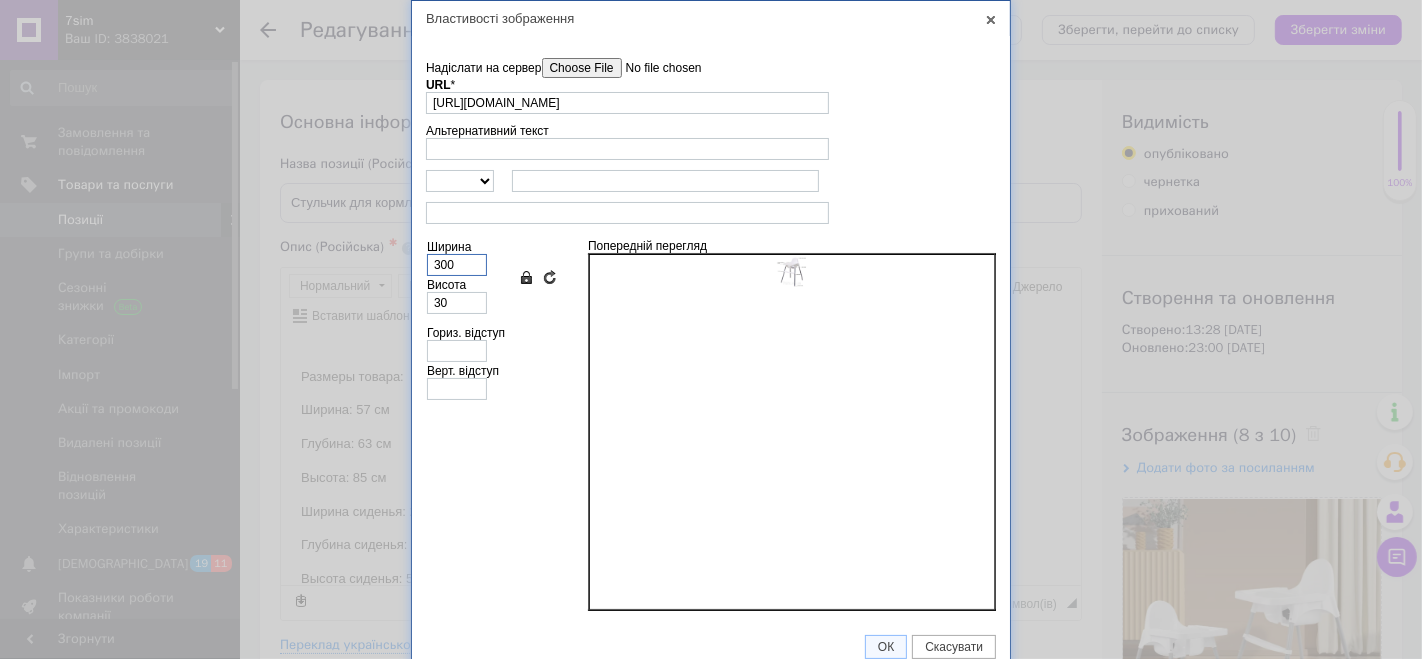 type on "298" 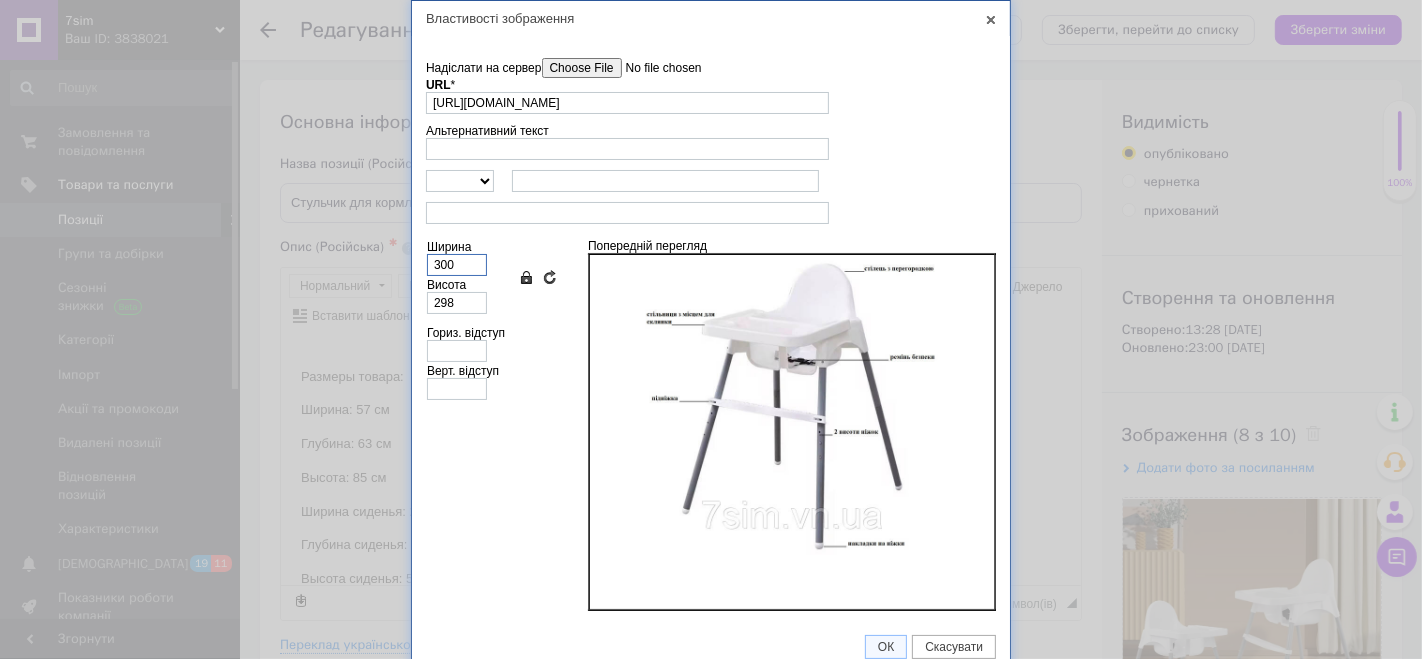 type on "30" 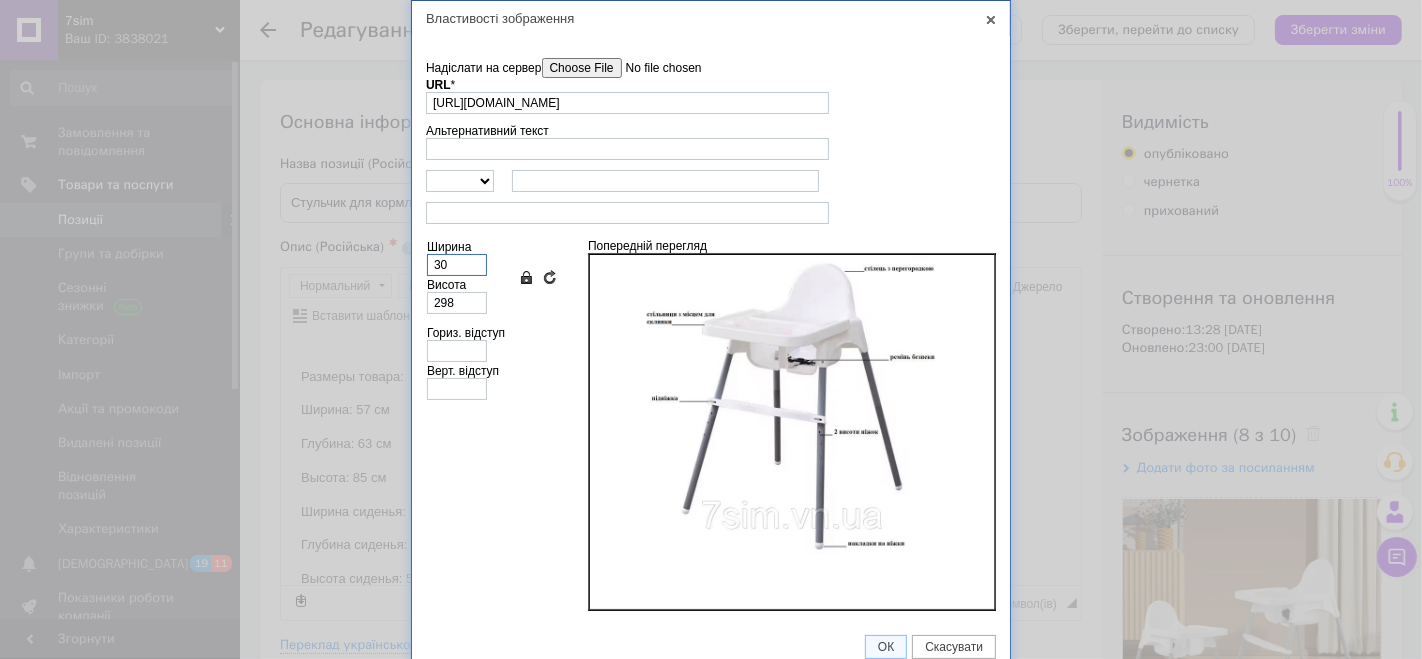 type on "30" 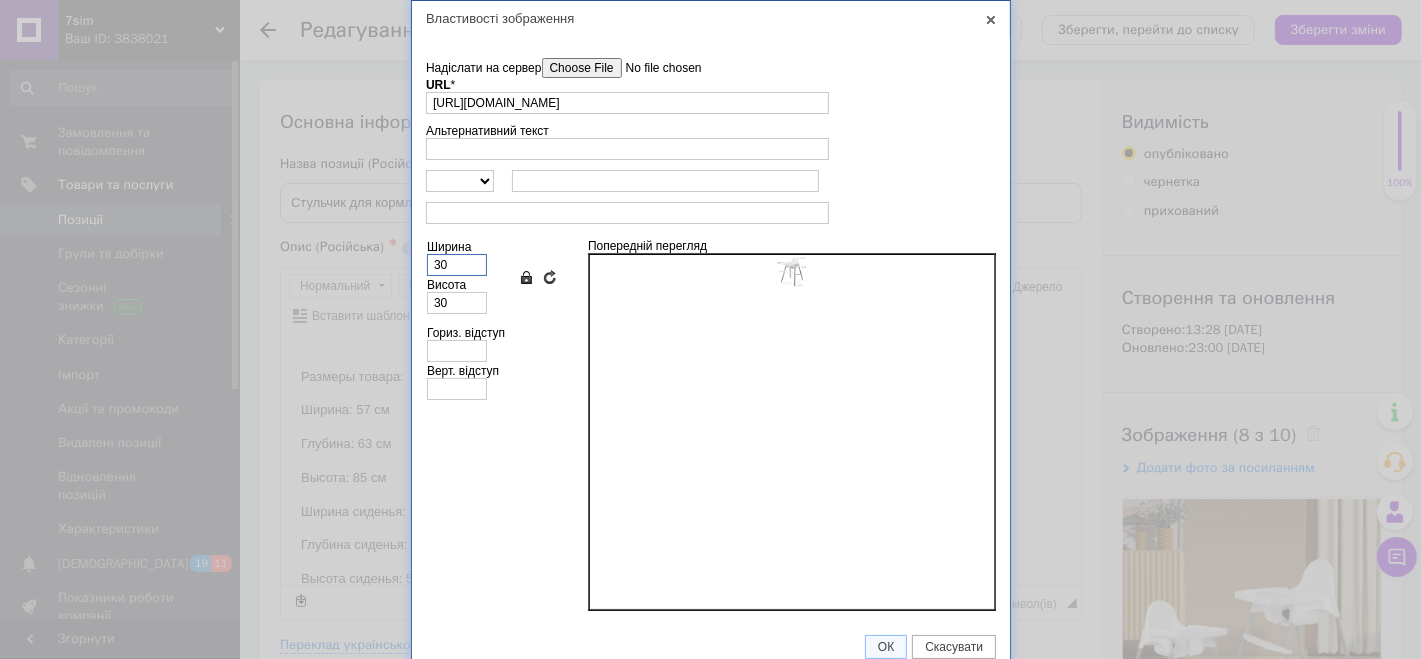 type on "3" 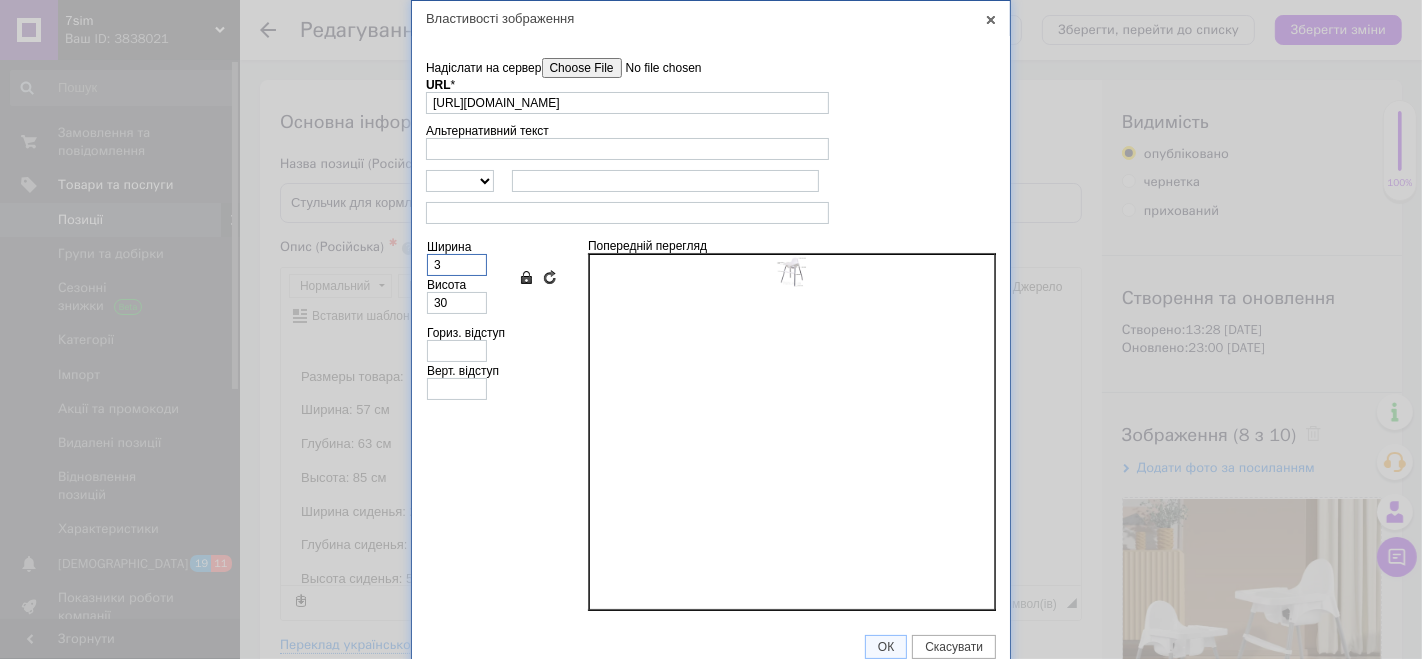 type on "3" 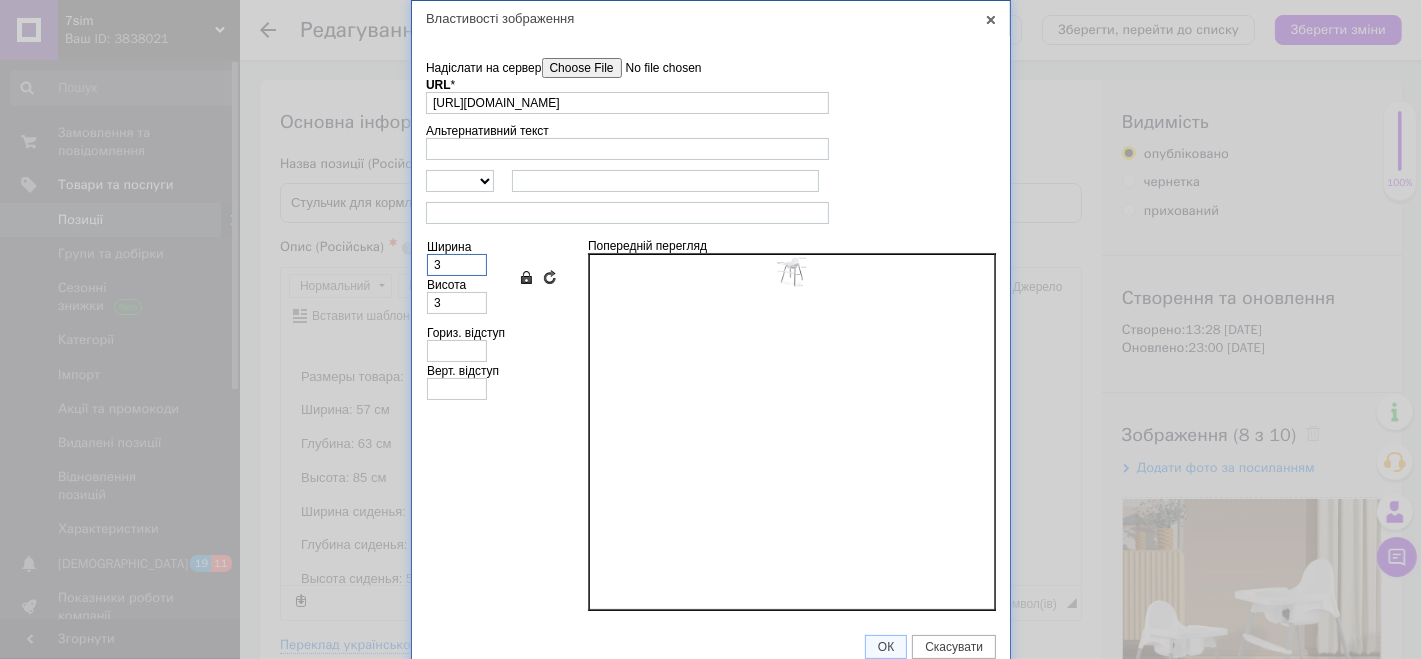 type 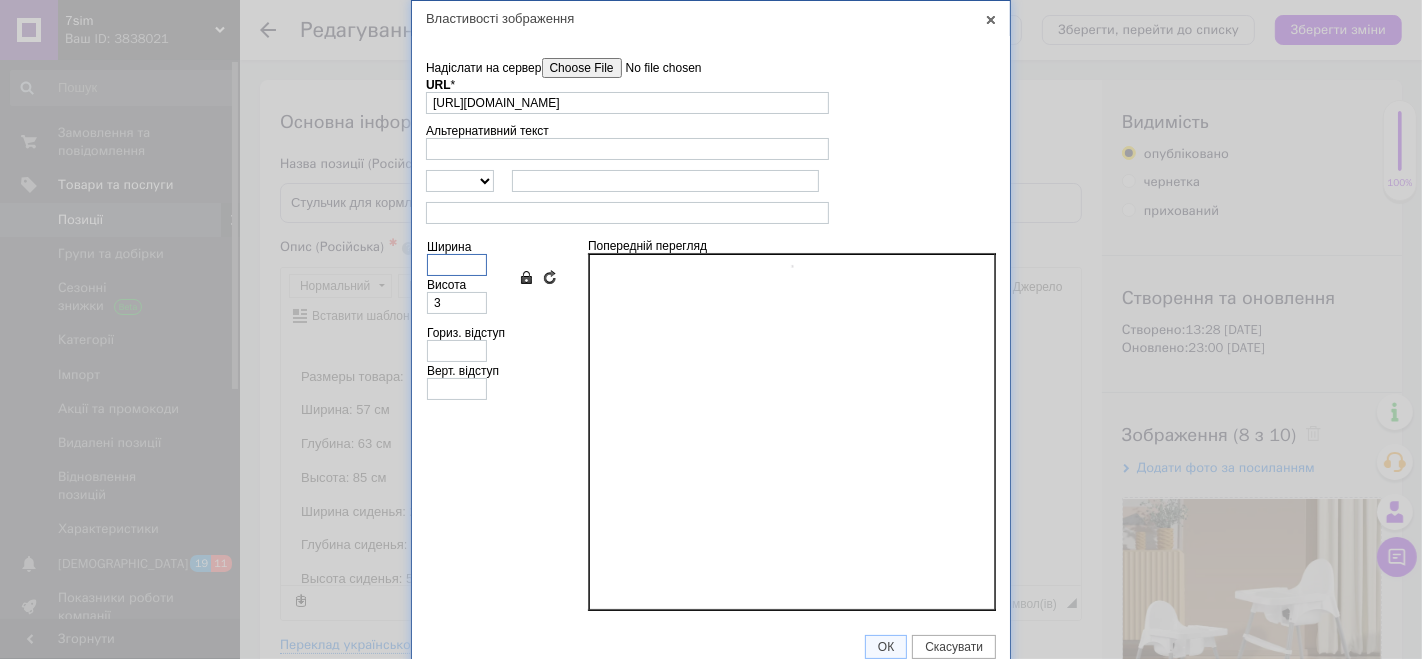 type 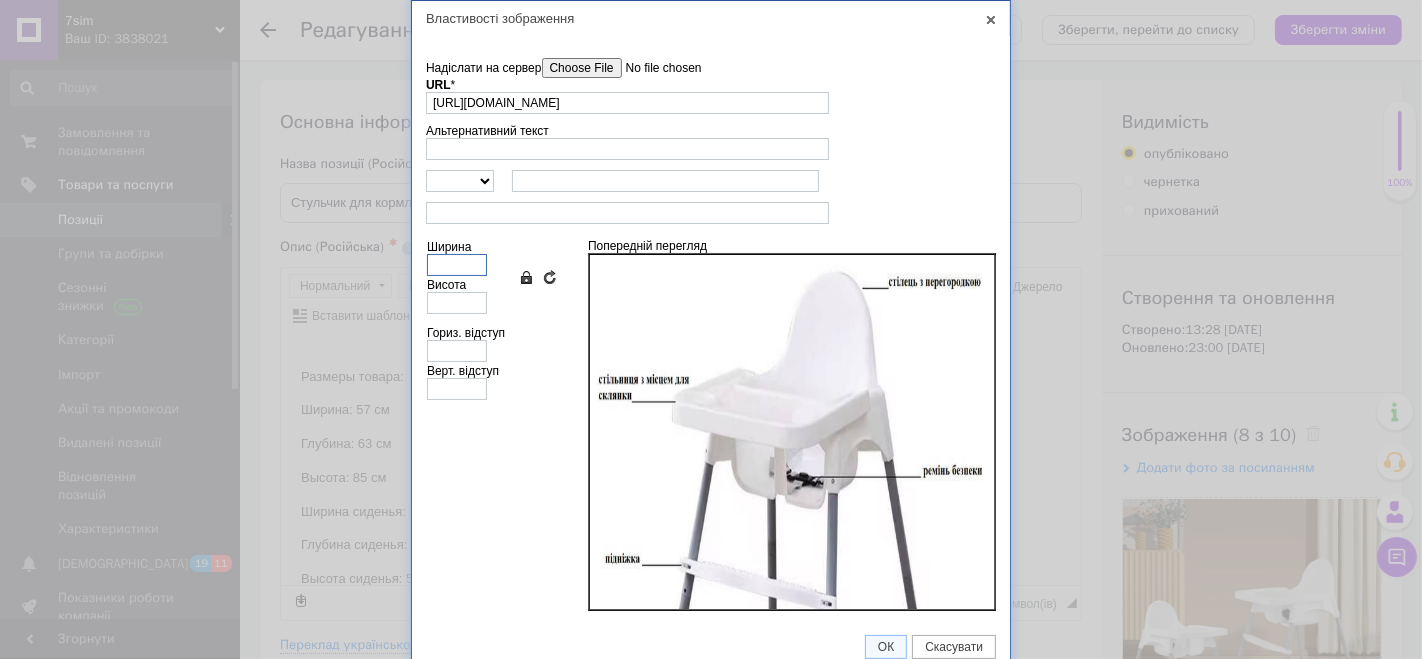 type on "4" 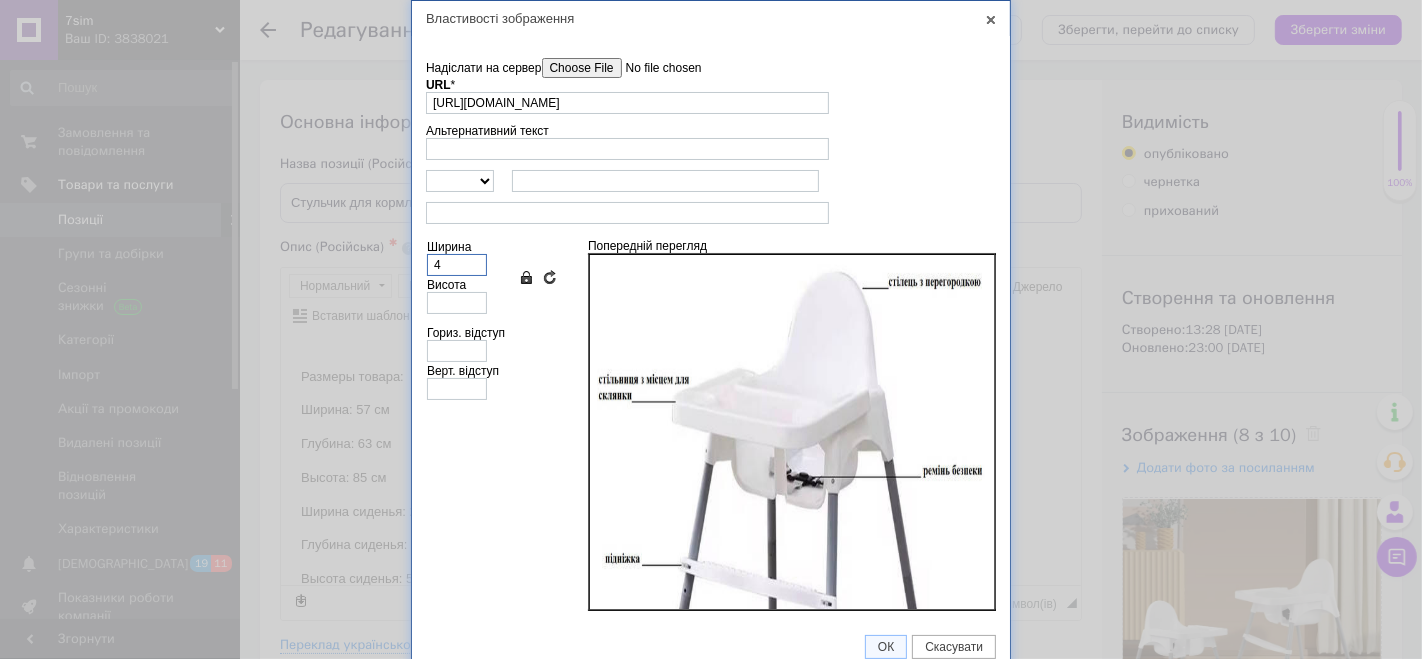 type on "4" 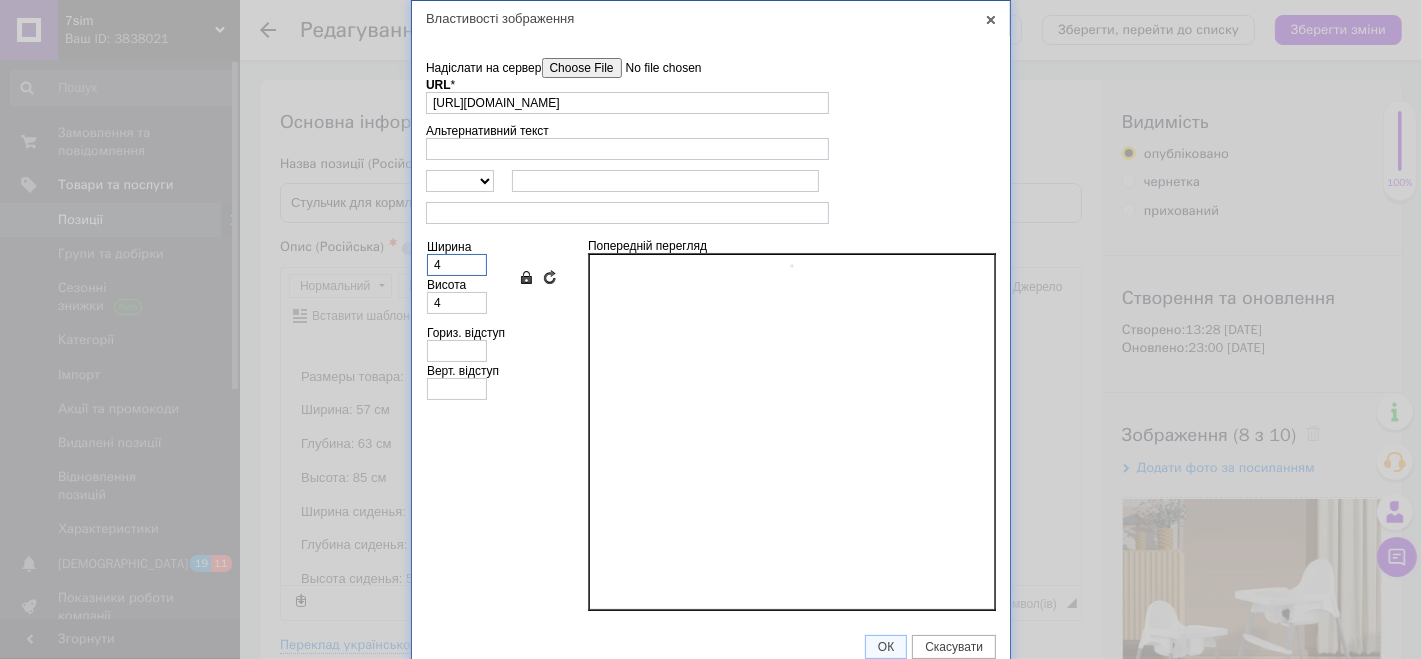 type on "40" 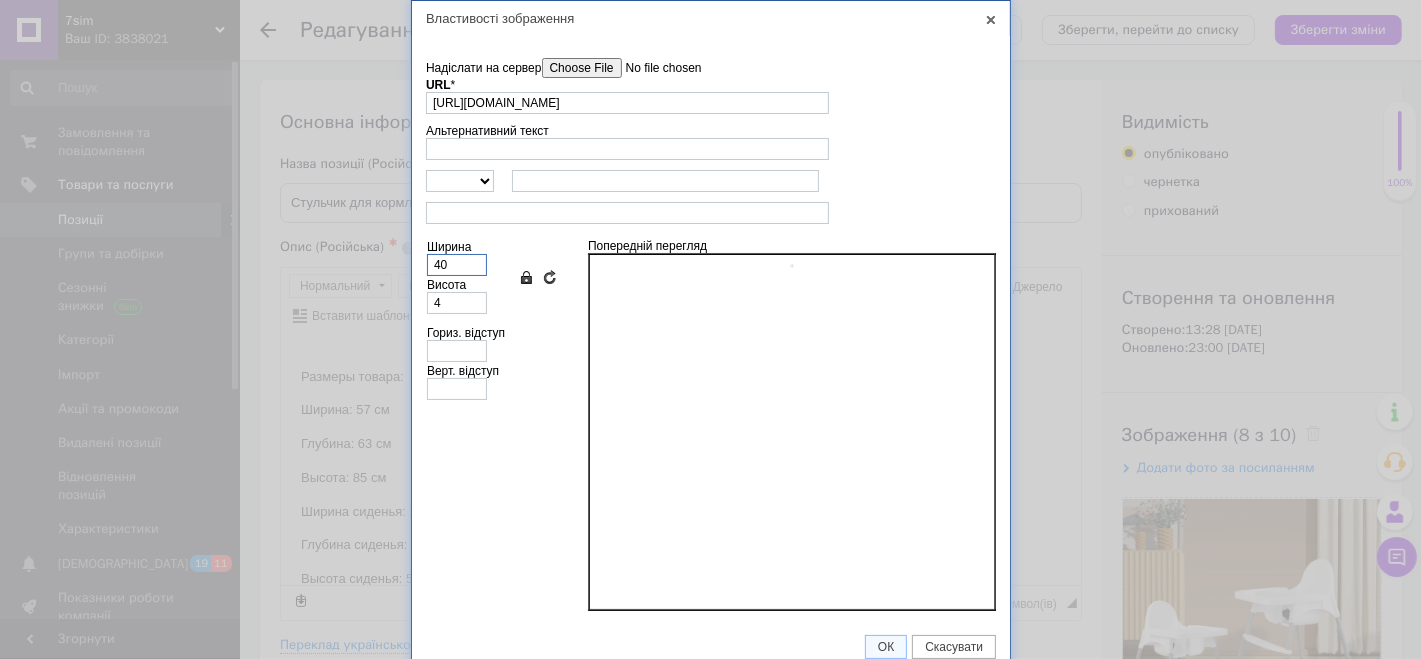 type on "40" 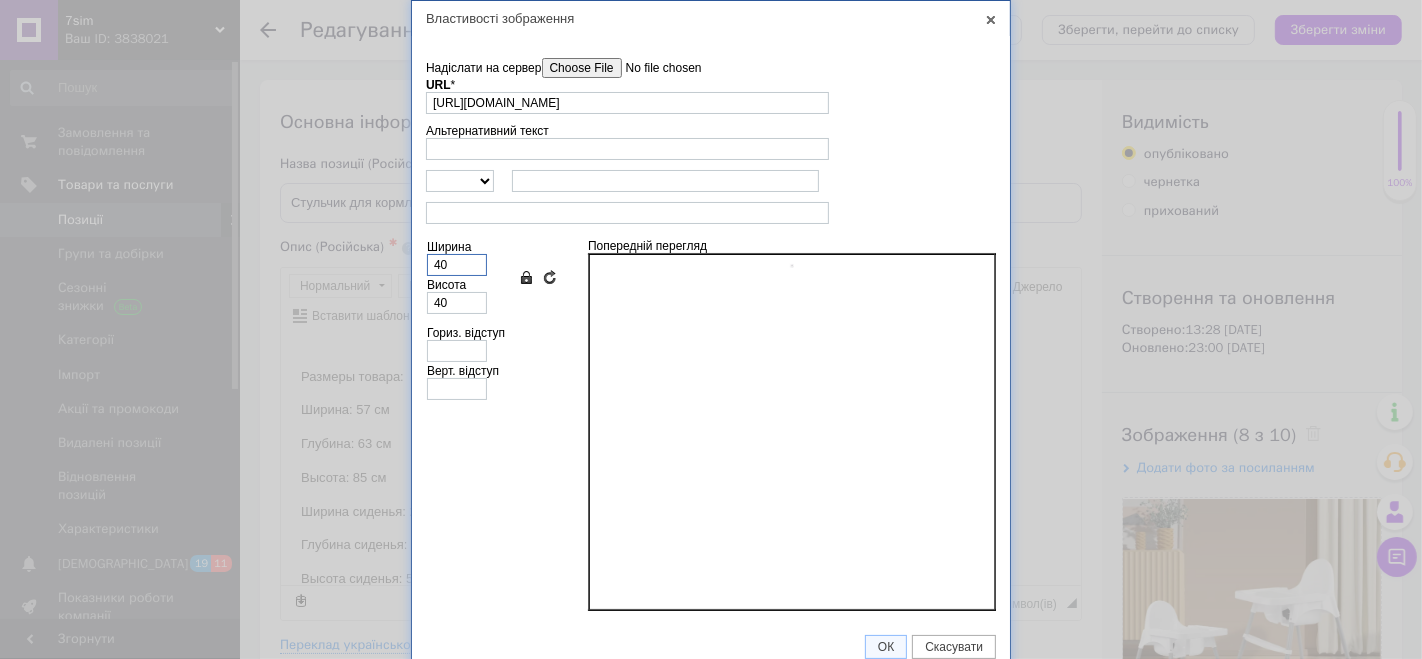 type on "400" 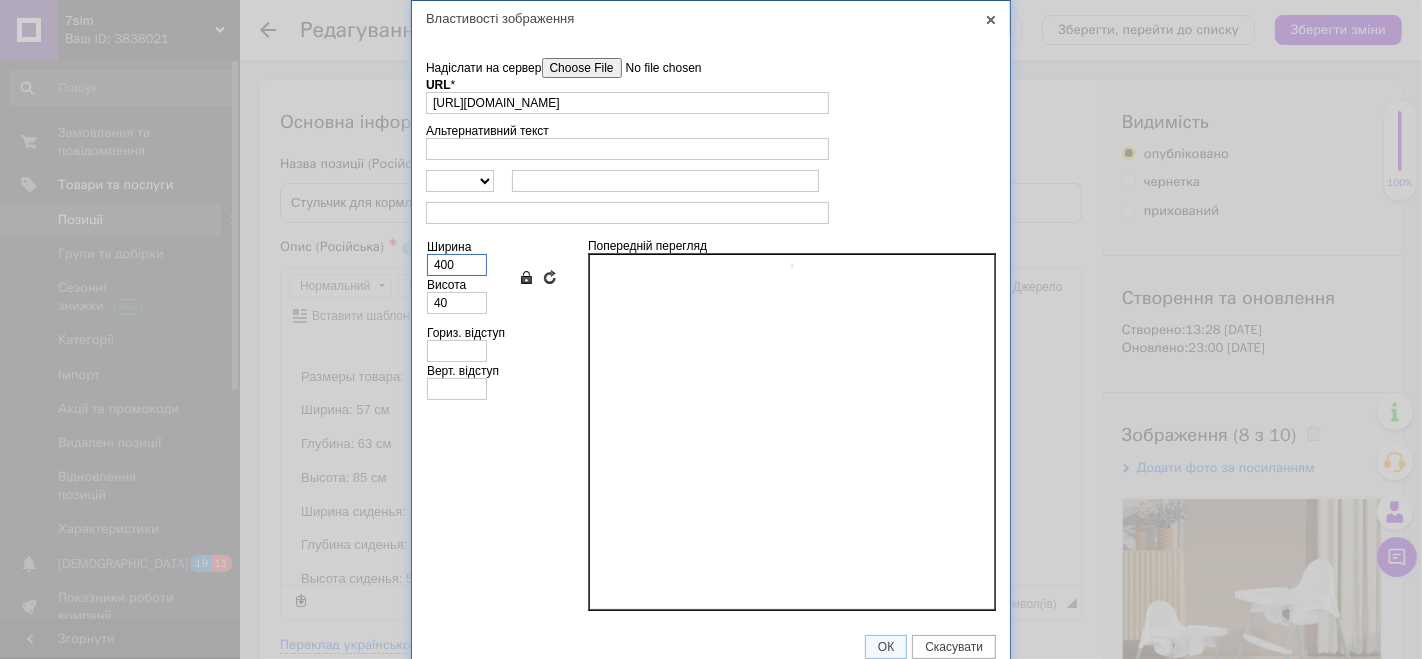 type on "398" 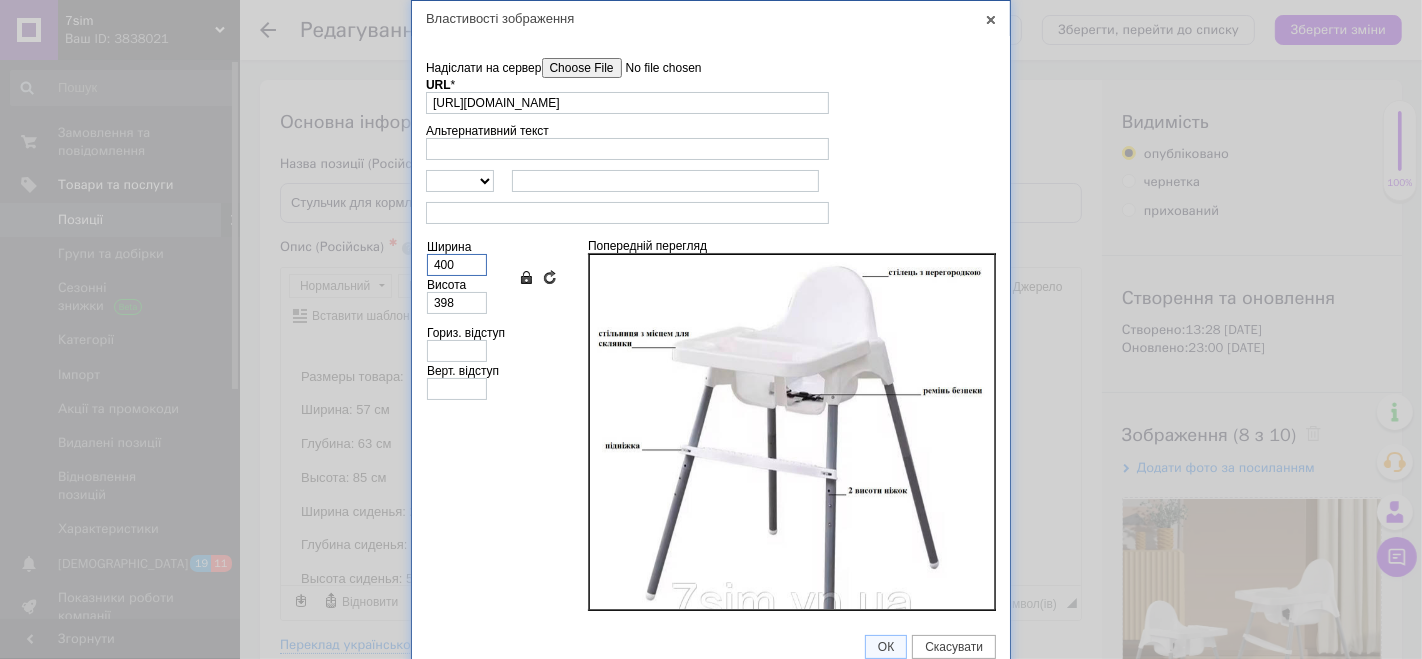 type on "40" 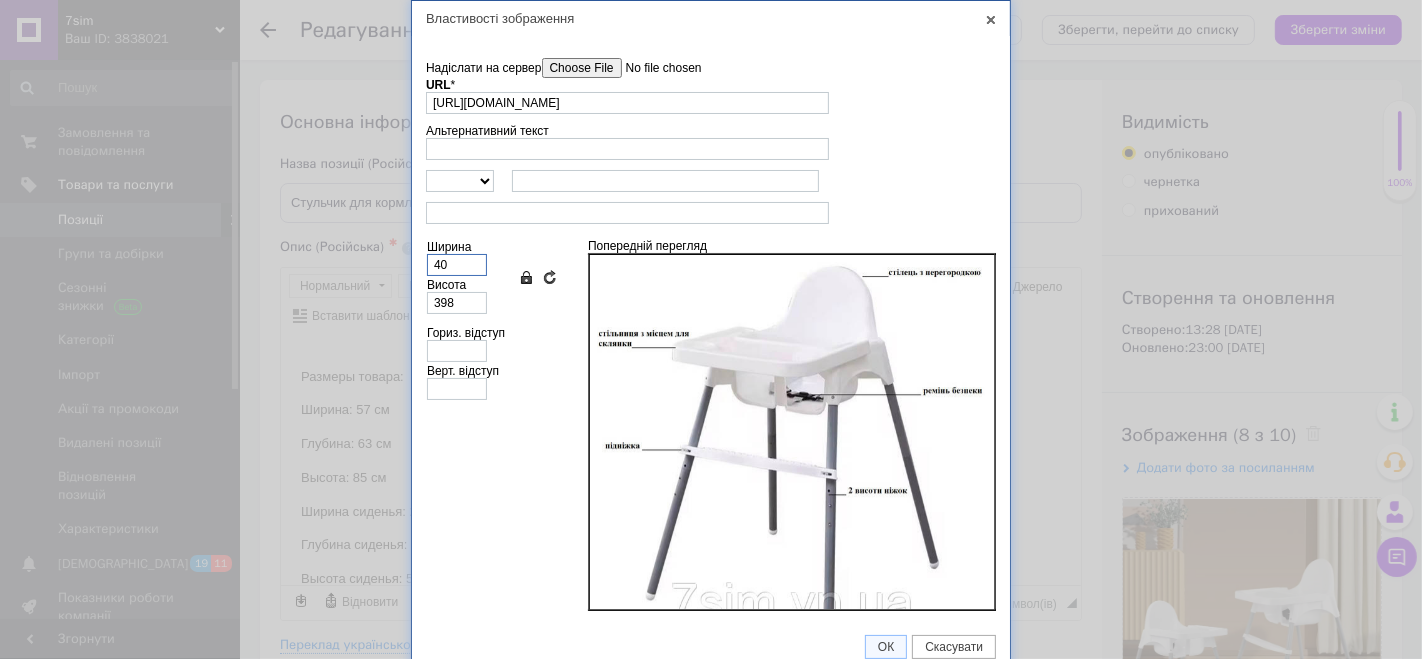 type on "40" 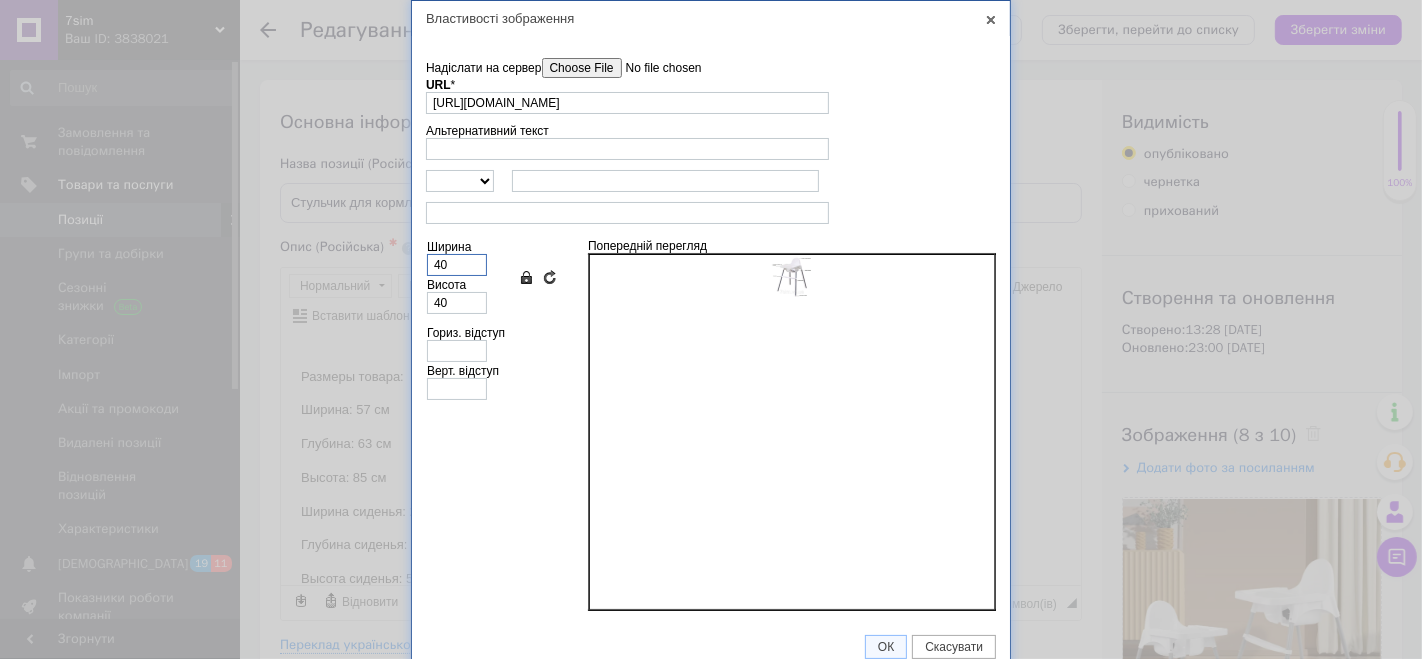 type on "4" 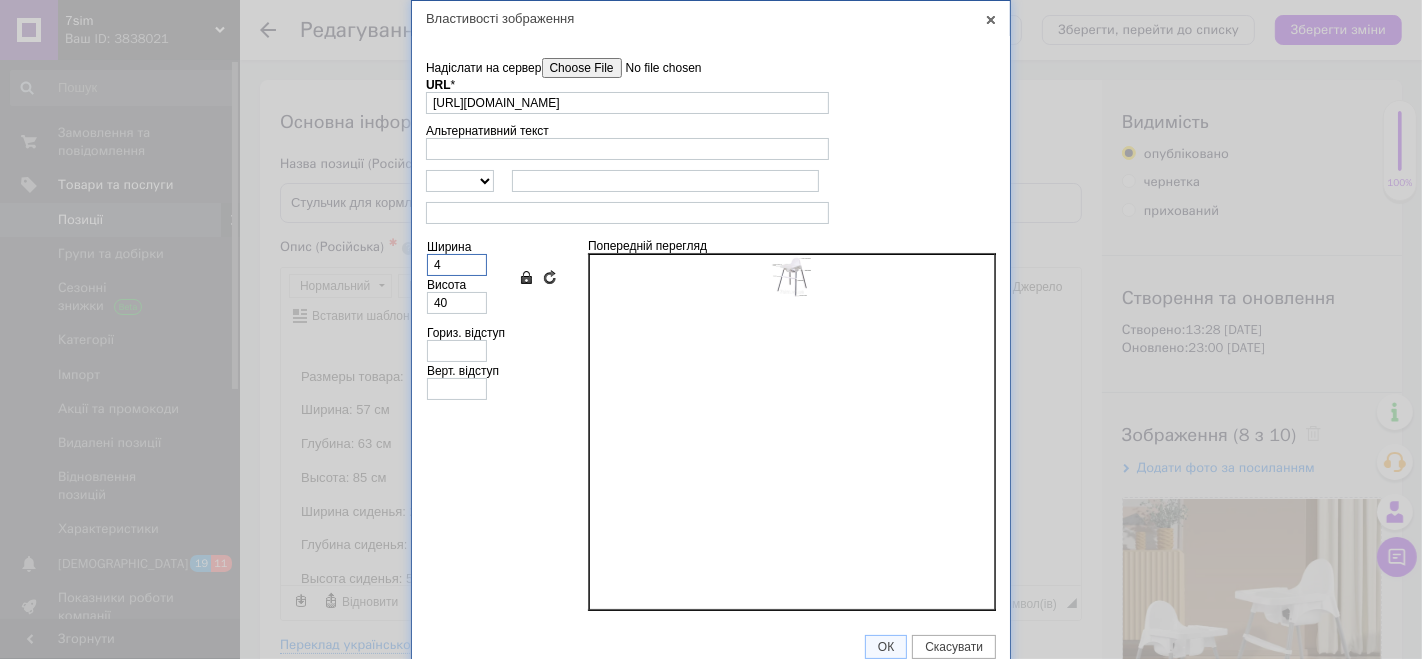 type on "4" 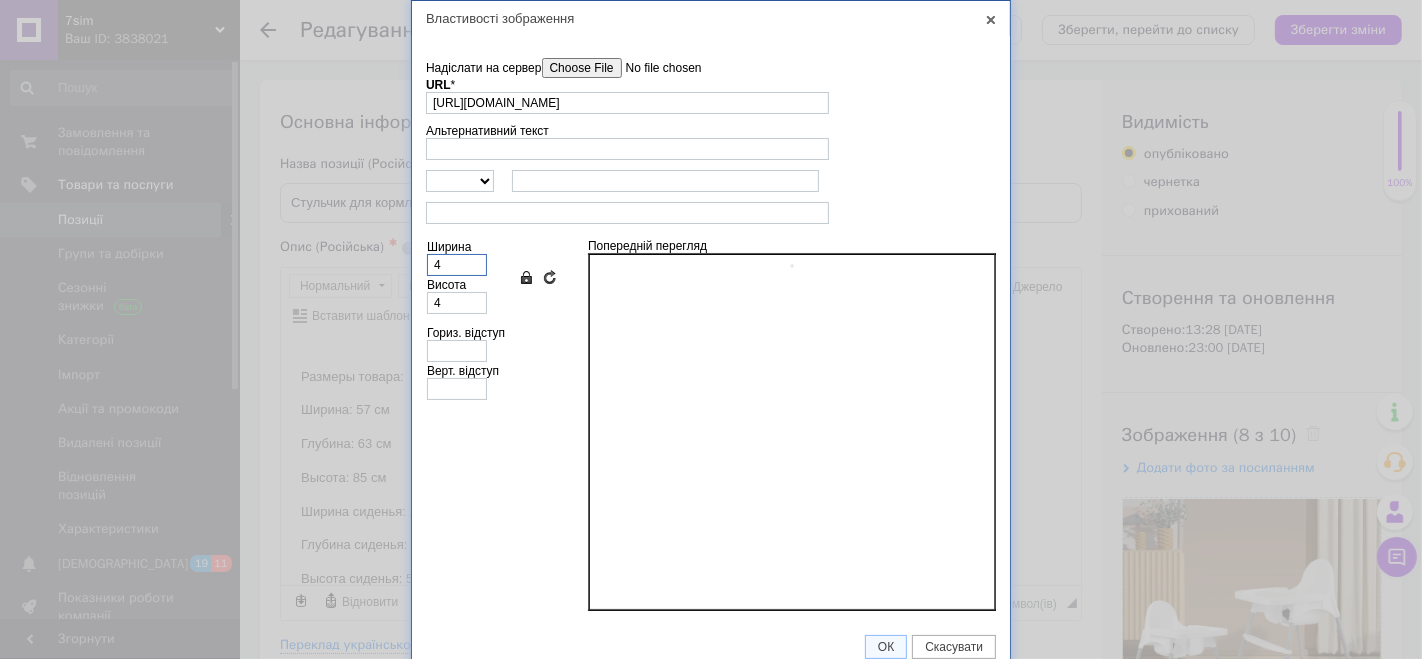 type 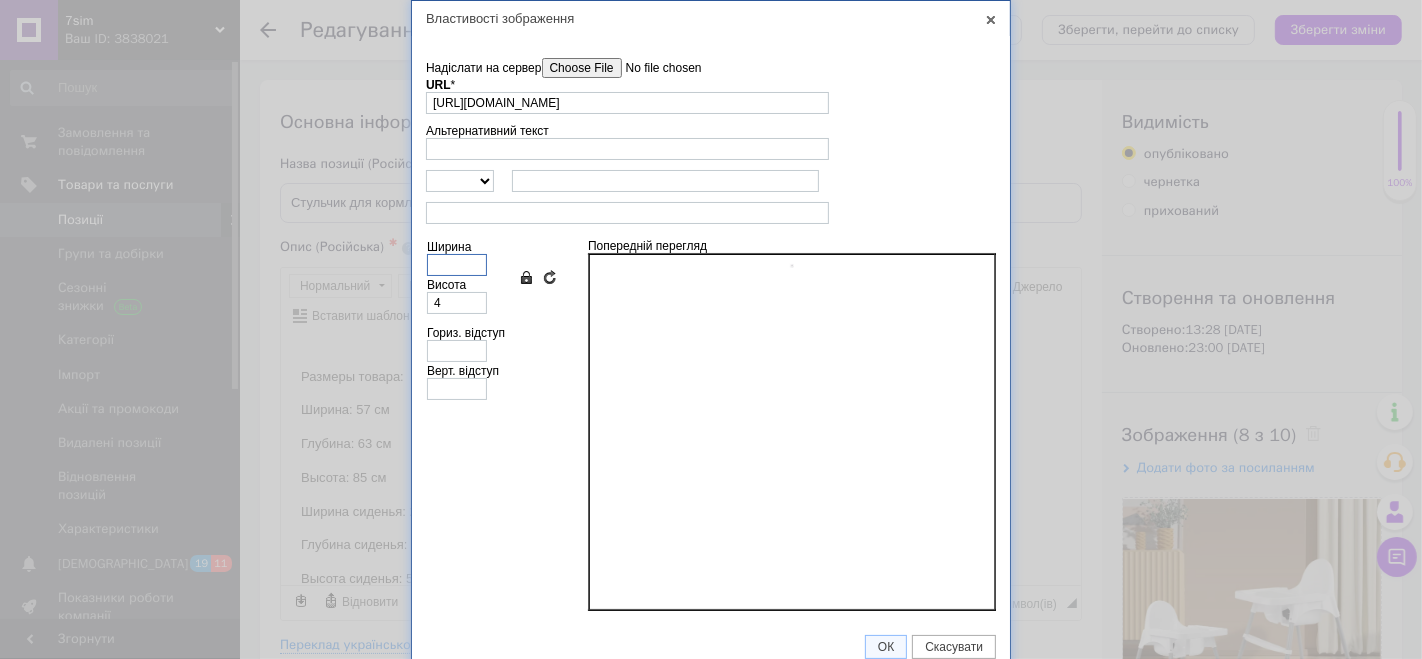 type 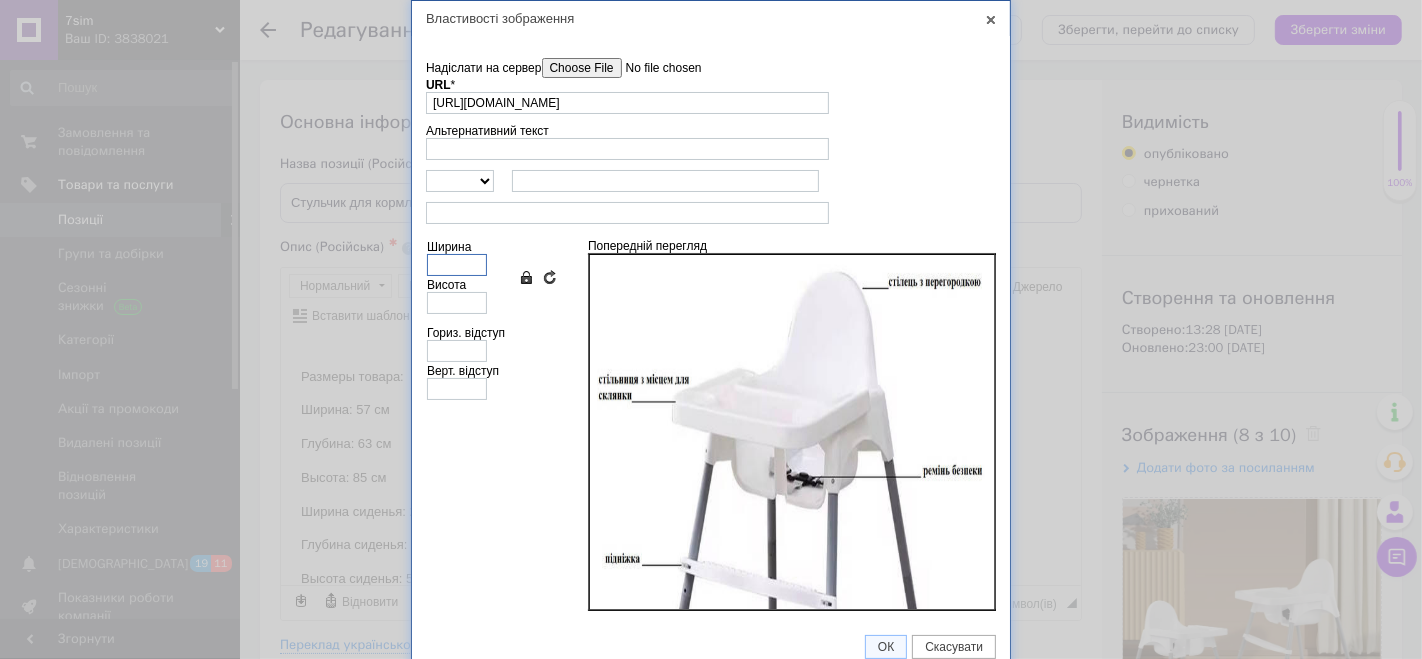 type on "3" 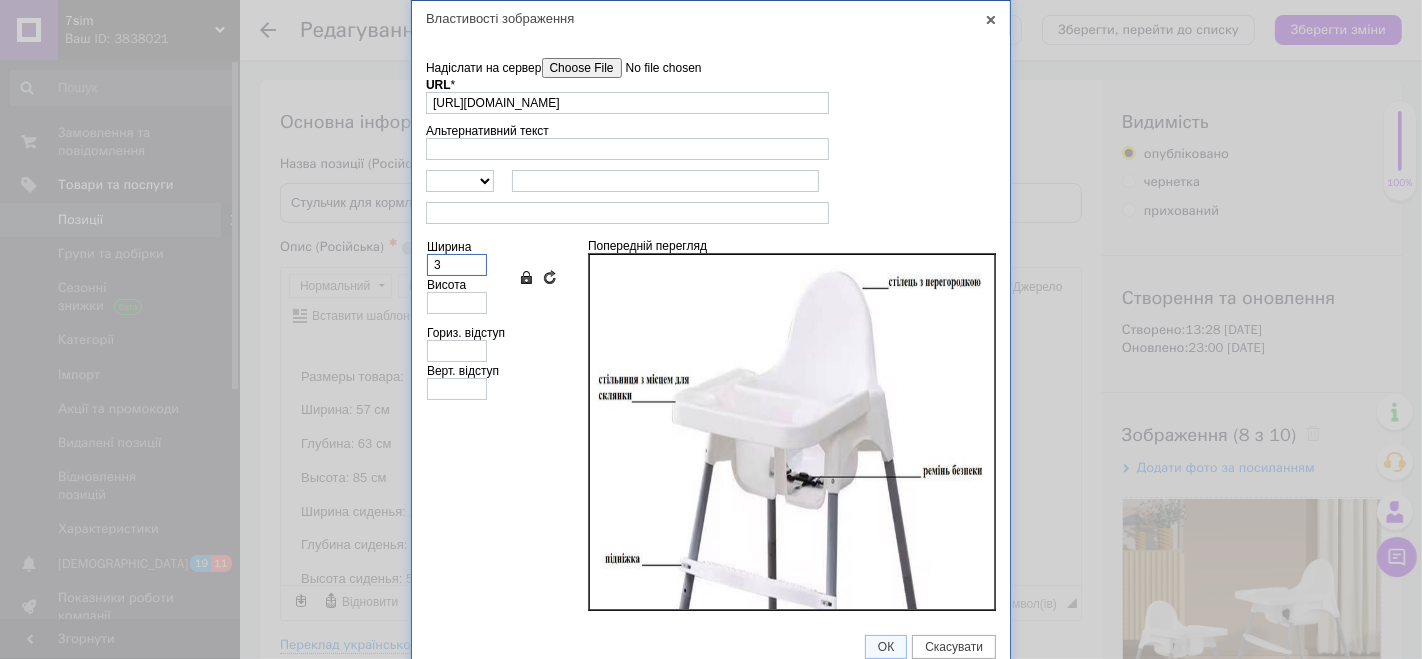 type on "3" 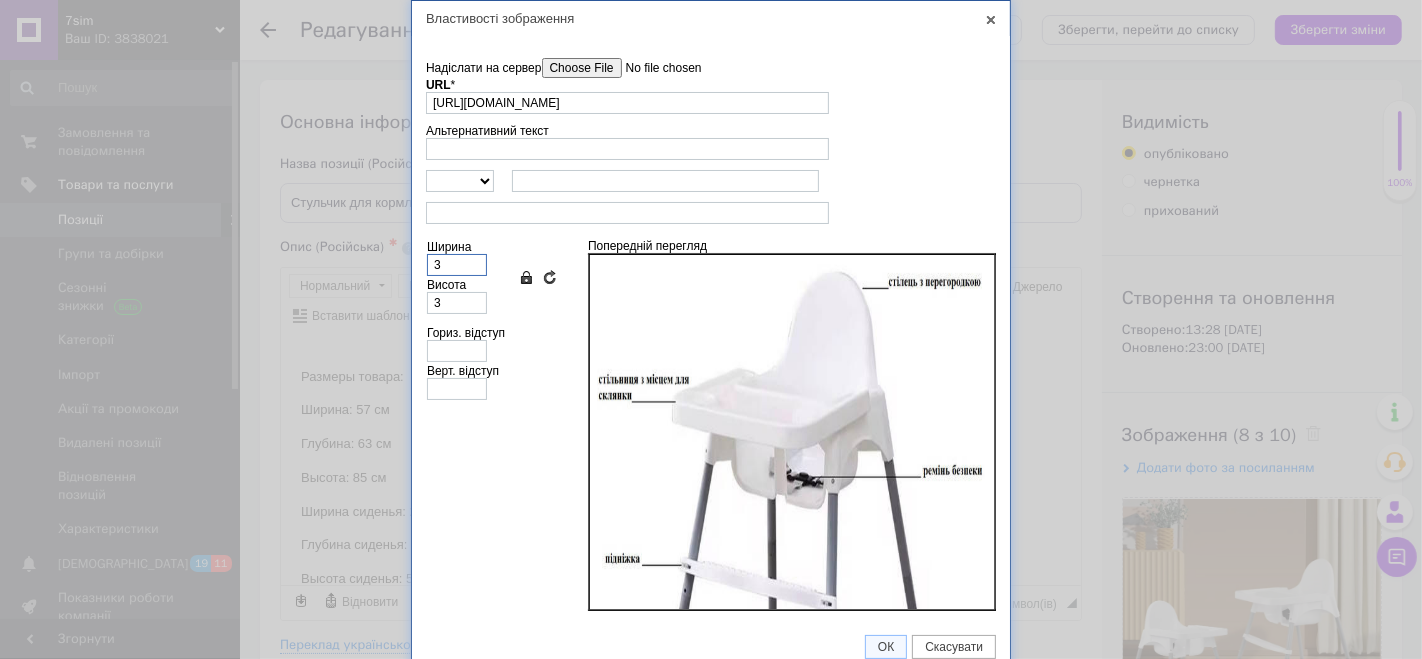 type on "35" 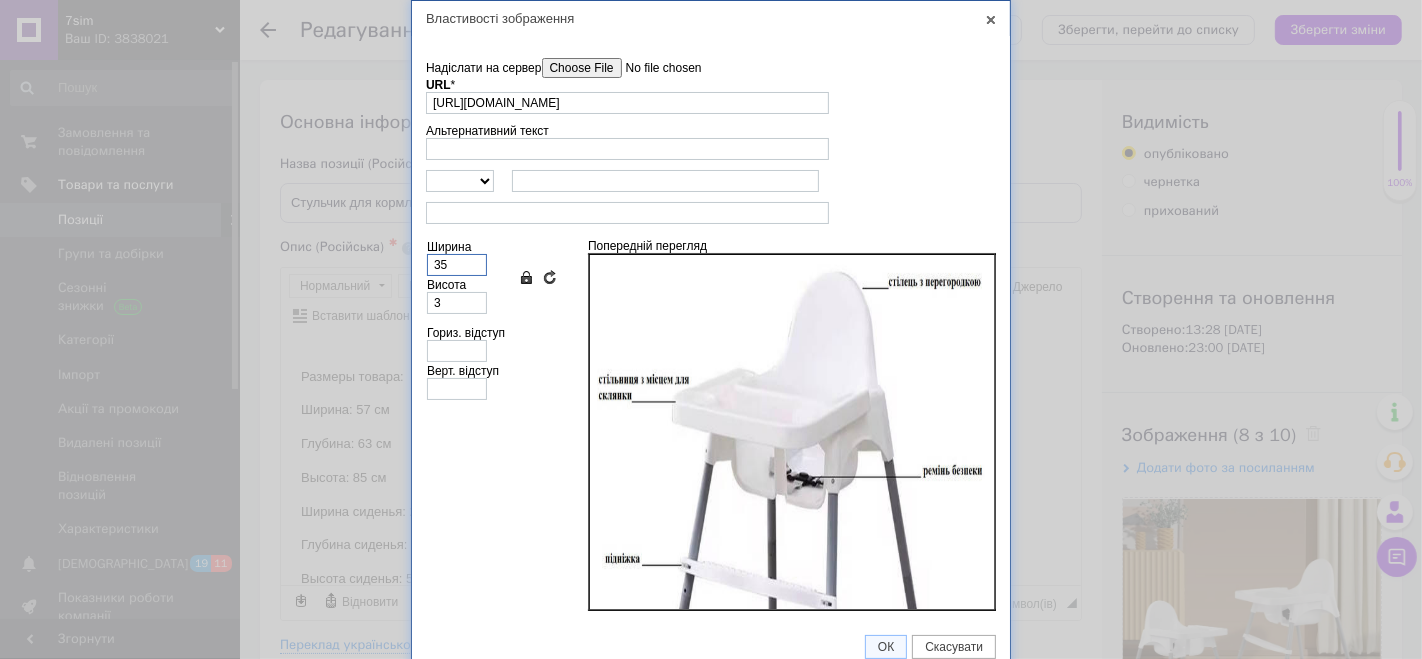 type on "35" 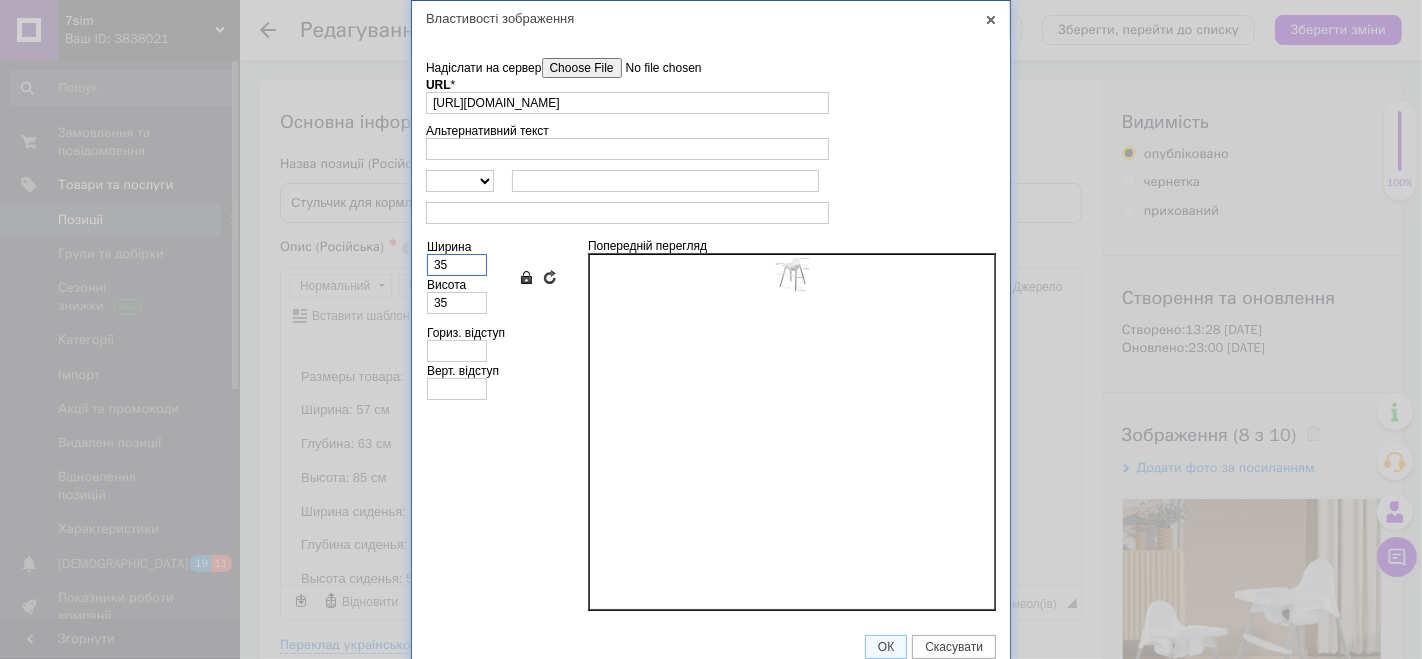 type on "350" 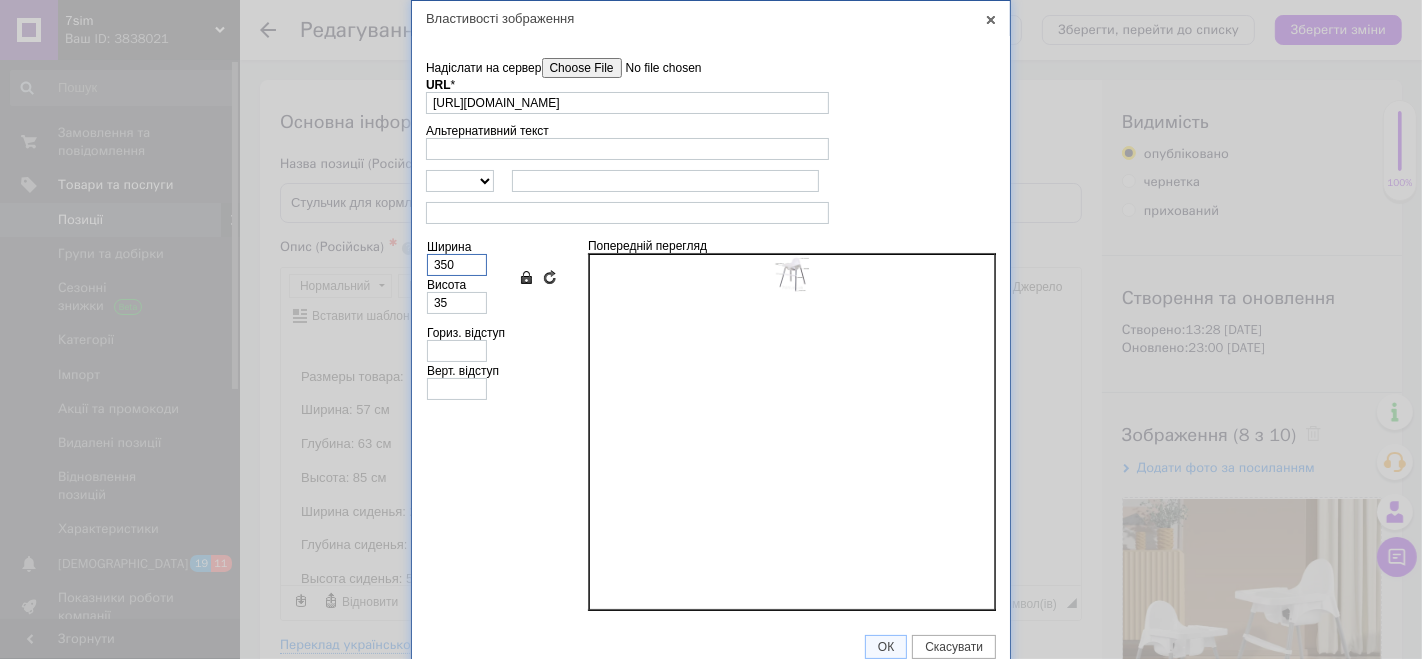 type on "348" 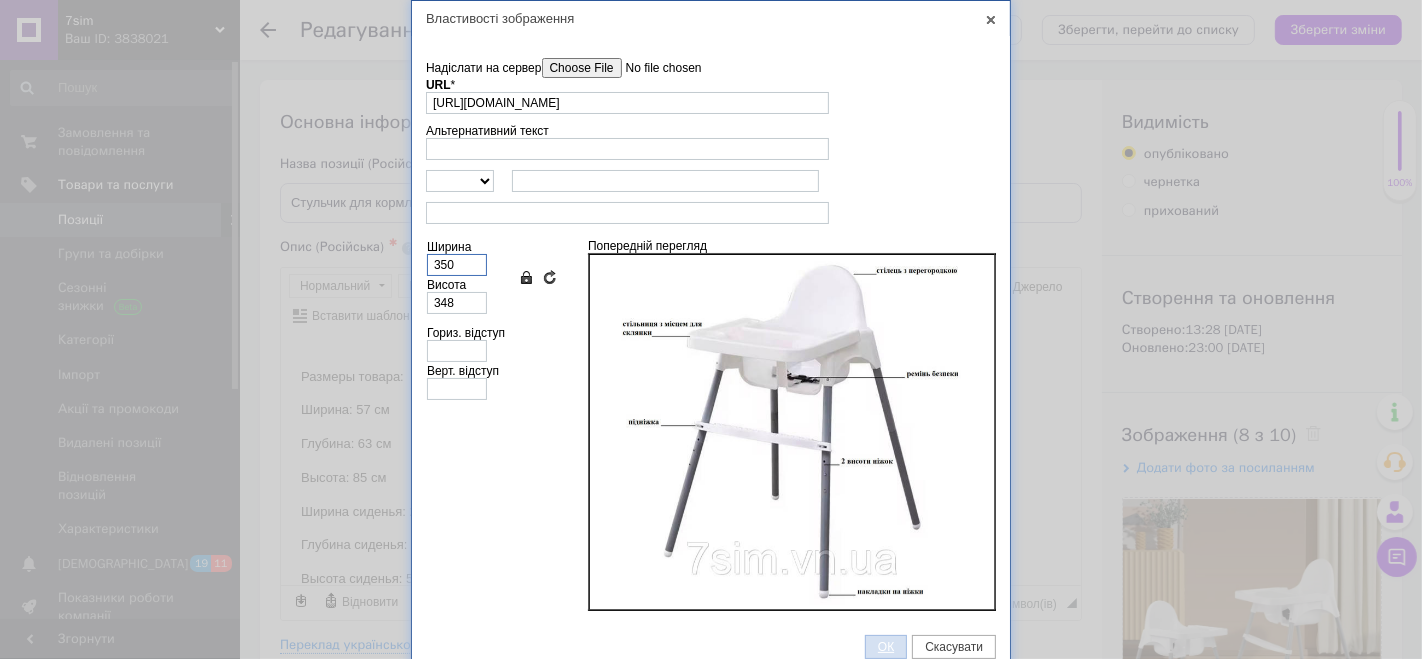type on "350" 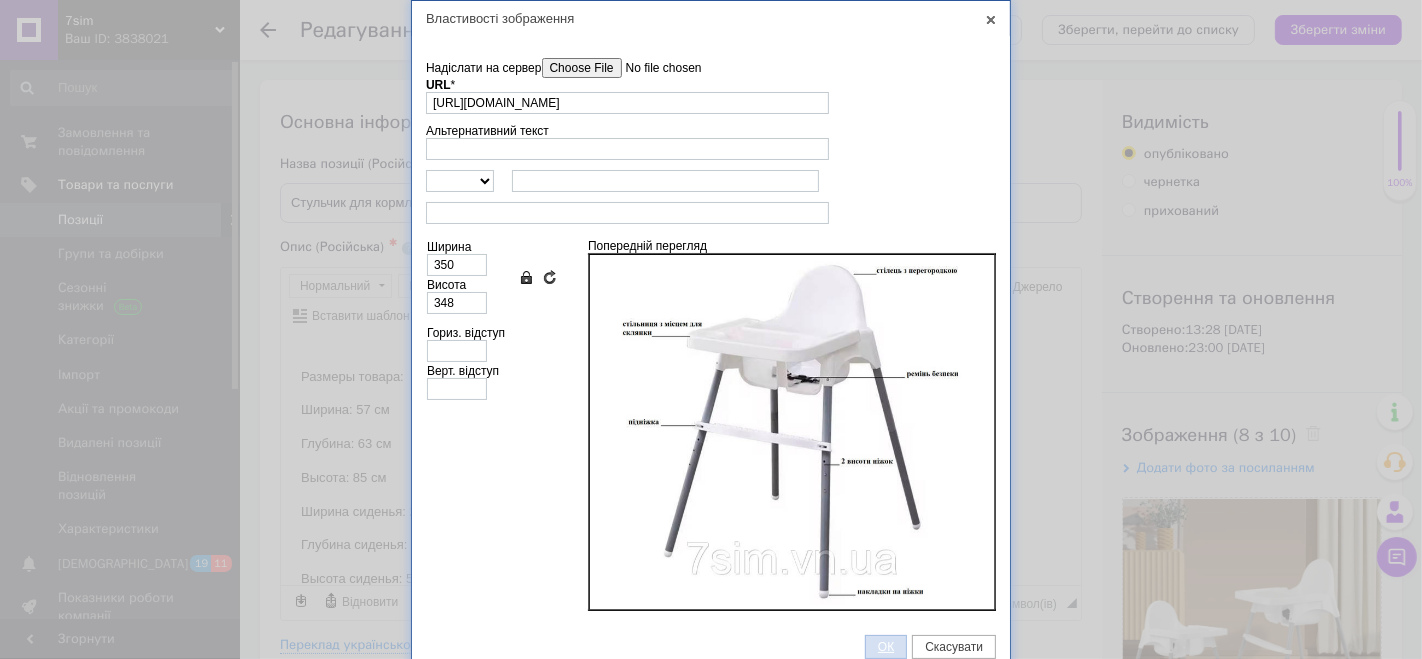 click on "ОК" at bounding box center [886, 647] 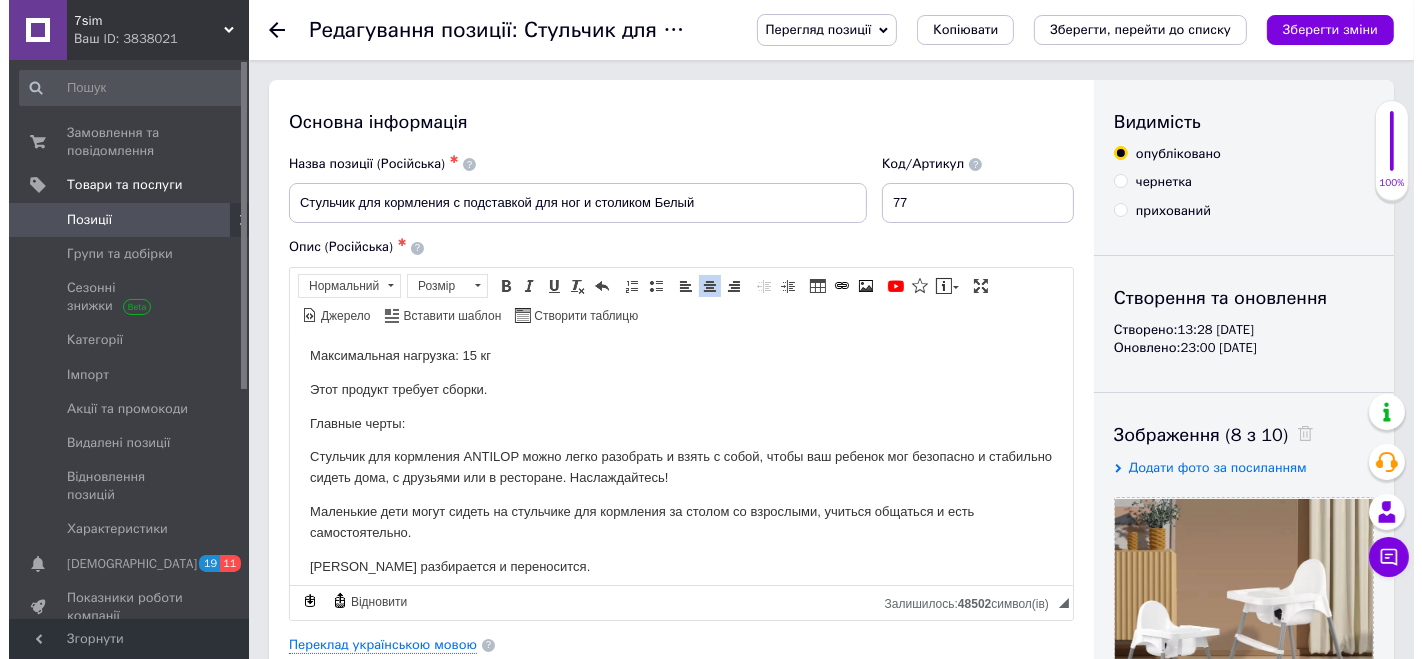 scroll, scrollTop: 666, scrollLeft: 0, axis: vertical 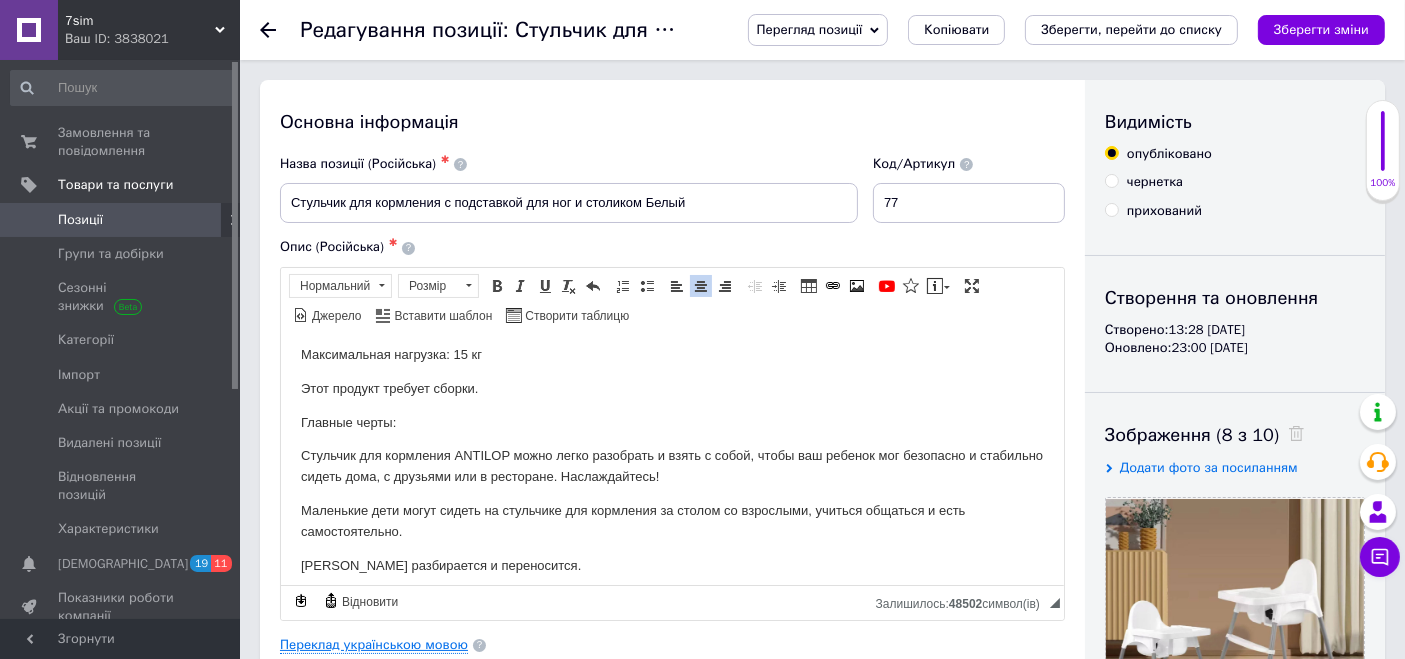 click on "Переклад українською мовою" at bounding box center [374, 645] 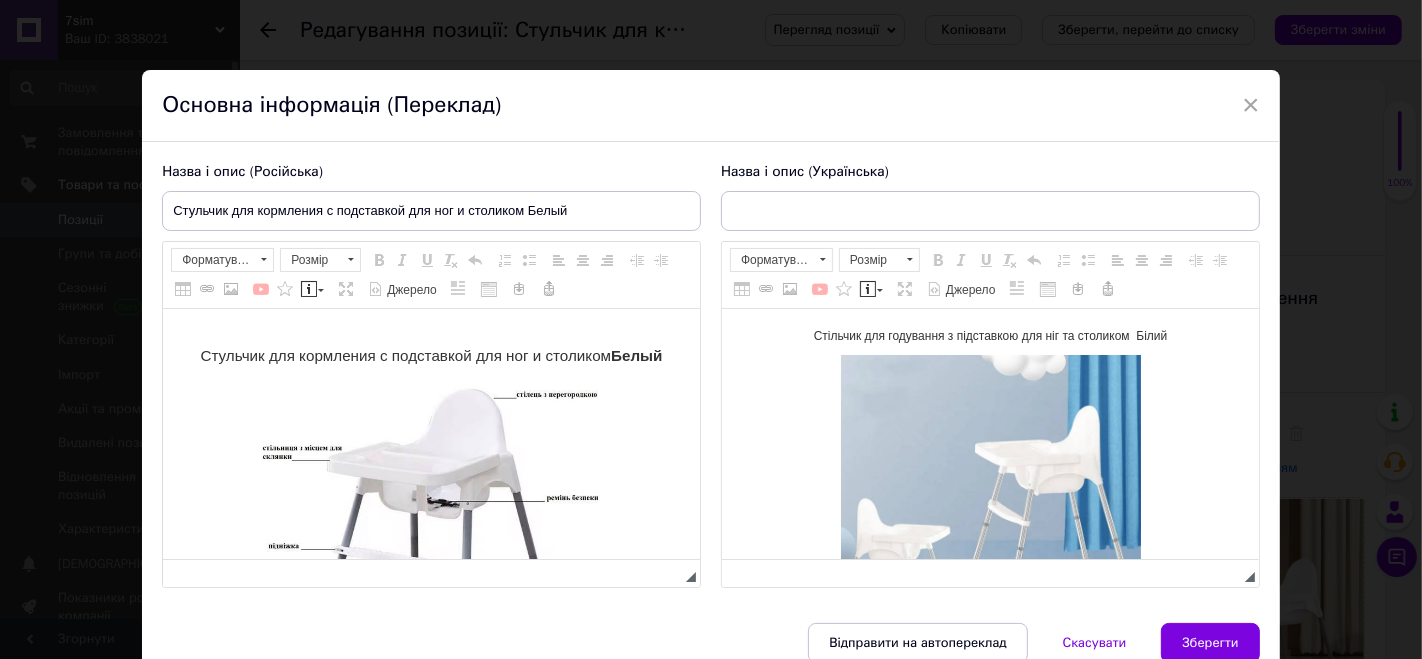 type on "Стільчик для годування з підставкою для ніг та столиком  Білий" 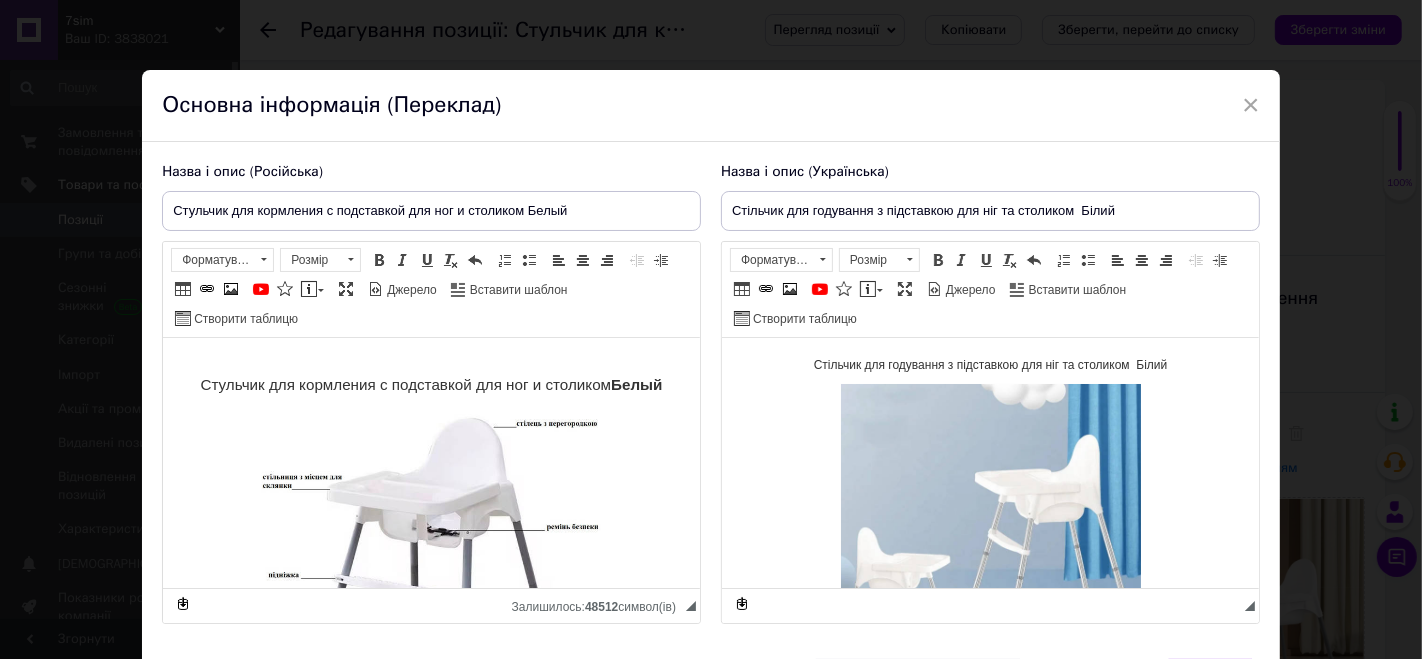 scroll, scrollTop: 0, scrollLeft: 0, axis: both 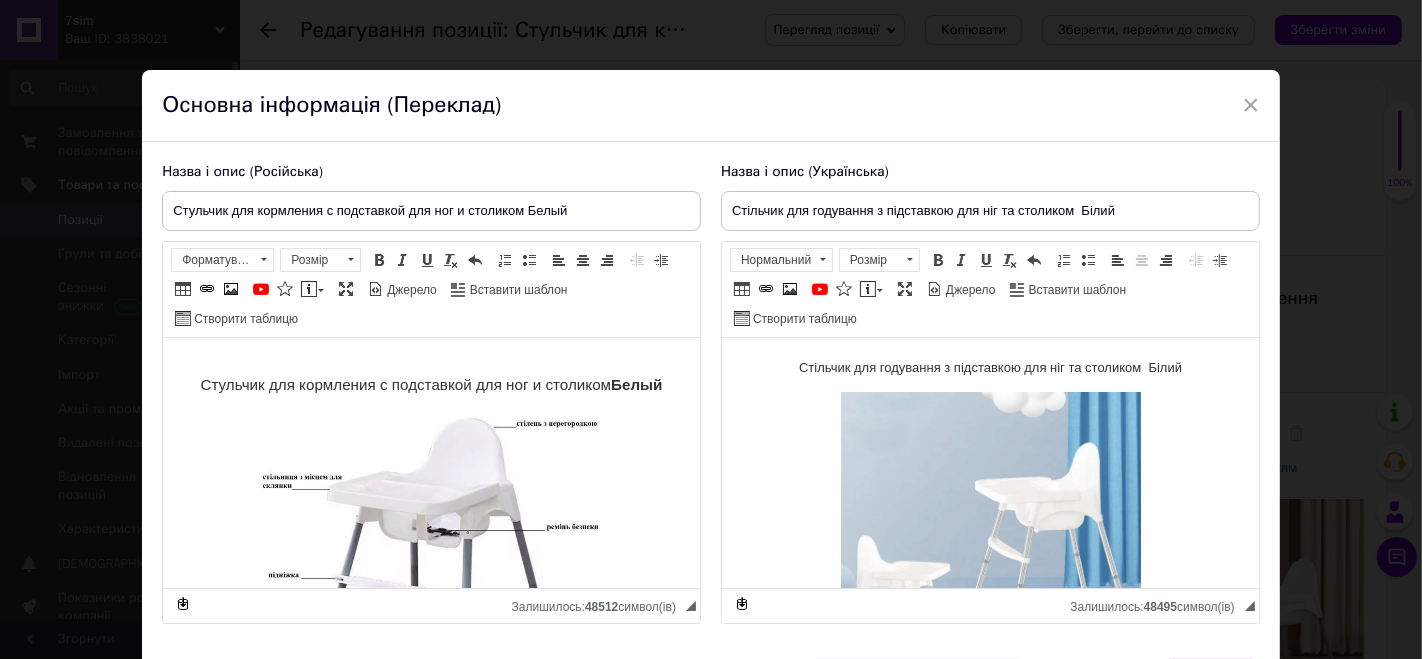 click at bounding box center [990, 542] 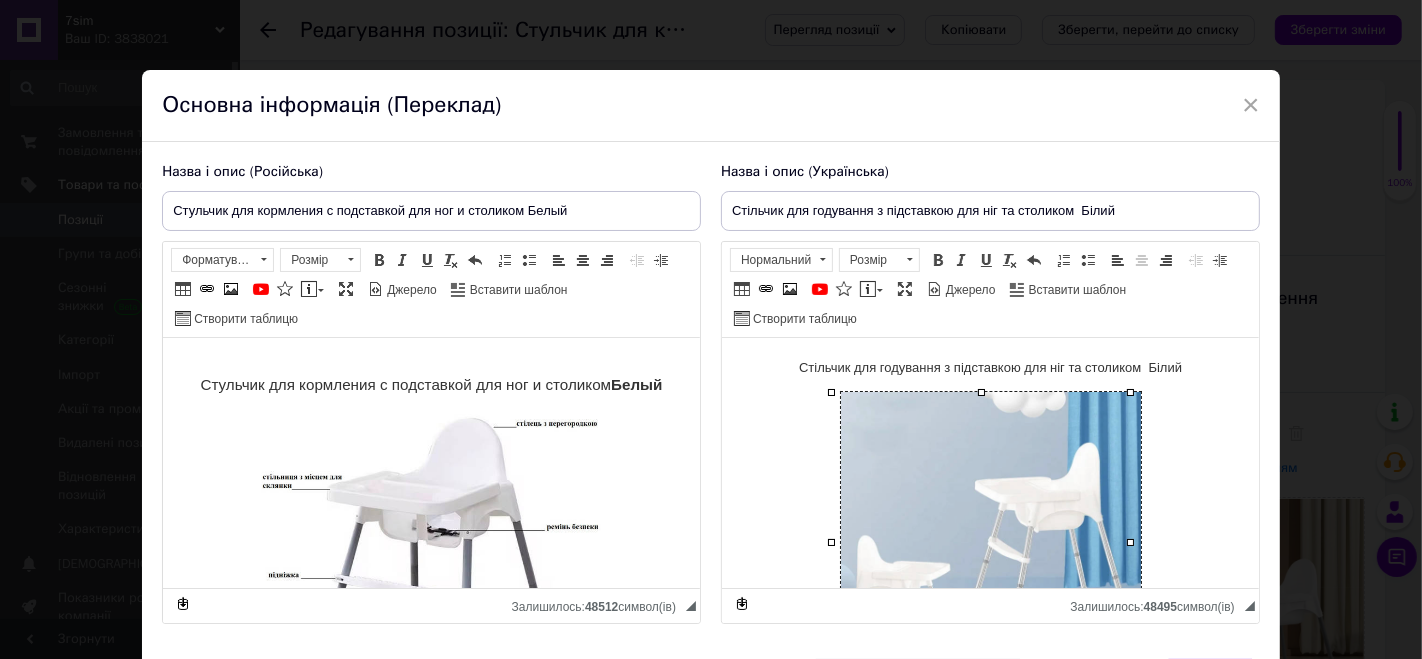 type 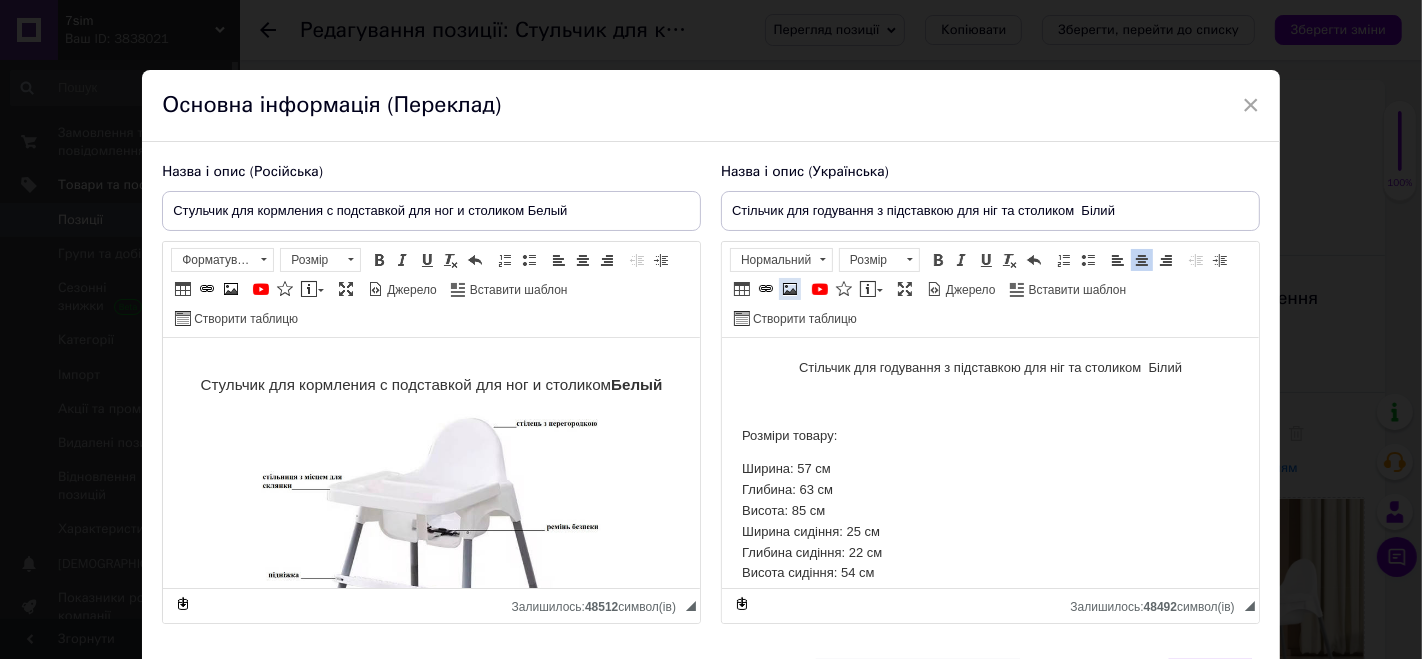 click at bounding box center [790, 289] 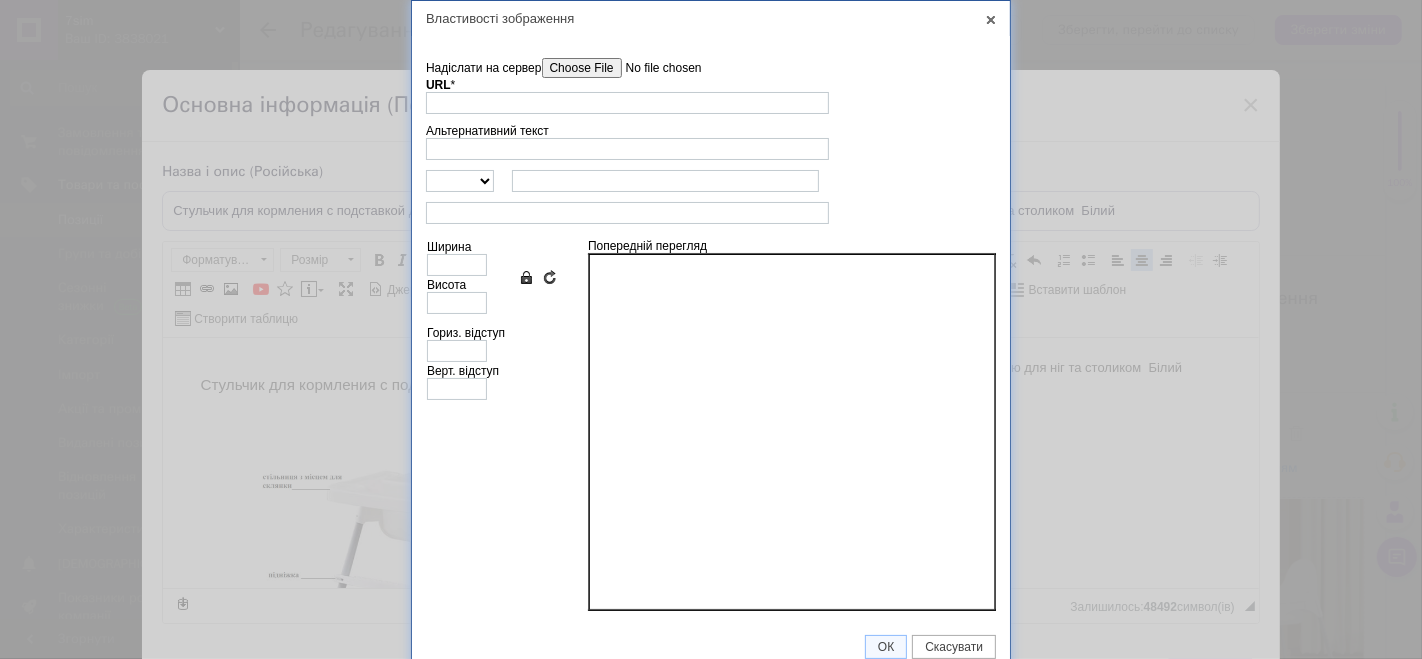 click on "Надіслати на сервер" at bounding box center (655, 68) 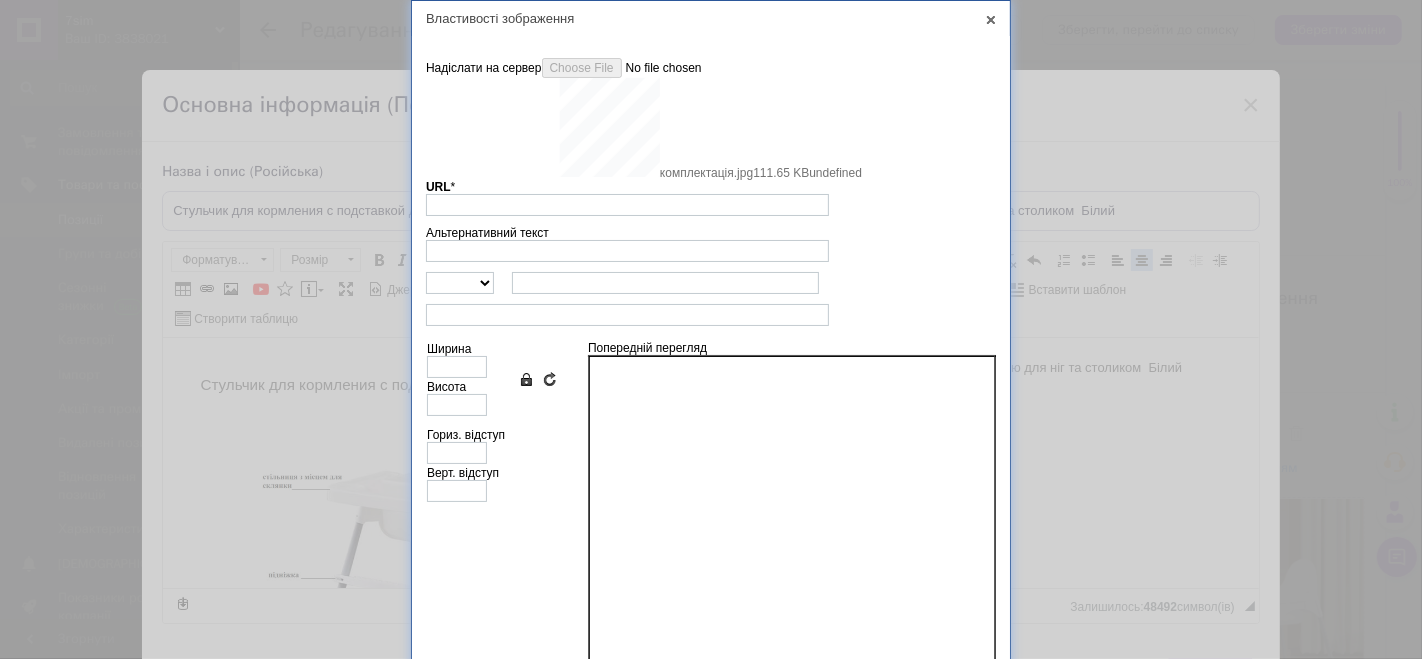 type on "[URL][DOMAIN_NAME]" 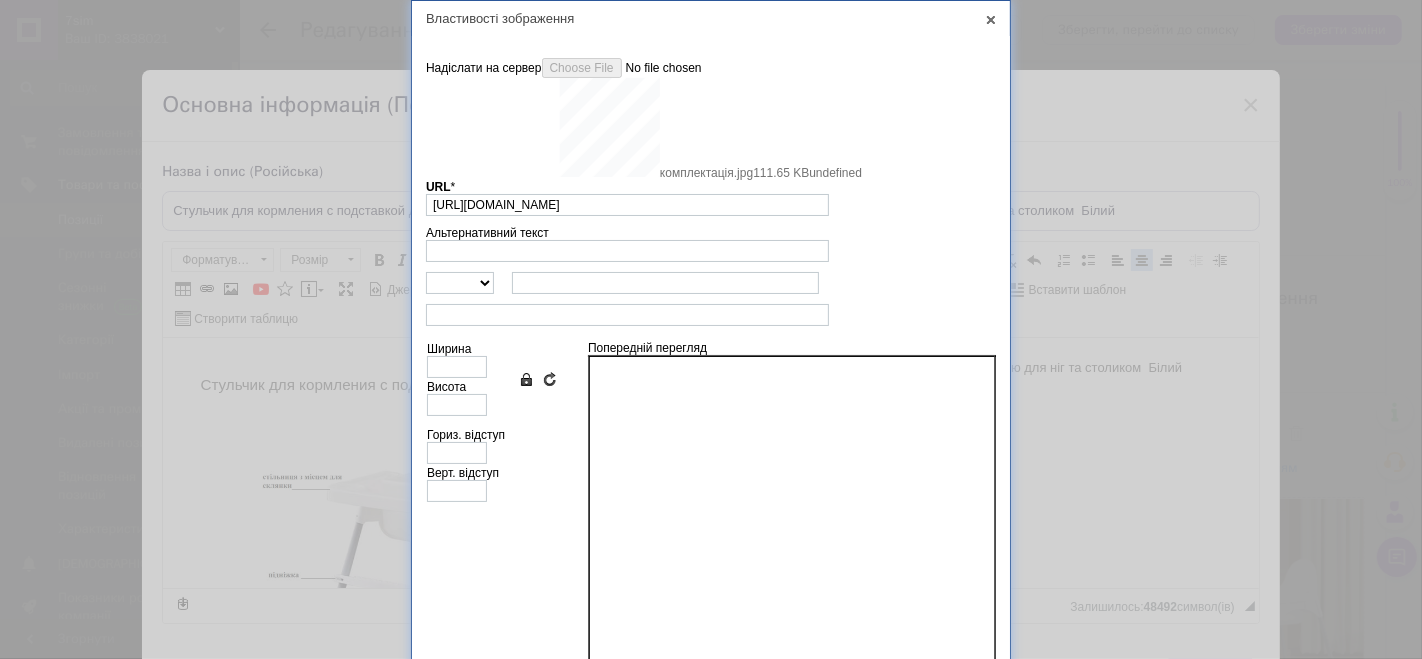 type on "640" 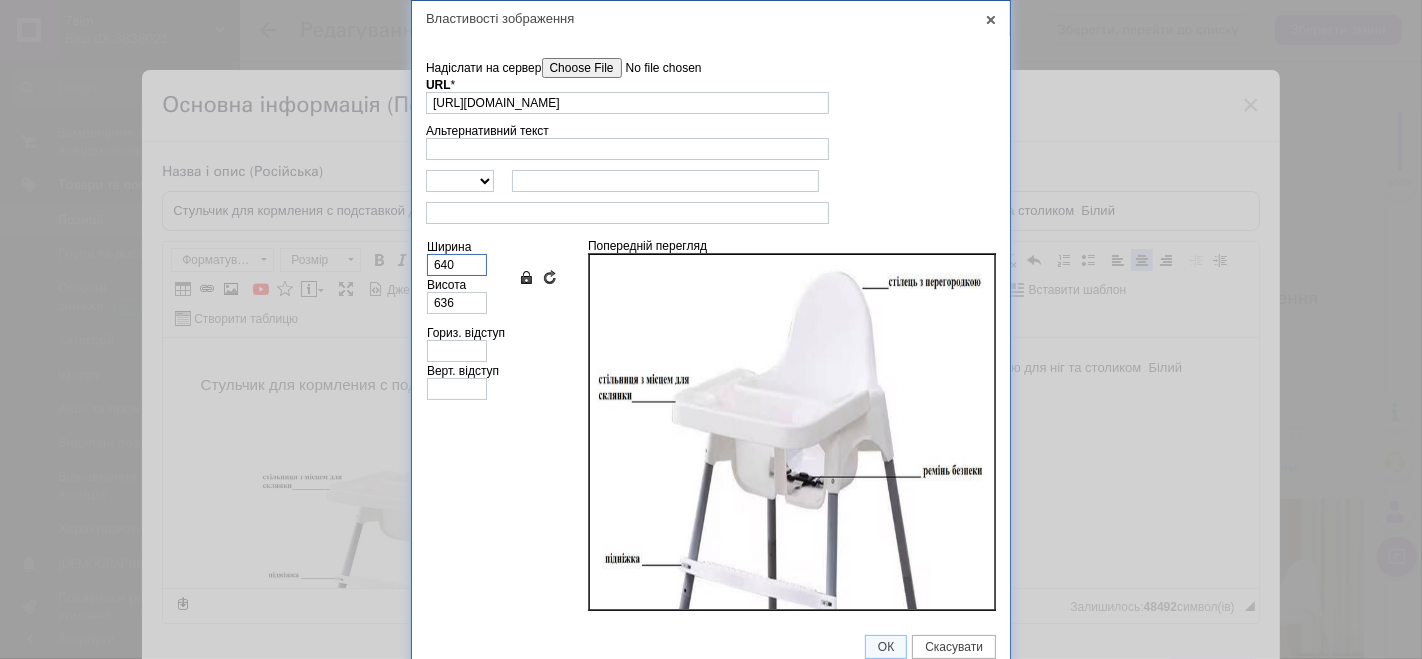 drag, startPoint x: 454, startPoint y: 260, endPoint x: 428, endPoint y: 258, distance: 26.076809 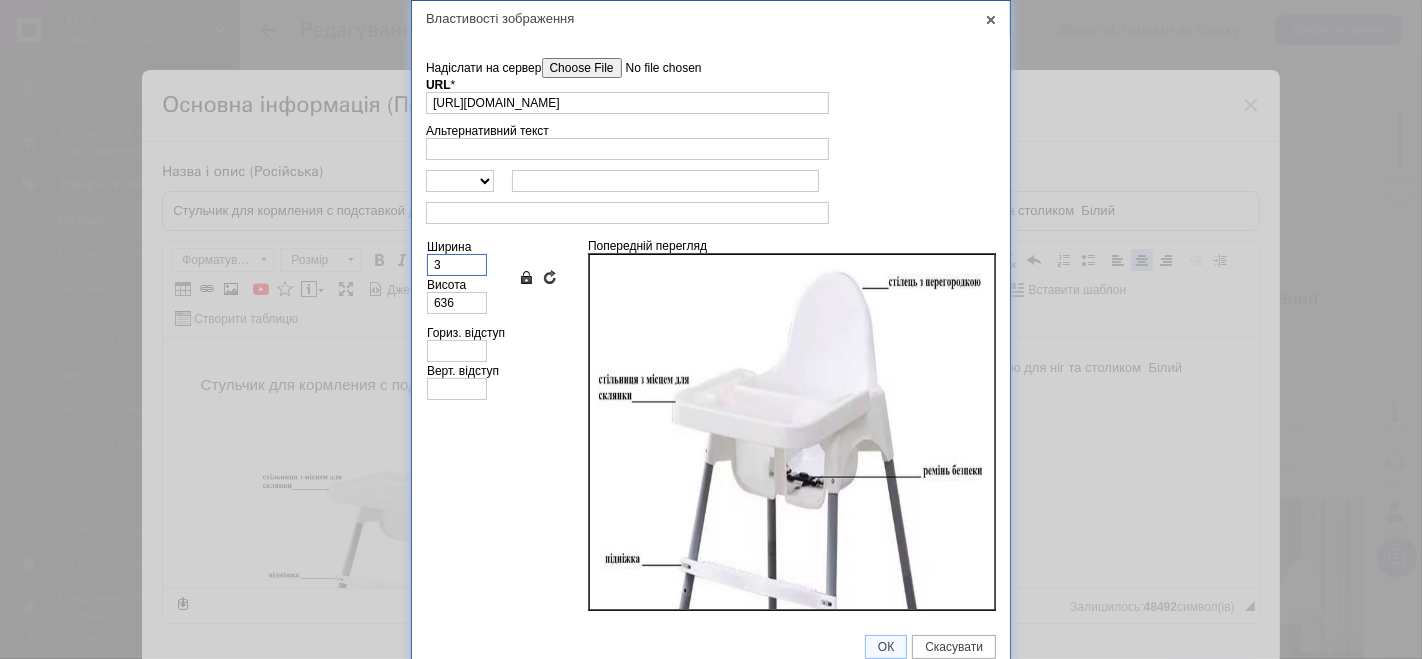type on "3" 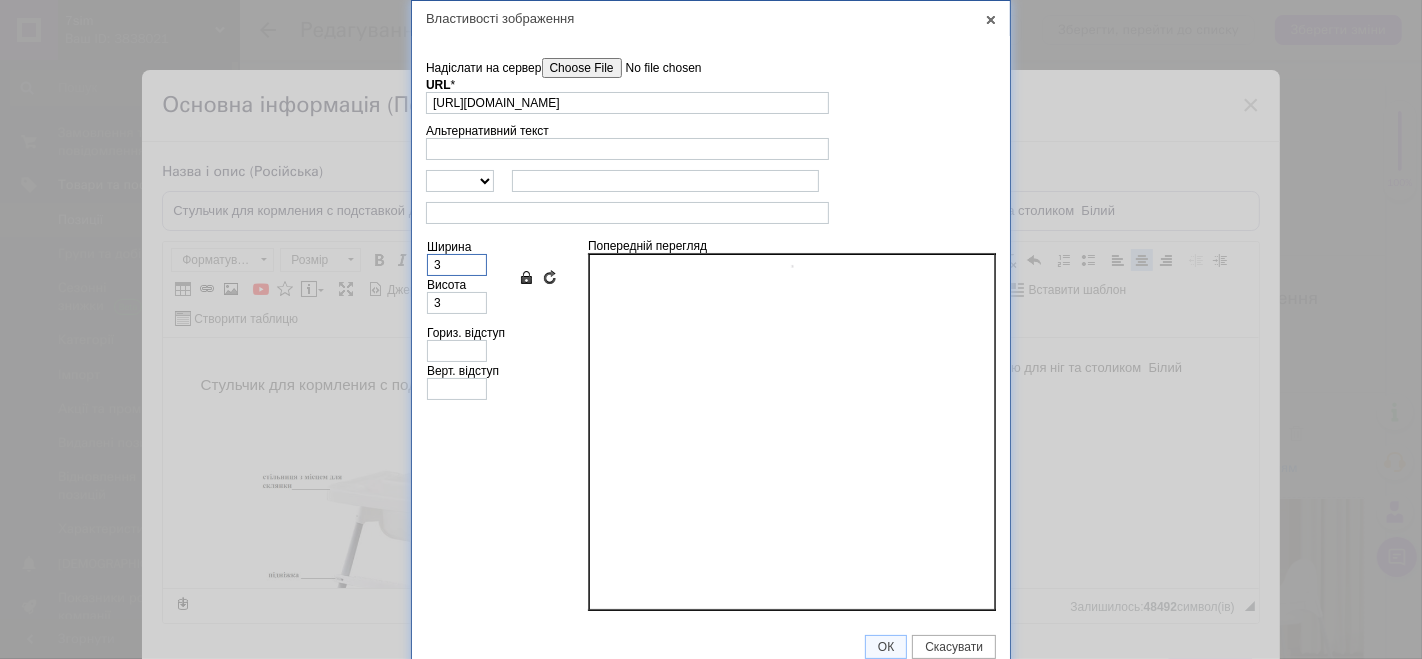 type on "35" 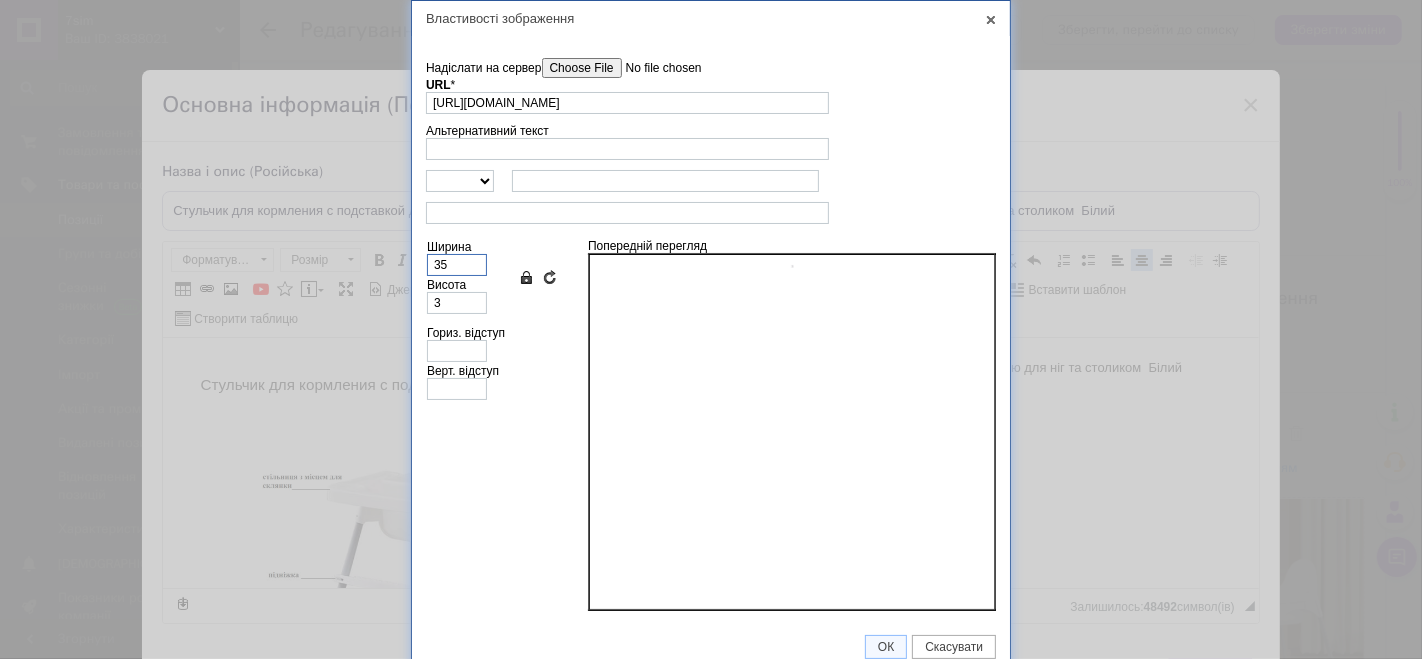 type on "35" 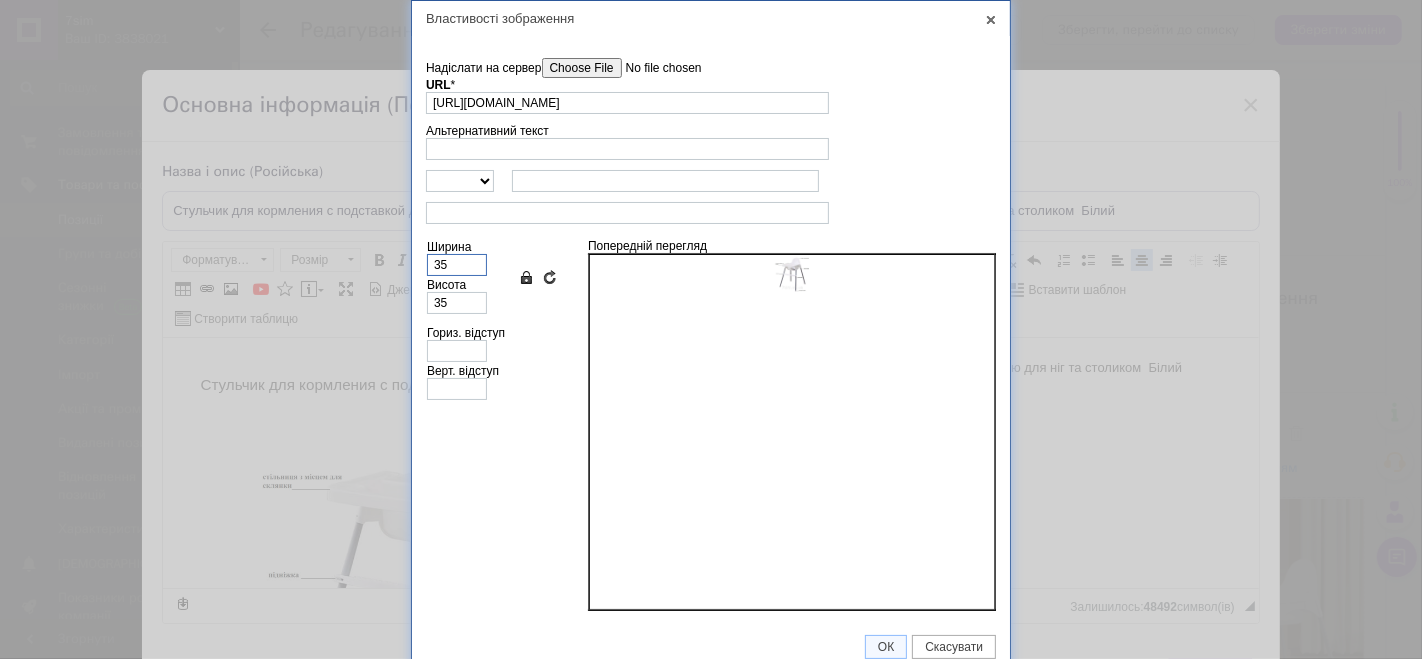 type on "350" 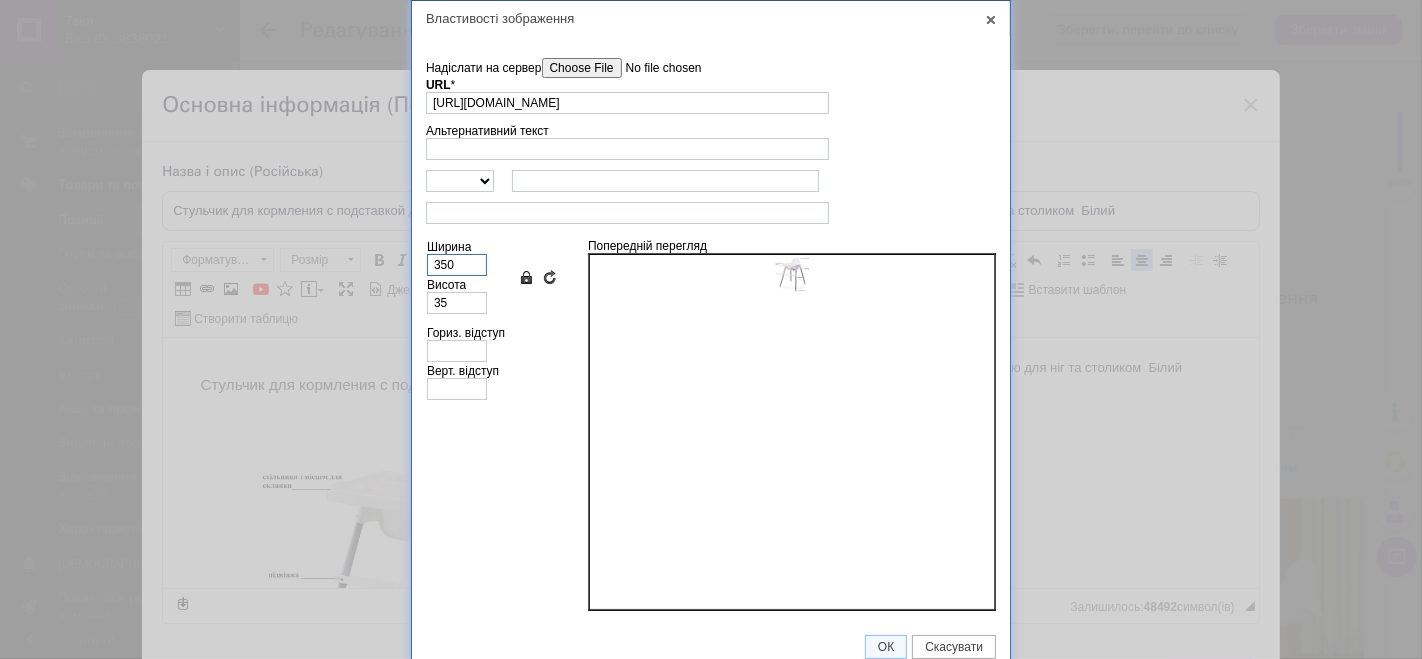 type on "348" 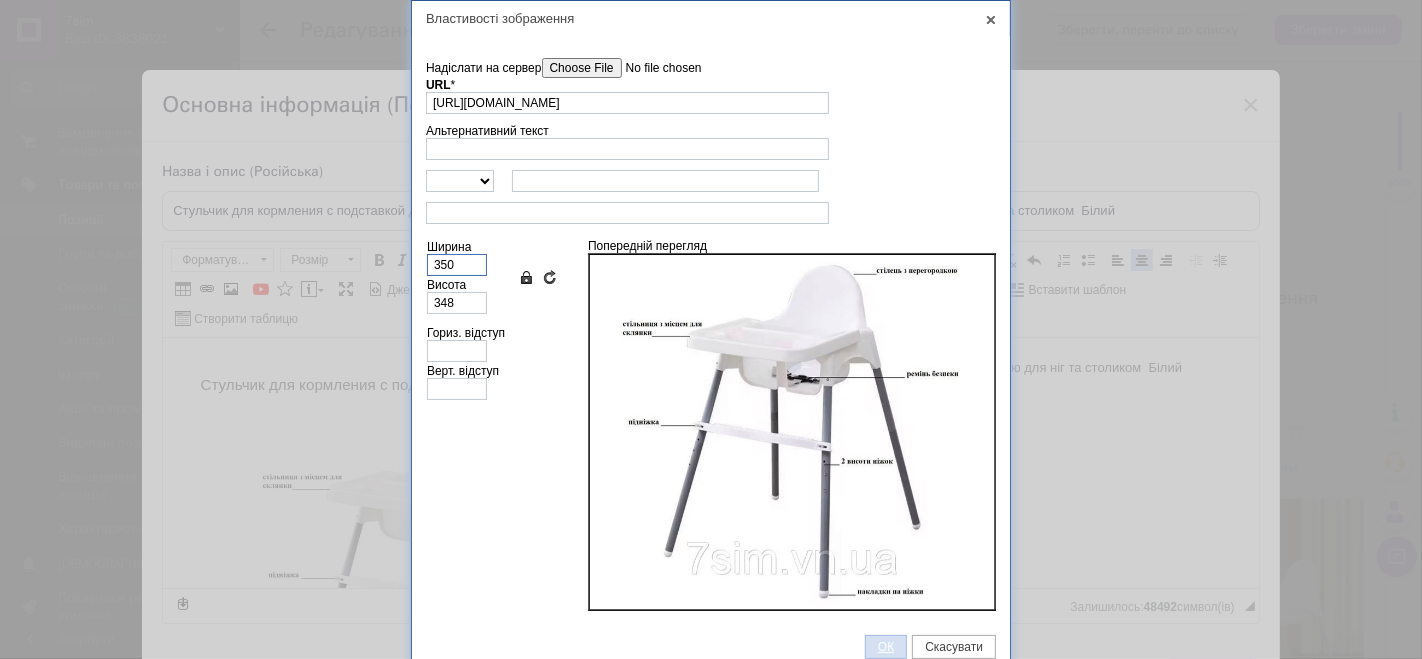 type on "350" 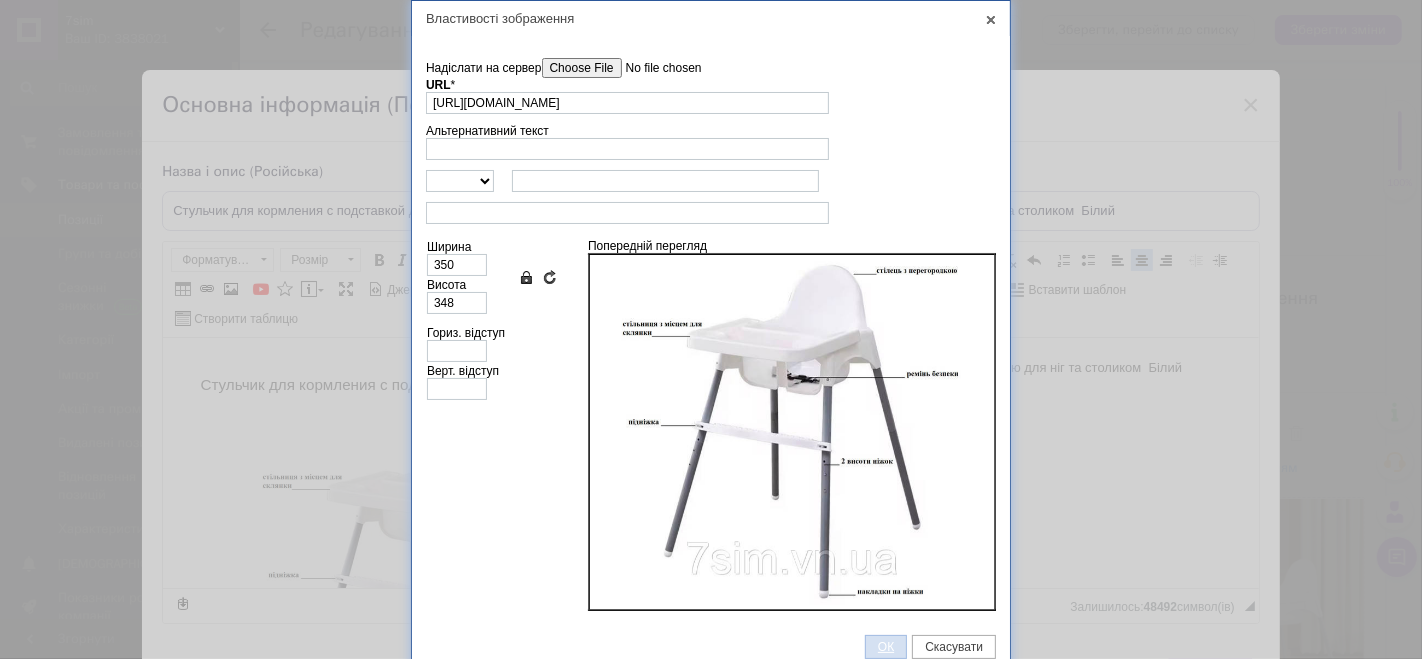 click on "ОК" at bounding box center (886, 647) 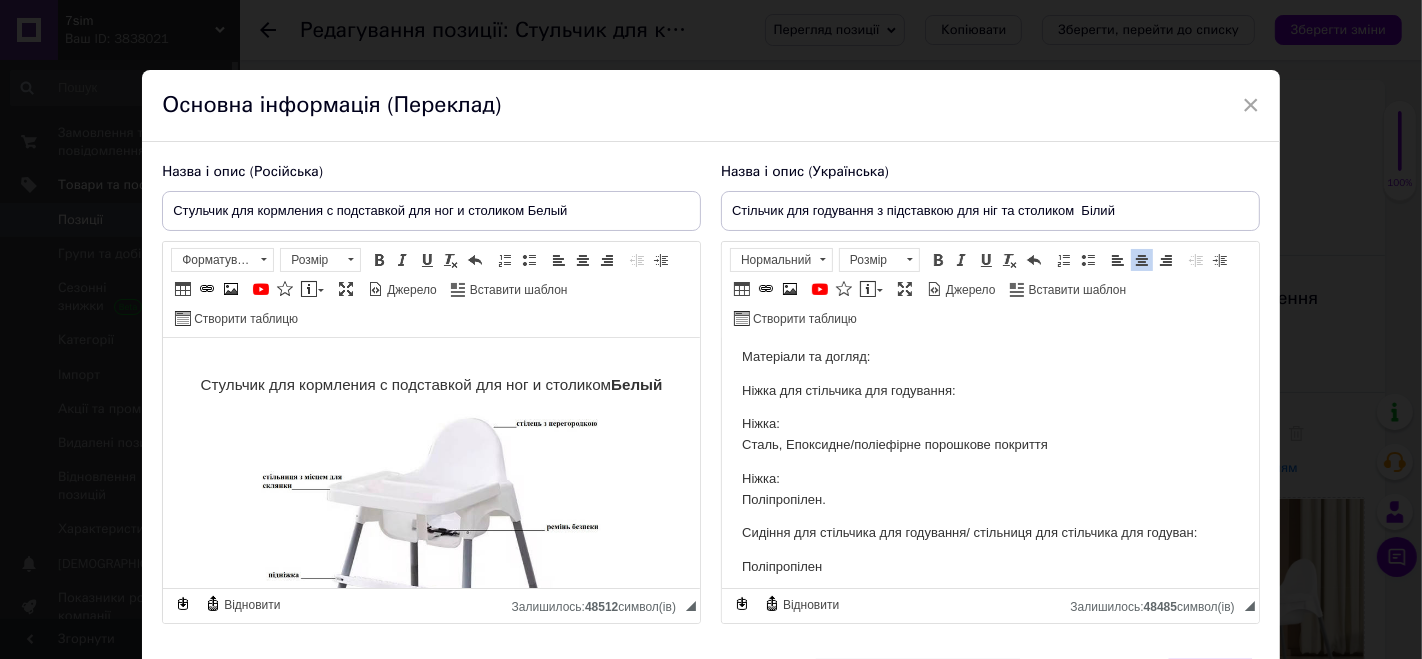 scroll, scrollTop: 1241, scrollLeft: 0, axis: vertical 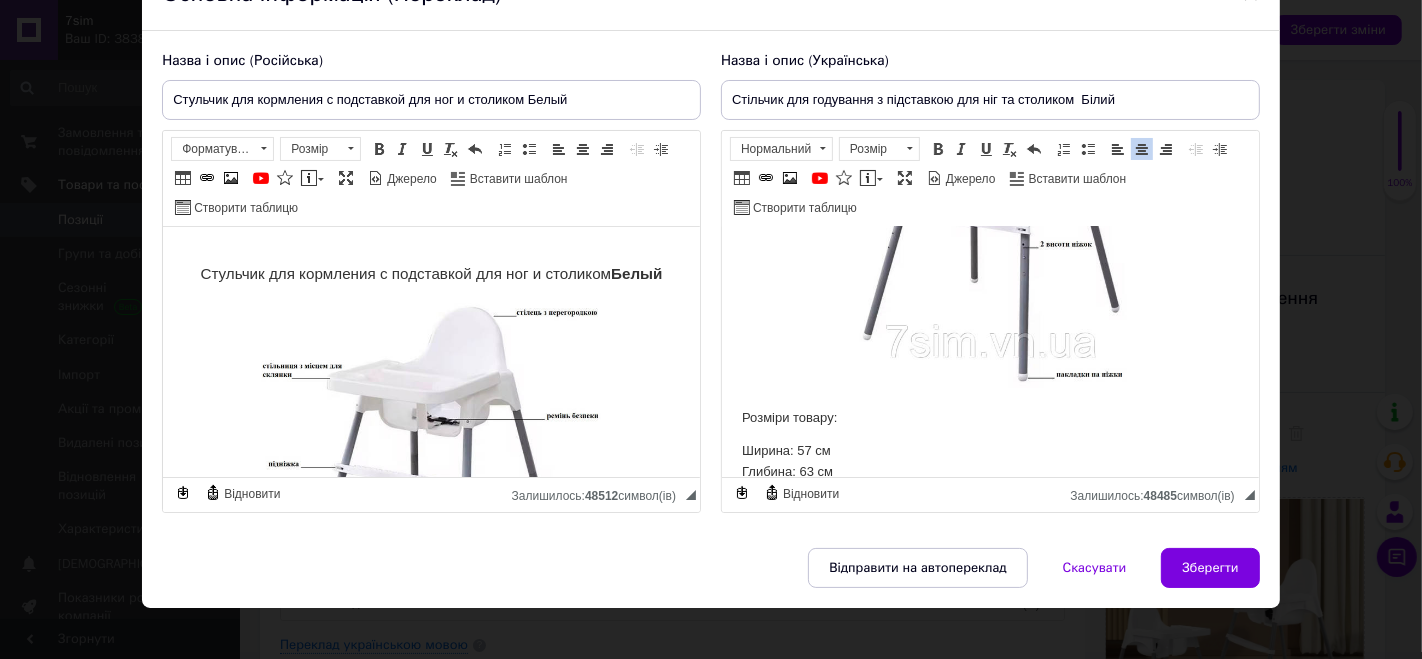 click on "Стільчик для годування з підставкою для ніг та столиком  Білий ​​​​​​​ Розміри товару: Ширина: 57 см Глибина: 63 см Висота: 85 см Ширина сидіння: 25 см Глибина сидіння: 22 см Висота сидіння: 54 см Максимальне навантаження: 15 кг Цей продукт потребує складання. Головні риси: Стільчик для годування ANTILOP можна легко розібрати і взяти з собою, щоб ваша дитина могла безпечно і стабільно сидіти вдома, з друзями або в ресторані. Насолоджуйтесь! Маленькі діти можуть сидіти на стільчику для годування за одним столом із дорослими, вчитися спілкуватися та їсти самостійно." at bounding box center (989, 721) 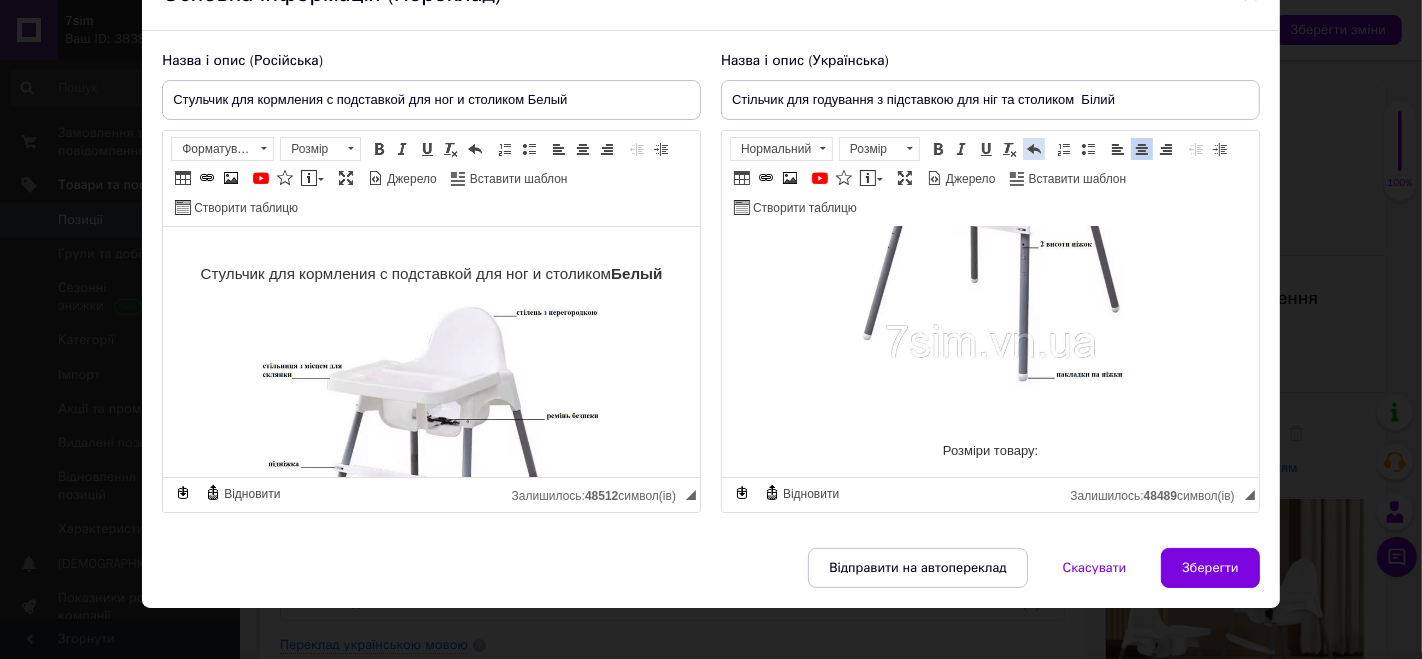 click on "Повернути  Сполучення клавіш Ctrl+Z" at bounding box center [1034, 149] 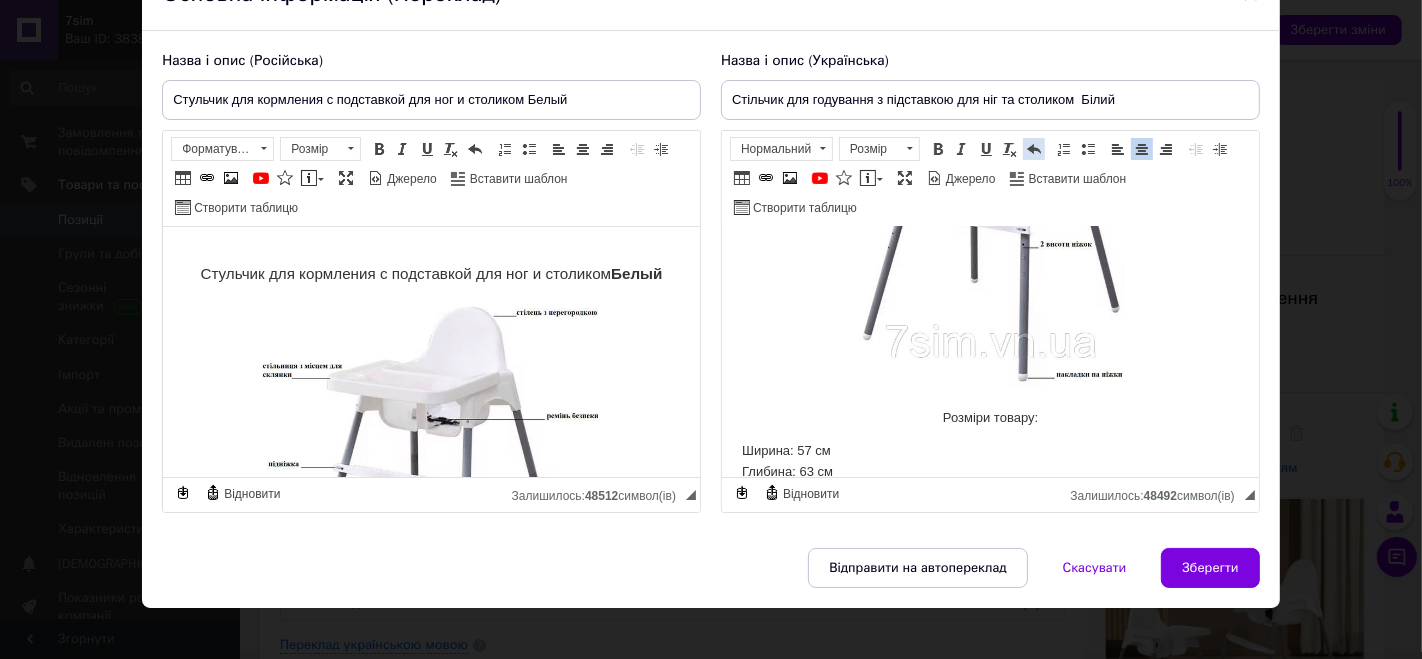 click on "Повернути  Сполучення клавіш Ctrl+Z" at bounding box center [1034, 149] 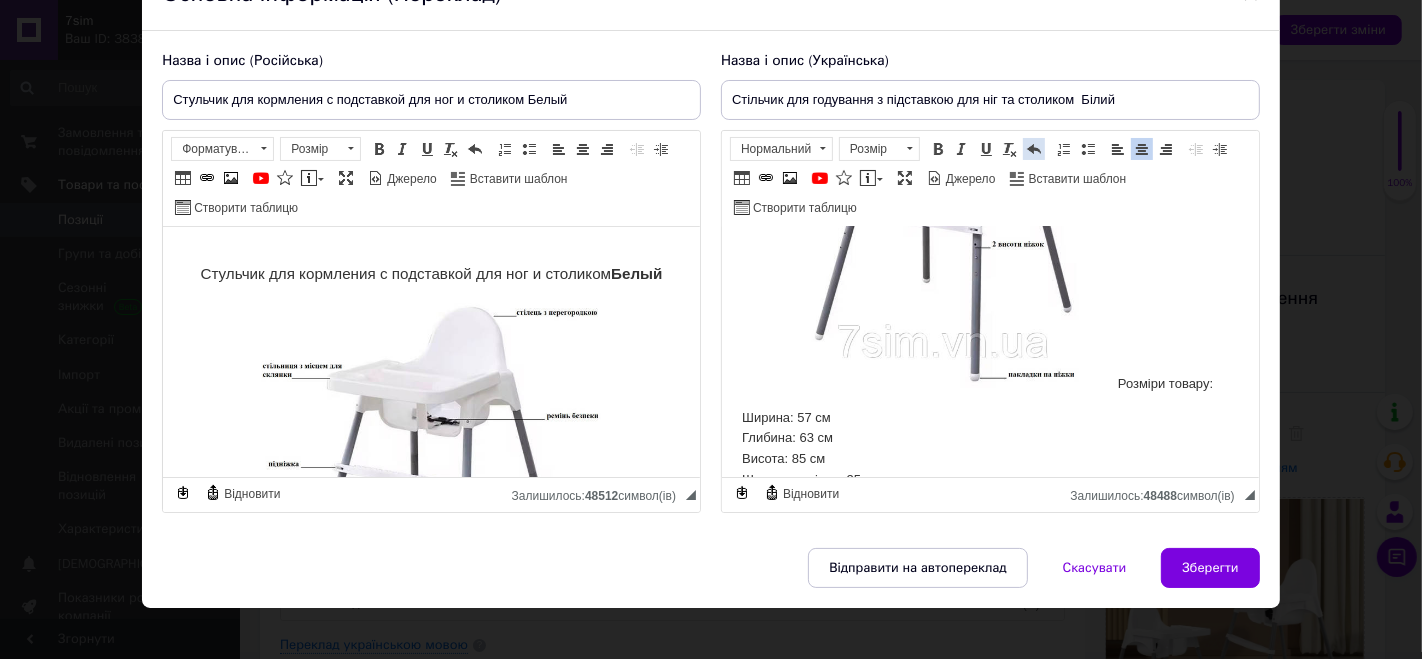 click on "Повернути  Сполучення клавіш Ctrl+Z" at bounding box center (1034, 149) 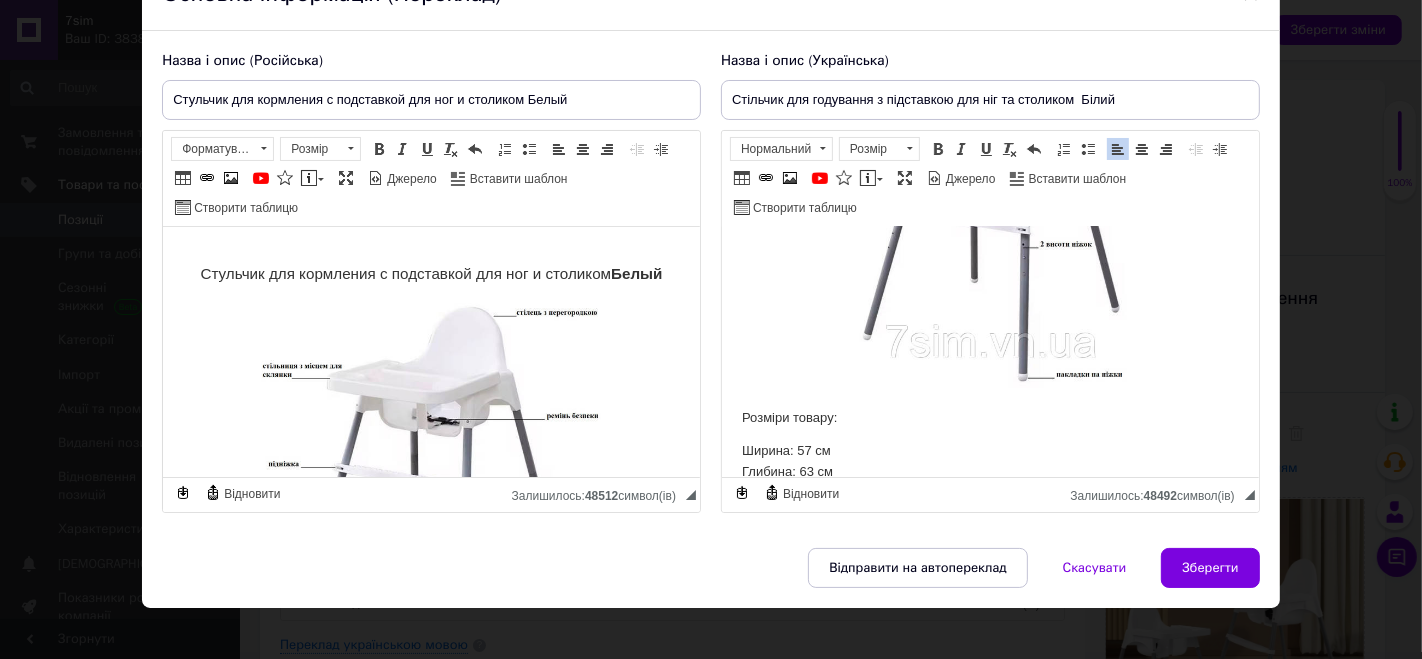 click on "Стільчик для годування з підставкою для ніг та столиком  Білий Розміри товару: Ширина: 57 см Глибина: 63 см Висота: 85 см Ширина сидіння: 25 см Глибина сидіння: 22 см Висота сидіння: 54 см Максимальне навантаження: 15 кг Цей продукт потребує складання. Головні риси: Стільчик для годування ANTILOP можна легко розібрати і взяти з собою, щоб ваша дитина могла безпечно і стабільно сидіти вдома, з друзями або в ресторані. Насолоджуйтесь! Маленькі діти можуть сидіти на стільчику для годування за одним столом із дорослими, вчитися спілкуватися та їсти самостійно. Ніжка:" at bounding box center (989, 721) 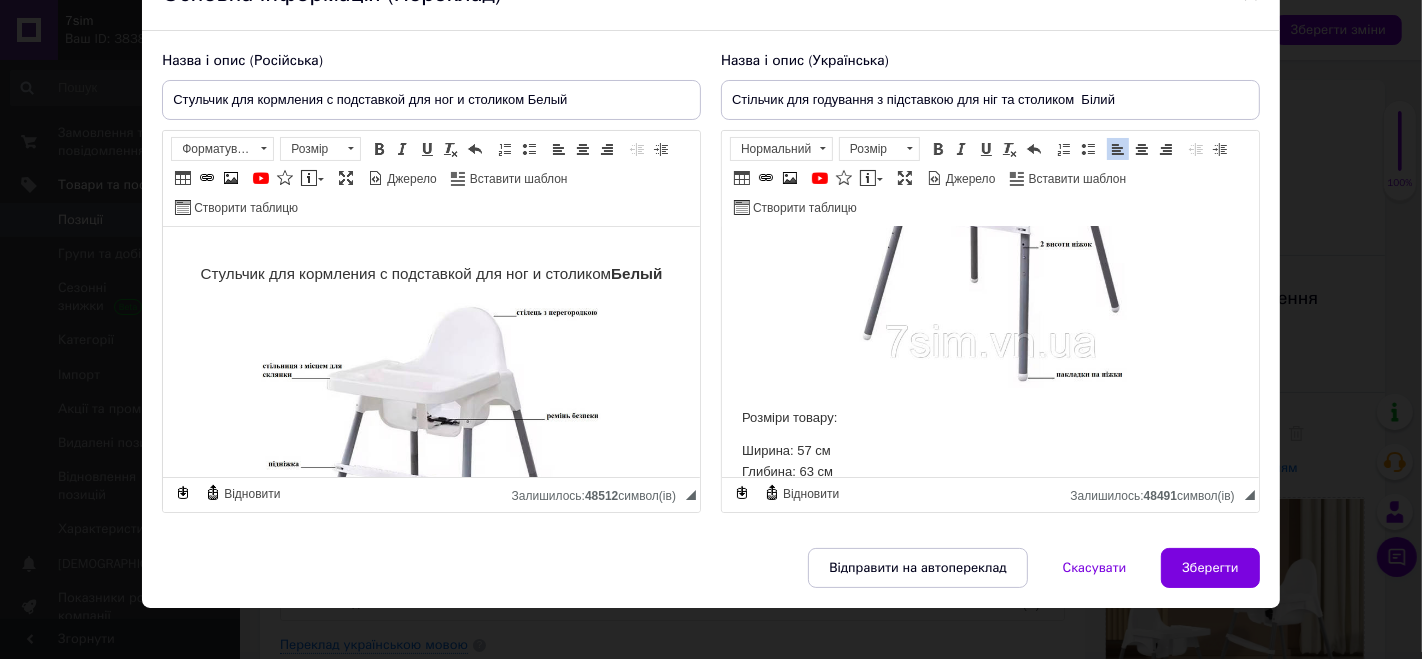 click at bounding box center (989, 217) 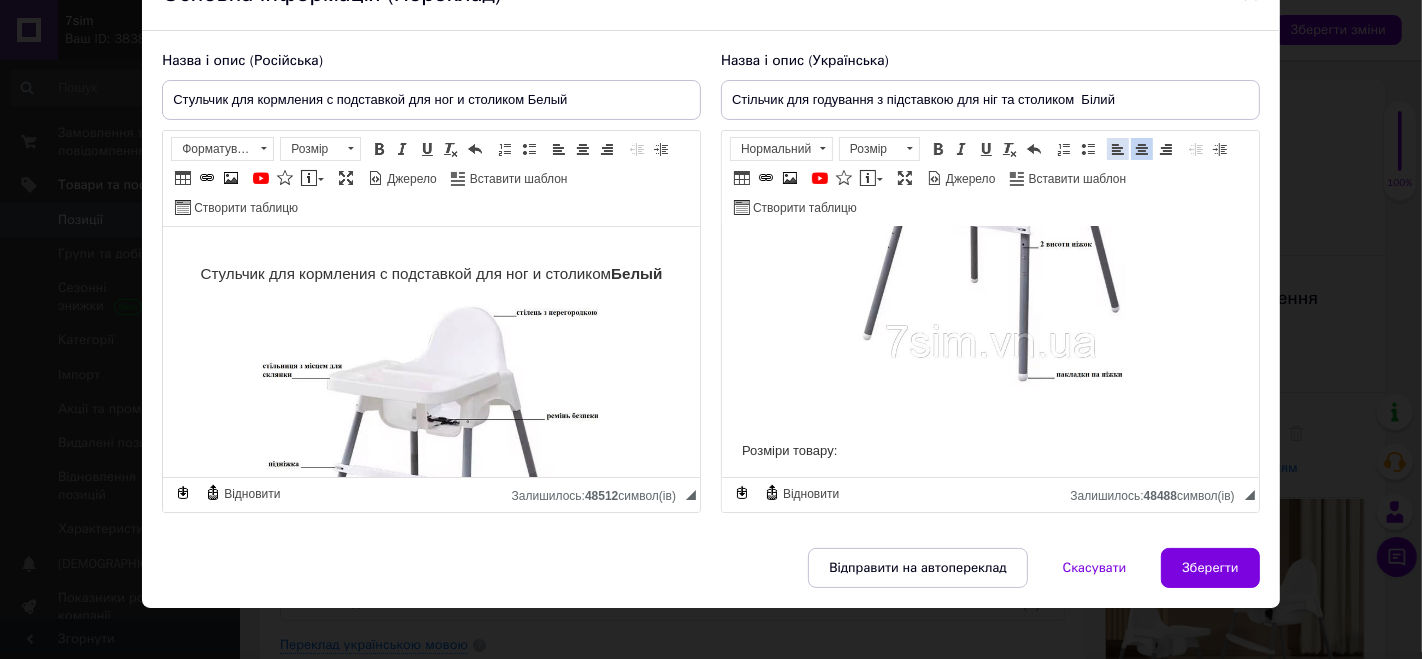 click on "По лівому краю" at bounding box center (1118, 149) 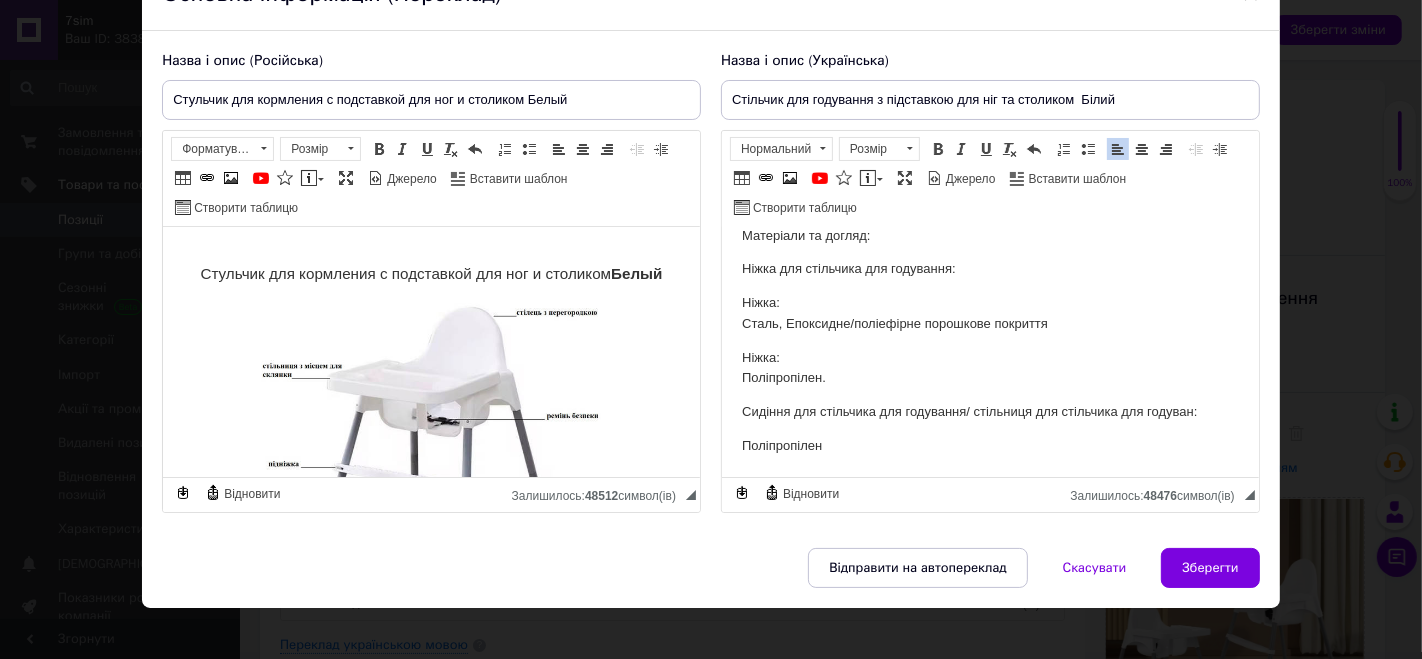 scroll, scrollTop: 1275, scrollLeft: 0, axis: vertical 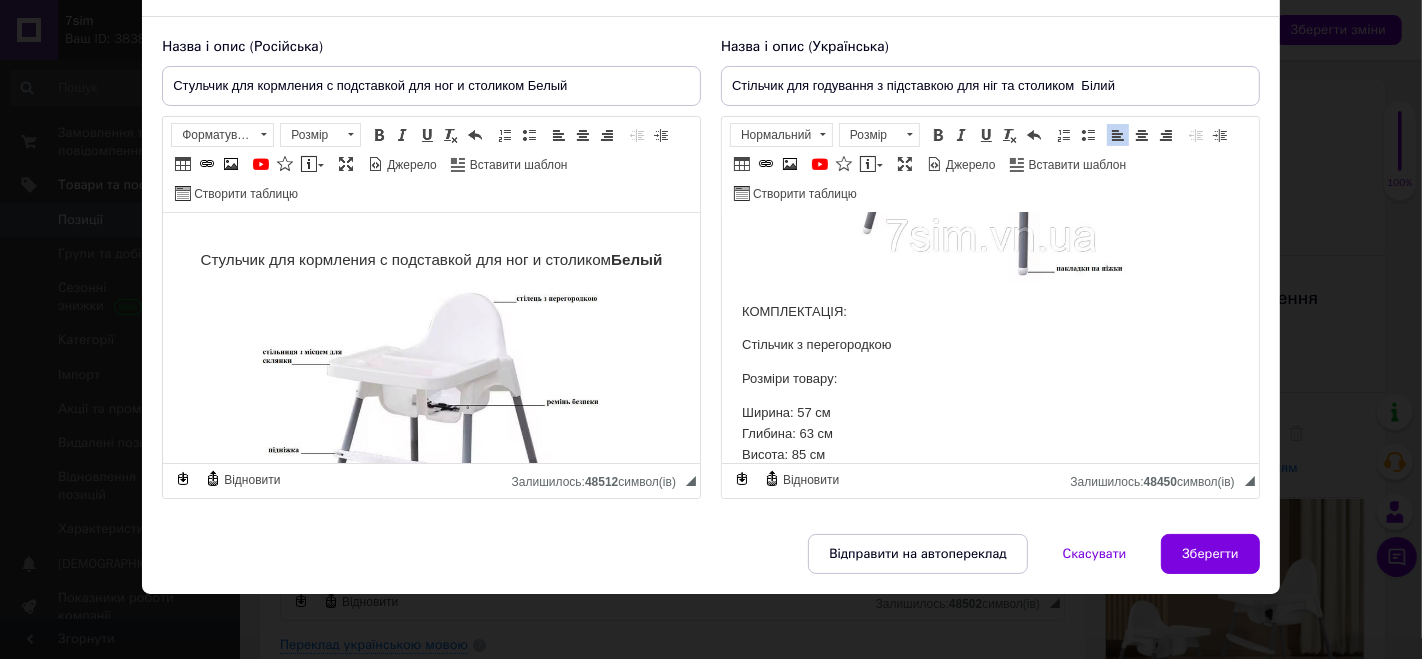 click on "Стільчик для годування з підставкою для ніг та столиком  Білий КОМПЛЕКТАЦІЯ: Стільчик з перегородкою Розміри товару: Ширина: 57 см Глибина: 63 см Висота: 85 см Ширина сидіння: 25 см Глибина сидіння: 22 см Висота сидіння: 54 см Максимальне навантаження: 15 кг Цей продукт потребує складання. Головні риси: Стільчик для годування ANTILOP можна легко розібрати і взяти з собою, щоб ваша дитина могла безпечно і стабільно сидіти вдома, з друзями або в ресторані. Насолоджуйтесь! [PERSON_NAME] розбирається та переноситься. Корисна інформація: Ремінь безпеки додається. Ніжка: Ніжка:" at bounding box center (989, 649) 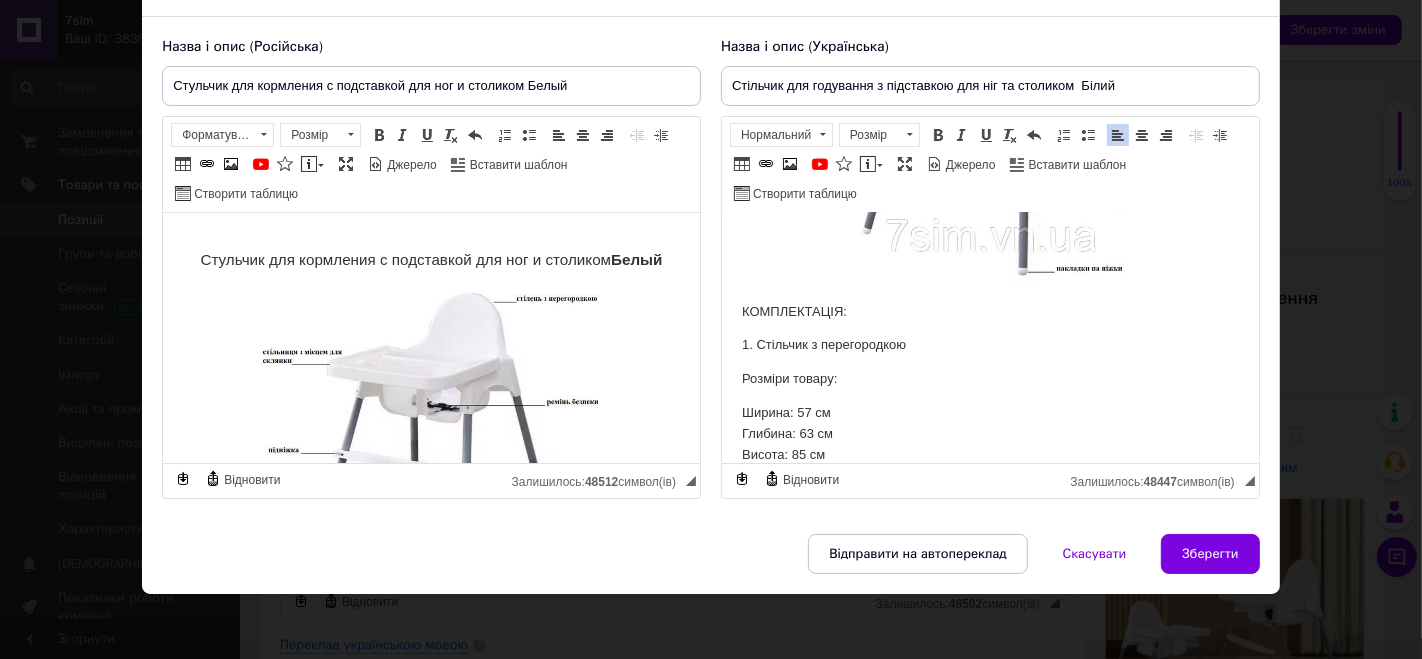 click on "1. Стільчик з перегородкою" at bounding box center (989, 345) 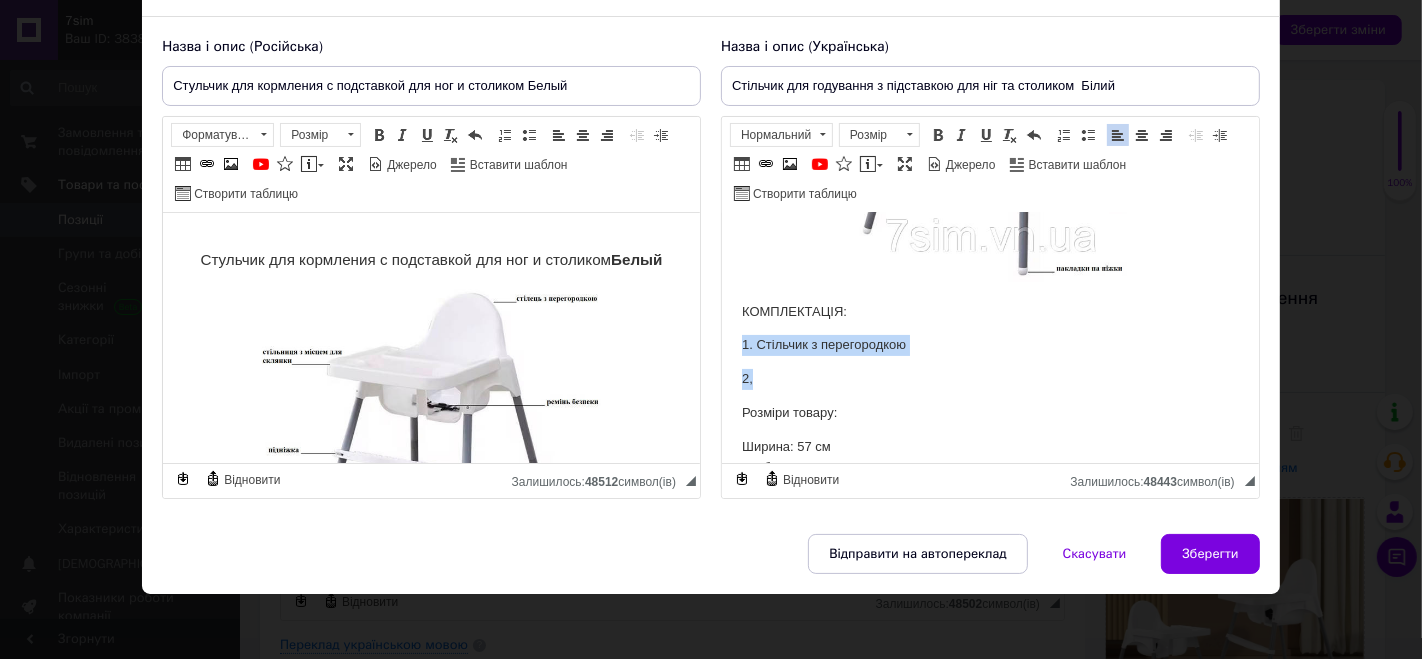 drag, startPoint x: 736, startPoint y: 346, endPoint x: 793, endPoint y: 367, distance: 60.74537 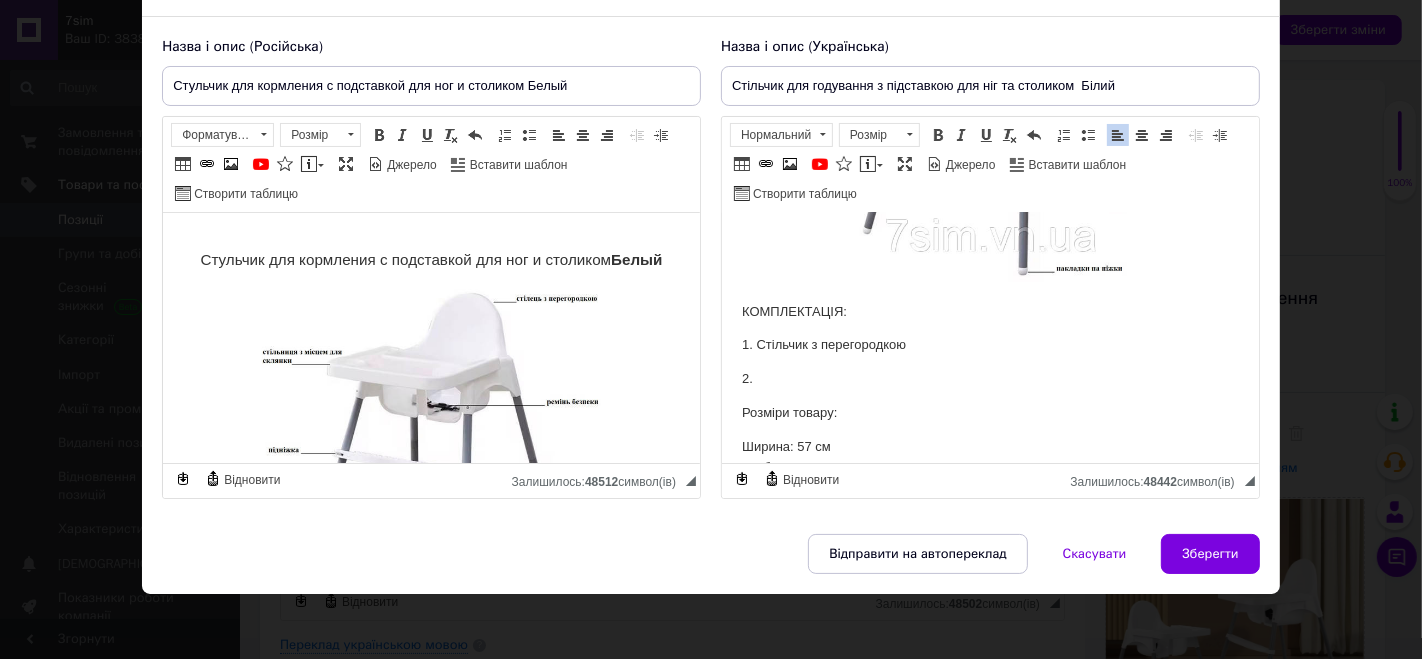 drag, startPoint x: 733, startPoint y: 314, endPoint x: 809, endPoint y: 368, distance: 93.230896 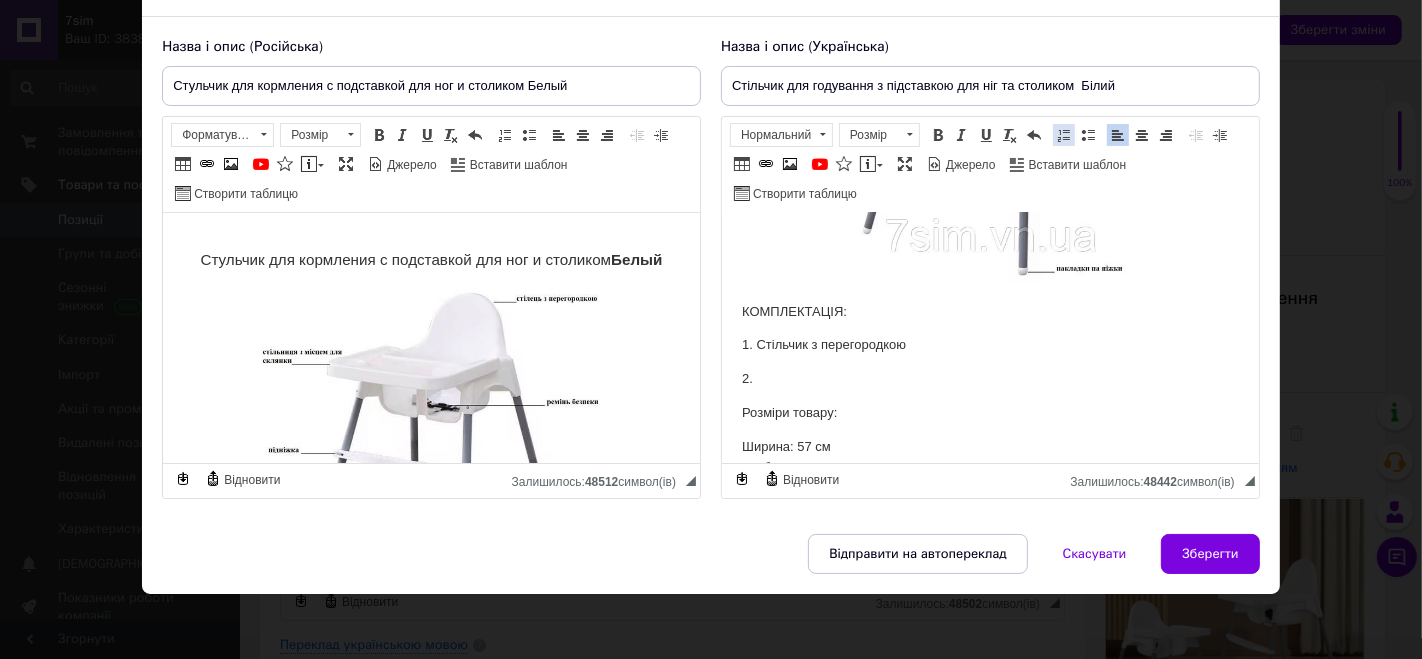 click at bounding box center [1064, 135] 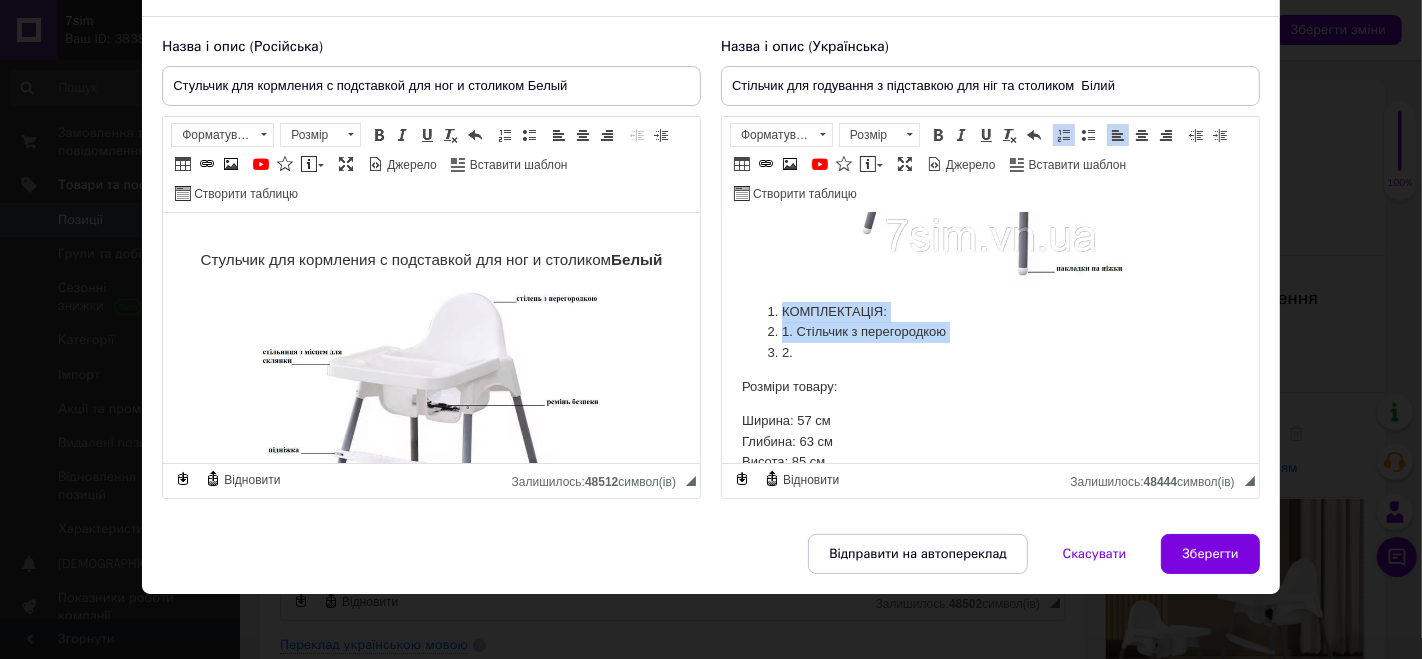 click on "1. Стільчик з перегородкою" at bounding box center [989, 332] 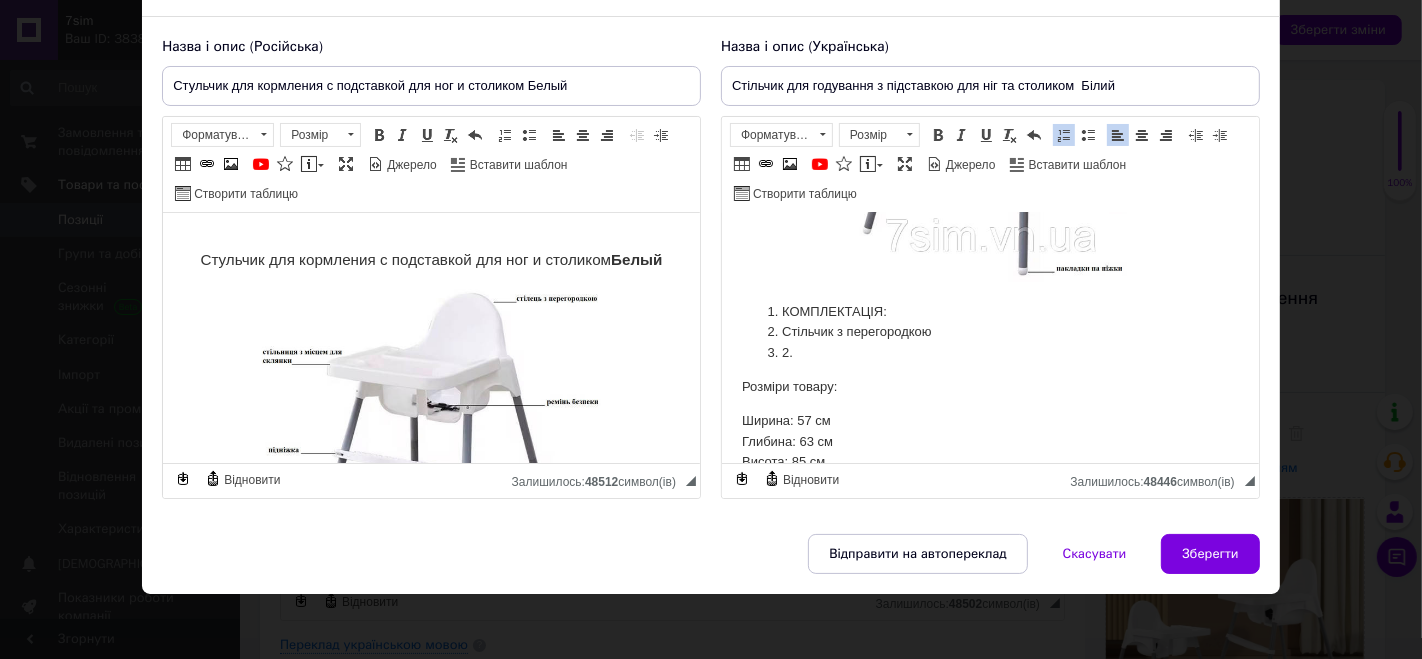 click on "КОМПЛЕКТАЦІЯ:" at bounding box center [989, 312] 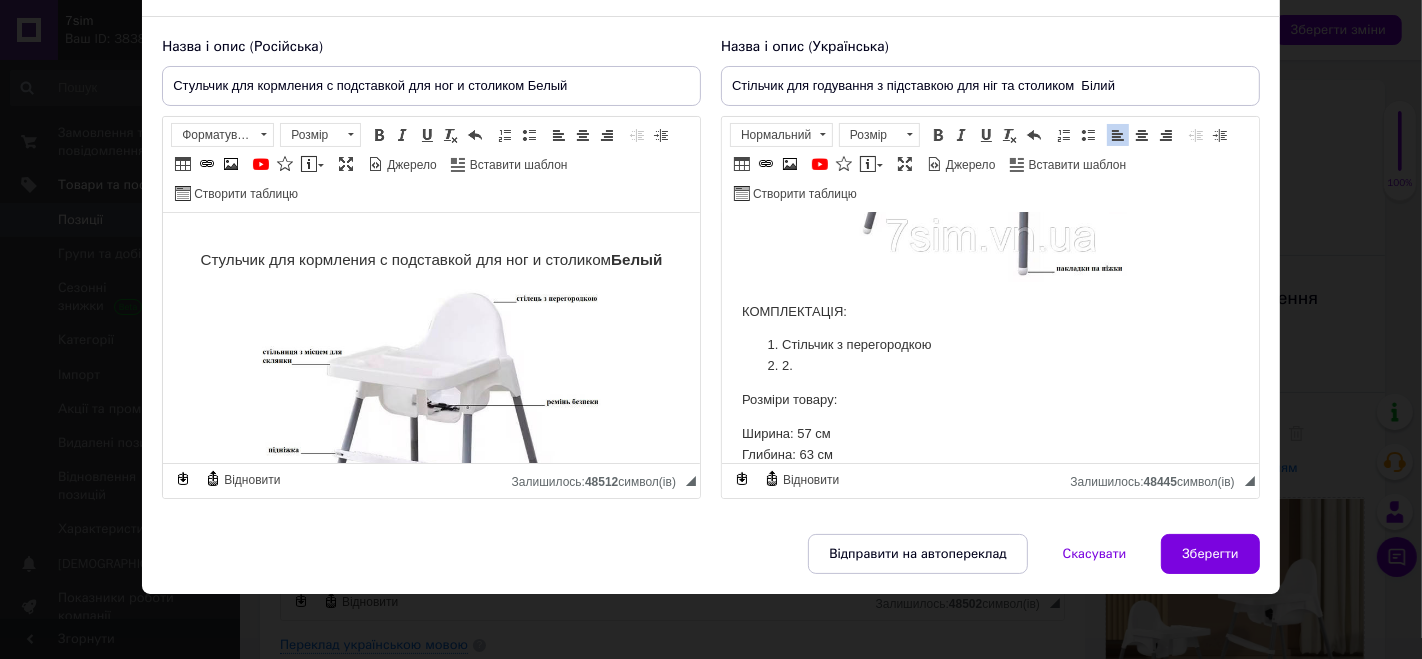 click on "2." at bounding box center (989, 366) 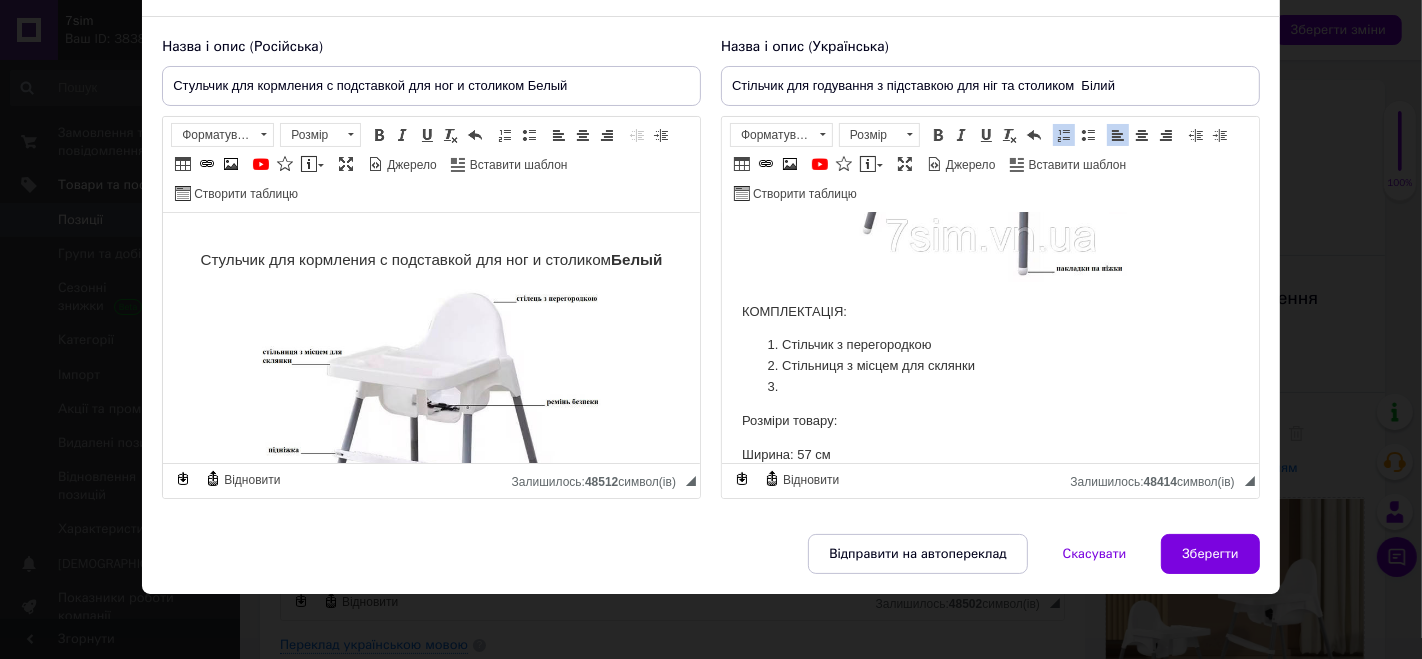 click on "Стільчик з перегородкою" at bounding box center [989, 345] 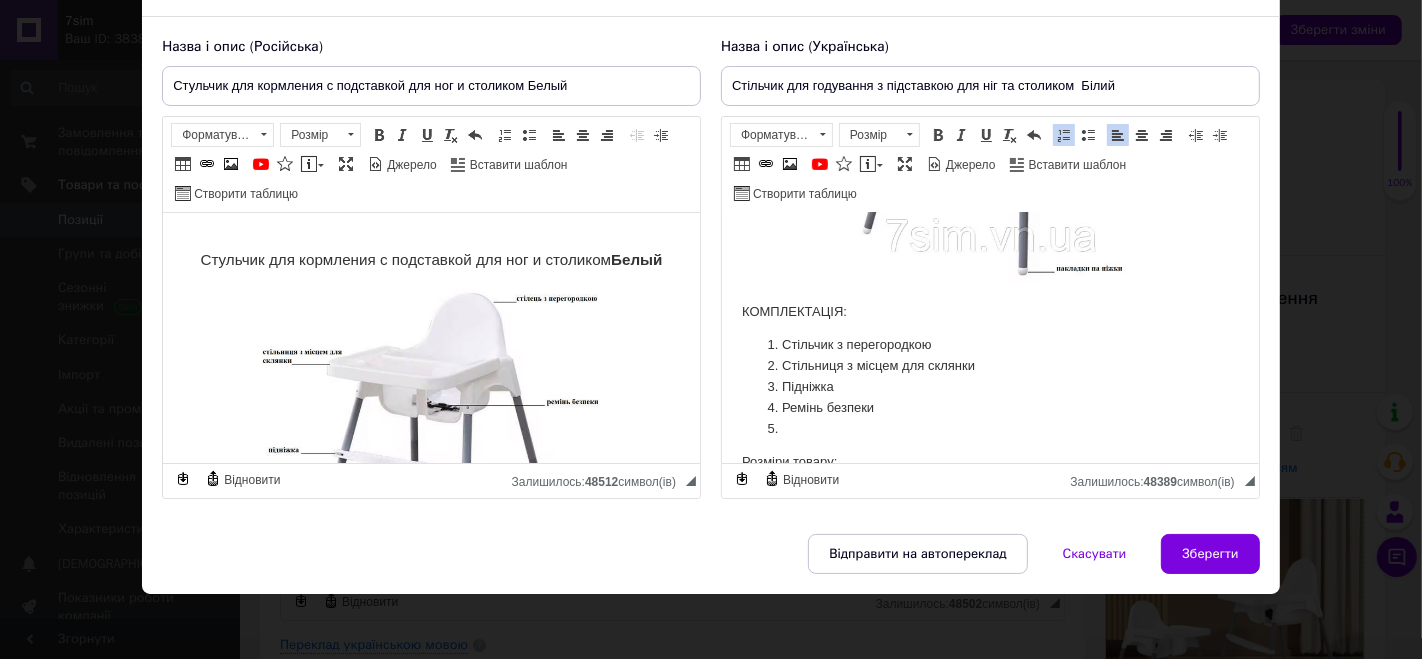click on "Ремінь безпеки" at bounding box center [989, 408] 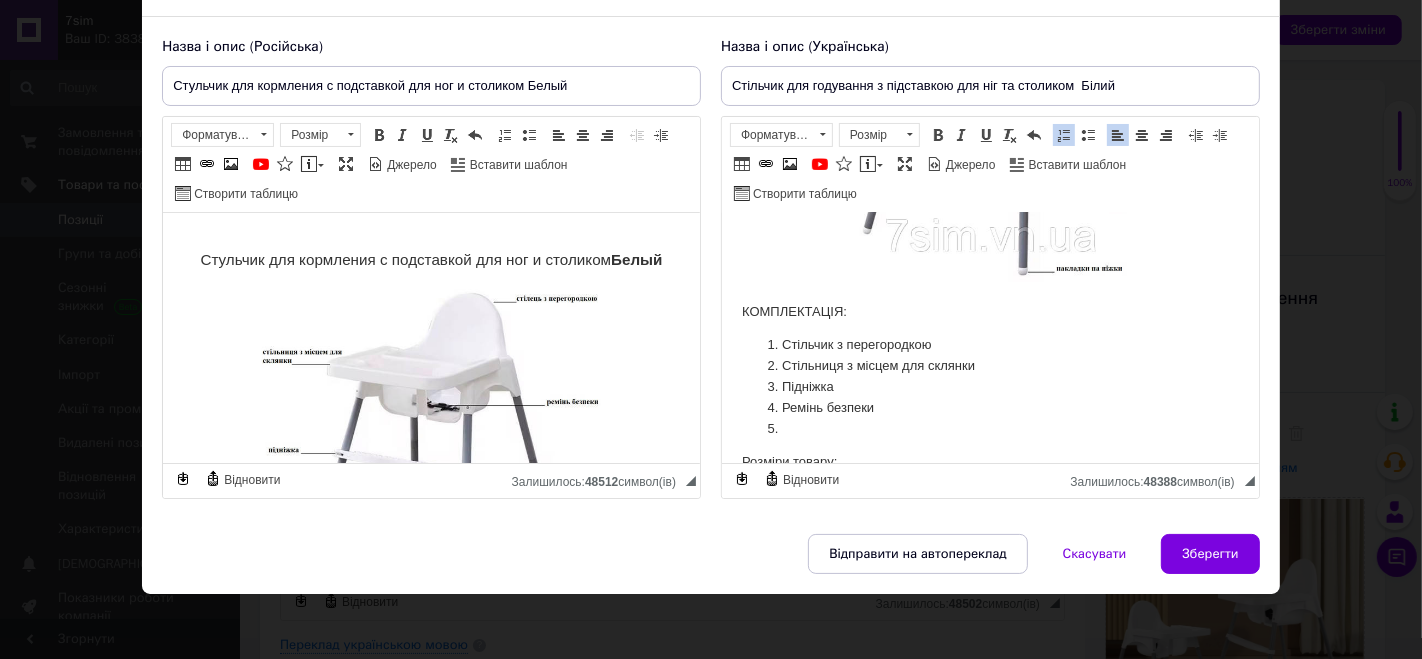 click at bounding box center (989, 429) 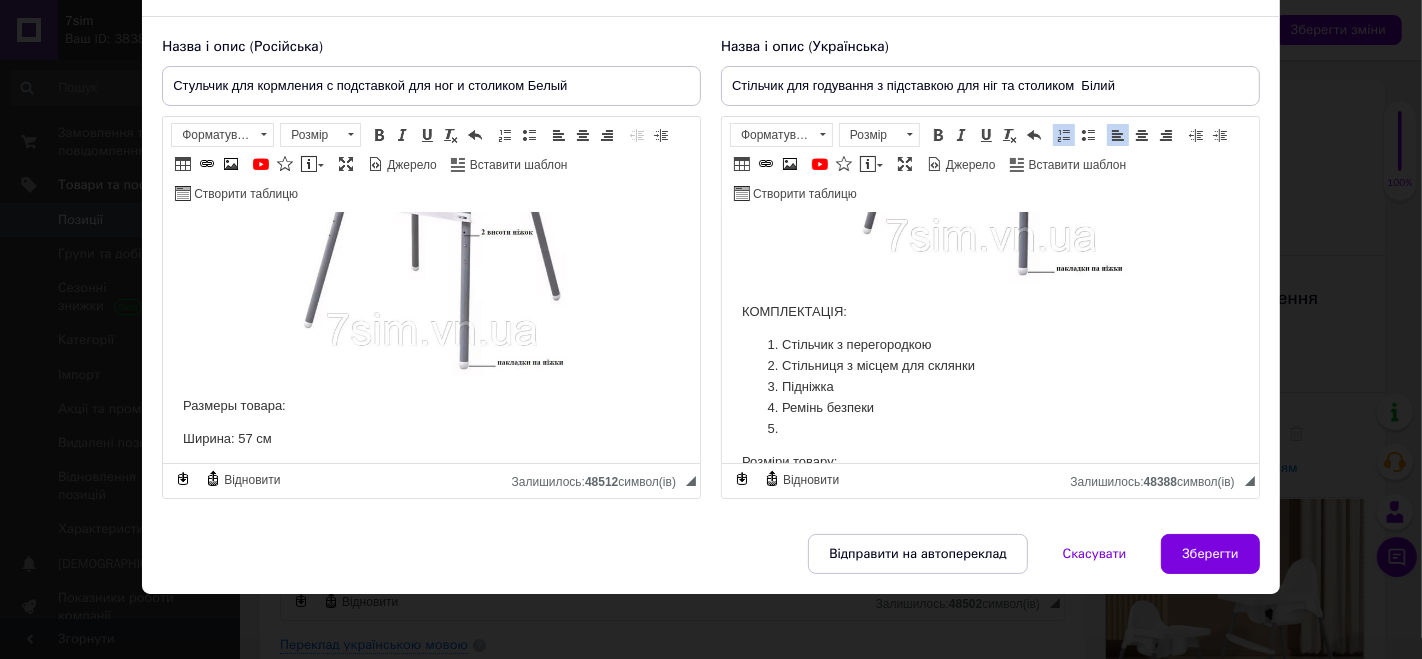 scroll, scrollTop: 222, scrollLeft: 0, axis: vertical 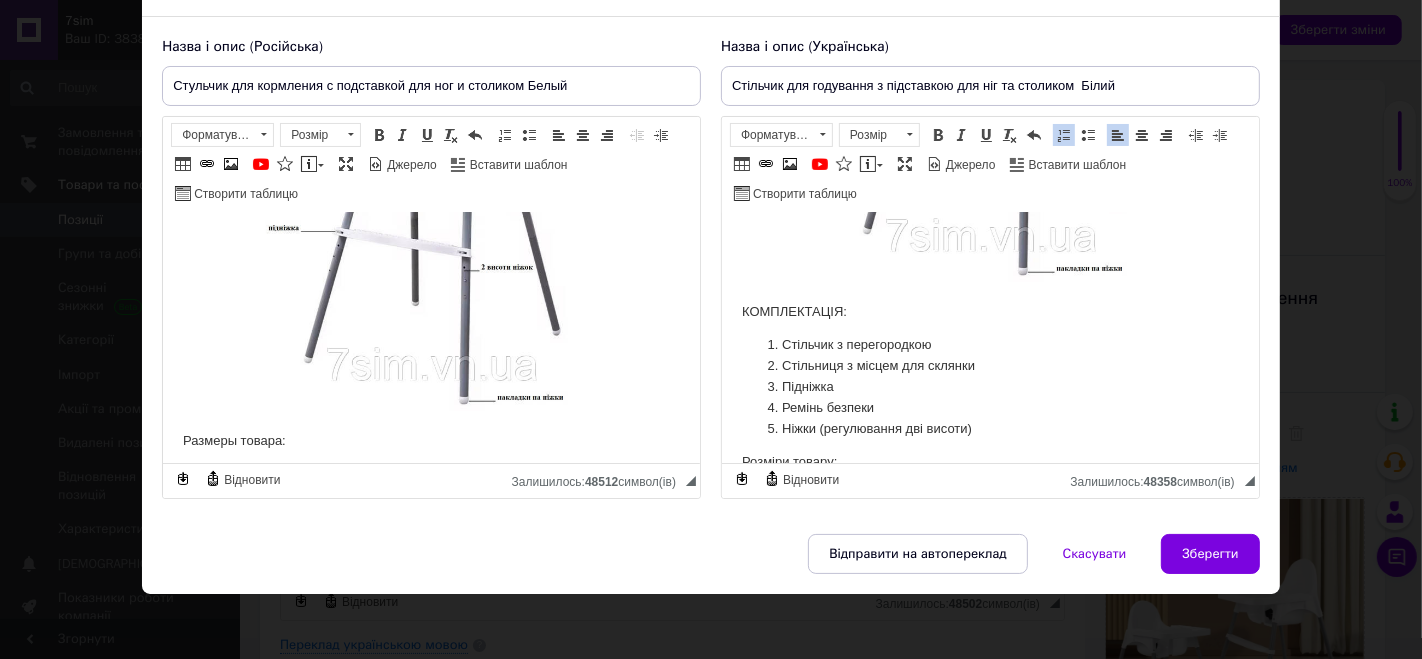 click on "Ніжки (регулювання дві висоти)" at bounding box center (989, 429) 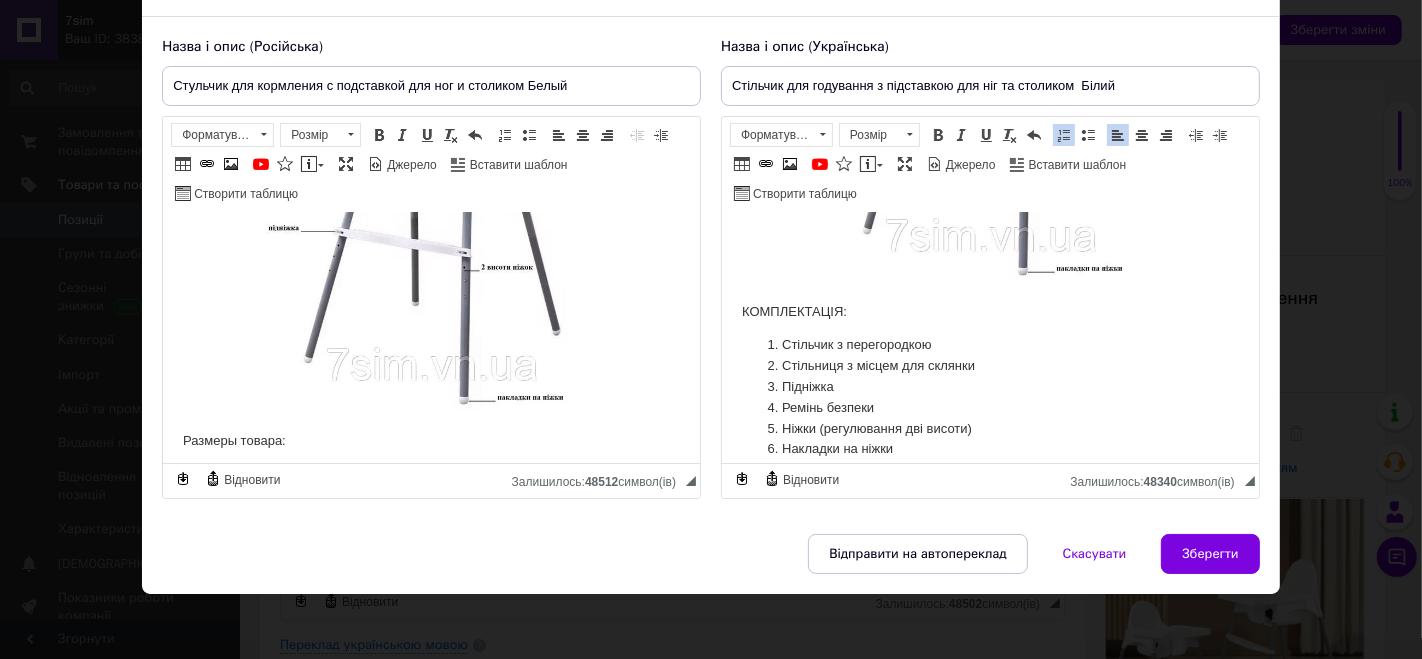 click on "Накладки на ніжки" at bounding box center (989, 449) 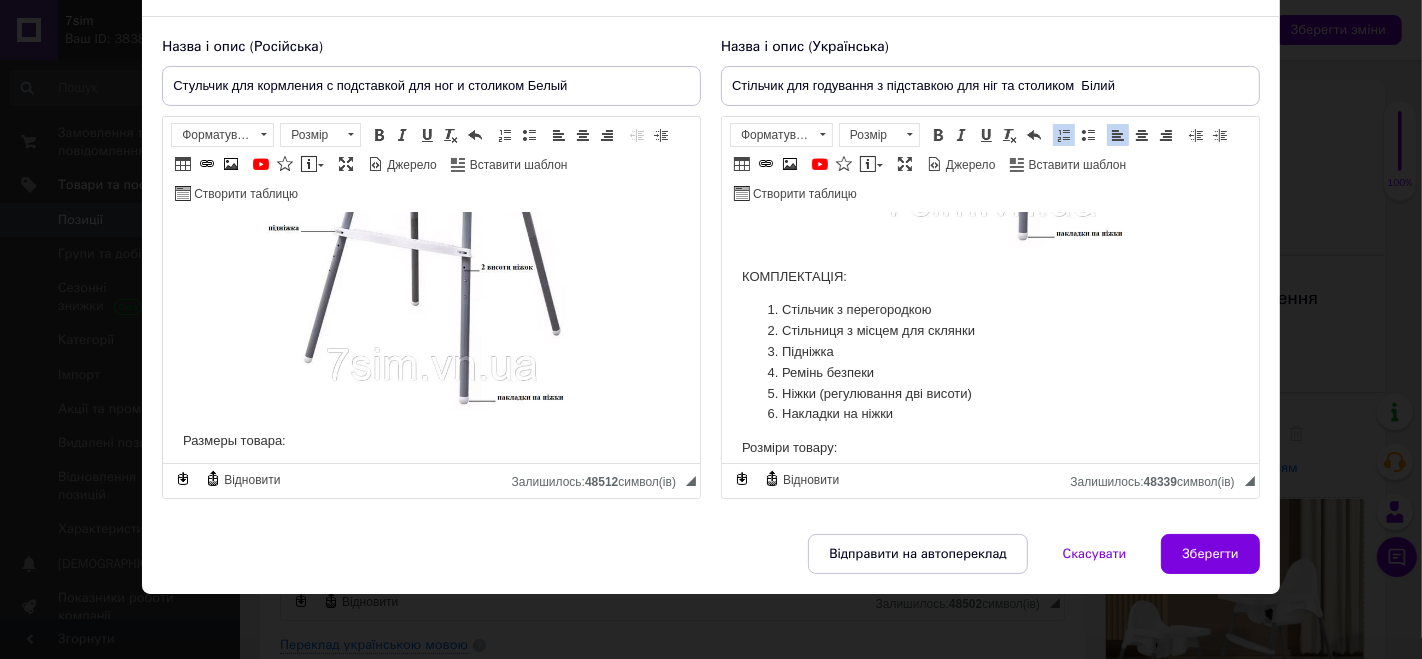 scroll, scrollTop: 333, scrollLeft: 0, axis: vertical 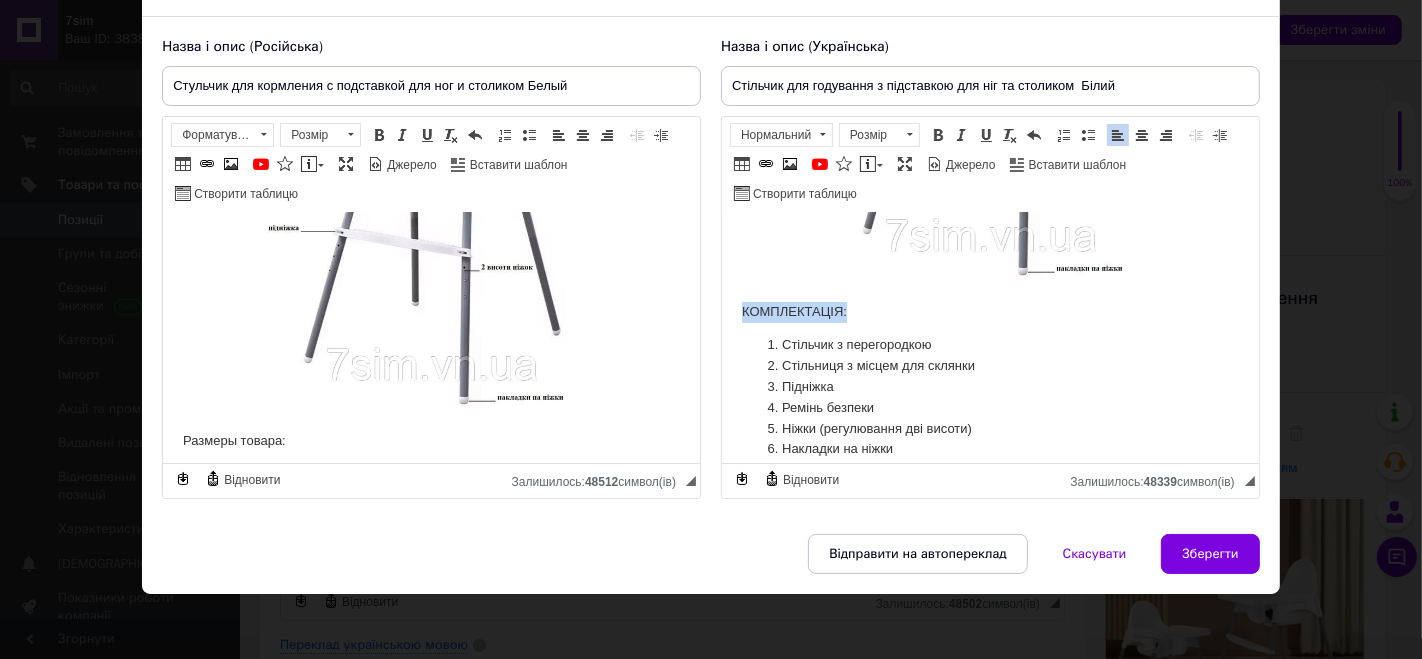drag, startPoint x: 751, startPoint y: 306, endPoint x: 859, endPoint y: 309, distance: 108.04166 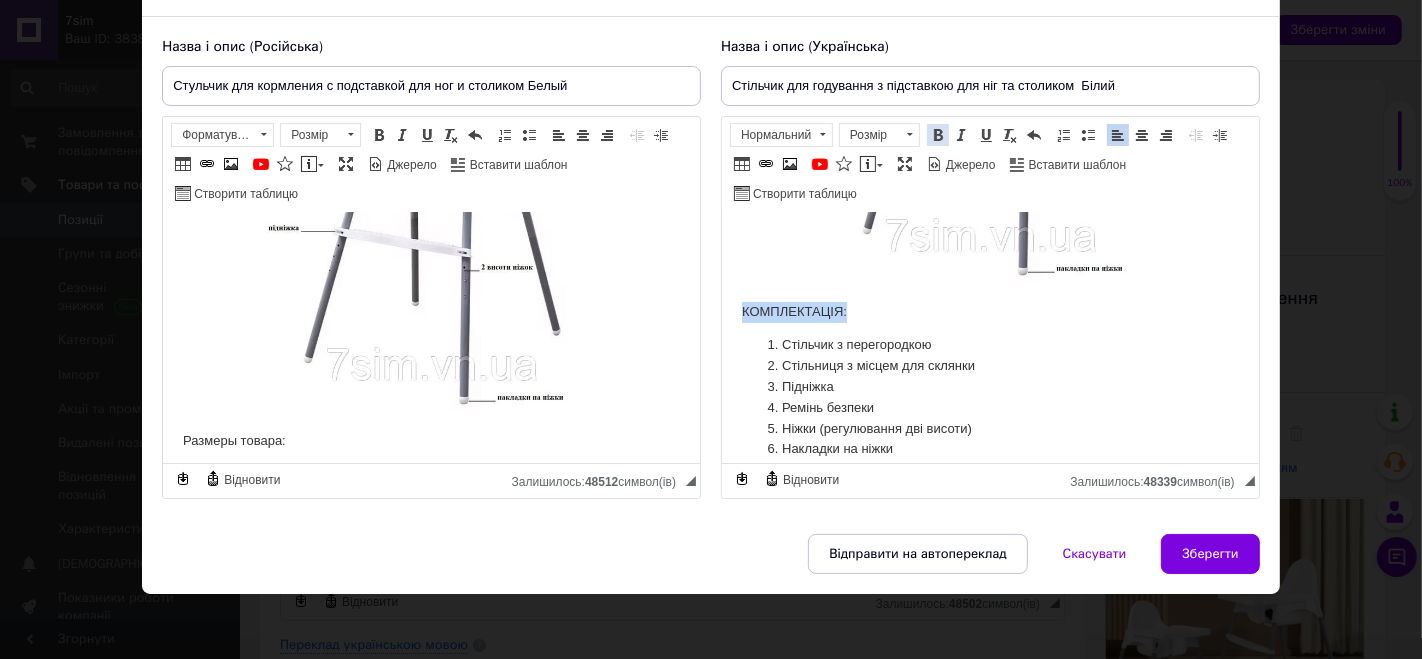 click at bounding box center (938, 135) 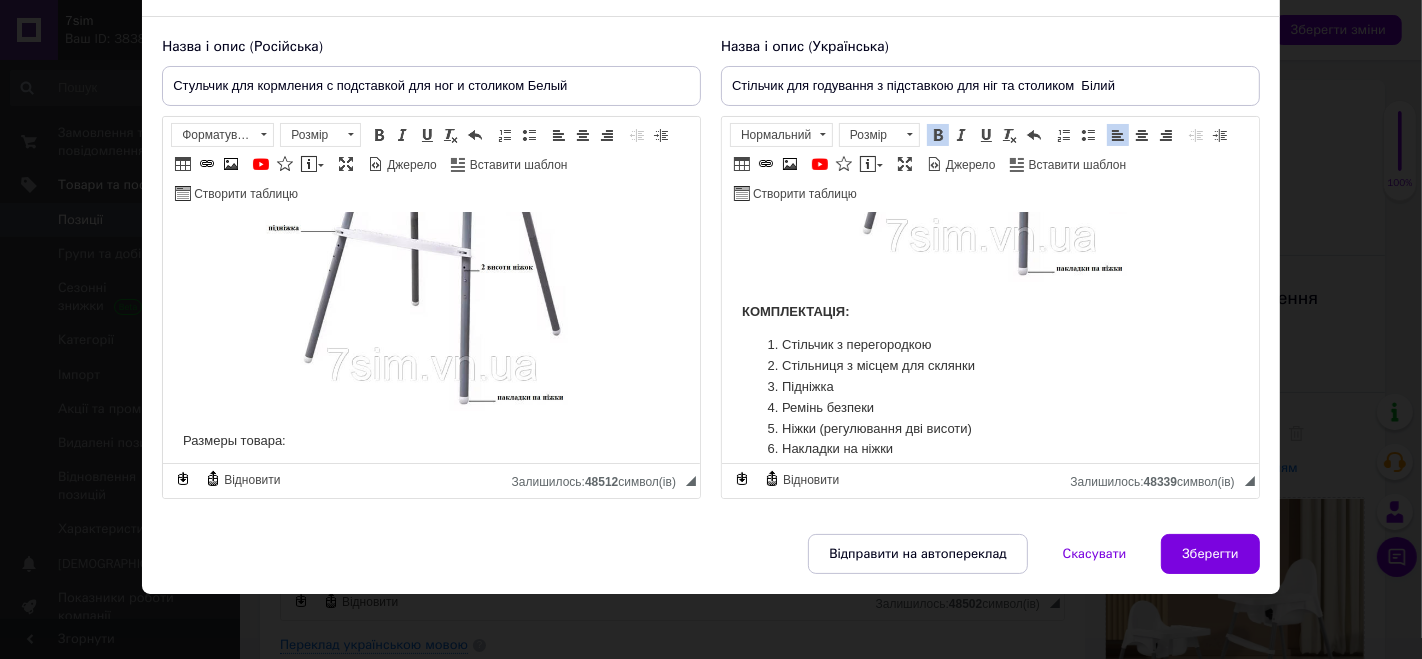 click on "Стільниця з місцем для склянки" at bounding box center [989, 366] 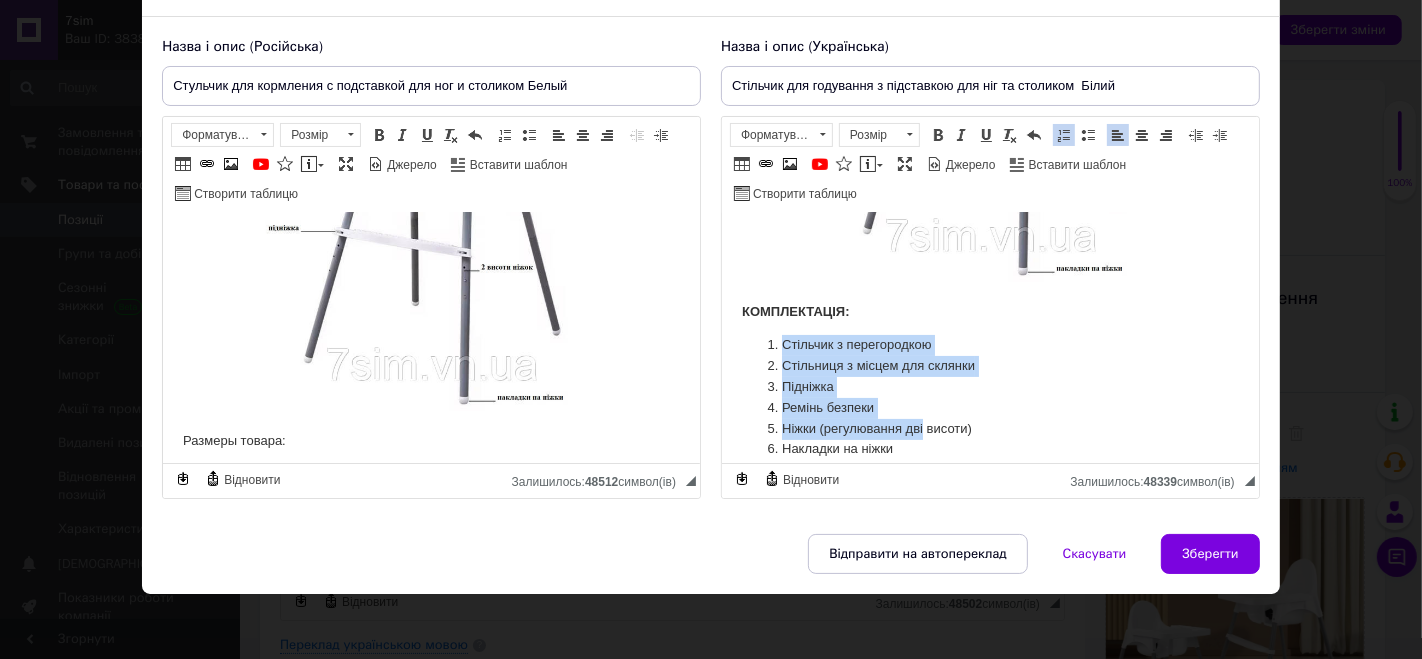 drag, startPoint x: 759, startPoint y: 341, endPoint x: 921, endPoint y: 429, distance: 184.35835 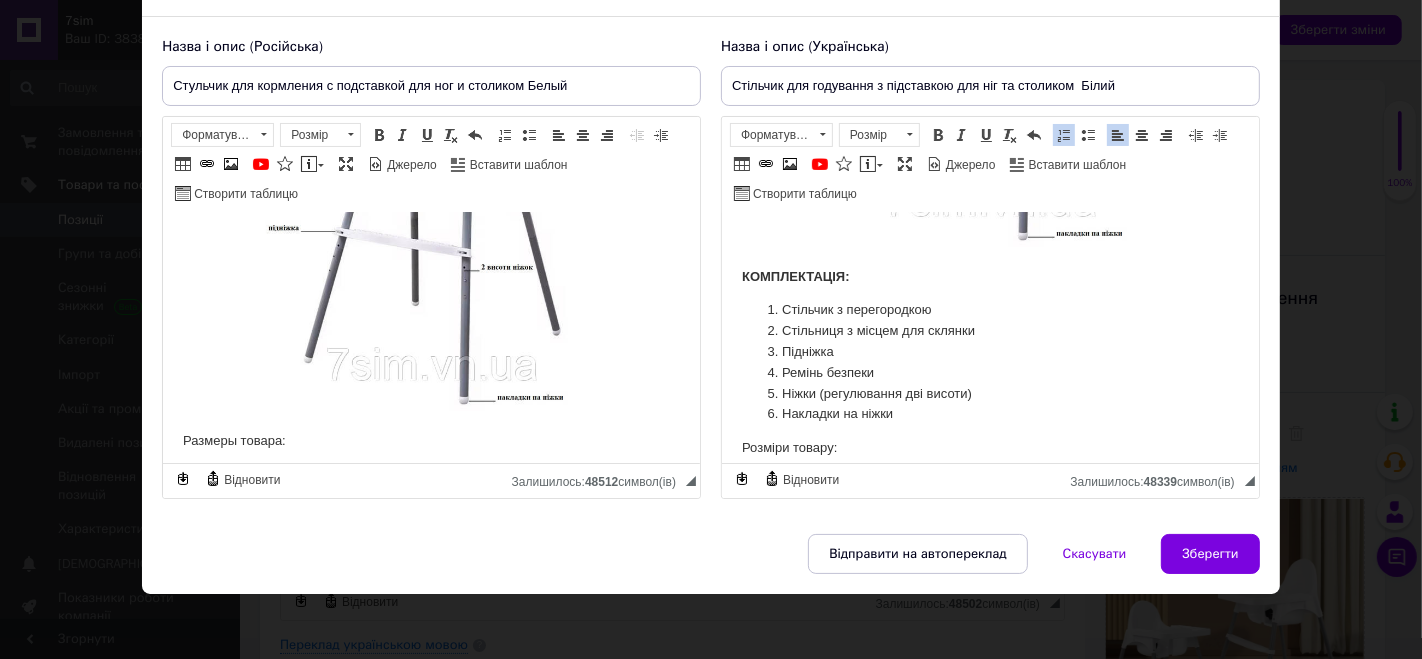 scroll, scrollTop: 333, scrollLeft: 0, axis: vertical 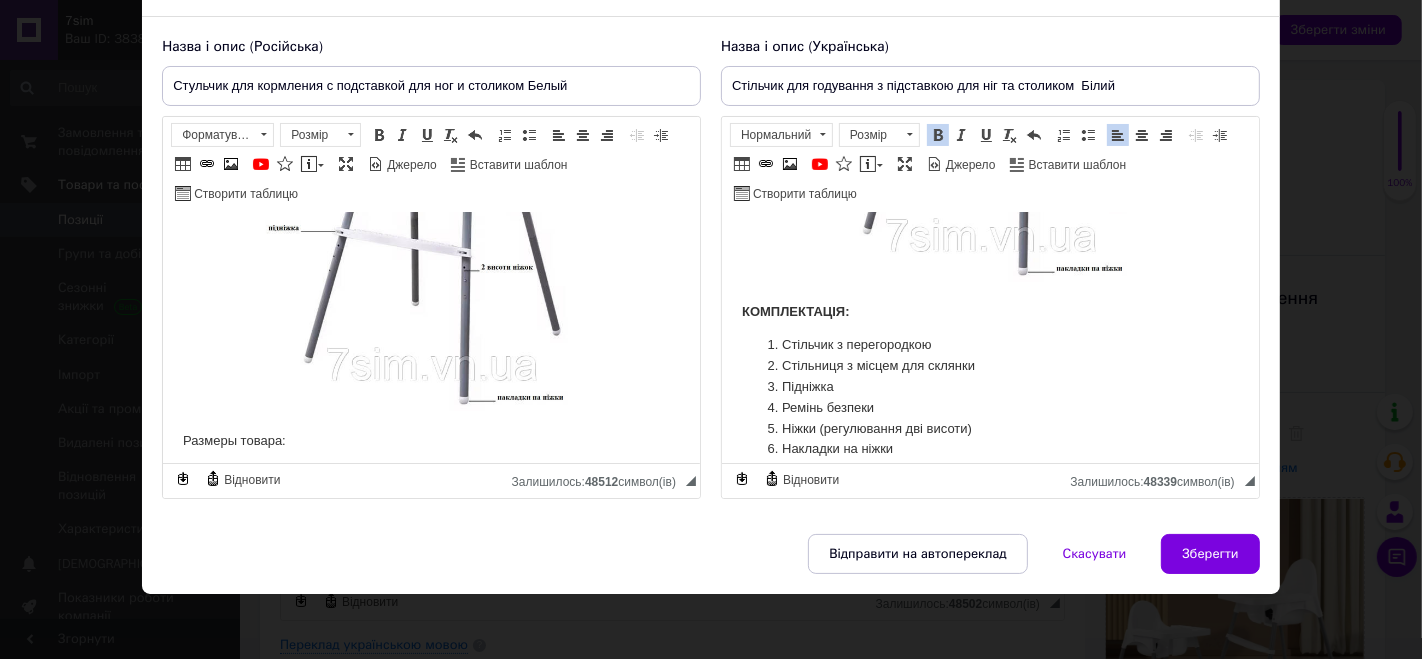 drag, startPoint x: 730, startPoint y: 309, endPoint x: 945, endPoint y: 446, distance: 254.93921 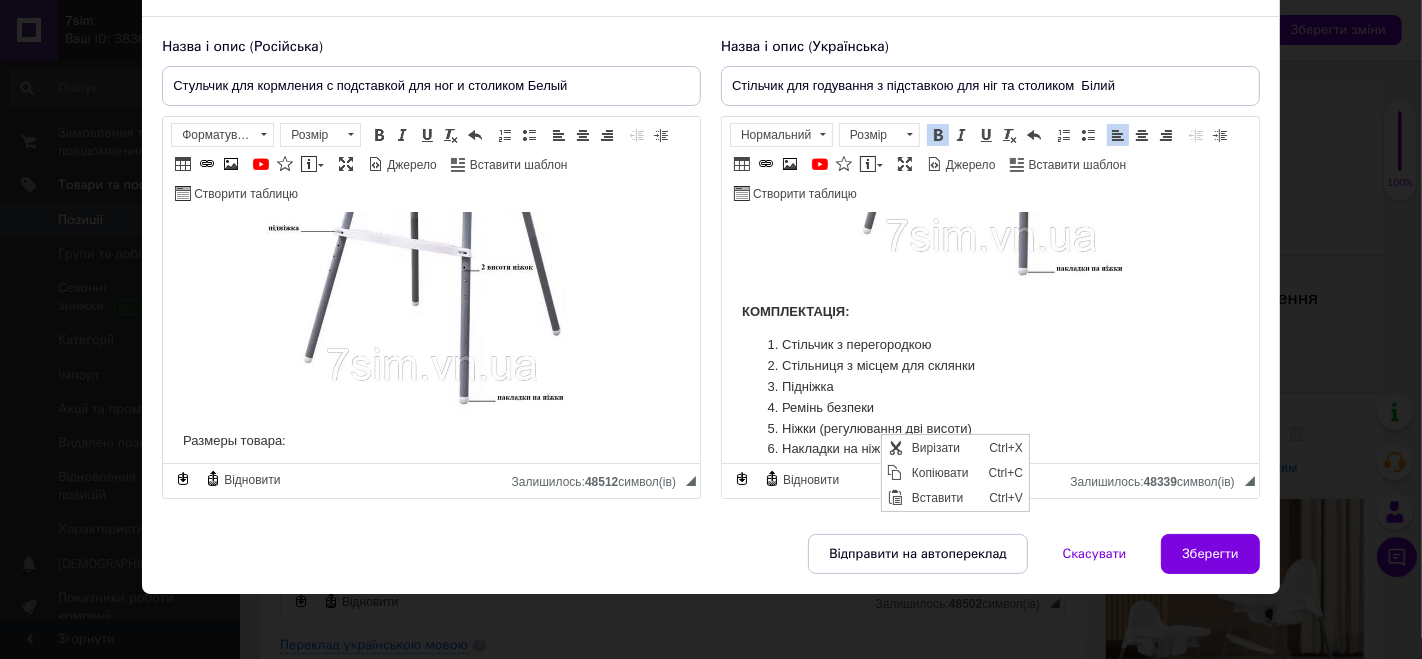 scroll, scrollTop: 0, scrollLeft: 0, axis: both 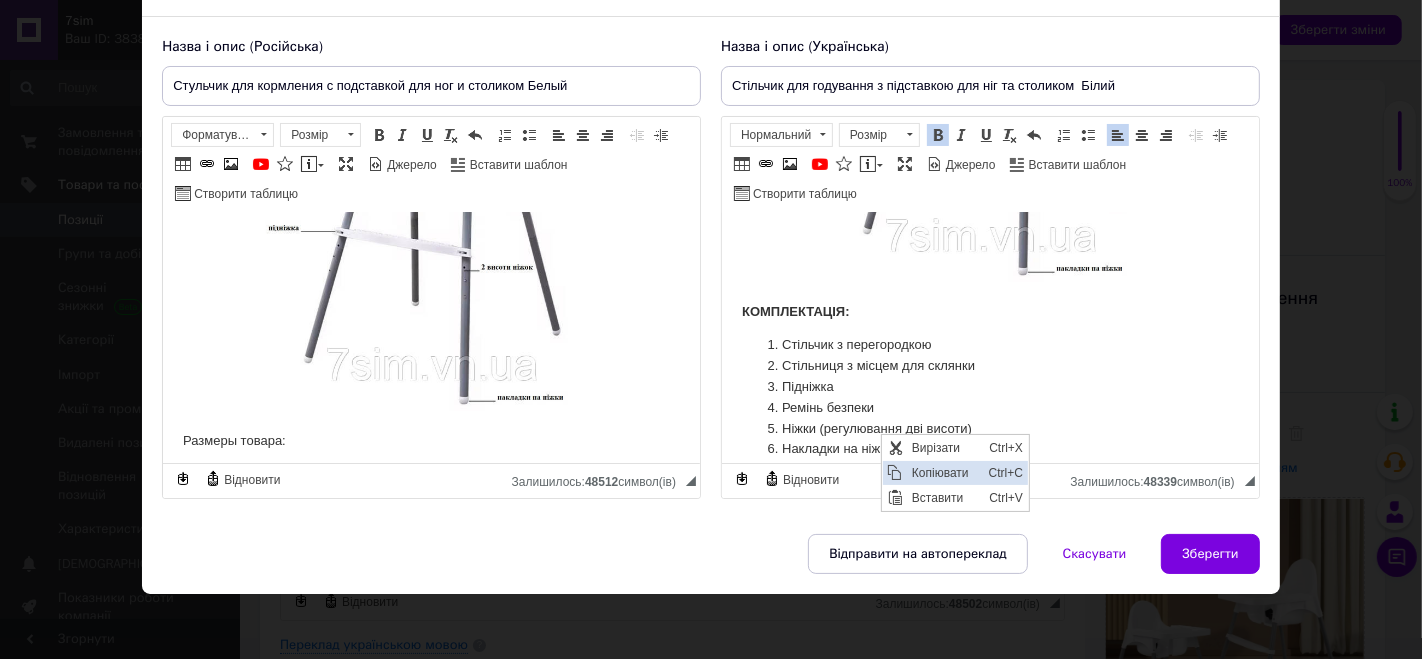 click on "Копіювати" at bounding box center [944, 473] 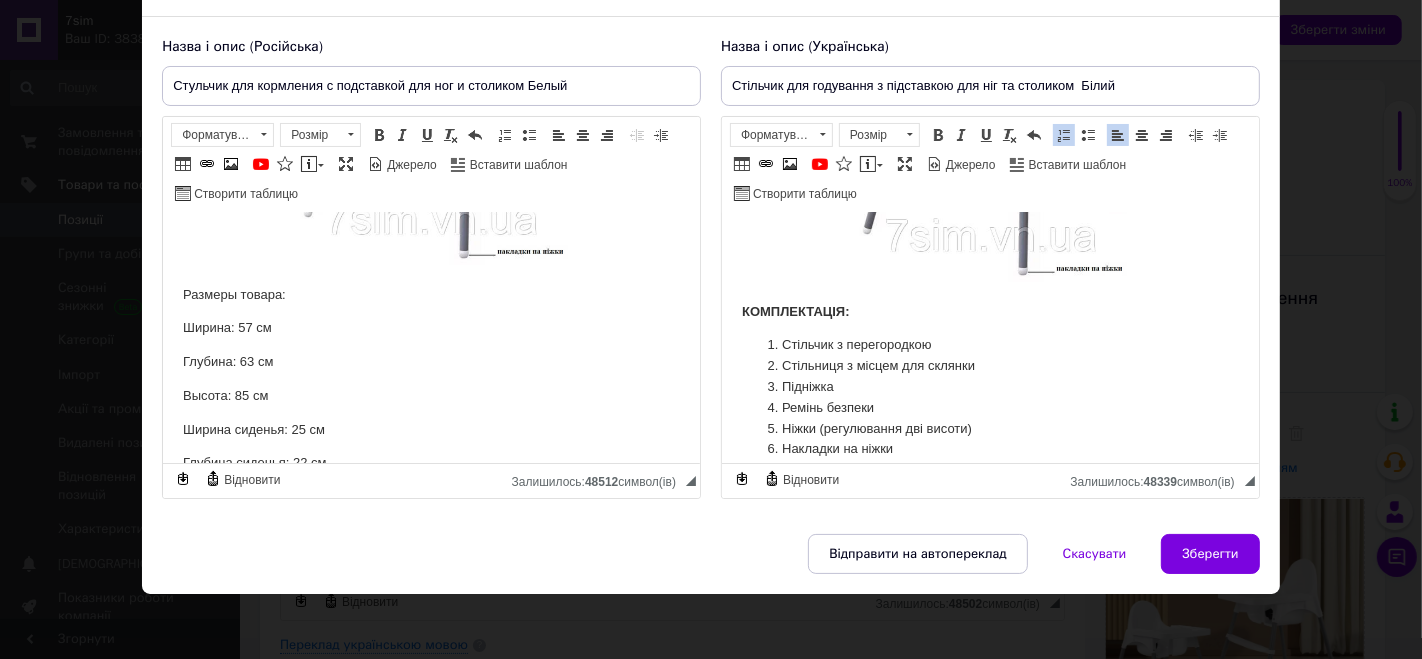 scroll, scrollTop: 333, scrollLeft: 0, axis: vertical 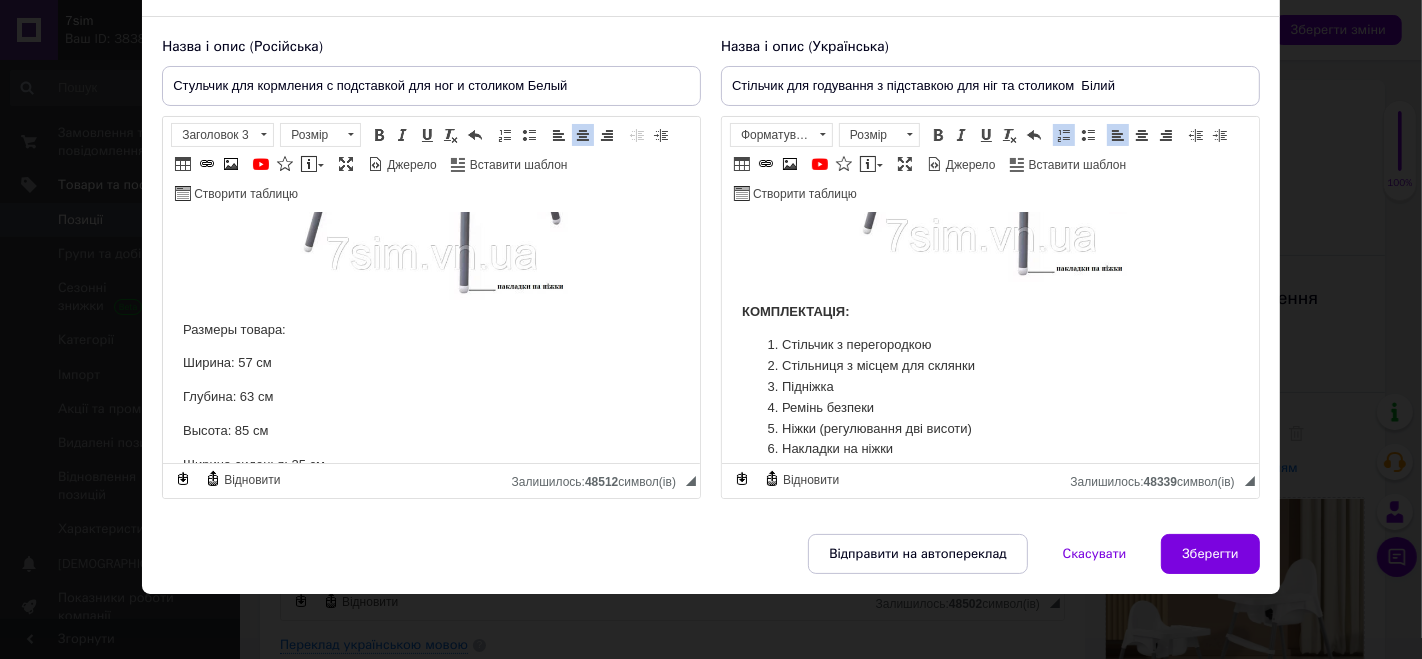 click on "Стульчик для кормления с подставкой для ног и столиком  Белый Размеры товара: Ширина: 57 см Глубина: 63 см Высота: 85 см Ширина сиденья: 25 см Глубина сиденья: 22 см Высота сиденья: 54 см Максимальная нагрузка: 15 кг Этот продукт требует сборки. Главные черты: Стульчик для кормления ANTILOP можно легко разобрать и взять с собой, чтобы ваш ребенок мог безопасно и стабильно сидеть дома, с друзьями или в ресторане. Наслаждайтесь! Маленькие дети могут сидеть на стульчике для кормления за столом со взрослыми, учиться общаться и есть самостоятельно. Полезная информация:" at bounding box center [431, 693] 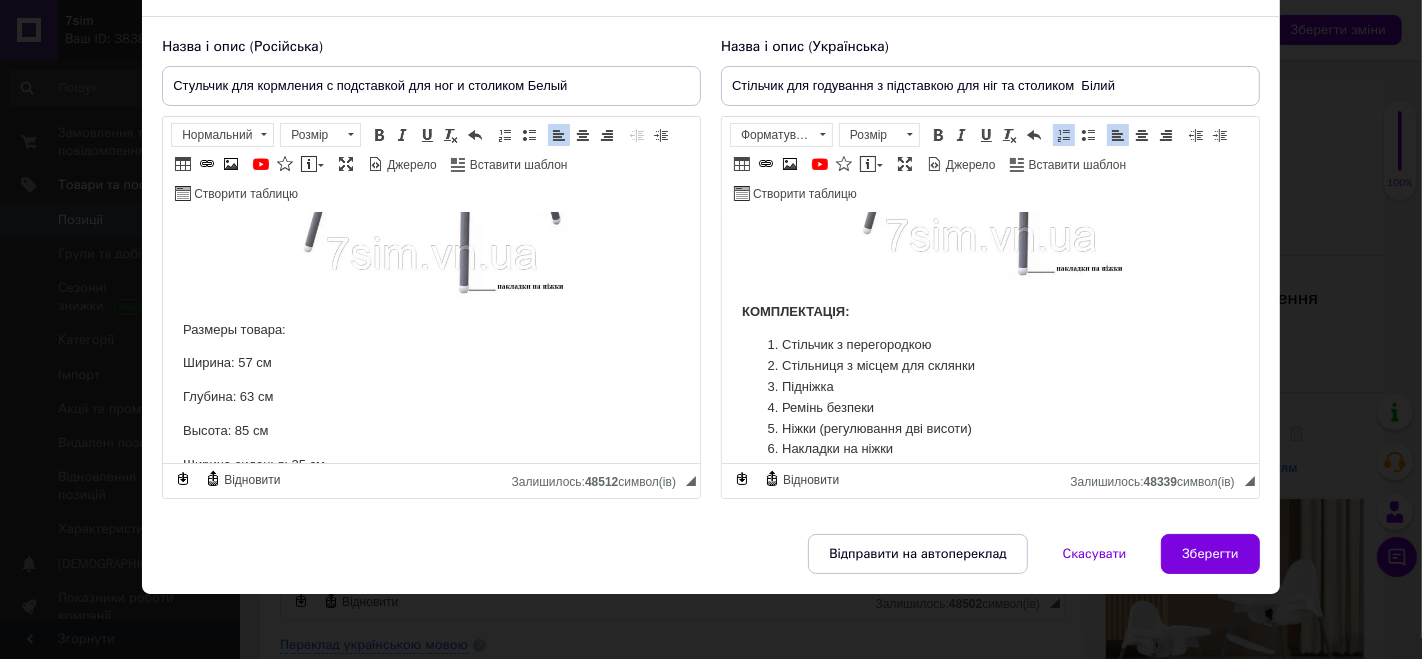 click at bounding box center [431, 129] 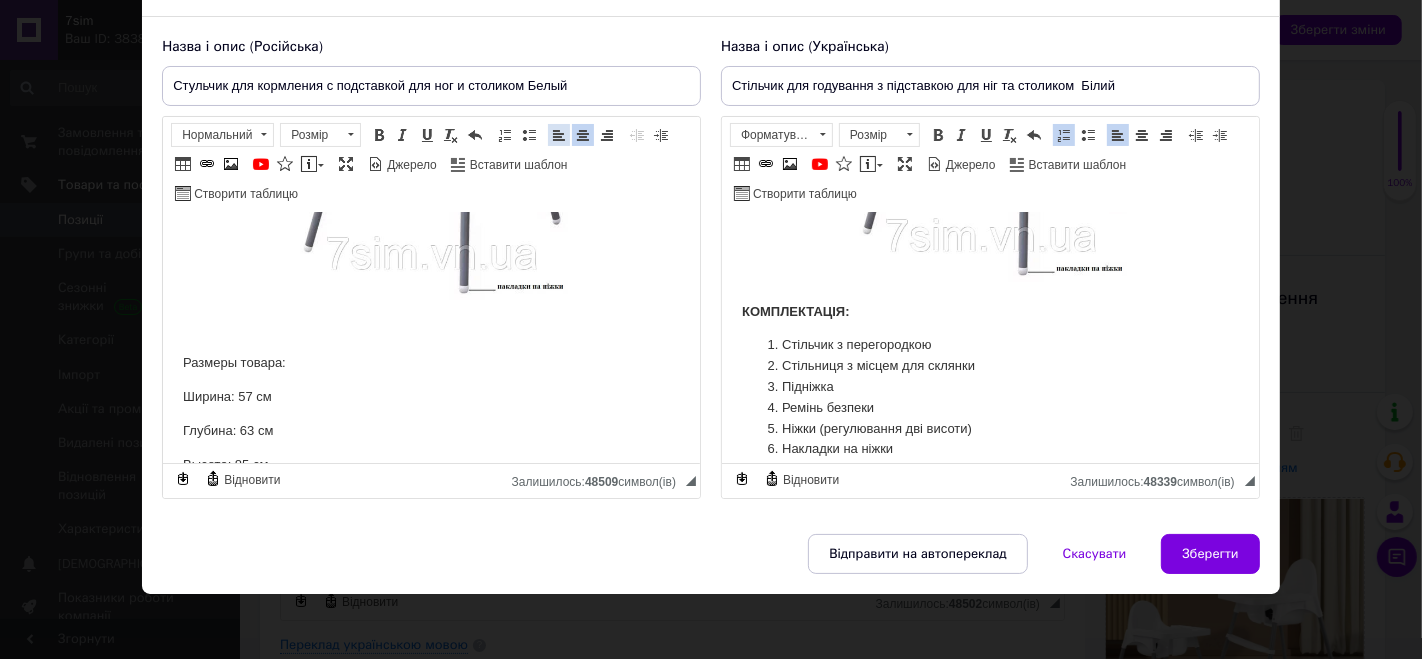 click at bounding box center [559, 135] 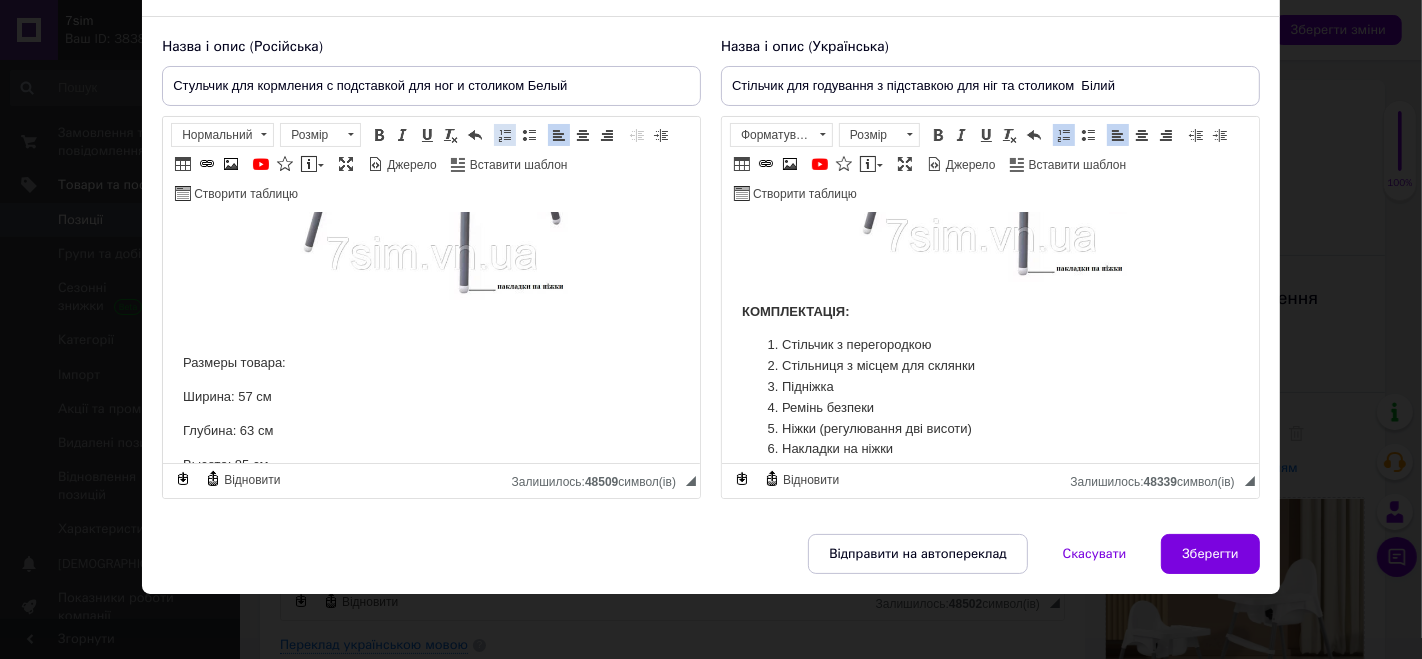 click on "Вставити/видалити нумерований список" at bounding box center (505, 135) 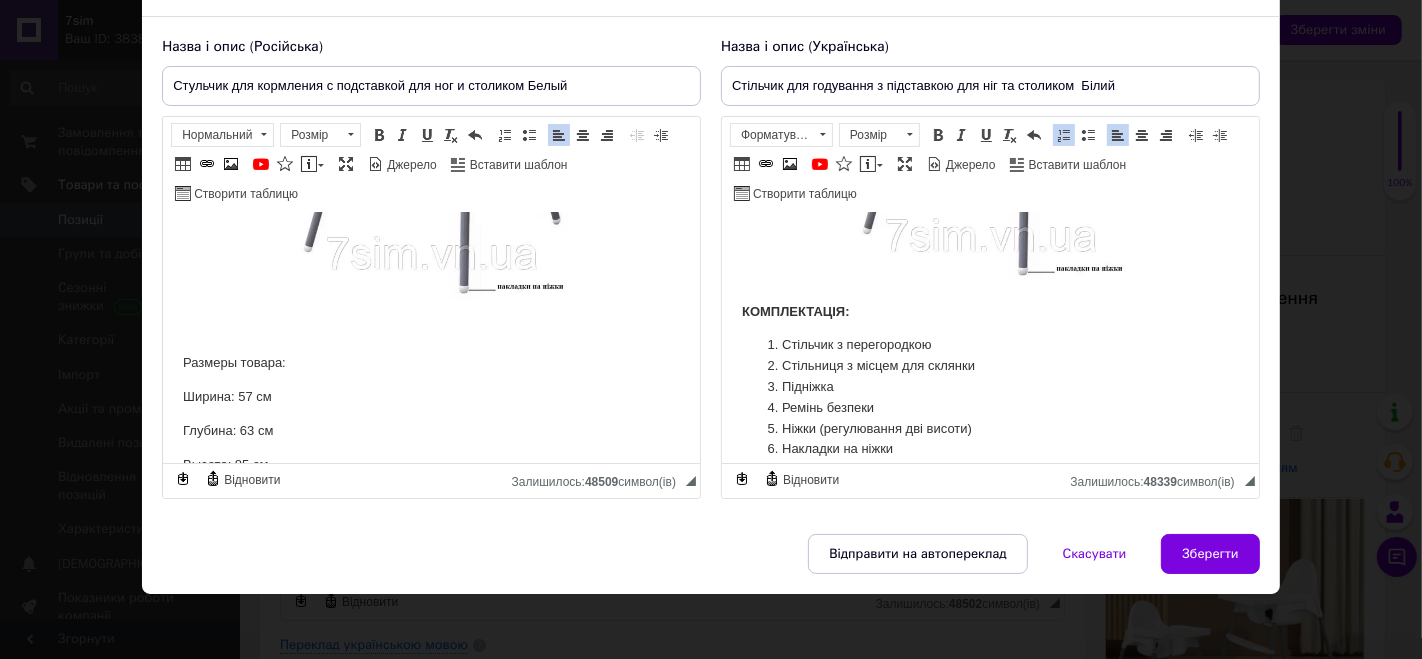 scroll, scrollTop: 344, scrollLeft: 0, axis: vertical 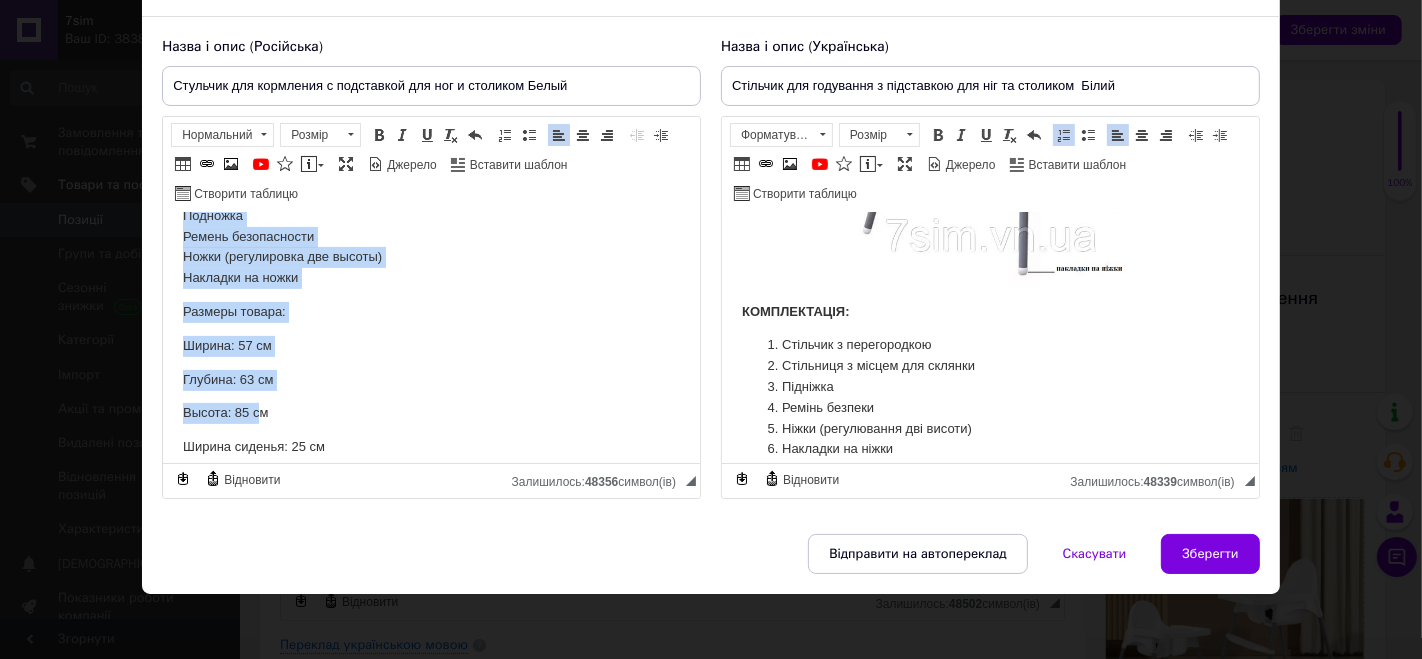 drag, startPoint x: 181, startPoint y: 349, endPoint x: 311, endPoint y: 283, distance: 145.79437 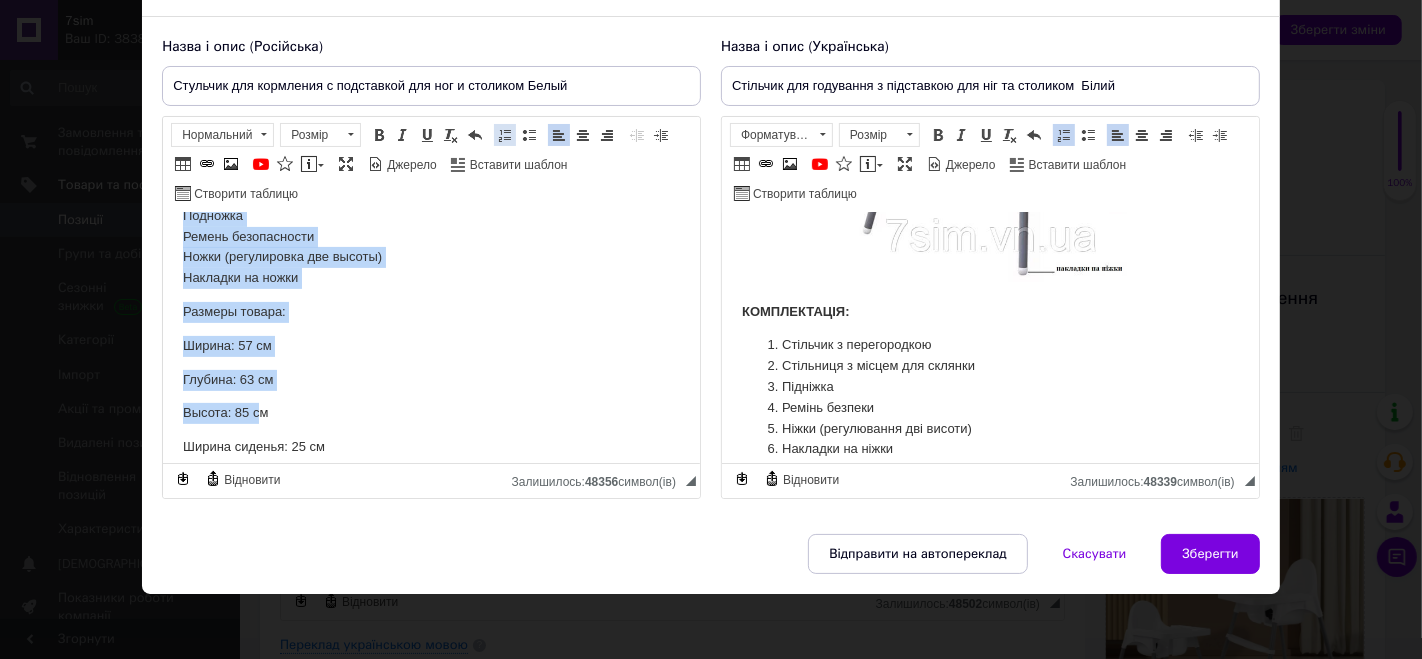 click at bounding box center (505, 135) 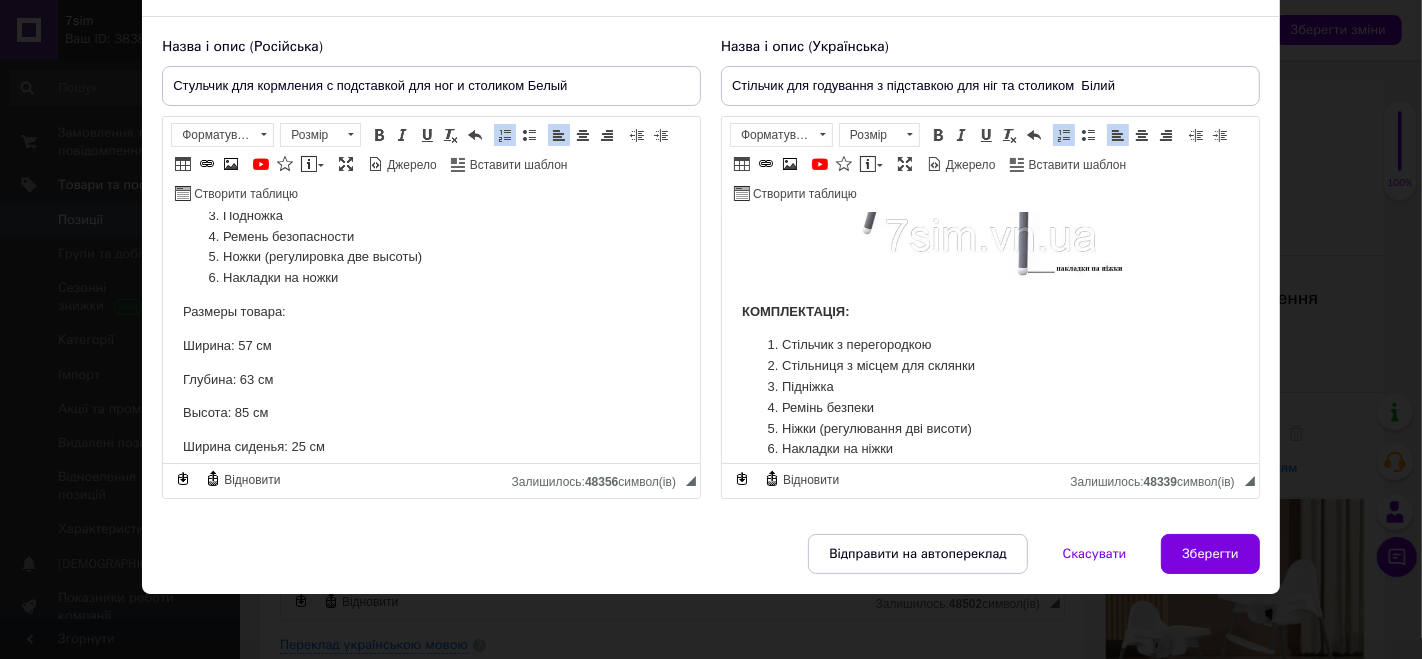 click on "Глубина: 63 см" at bounding box center (431, 380) 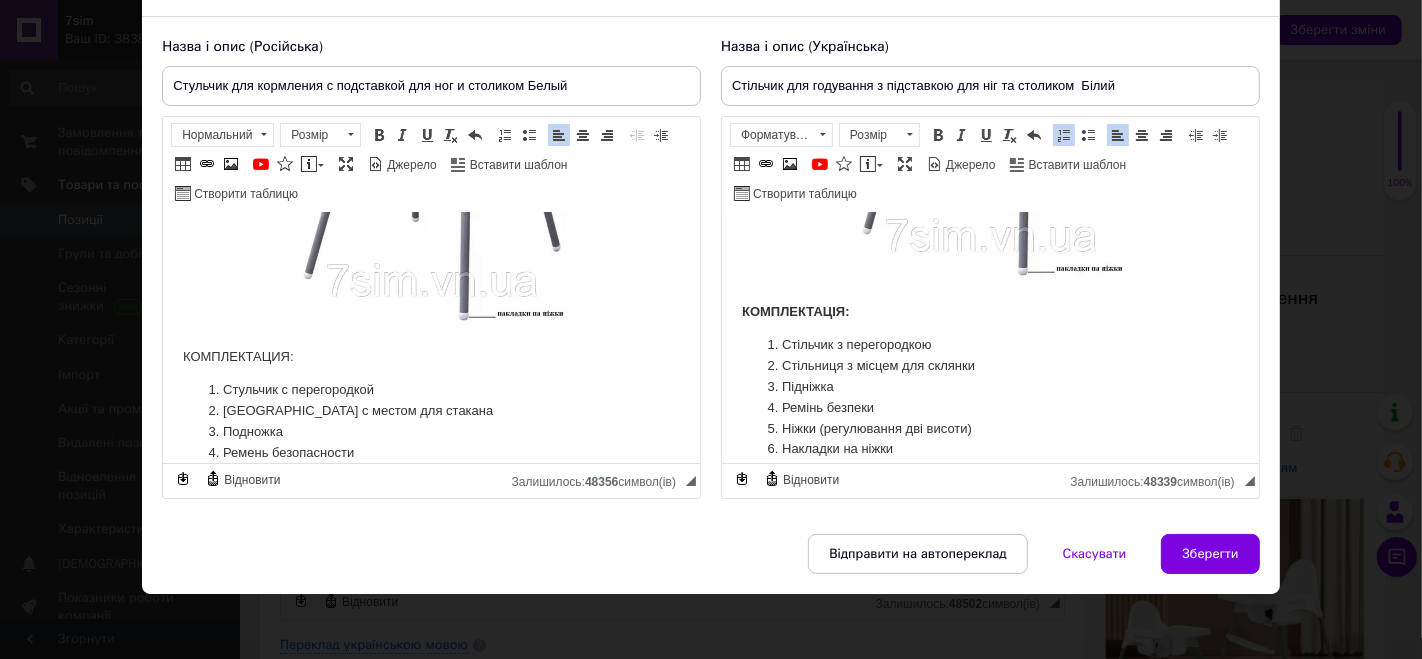 scroll, scrollTop: 300, scrollLeft: 0, axis: vertical 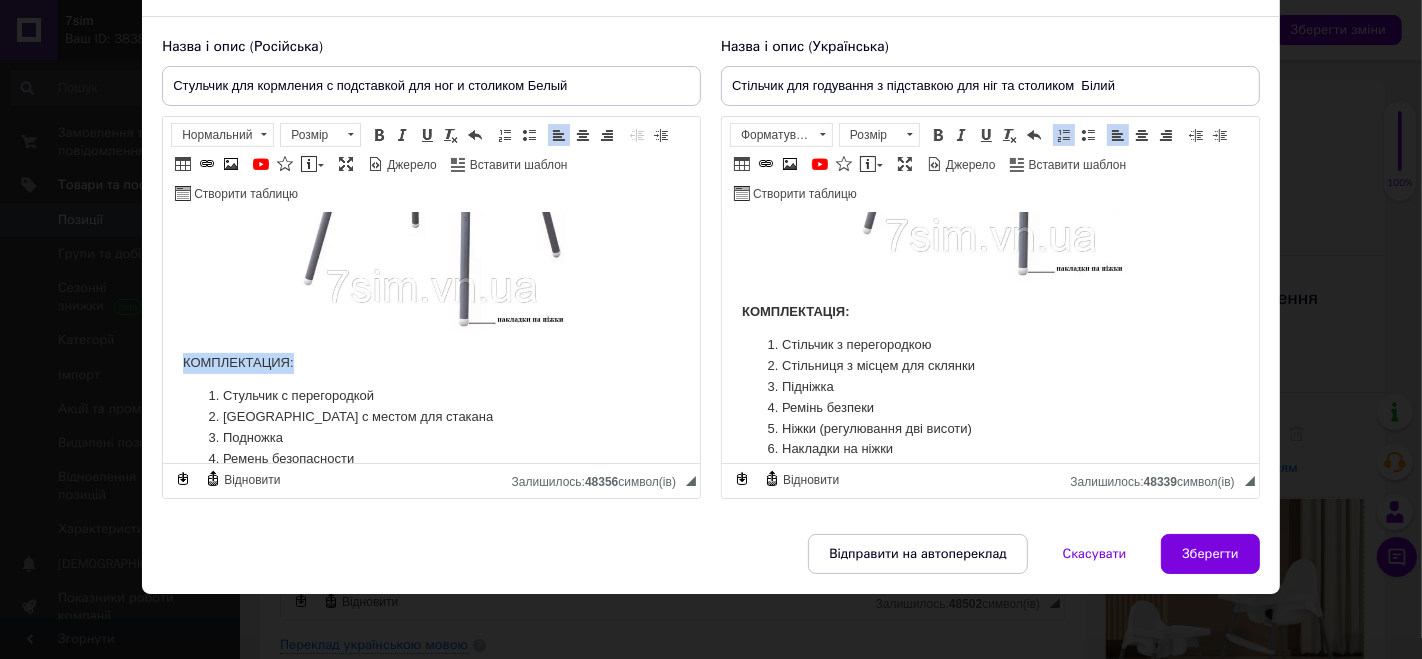 drag, startPoint x: 176, startPoint y: 360, endPoint x: 310, endPoint y: 359, distance: 134.00374 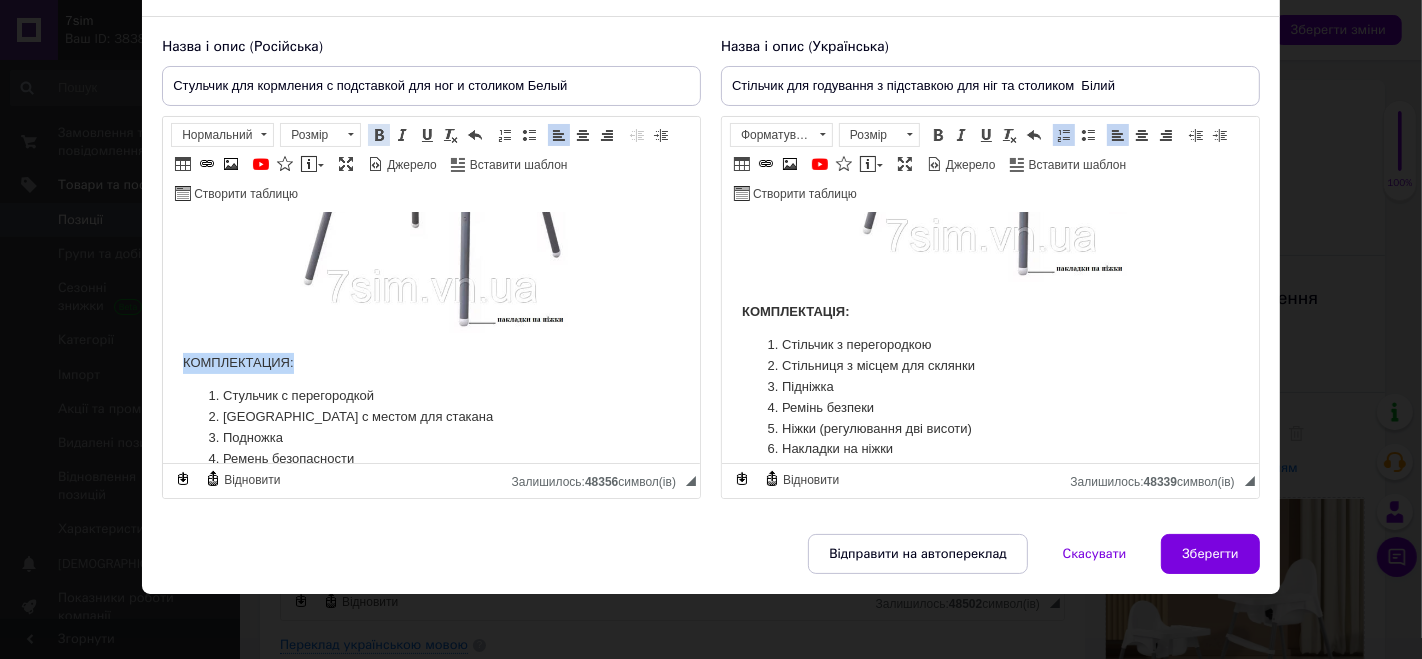 click at bounding box center [379, 135] 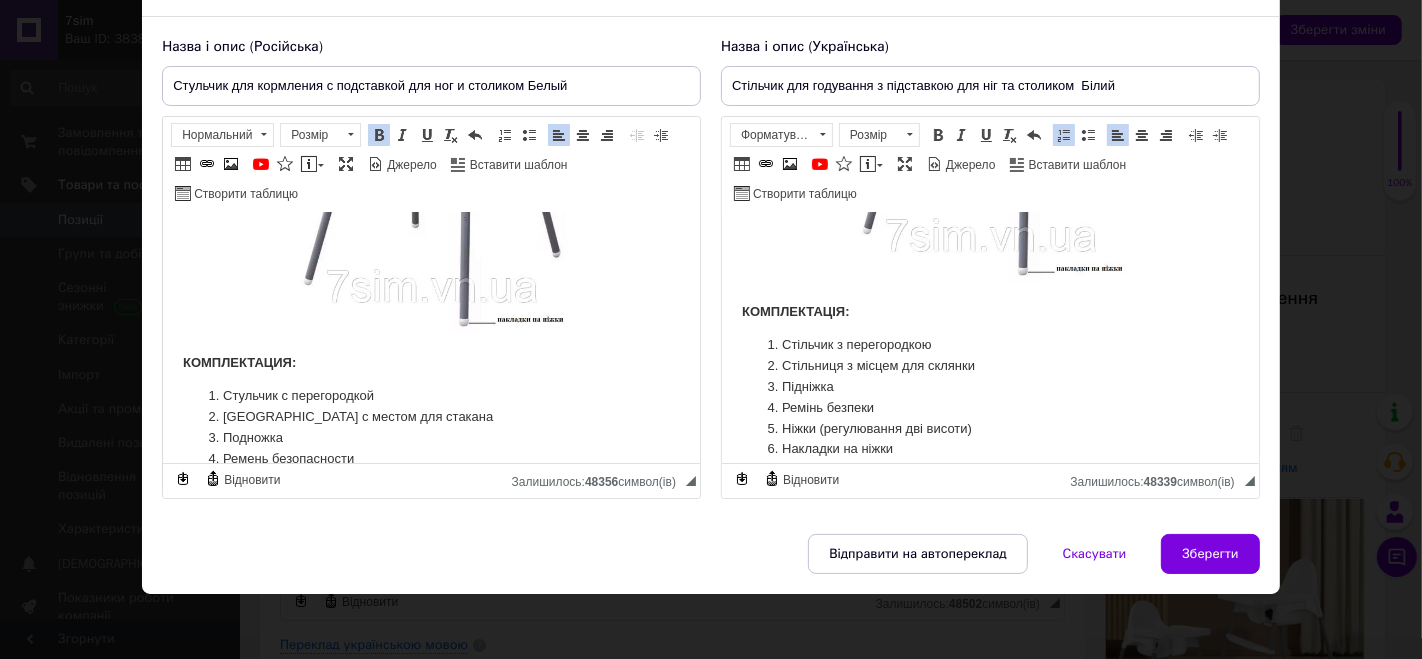 click on "Стульчик с перегородкой" at bounding box center (431, 396) 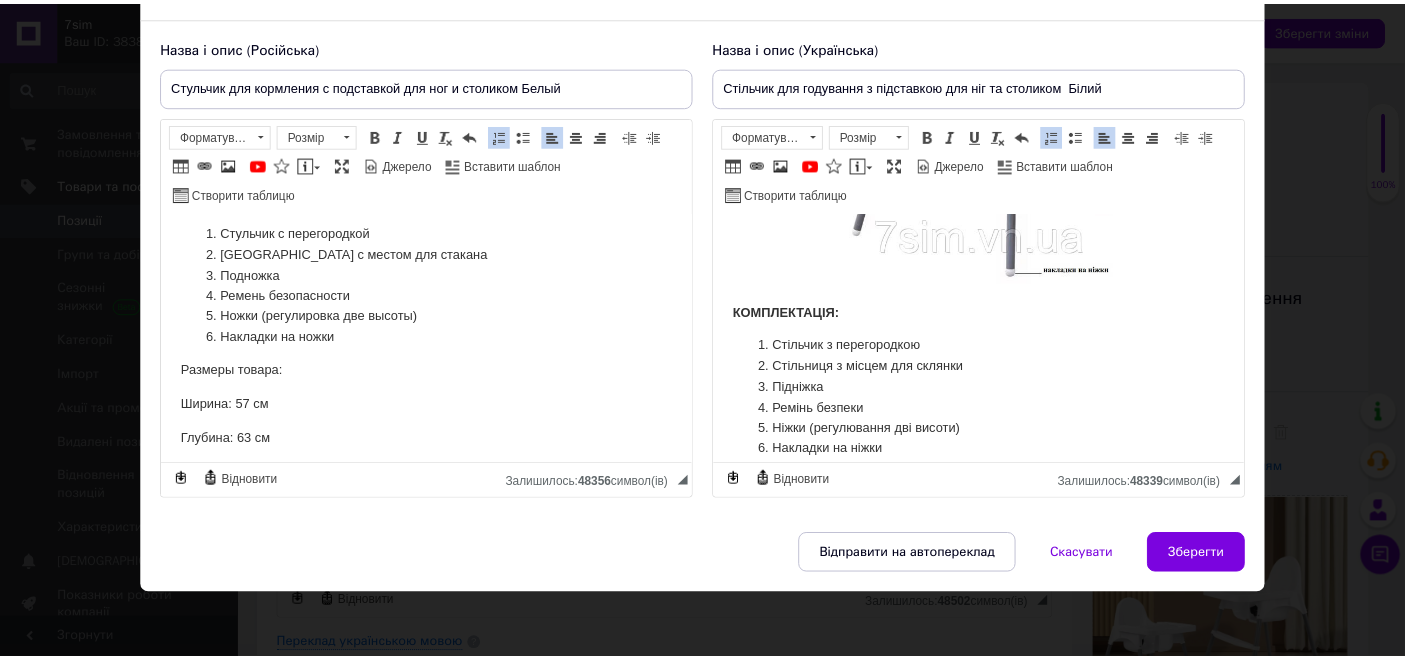 scroll, scrollTop: 346, scrollLeft: 0, axis: vertical 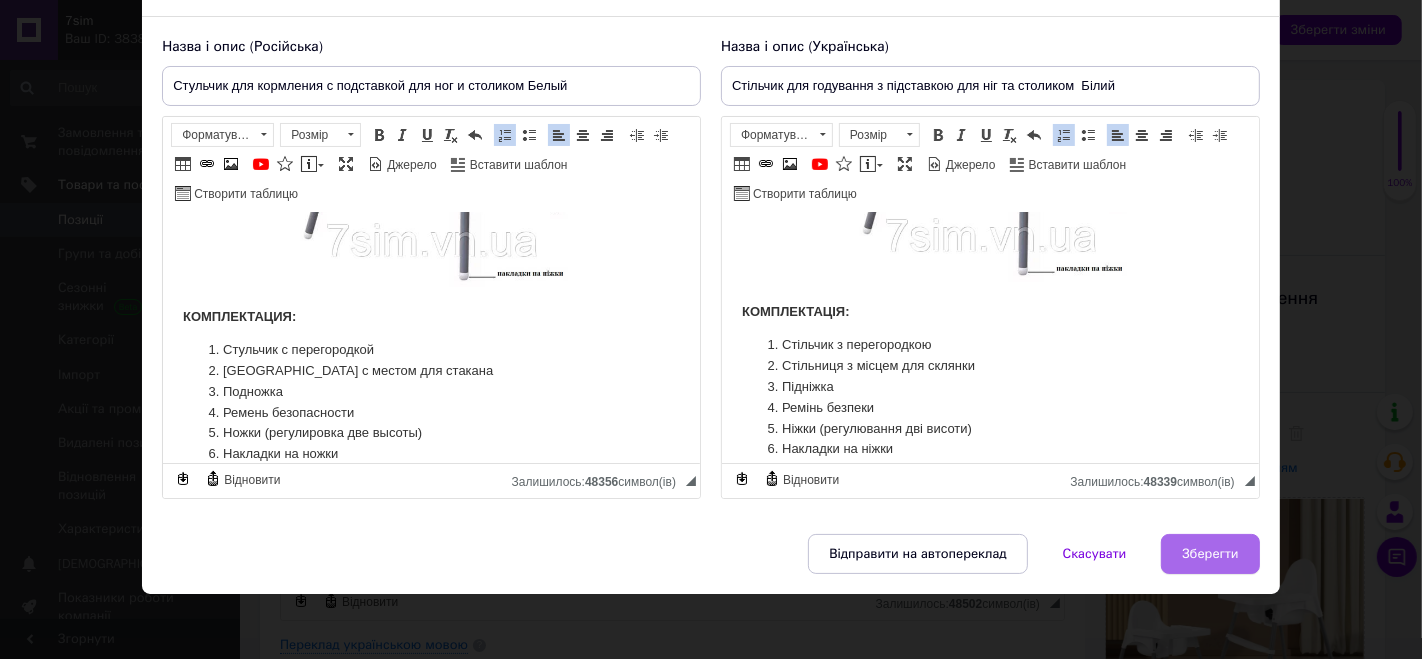 click on "Зберегти" at bounding box center (1210, 554) 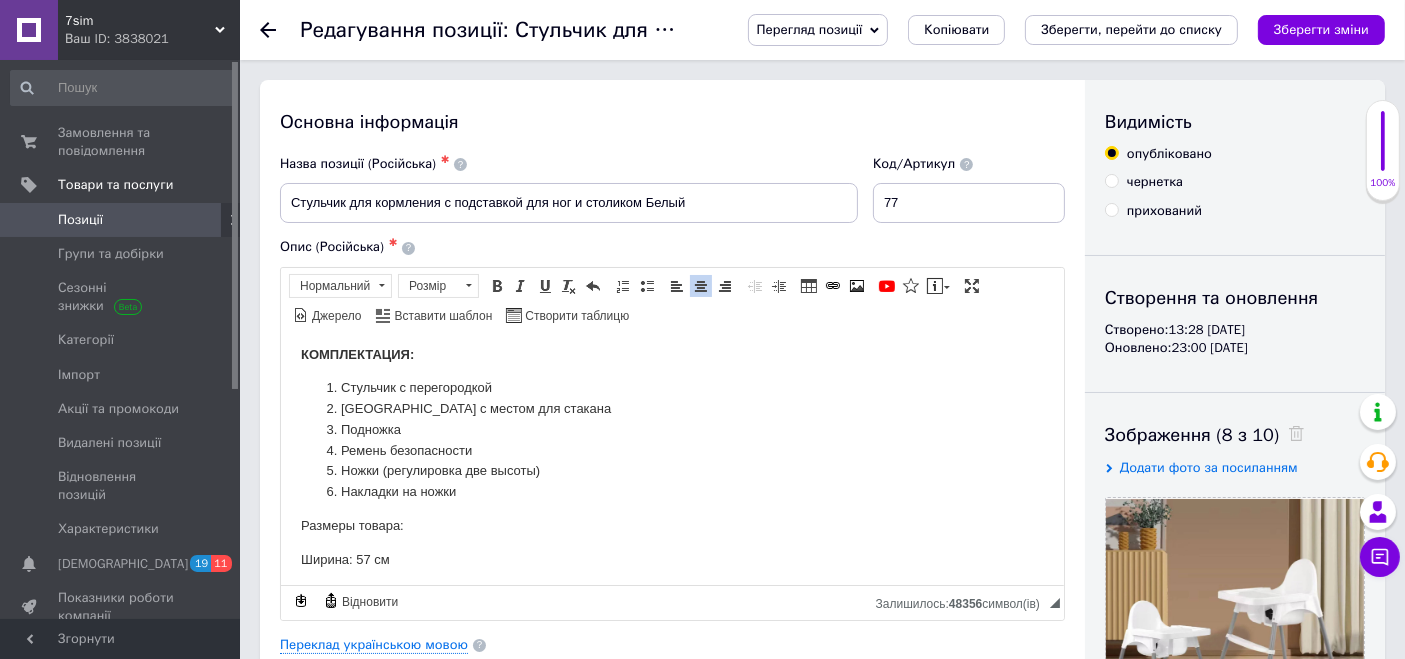 scroll, scrollTop: 444, scrollLeft: 0, axis: vertical 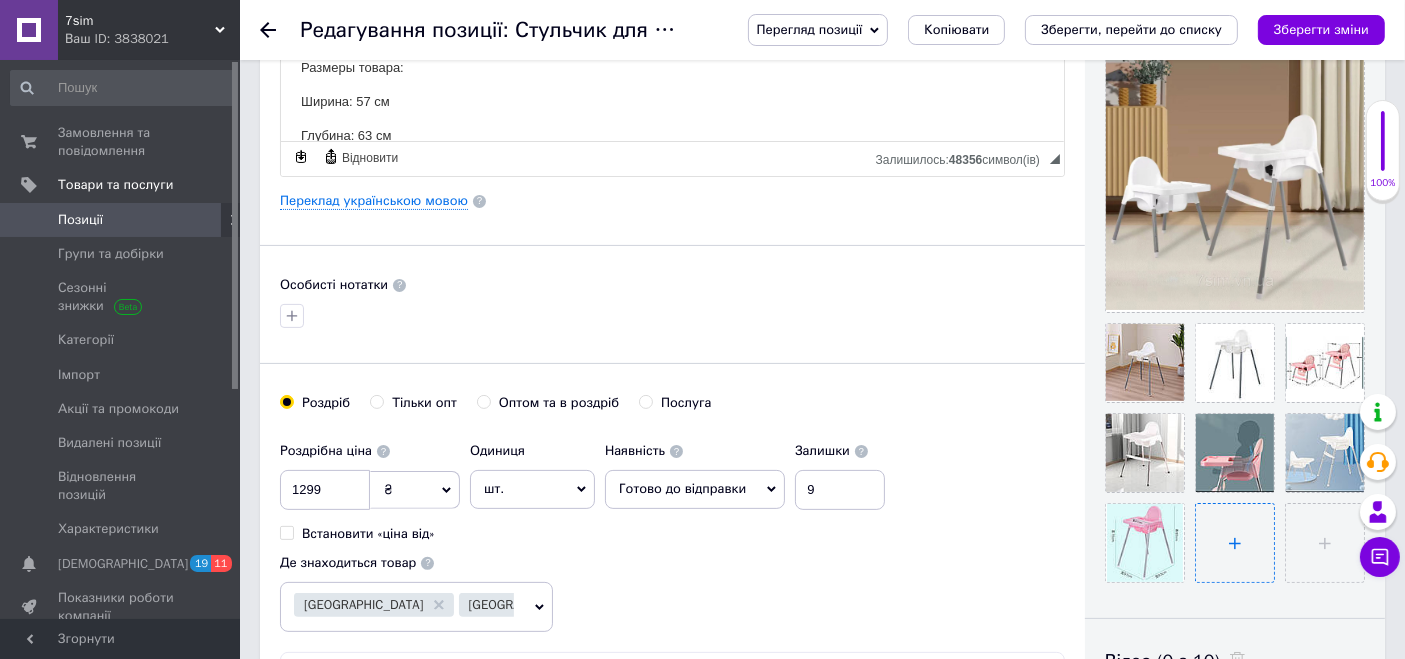 click at bounding box center [1235, 543] 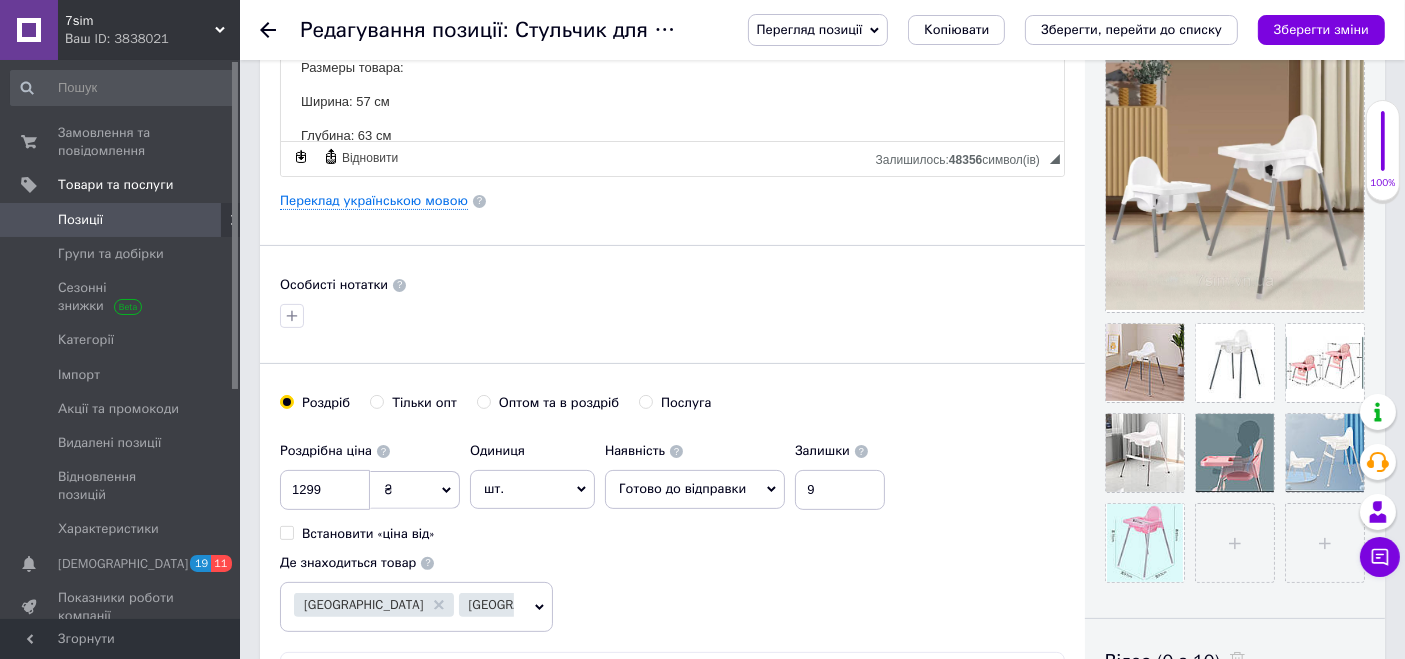 type 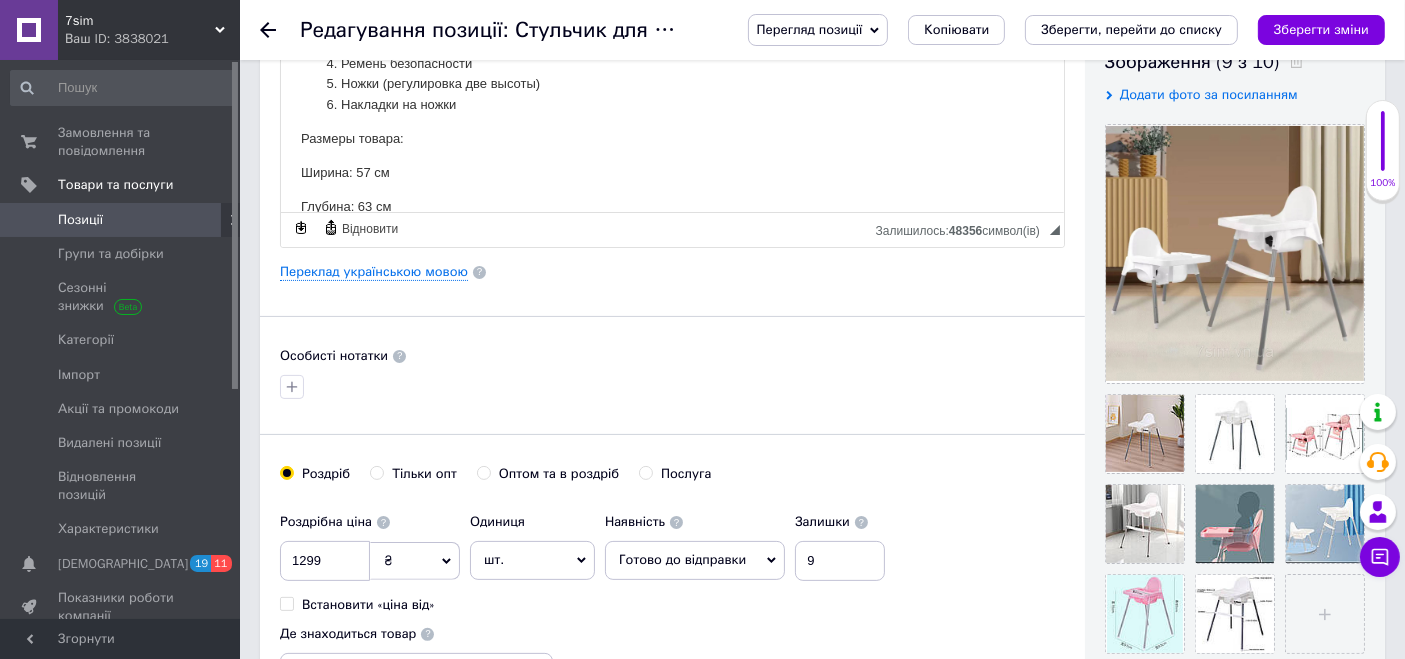 scroll, scrollTop: 111, scrollLeft: 0, axis: vertical 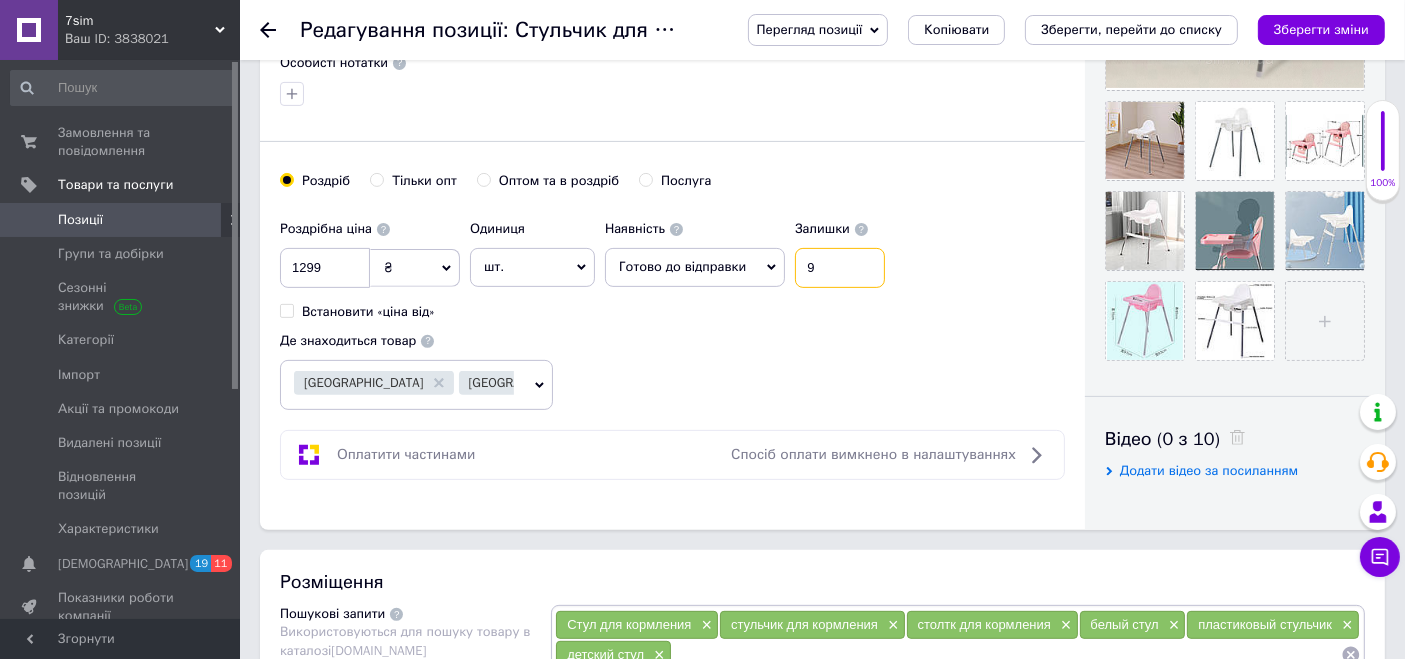 drag, startPoint x: 811, startPoint y: 264, endPoint x: 797, endPoint y: 265, distance: 14.035668 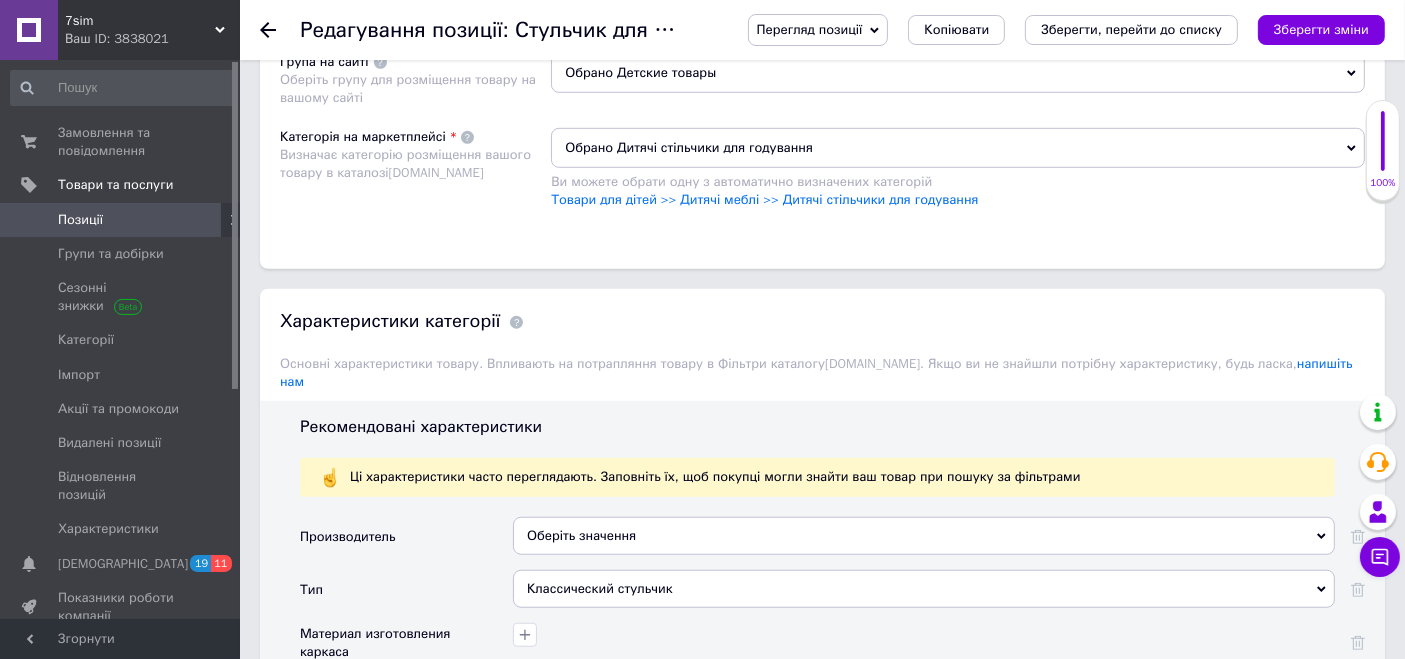scroll, scrollTop: 1666, scrollLeft: 0, axis: vertical 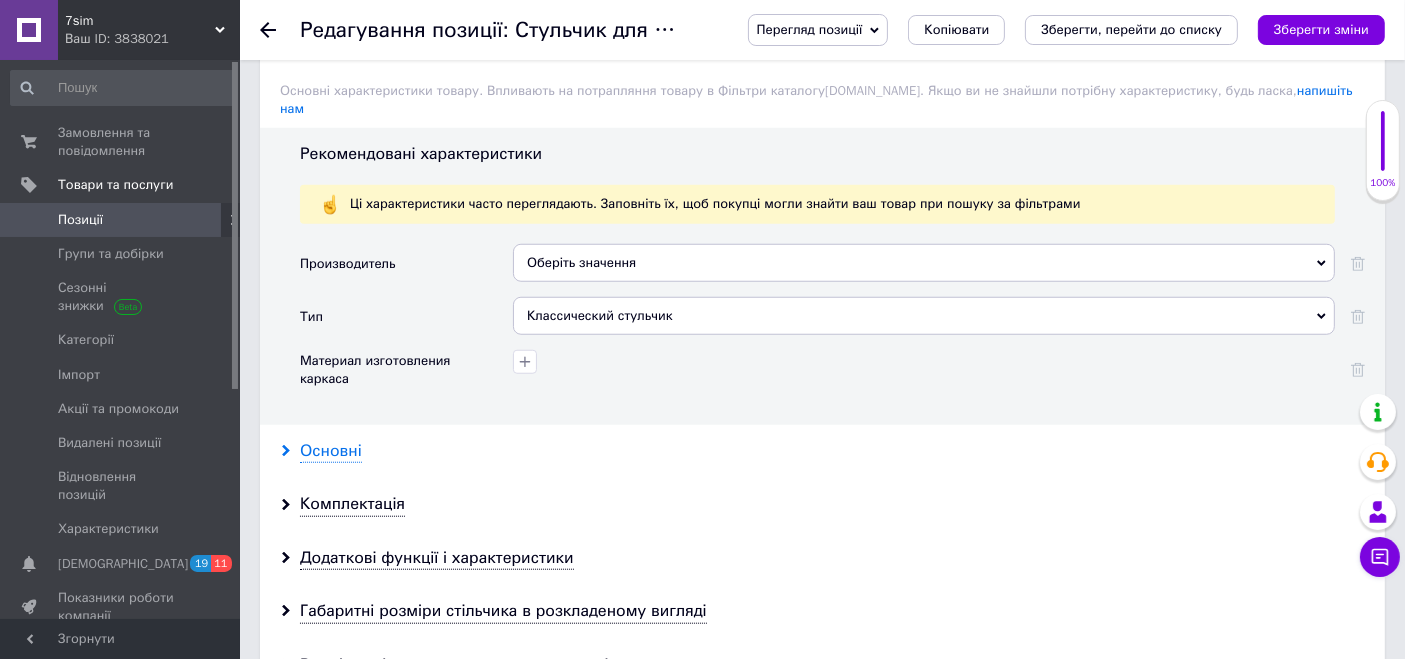 type on "20" 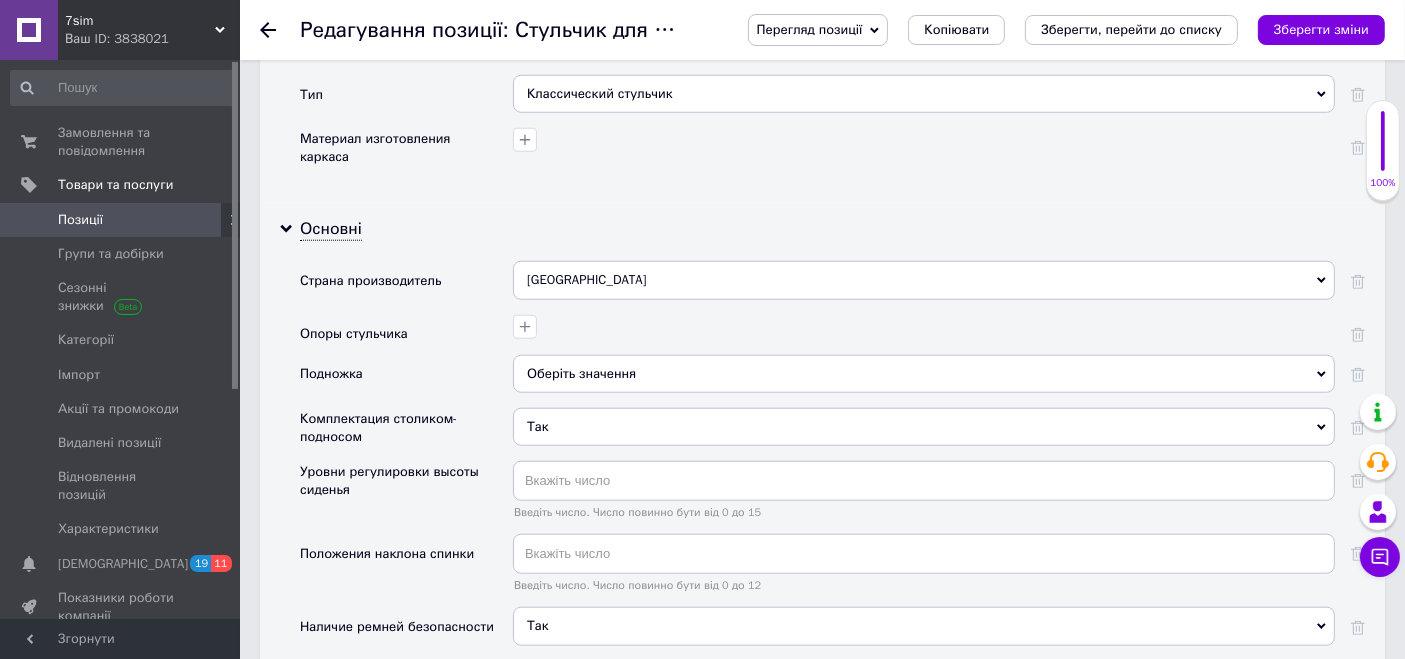 scroll, scrollTop: 2000, scrollLeft: 0, axis: vertical 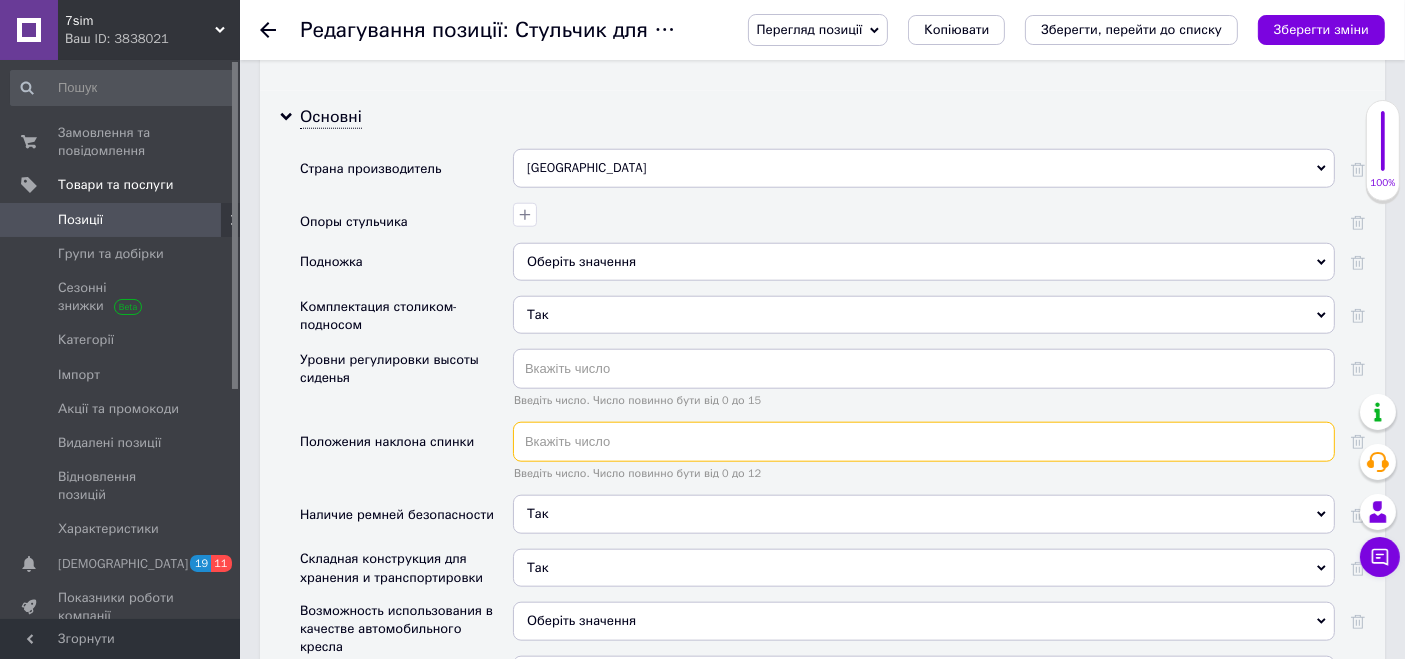 click at bounding box center [924, 442] 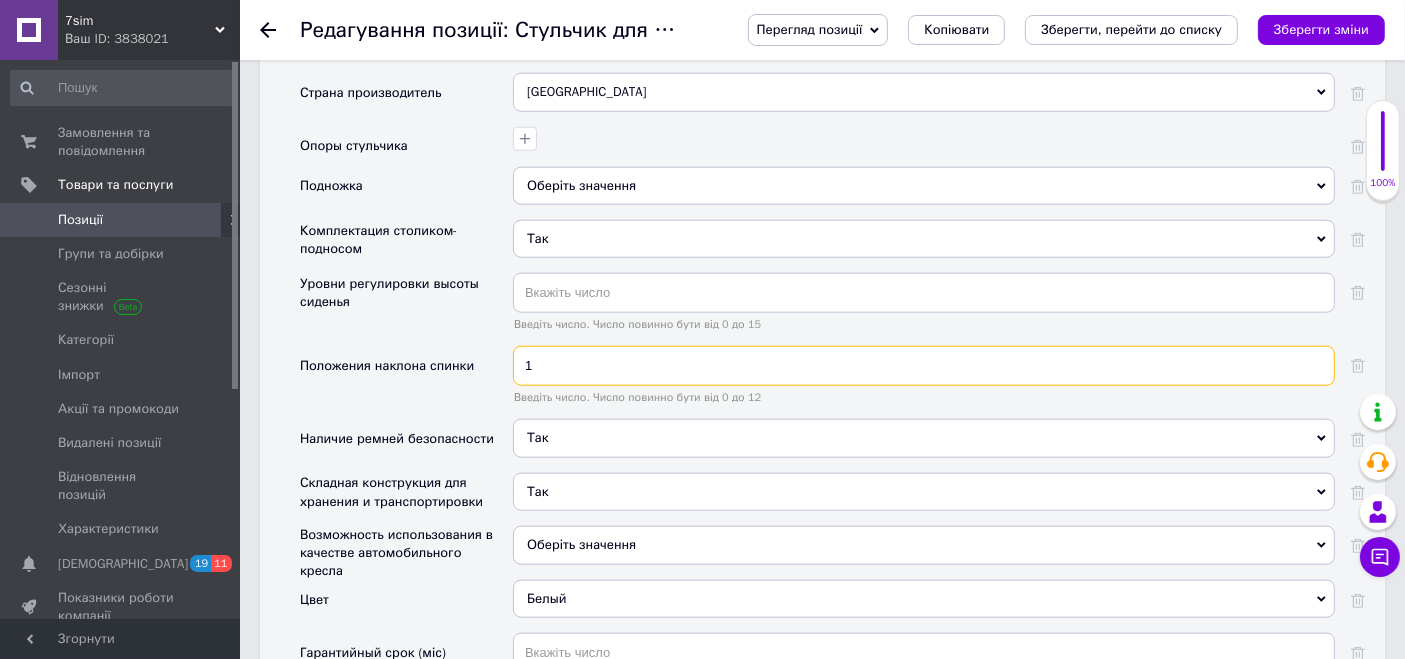 scroll, scrollTop: 2111, scrollLeft: 0, axis: vertical 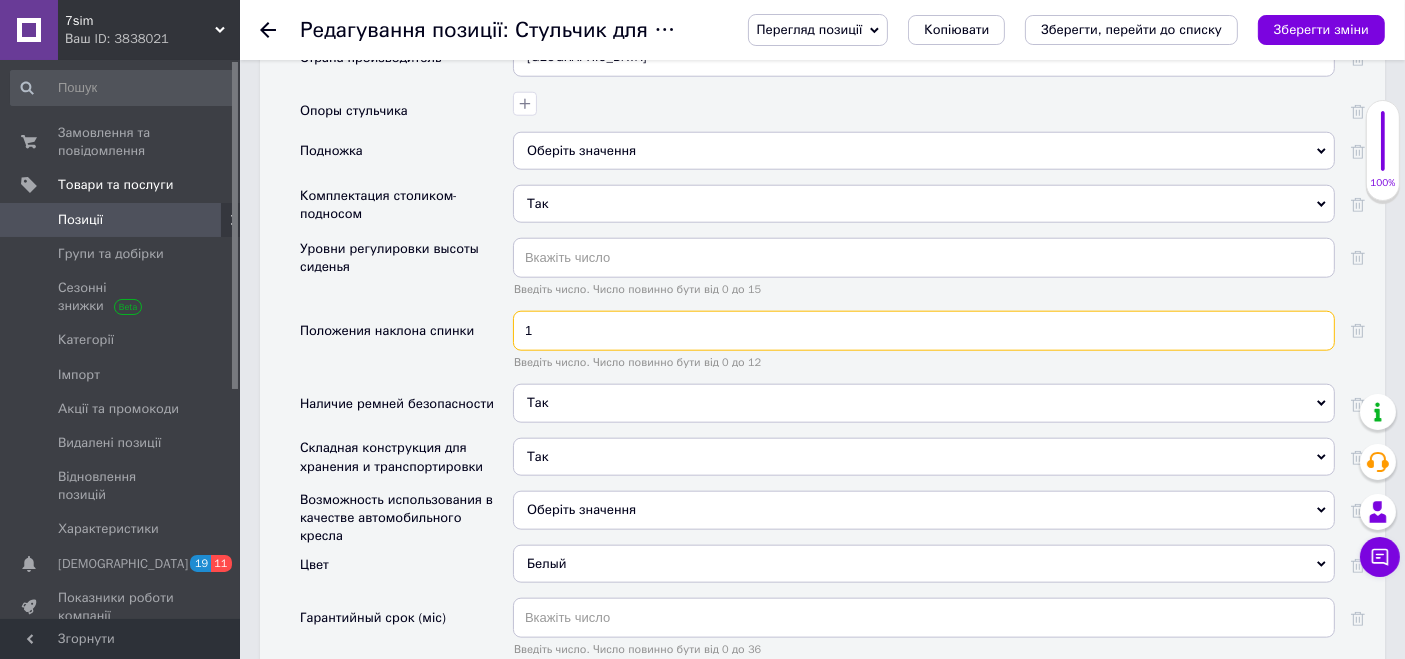 type on "1" 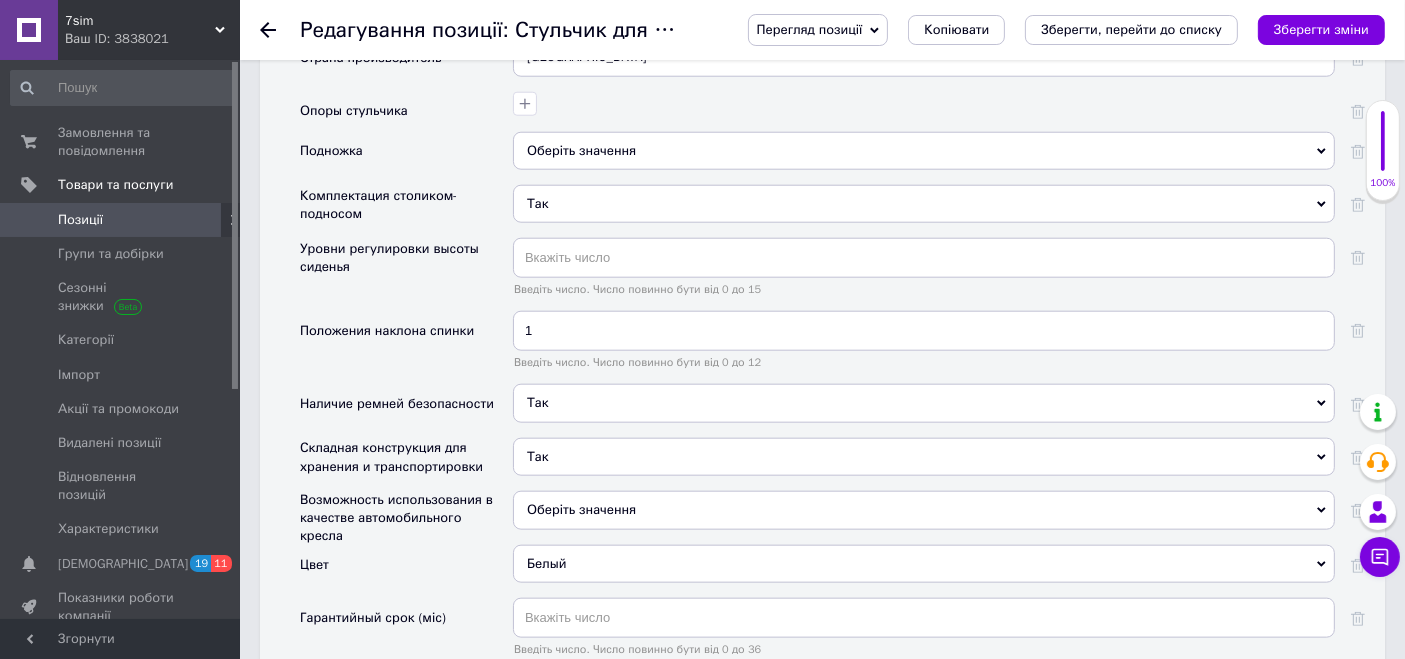 click on "Оберіть значення" at bounding box center (581, 509) 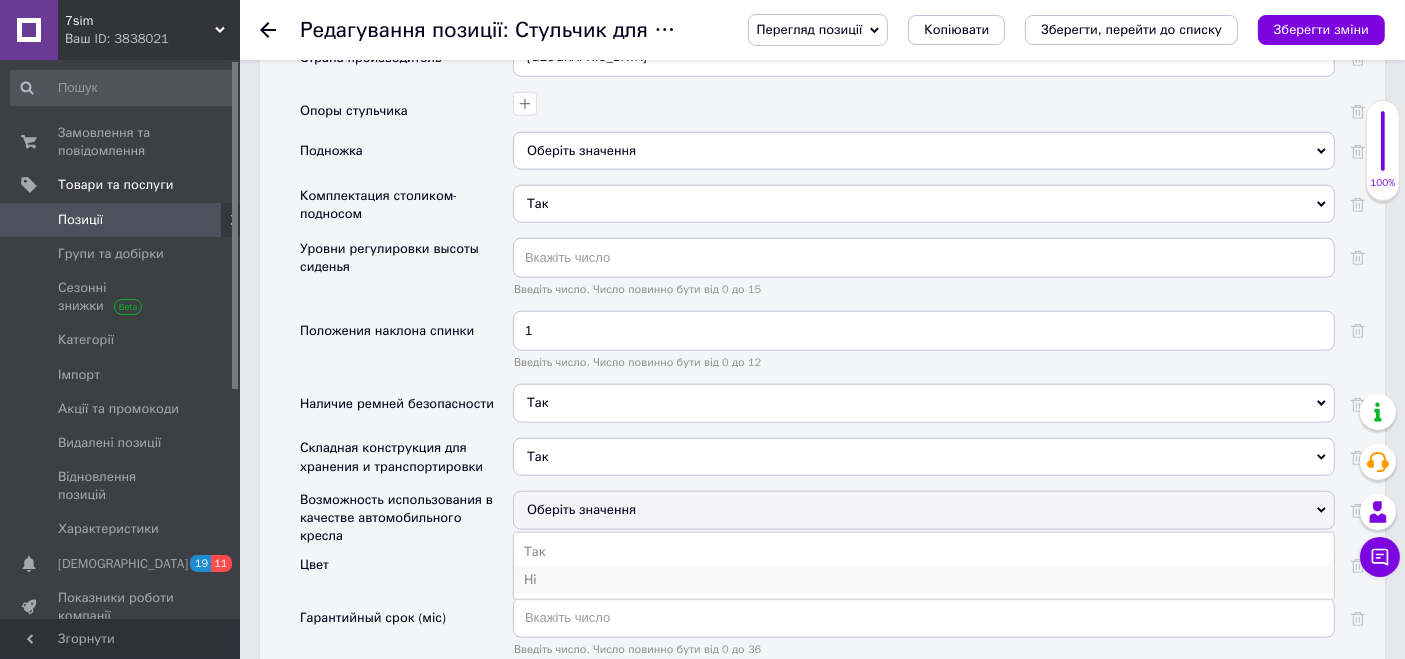 click on "Ні" at bounding box center (924, 580) 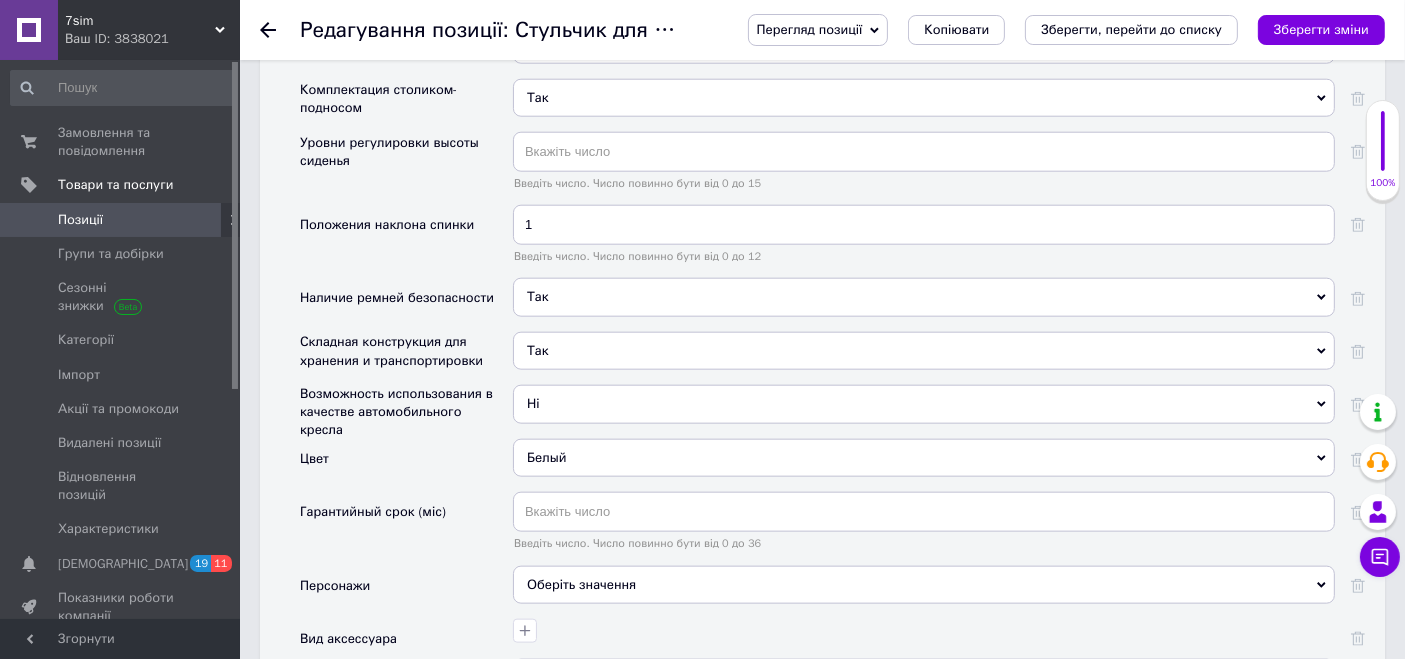 scroll, scrollTop: 2333, scrollLeft: 0, axis: vertical 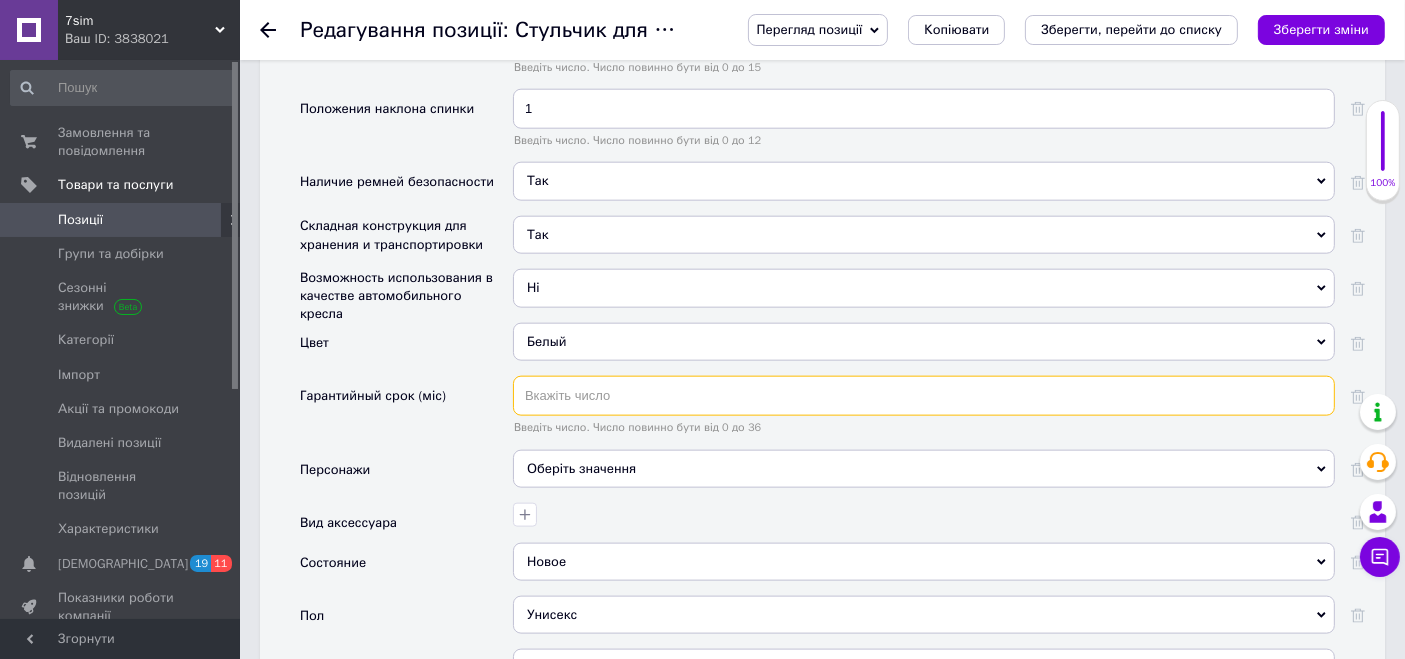 click at bounding box center (924, 396) 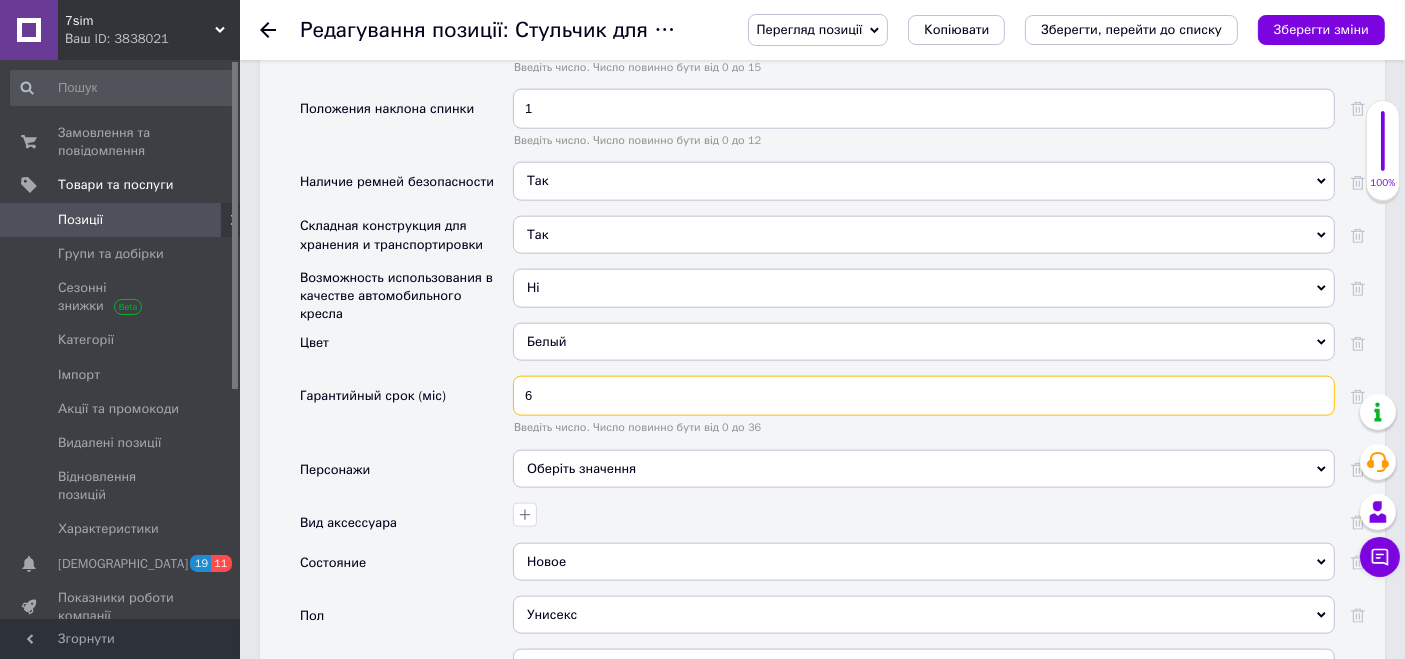 type on "6" 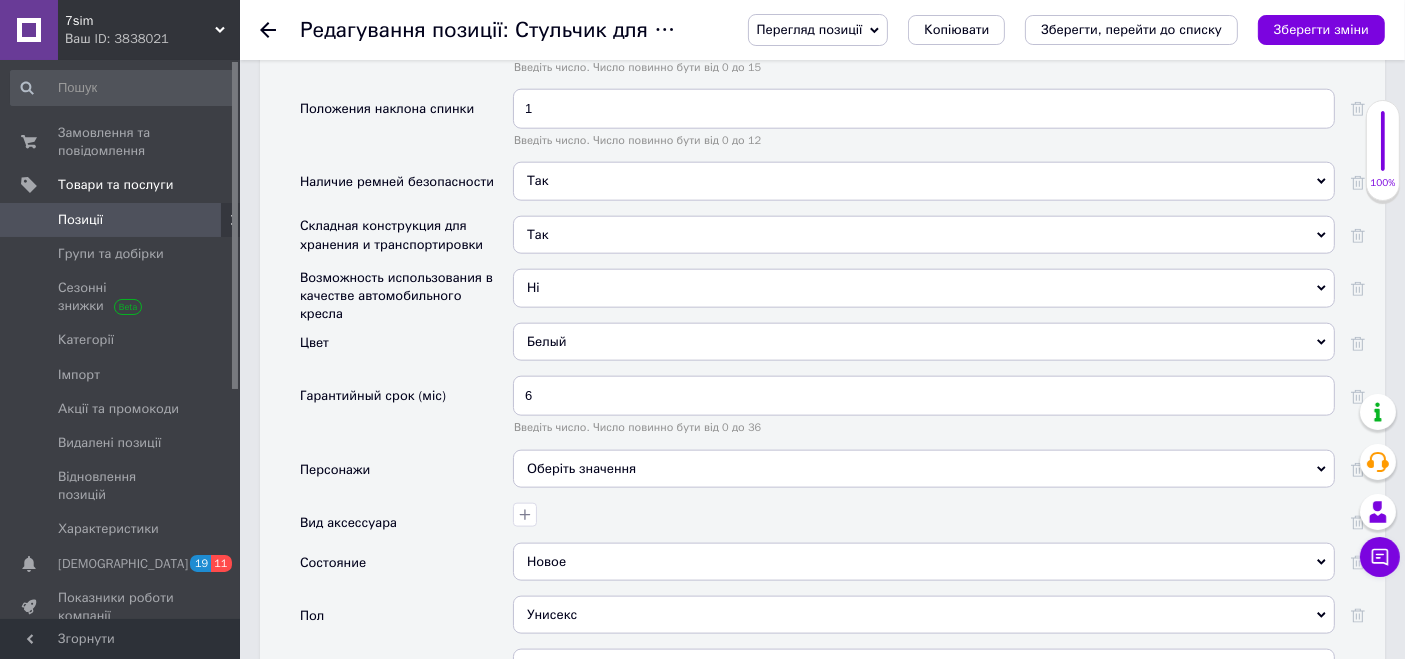 click on "Оберіть значення" at bounding box center [924, 469] 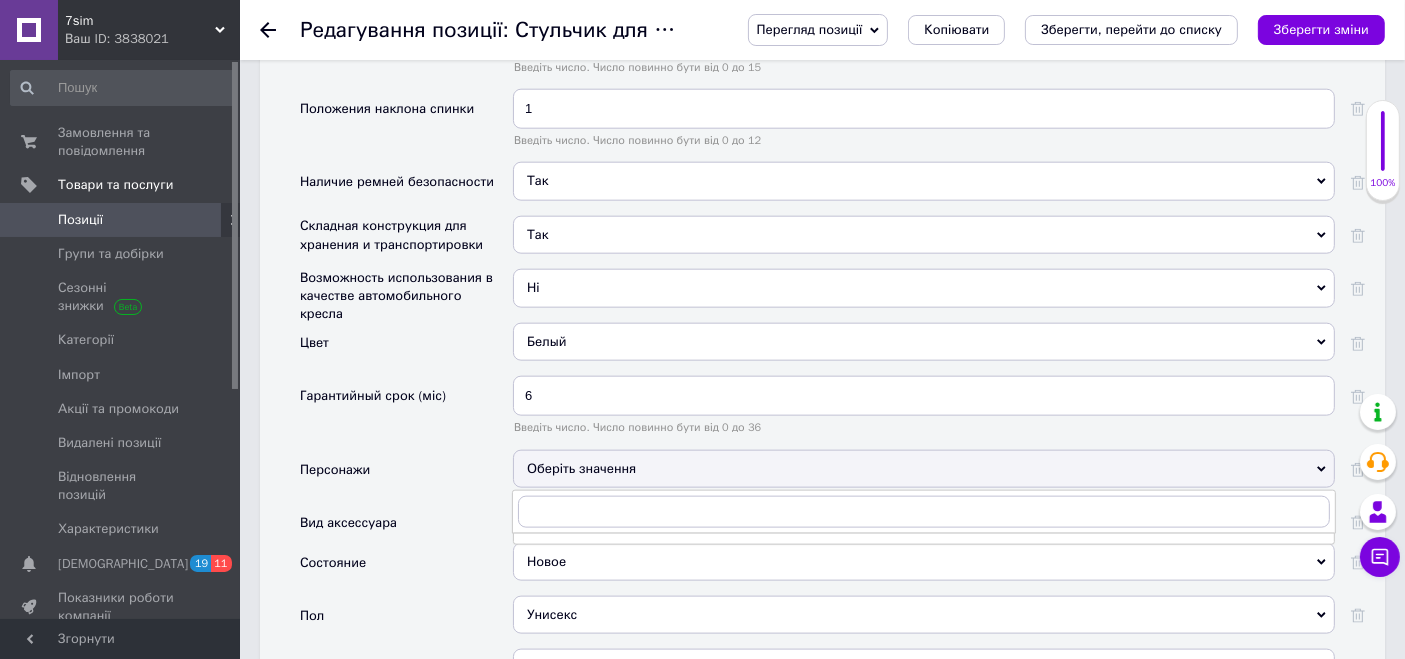 click on "Оберіть значення" at bounding box center [924, 469] 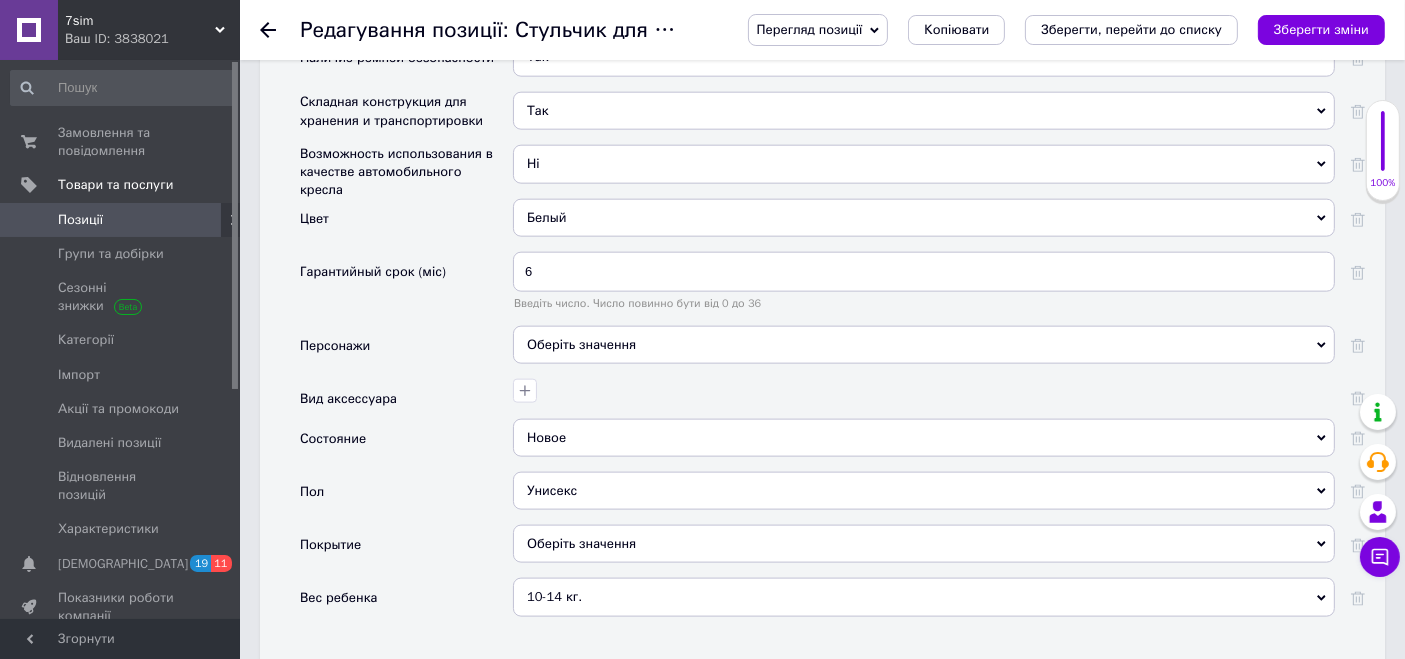 scroll, scrollTop: 2555, scrollLeft: 0, axis: vertical 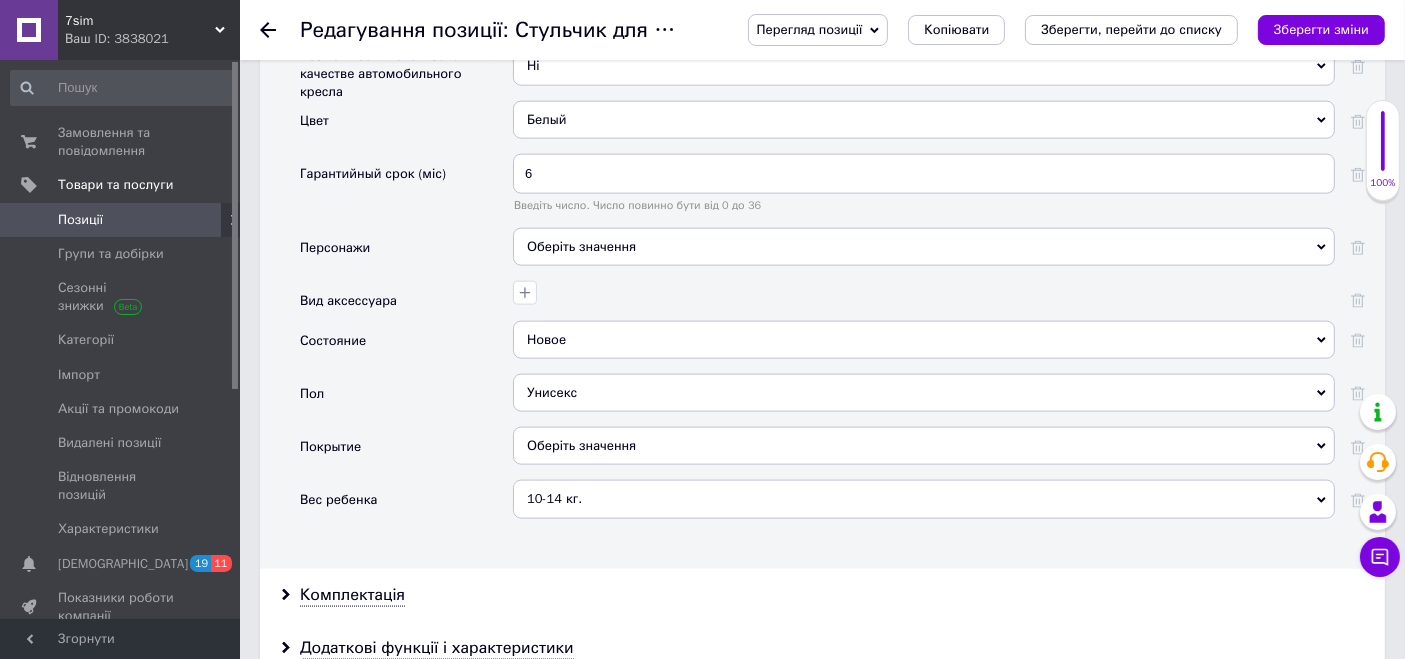 click on "Оберіть значення" at bounding box center [924, 446] 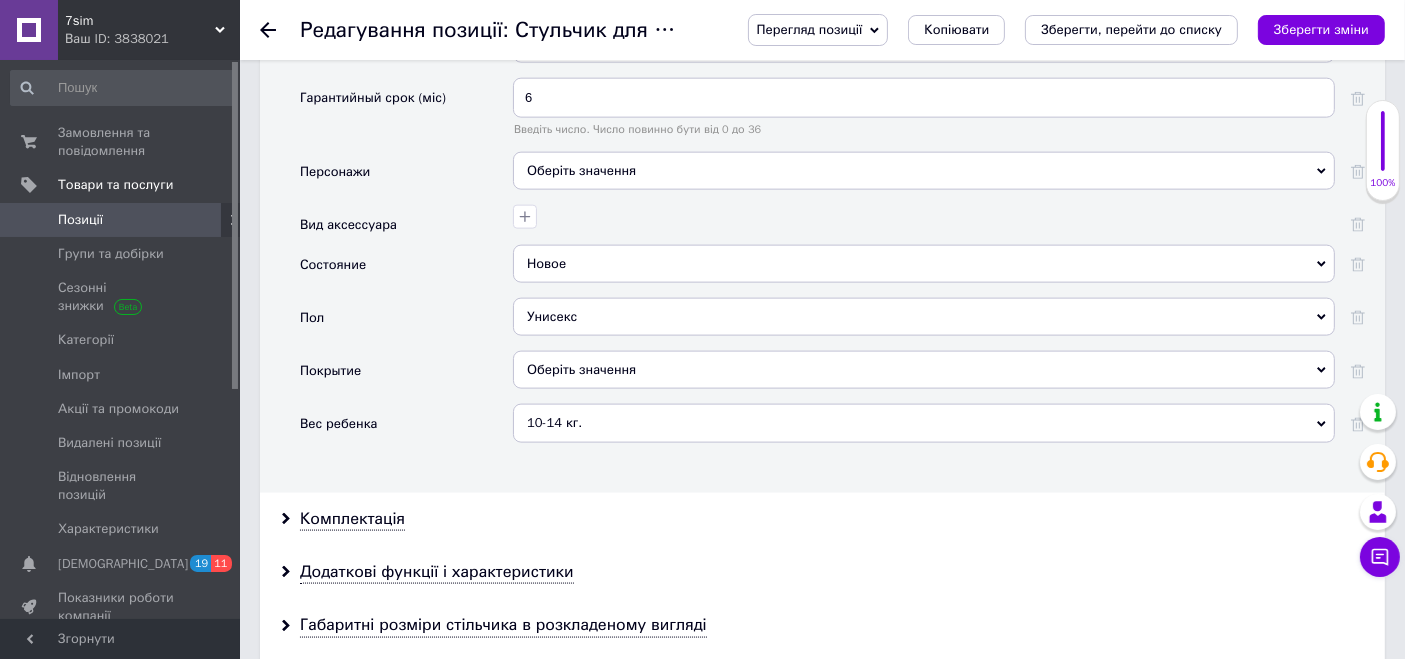 scroll, scrollTop: 2666, scrollLeft: 0, axis: vertical 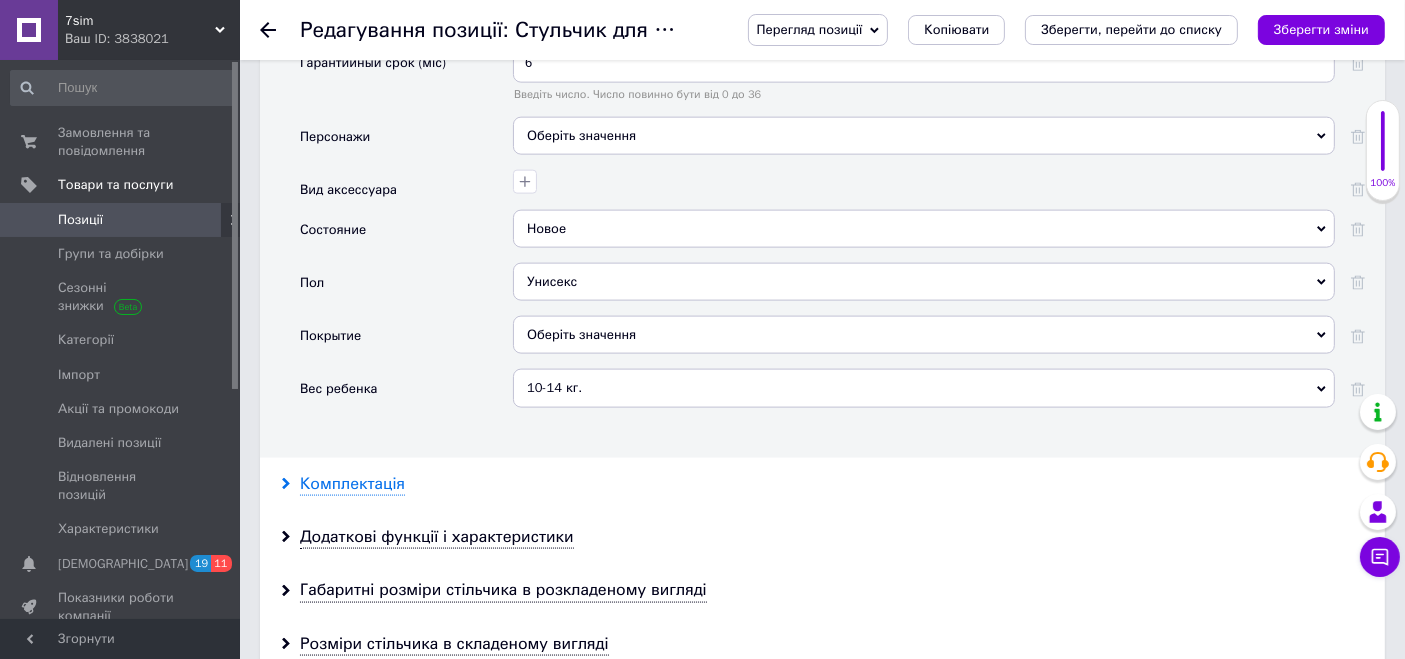 click on "Комплектація" at bounding box center (352, 484) 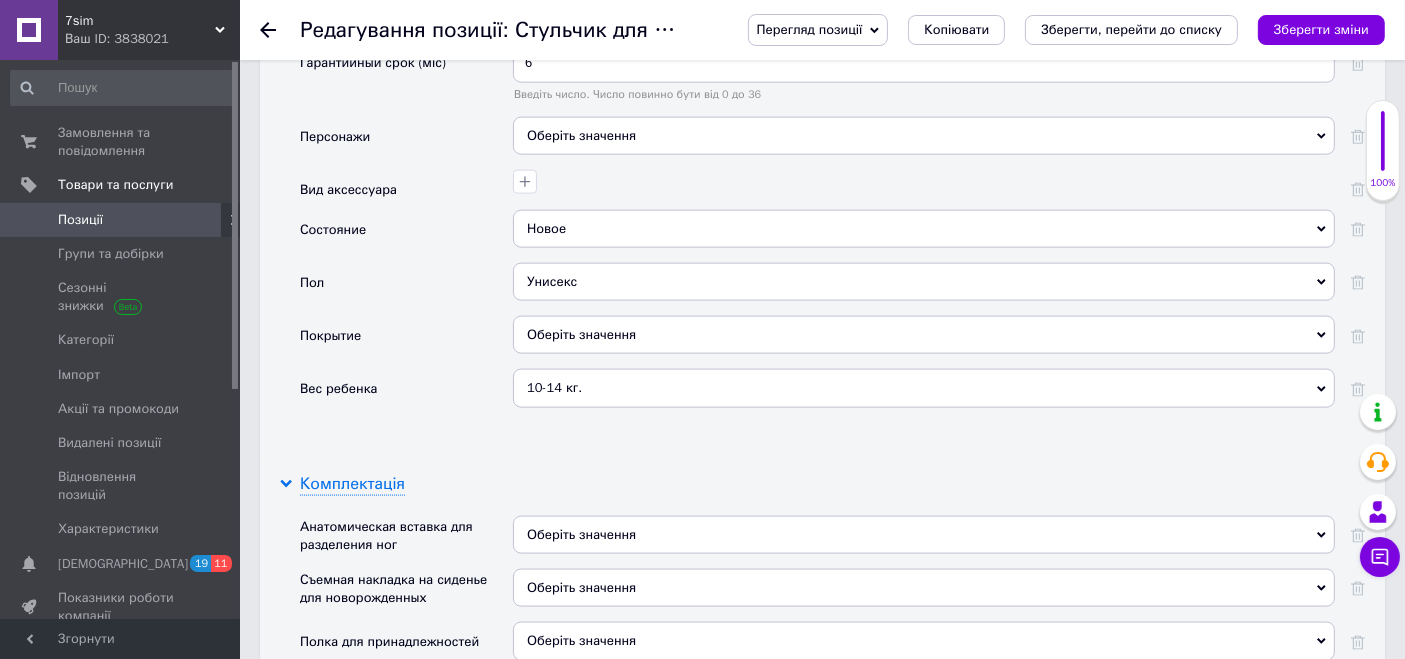 scroll, scrollTop: 2777, scrollLeft: 0, axis: vertical 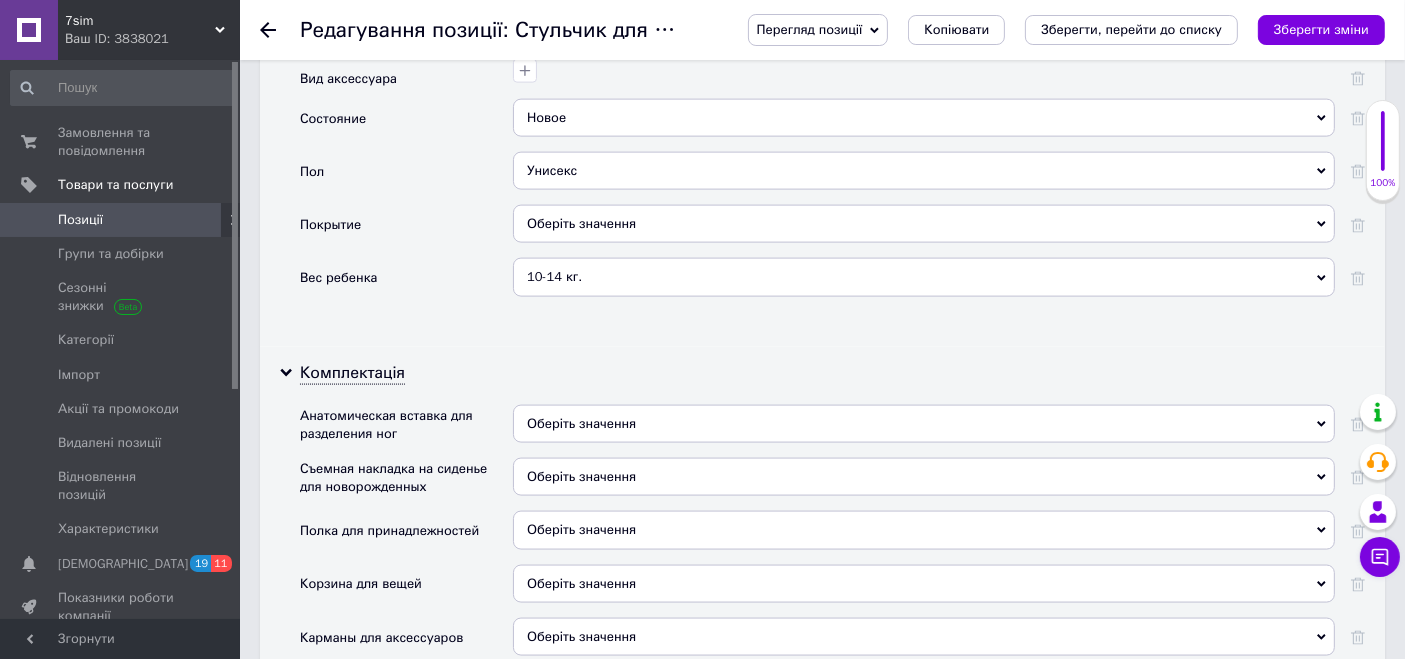 click on "Оберіть значення" at bounding box center (581, 423) 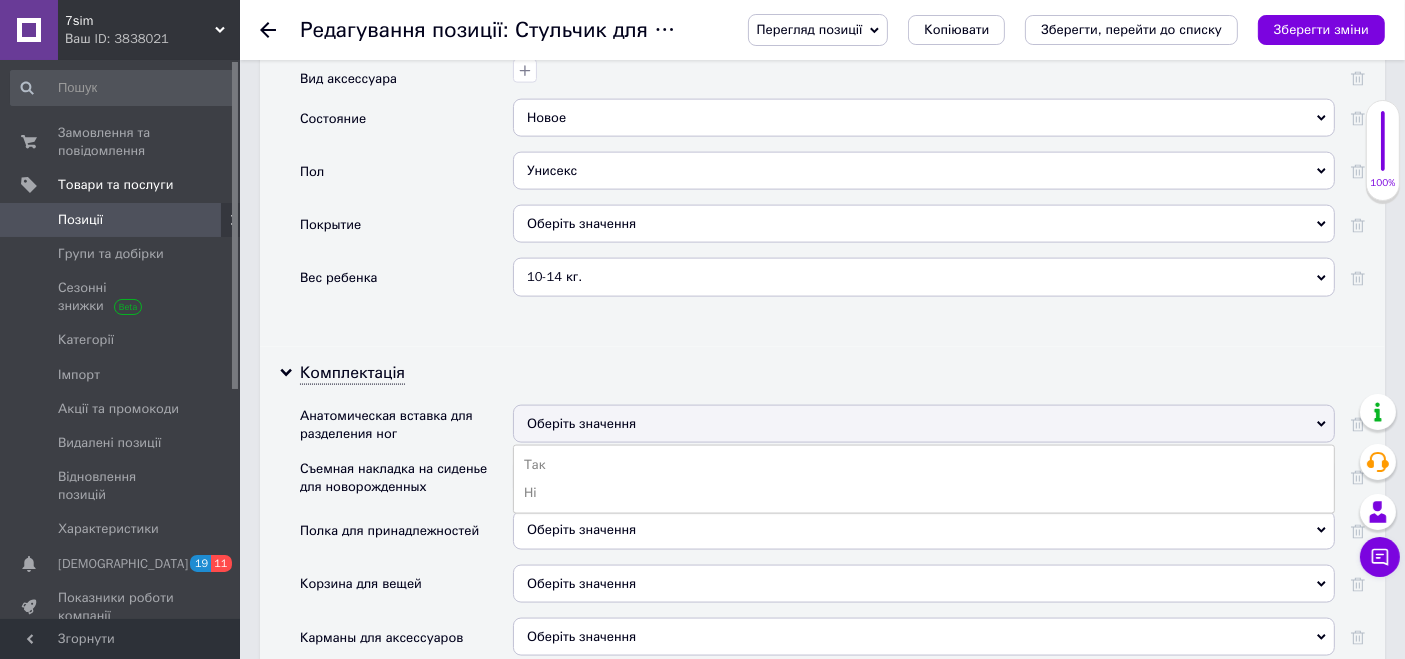 click on "Анатомическая вставка для разделения ног" at bounding box center [401, 425] 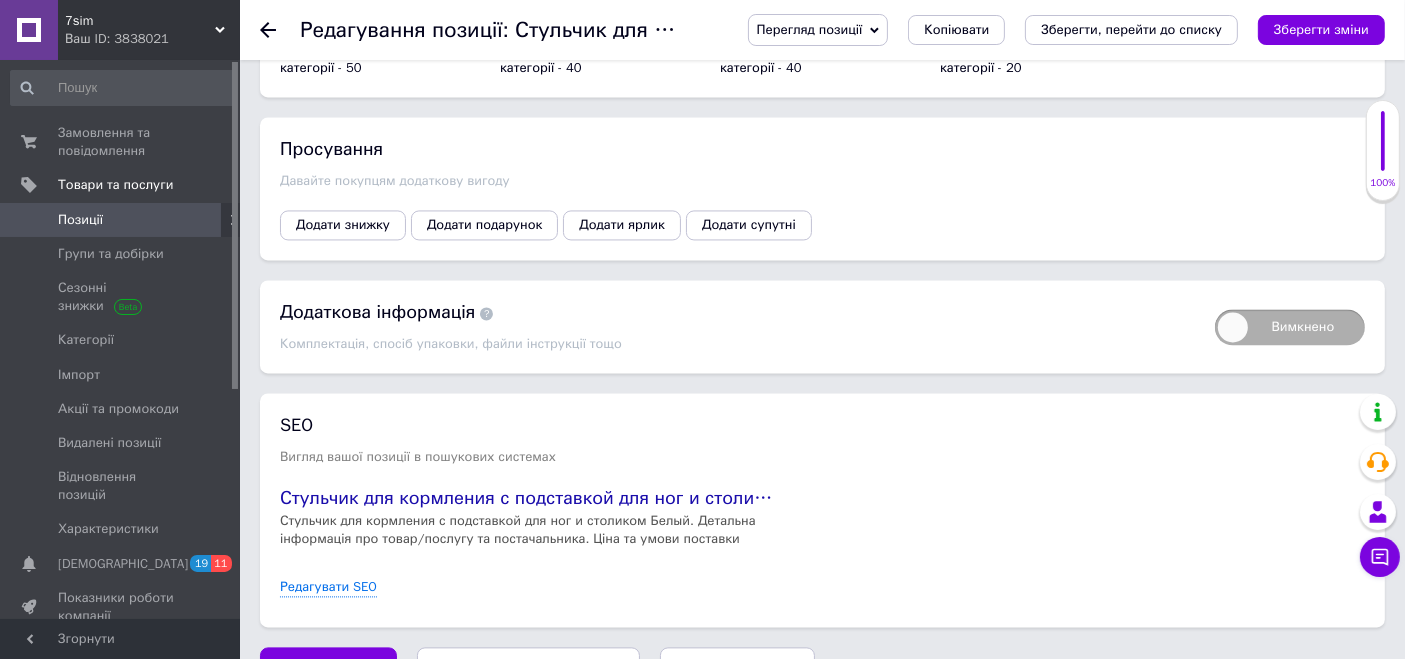 scroll, scrollTop: 4080, scrollLeft: 0, axis: vertical 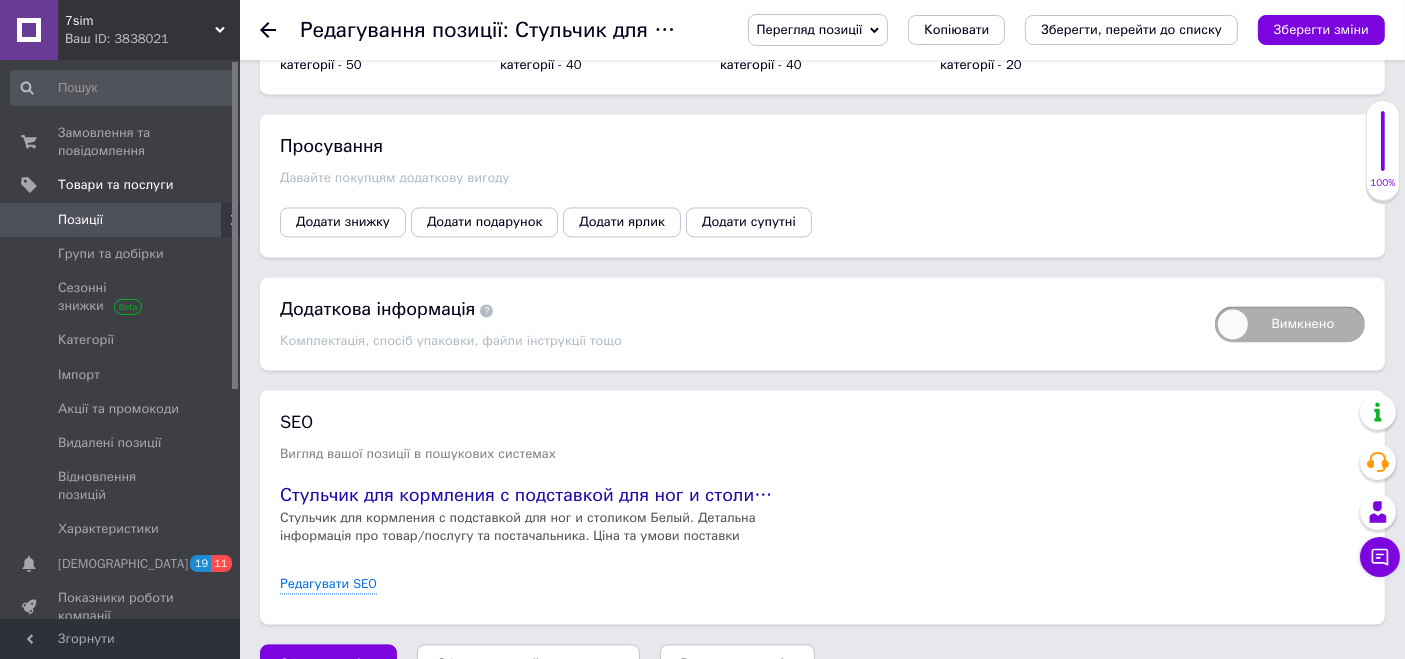 click on "Зберегти зміни" at bounding box center (328, 664) 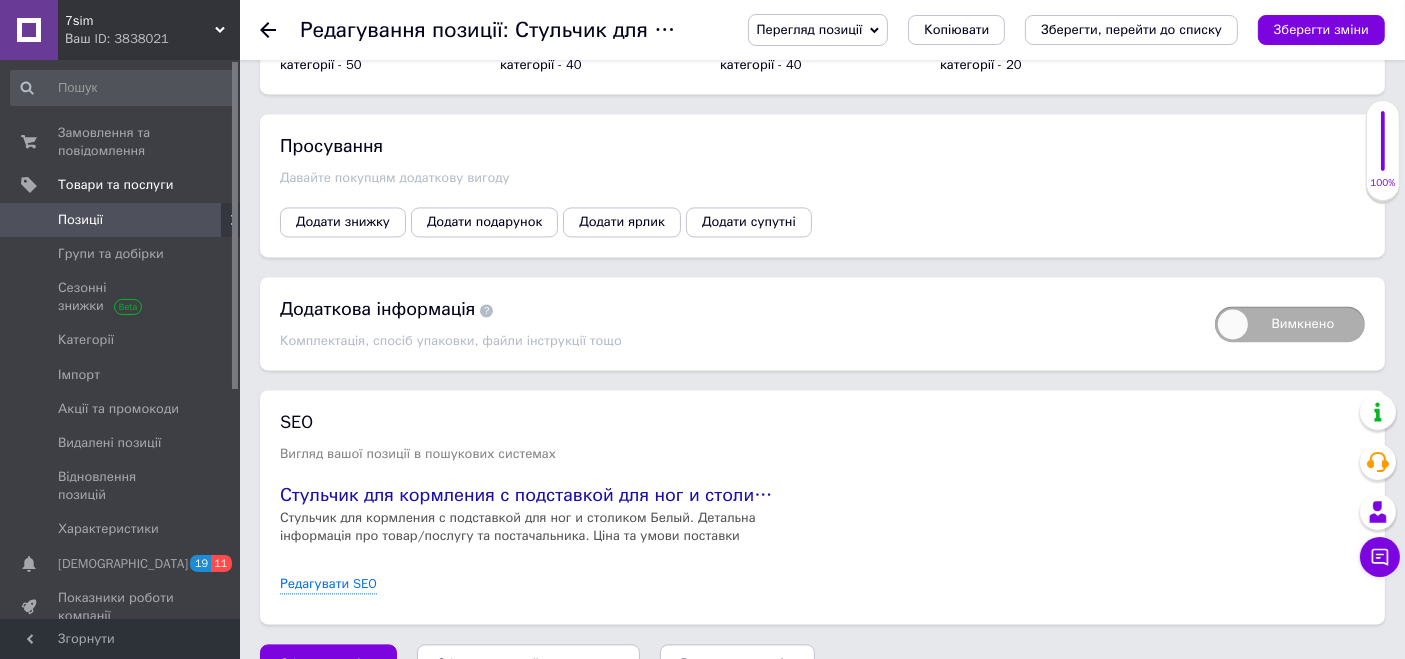 click on "Позиції" at bounding box center [121, 220] 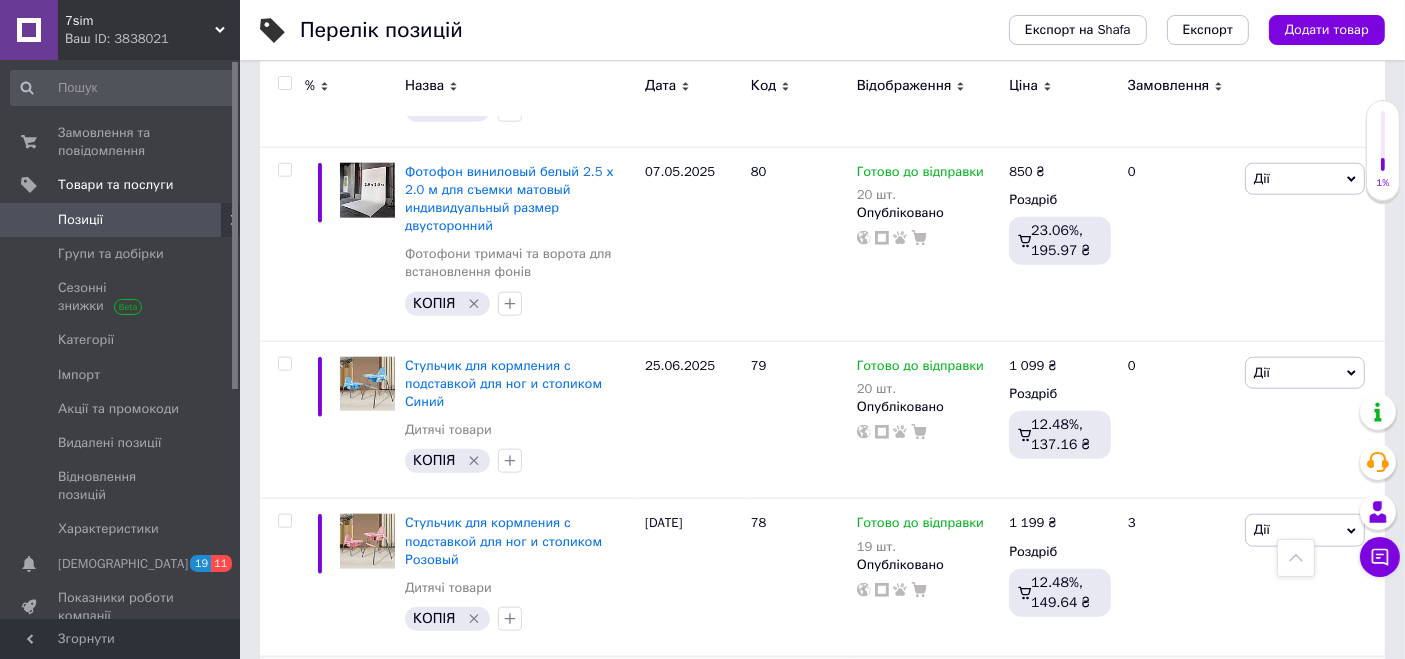 scroll, scrollTop: 2222, scrollLeft: 0, axis: vertical 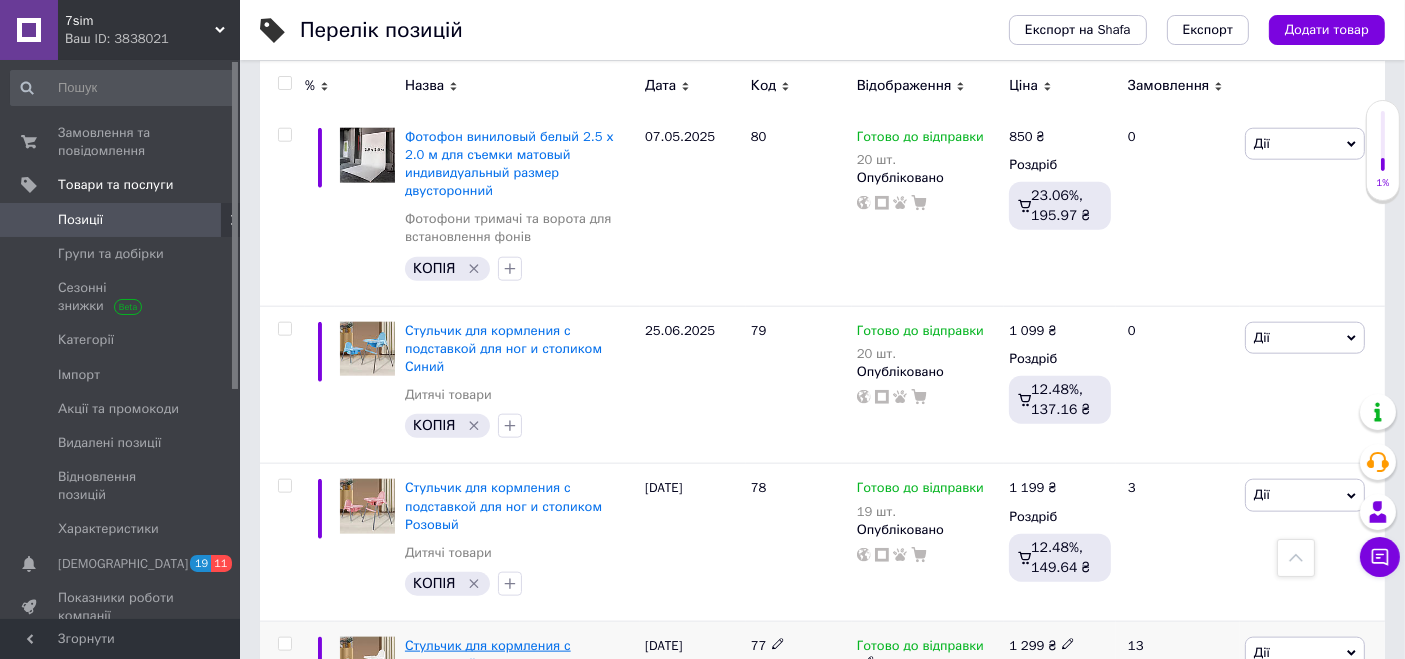 click on "Стульчик для кормления с подставкой для ног и столиком Белый" at bounding box center [503, 663] 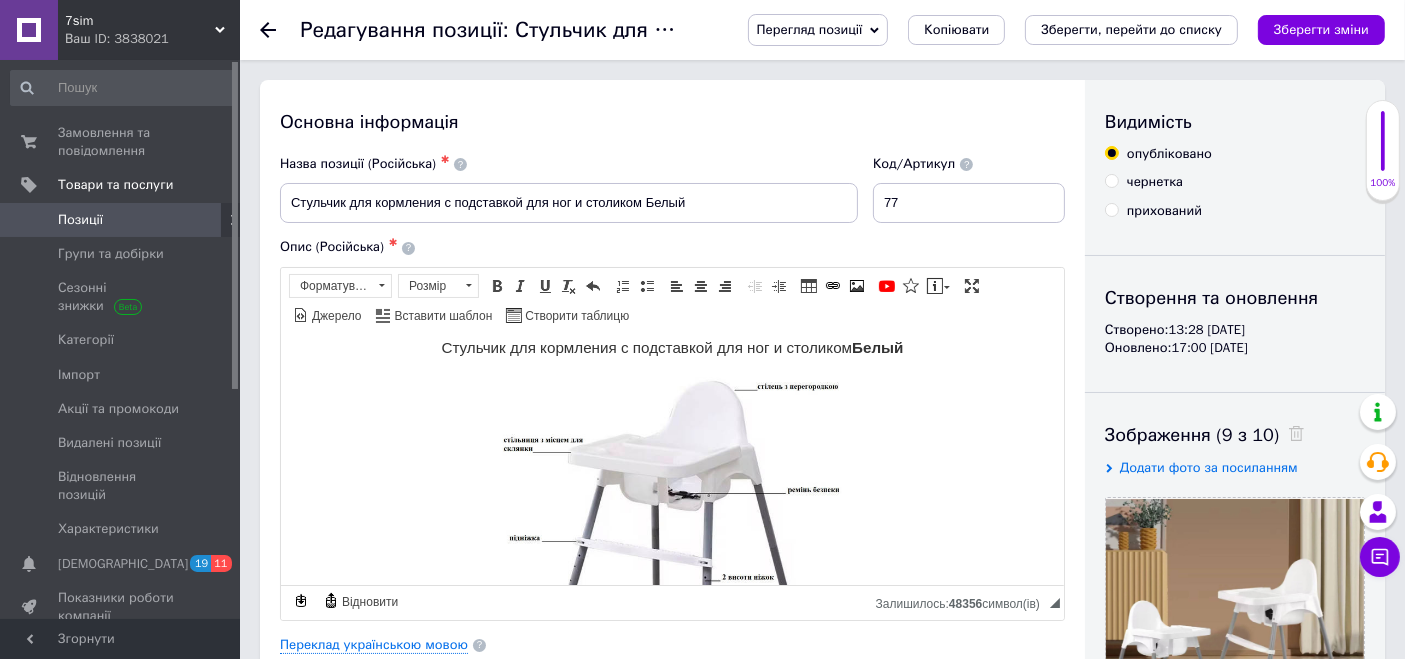 scroll, scrollTop: 0, scrollLeft: 0, axis: both 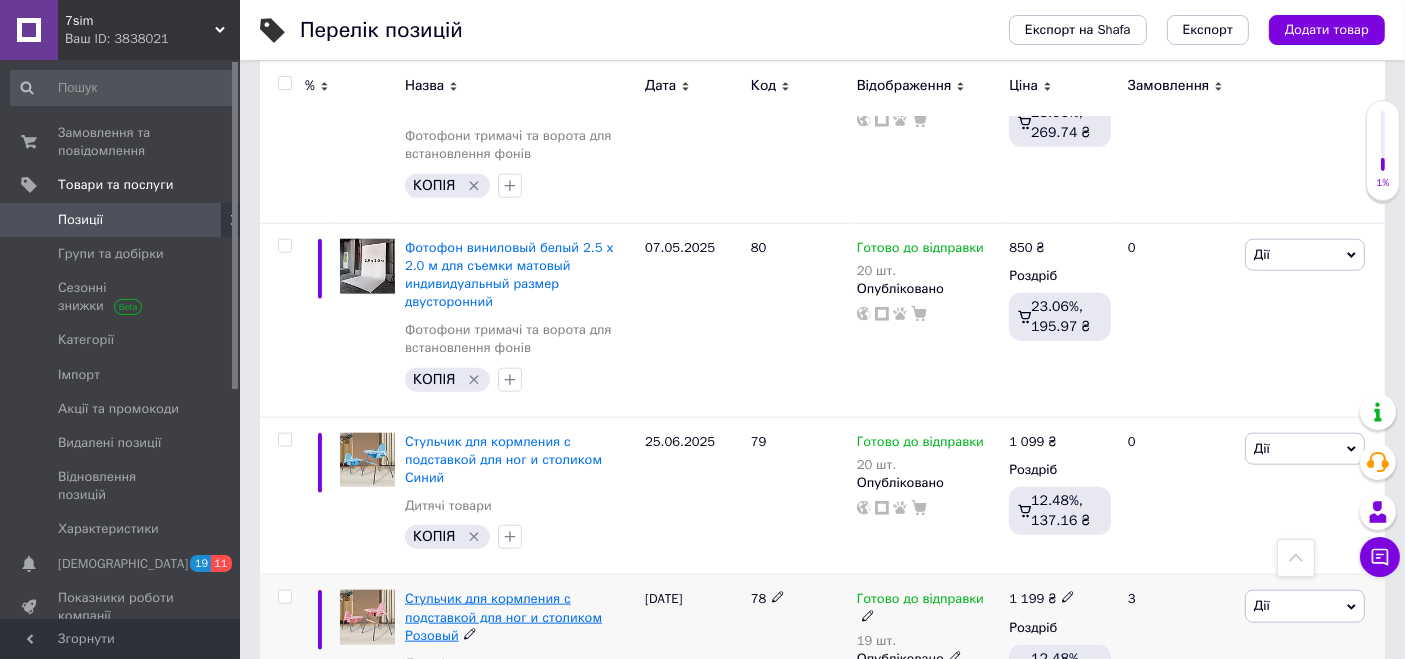 click on "Стульчик для кормления с подставкой для ног и столиком Розовый" at bounding box center [503, 616] 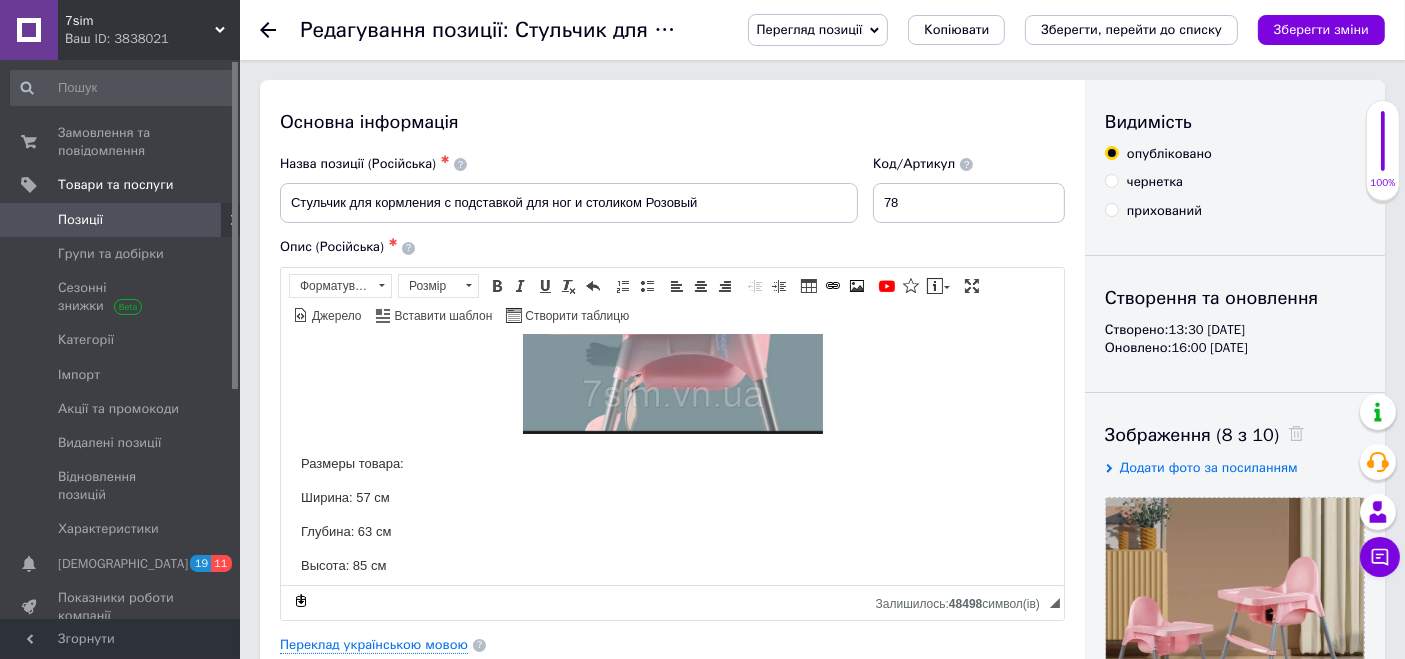 scroll, scrollTop: 222, scrollLeft: 0, axis: vertical 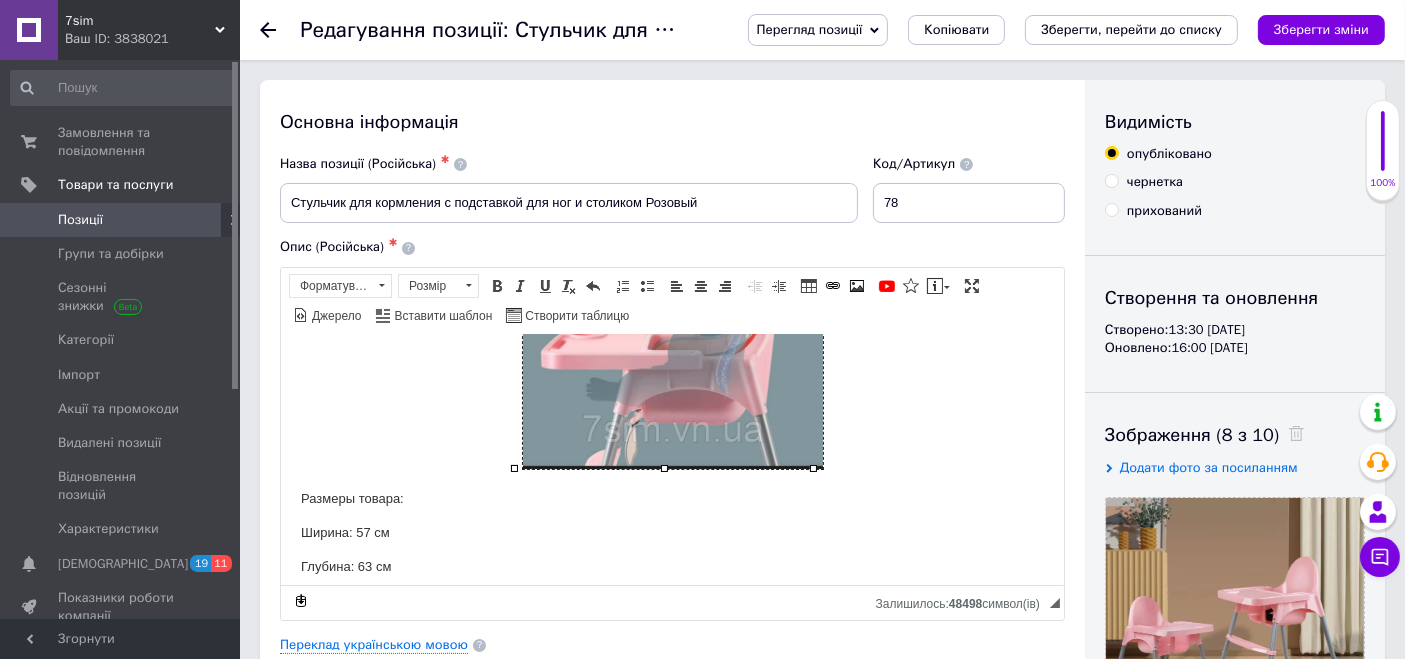 click at bounding box center (672, 316) 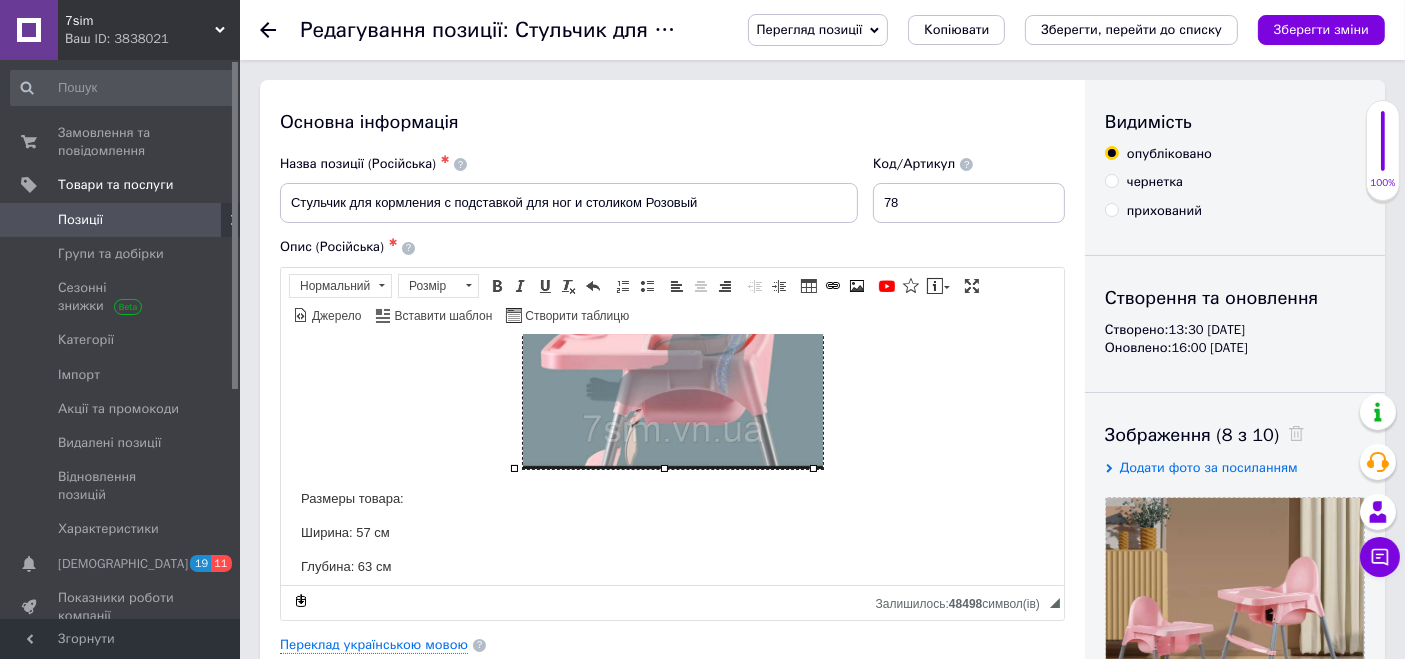 type 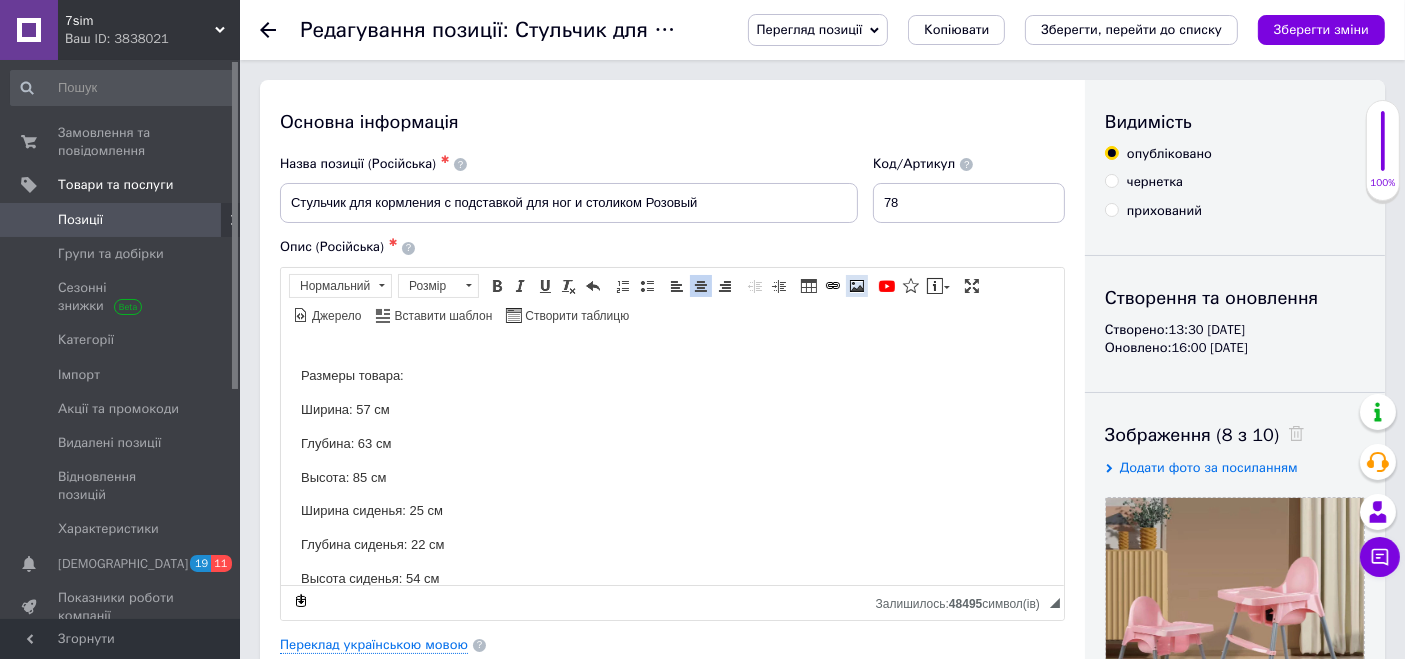 click at bounding box center [857, 286] 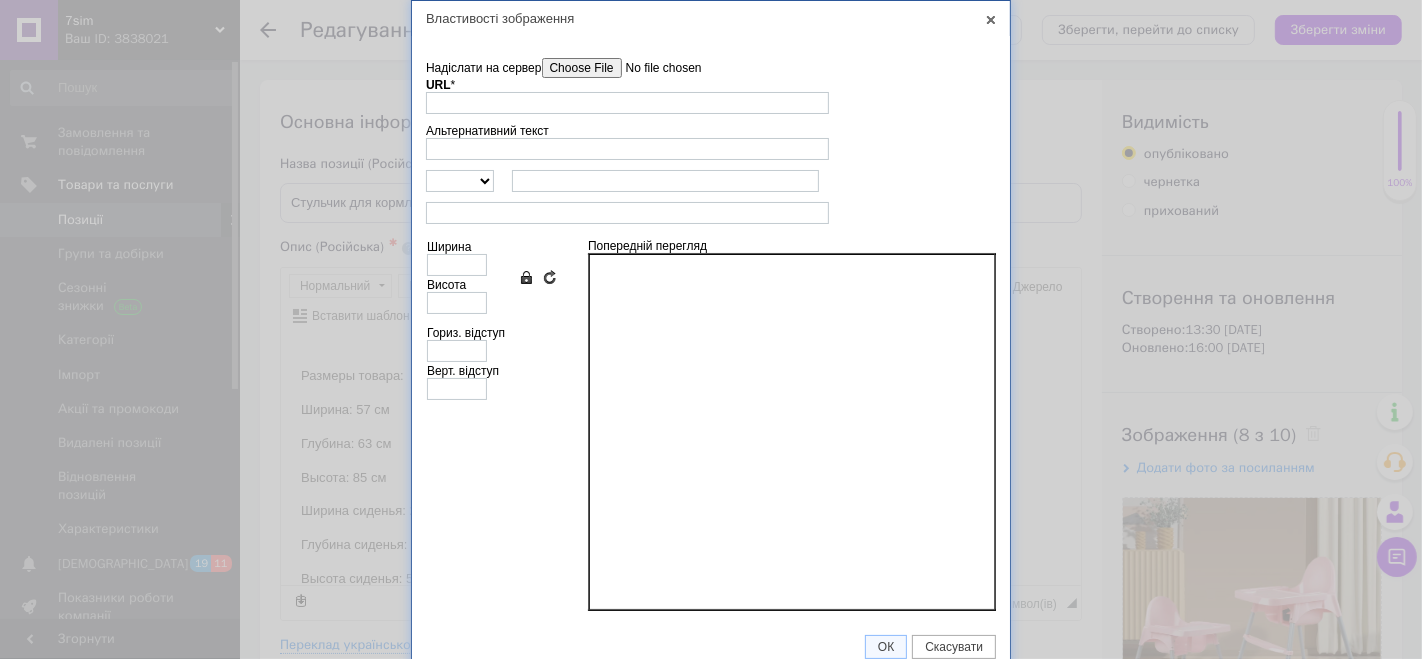 click on "Надіслати на сервер" at bounding box center [655, 68] 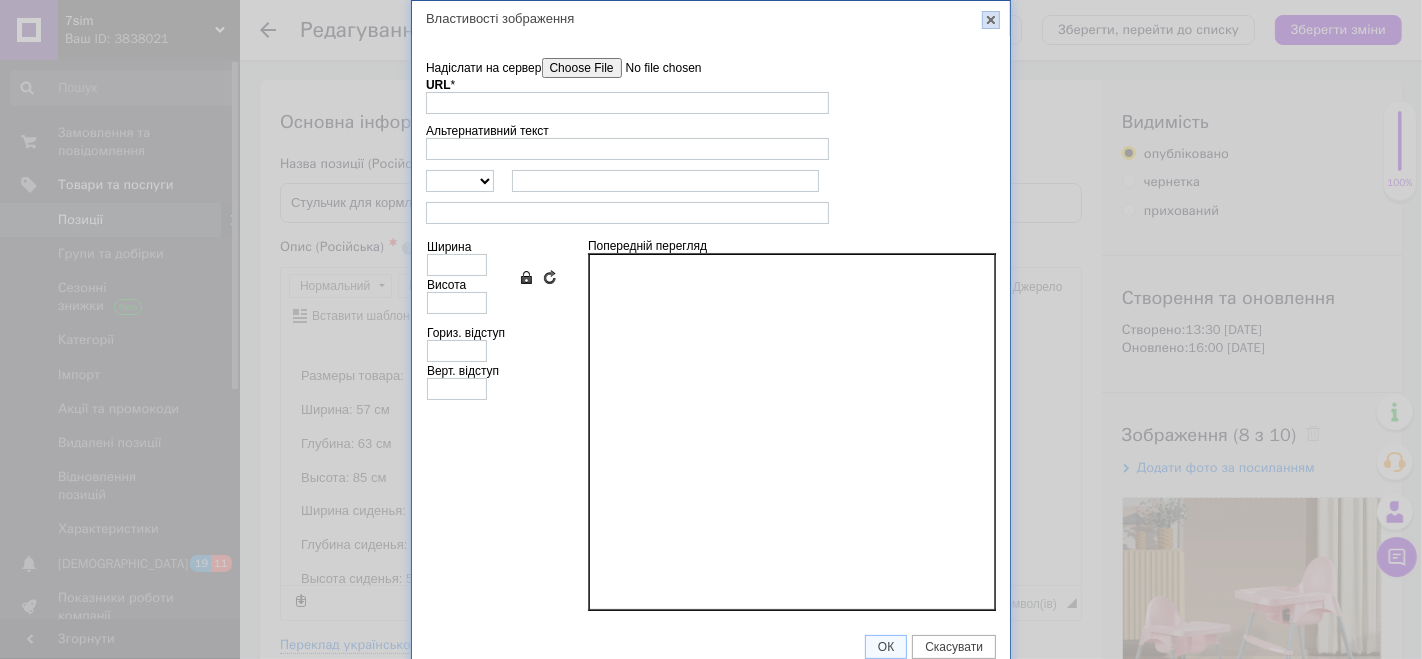 click on "X" at bounding box center [991, 20] 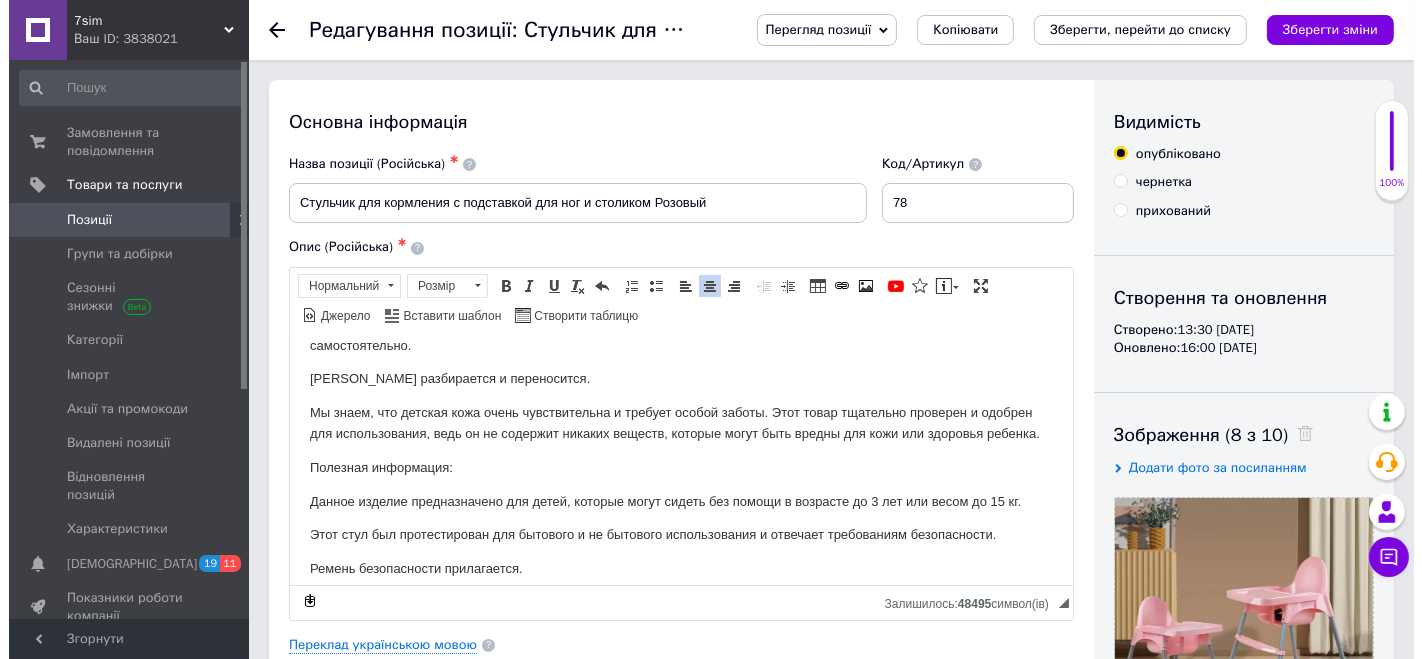 scroll, scrollTop: 500, scrollLeft: 0, axis: vertical 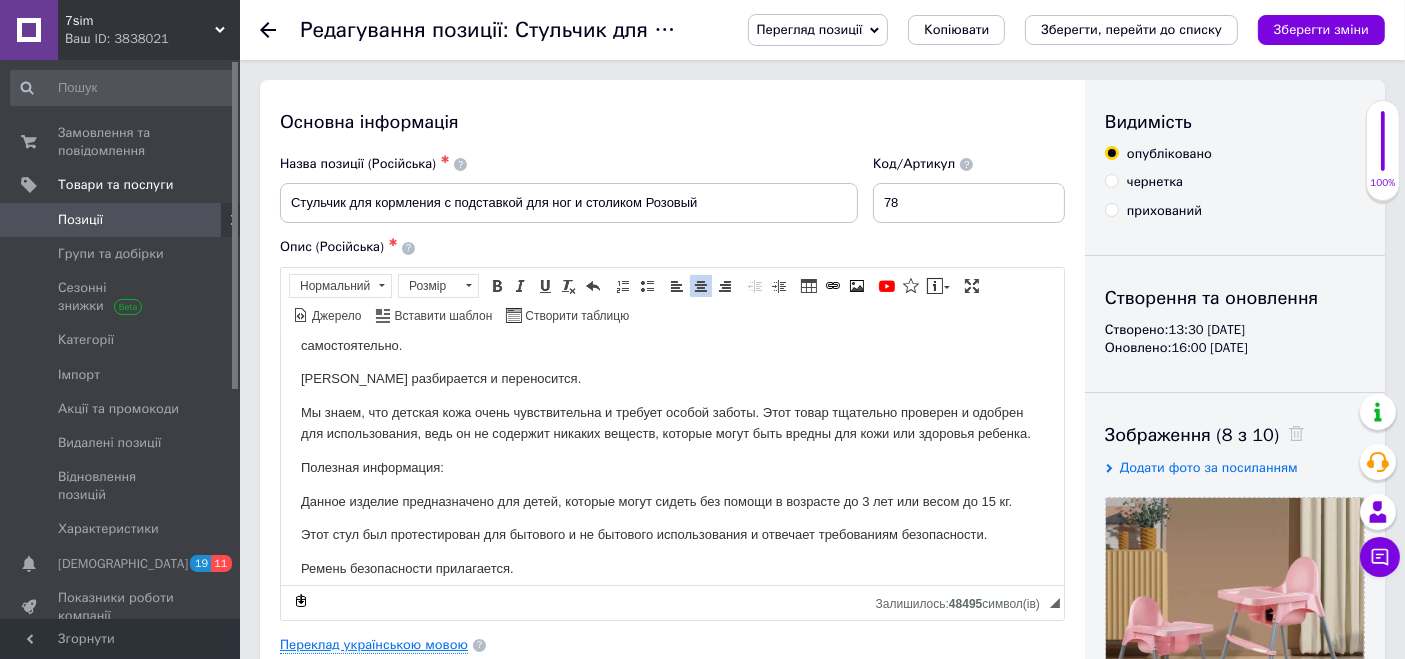click on "Переклад українською мовою" at bounding box center (374, 645) 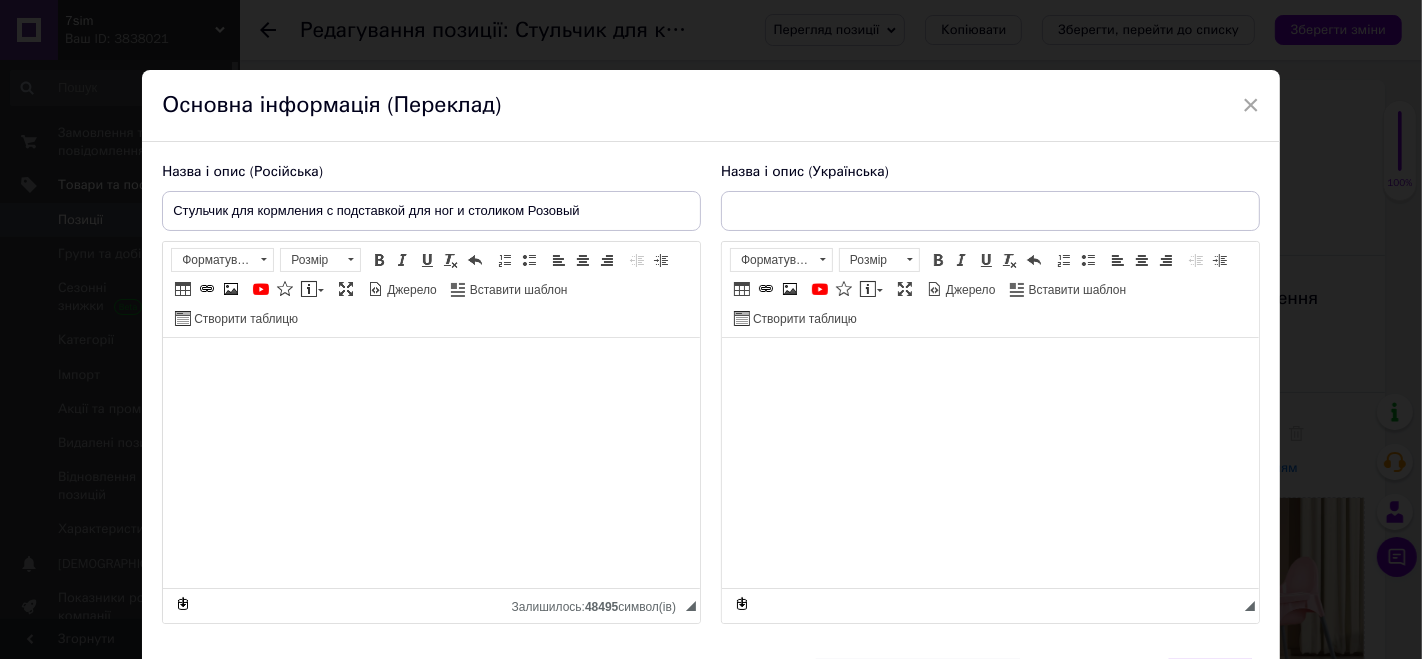 type on "Стільчик для годування з підставкою для ніг зі столиком  Рожевий" 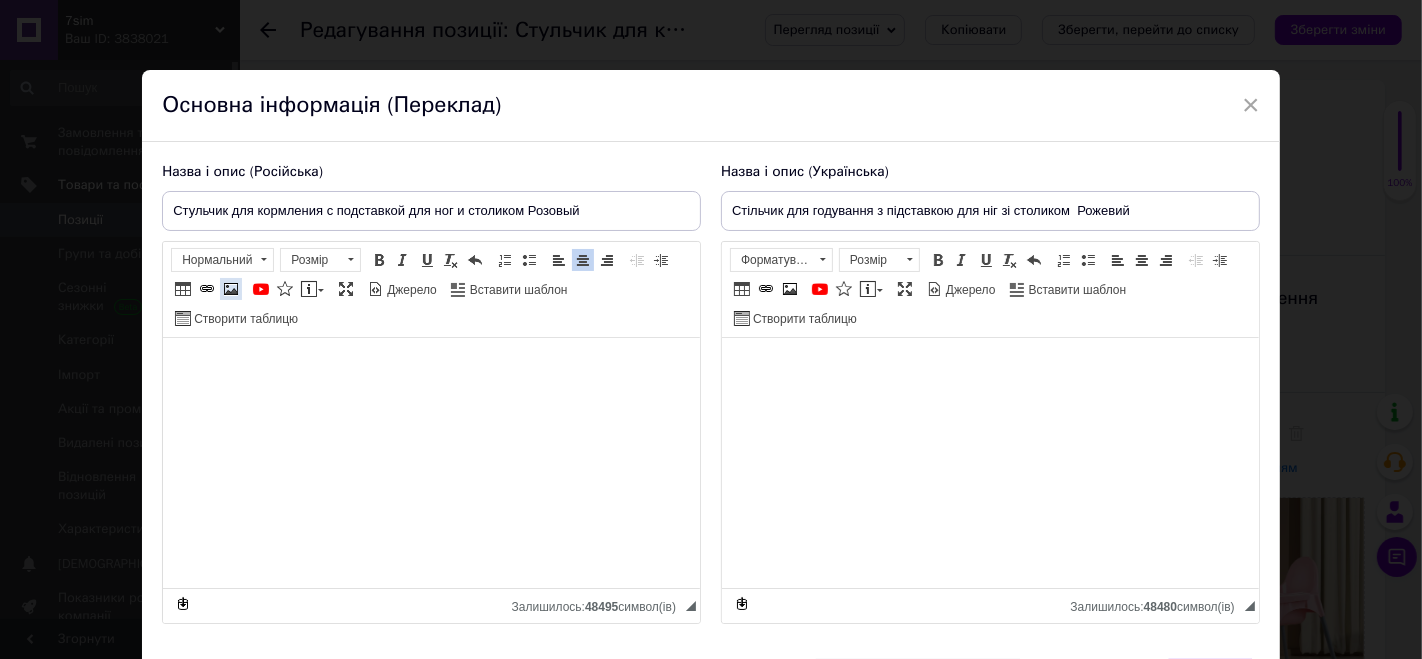 click at bounding box center (231, 289) 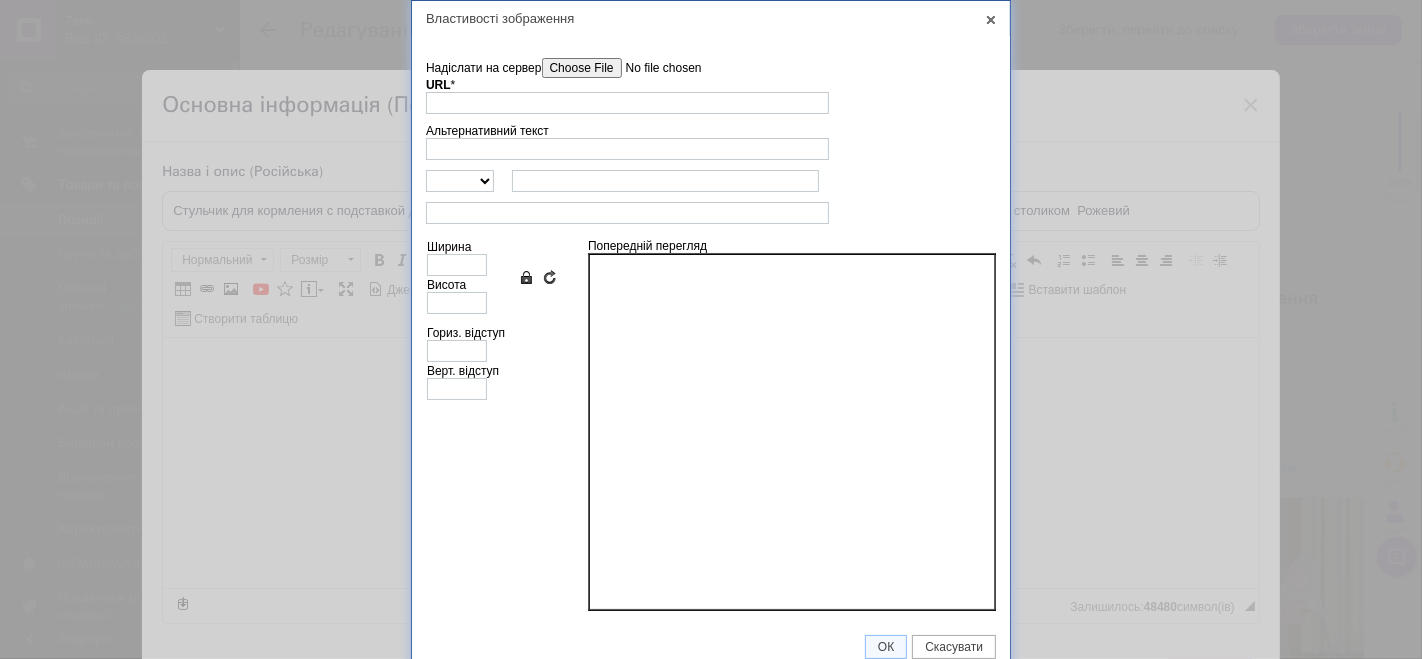 click on "Надіслати на сервер" at bounding box center [655, 68] 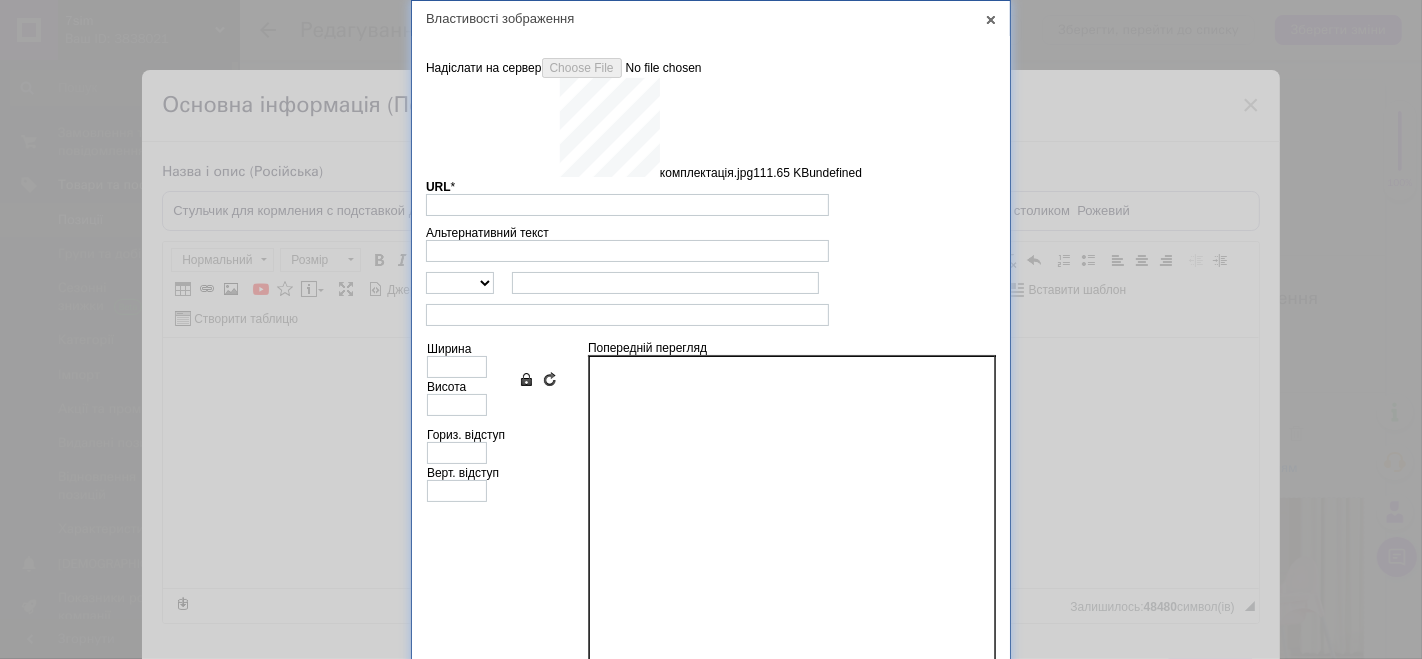 type on "[URL][DOMAIN_NAME]" 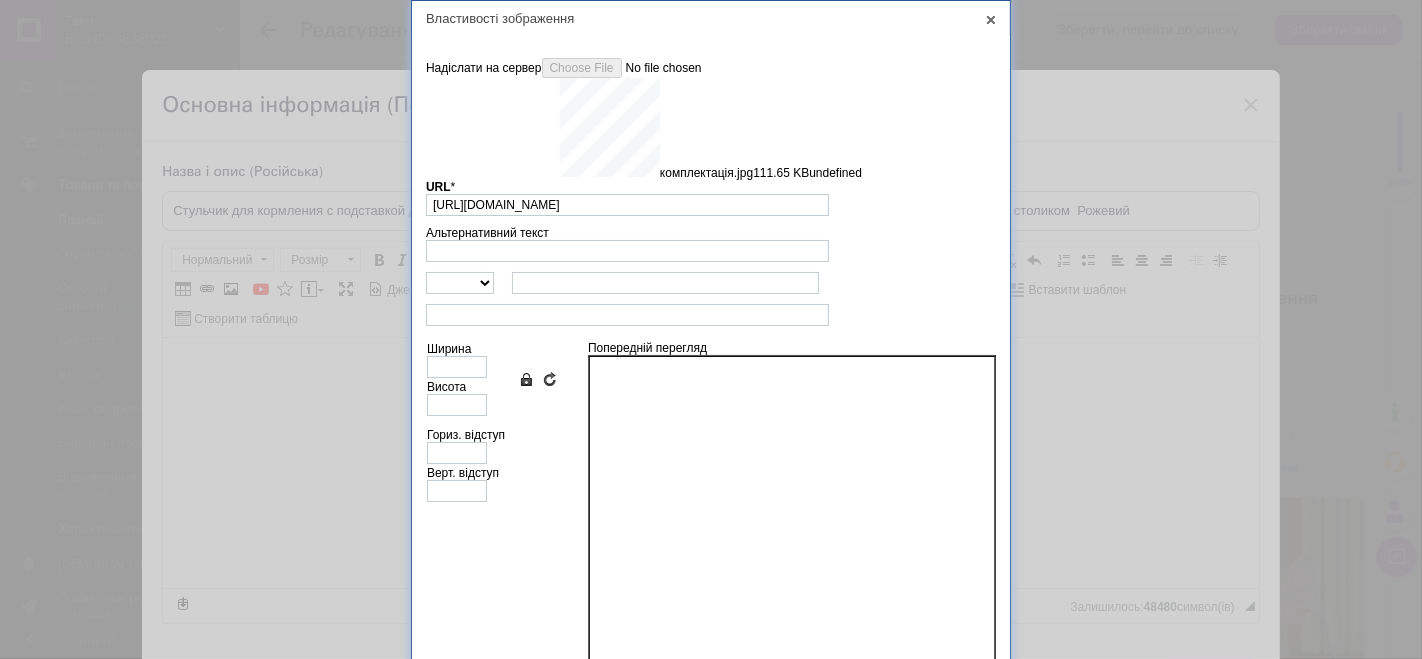 type on "640" 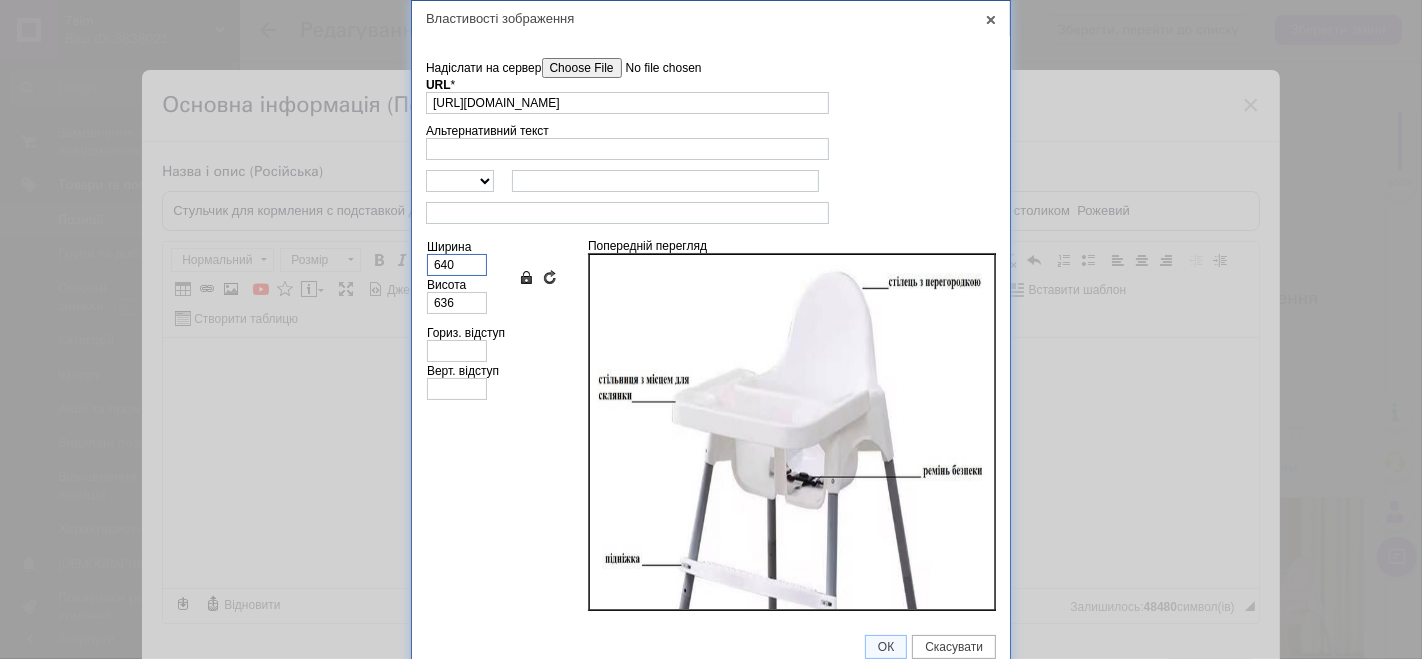 drag, startPoint x: 459, startPoint y: 261, endPoint x: 422, endPoint y: 262, distance: 37.01351 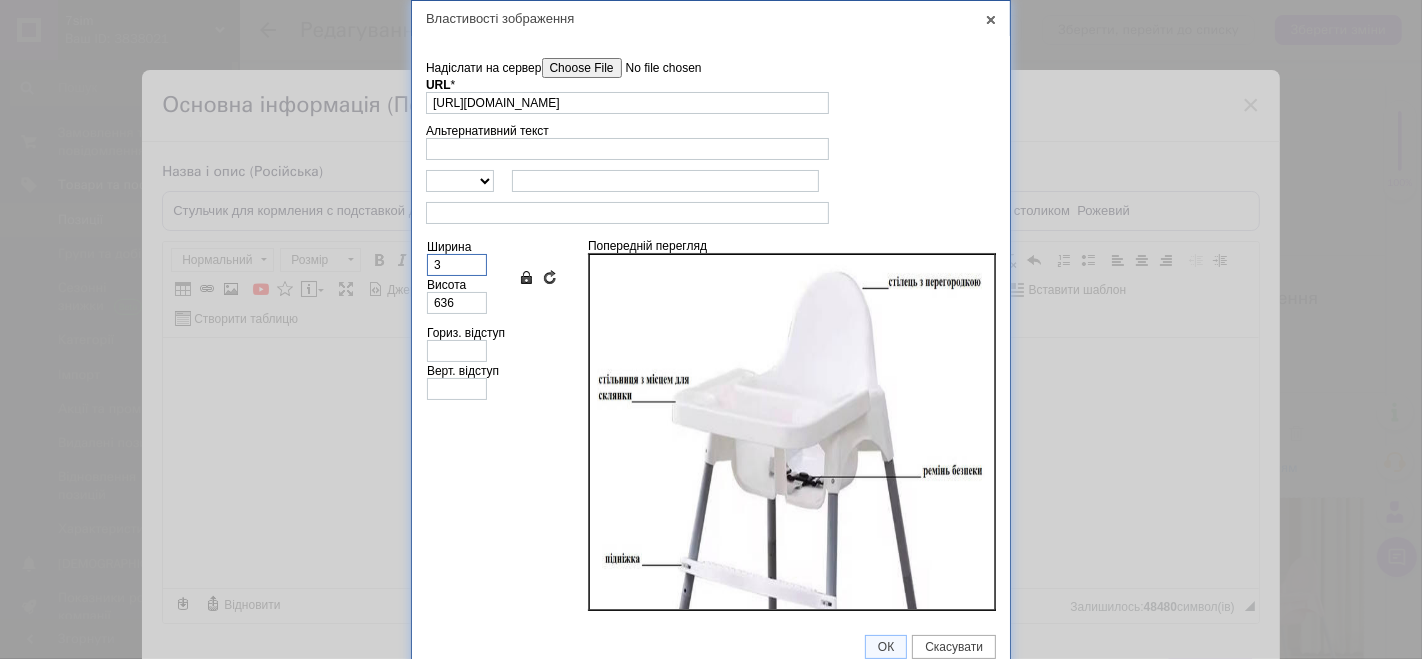 type on "3" 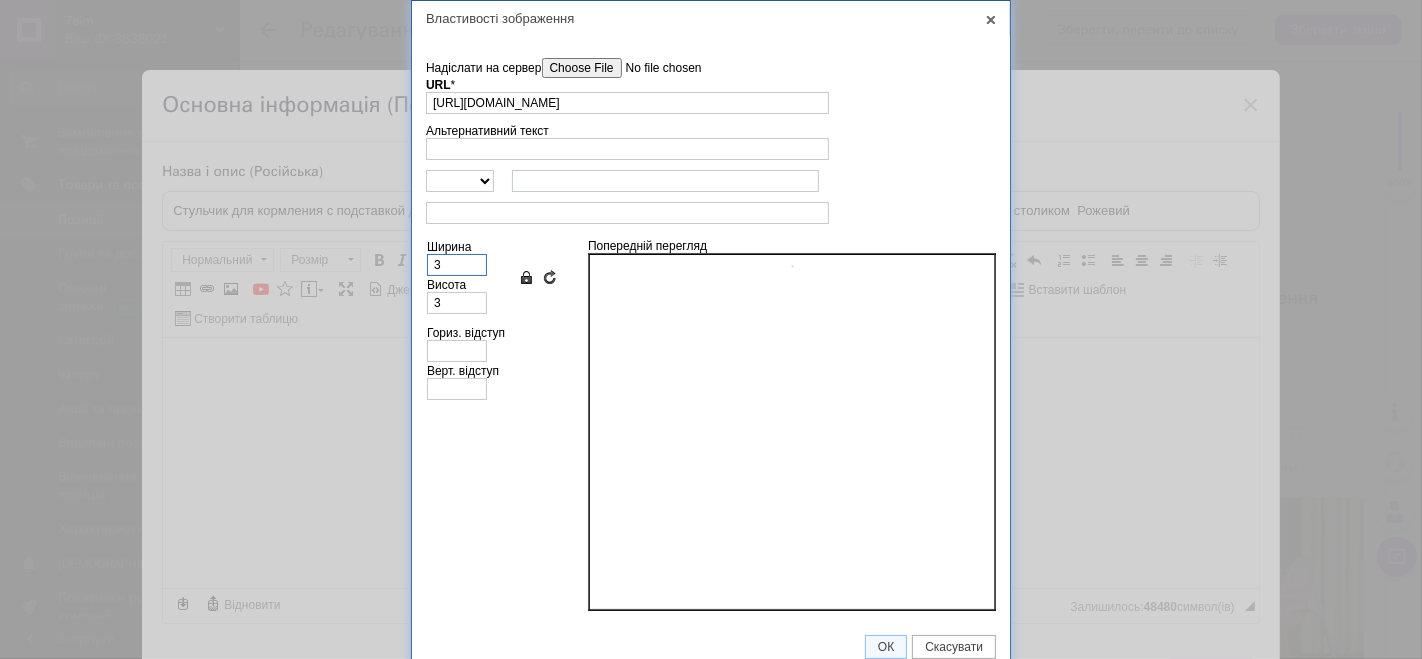 type on "35" 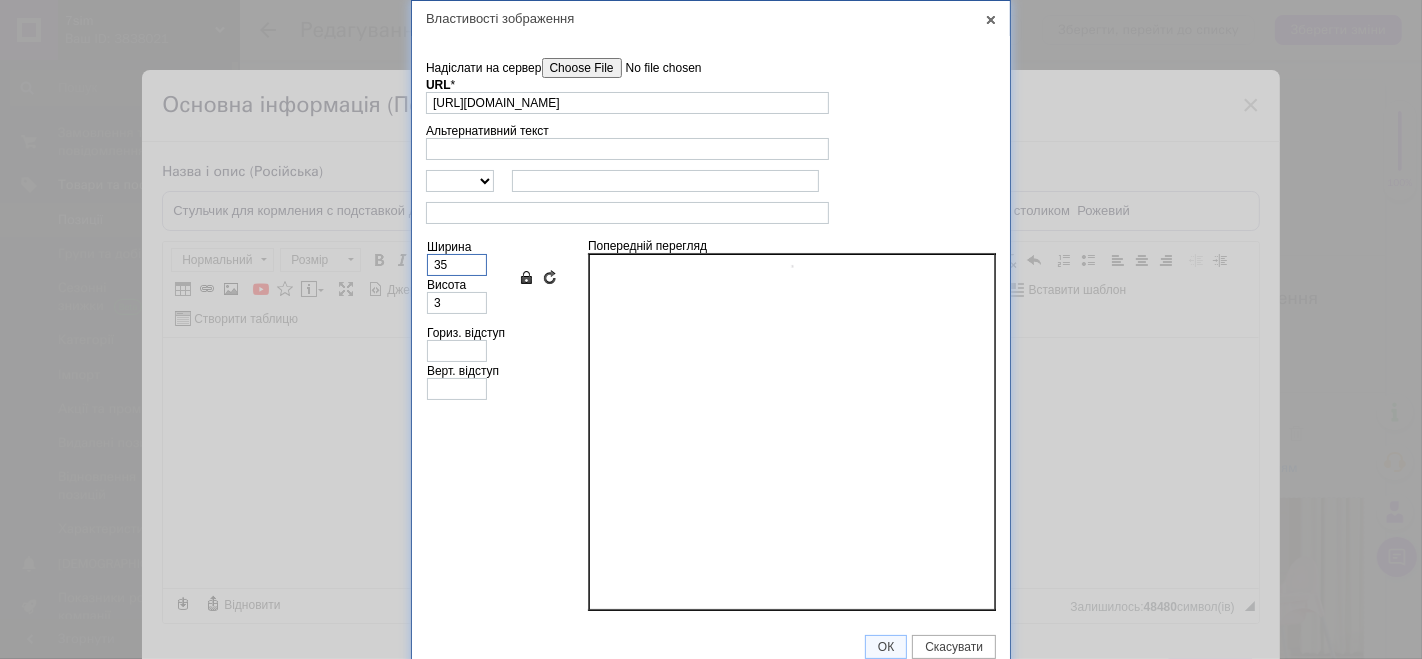 type on "35" 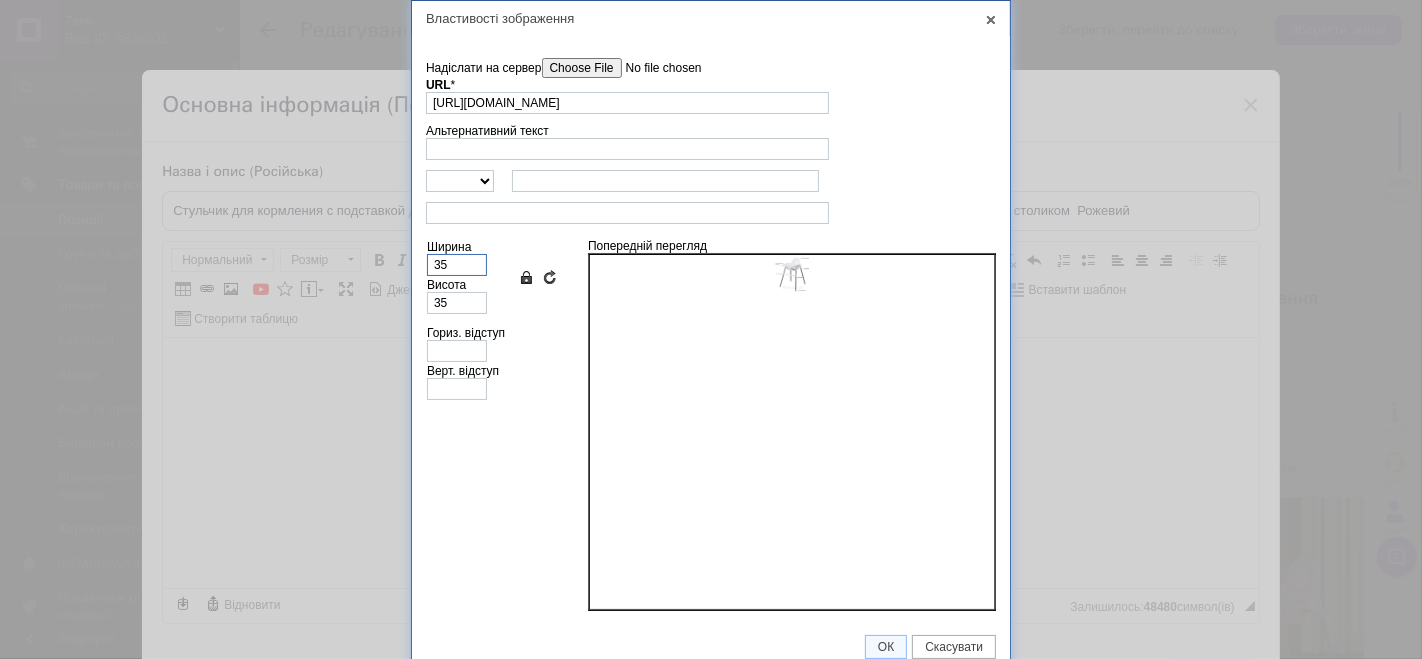 type on "350" 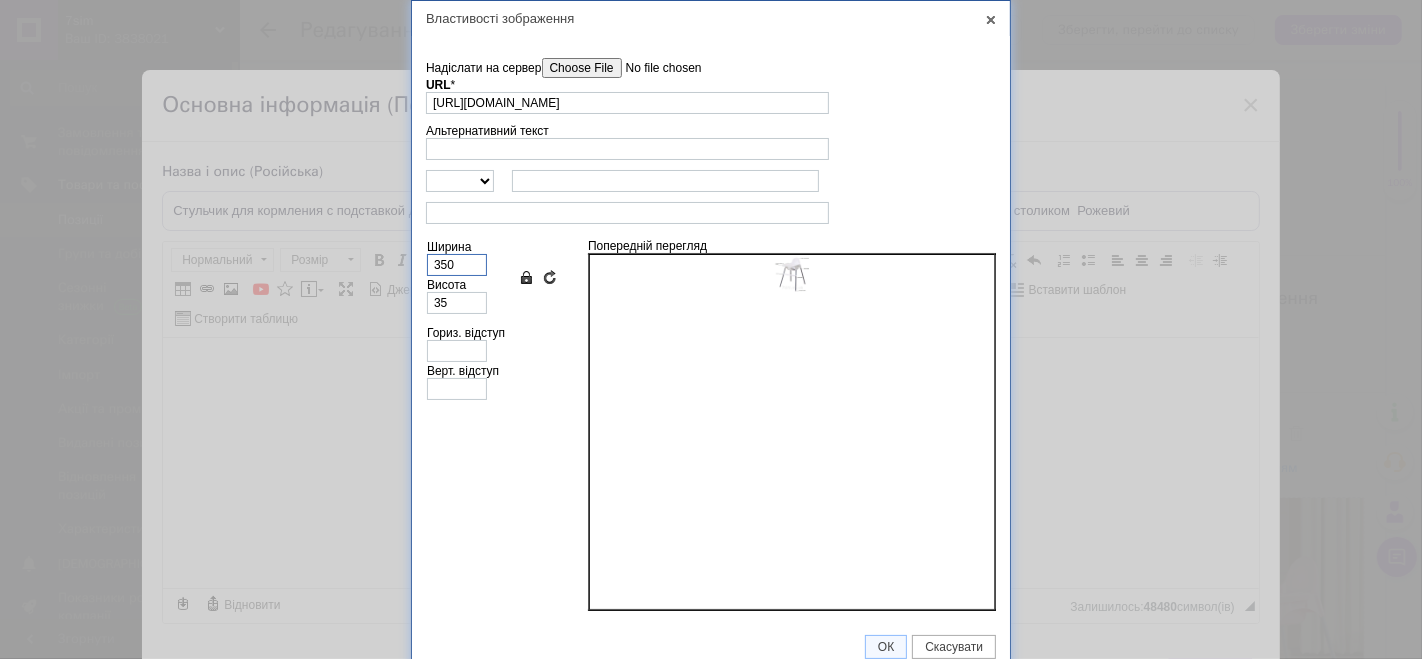 type on "348" 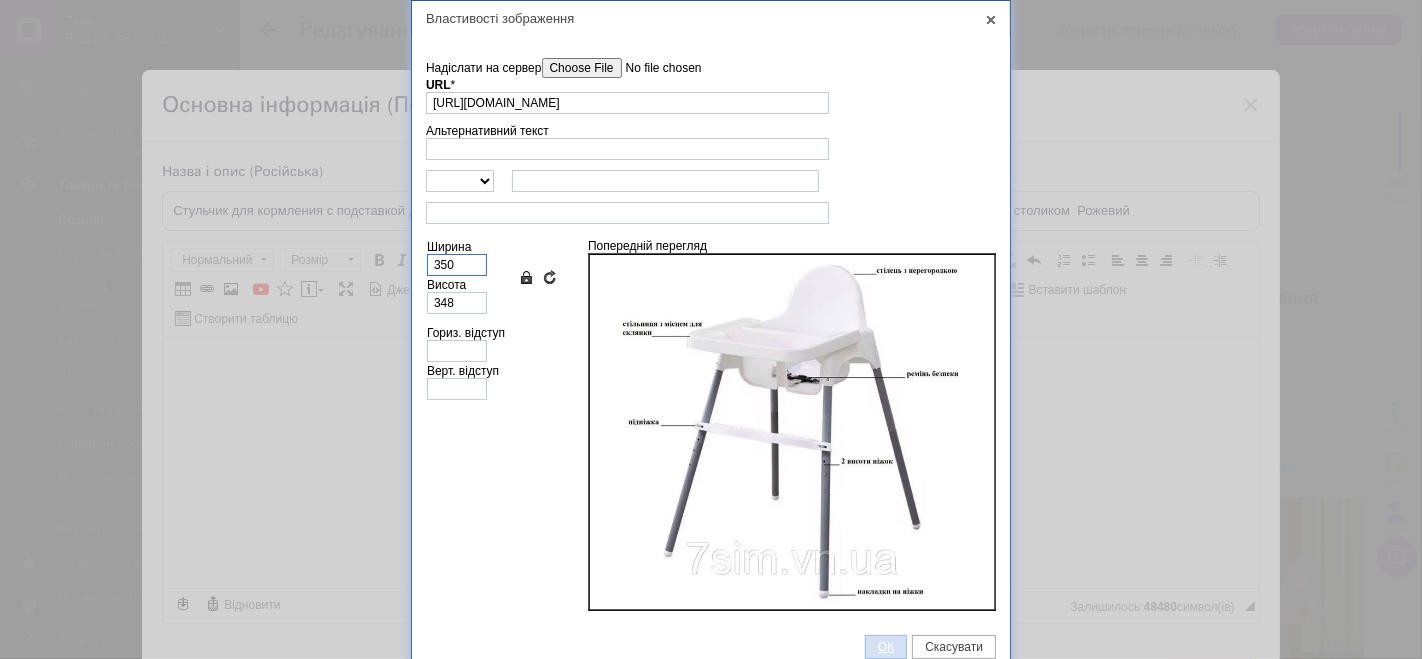 type on "350" 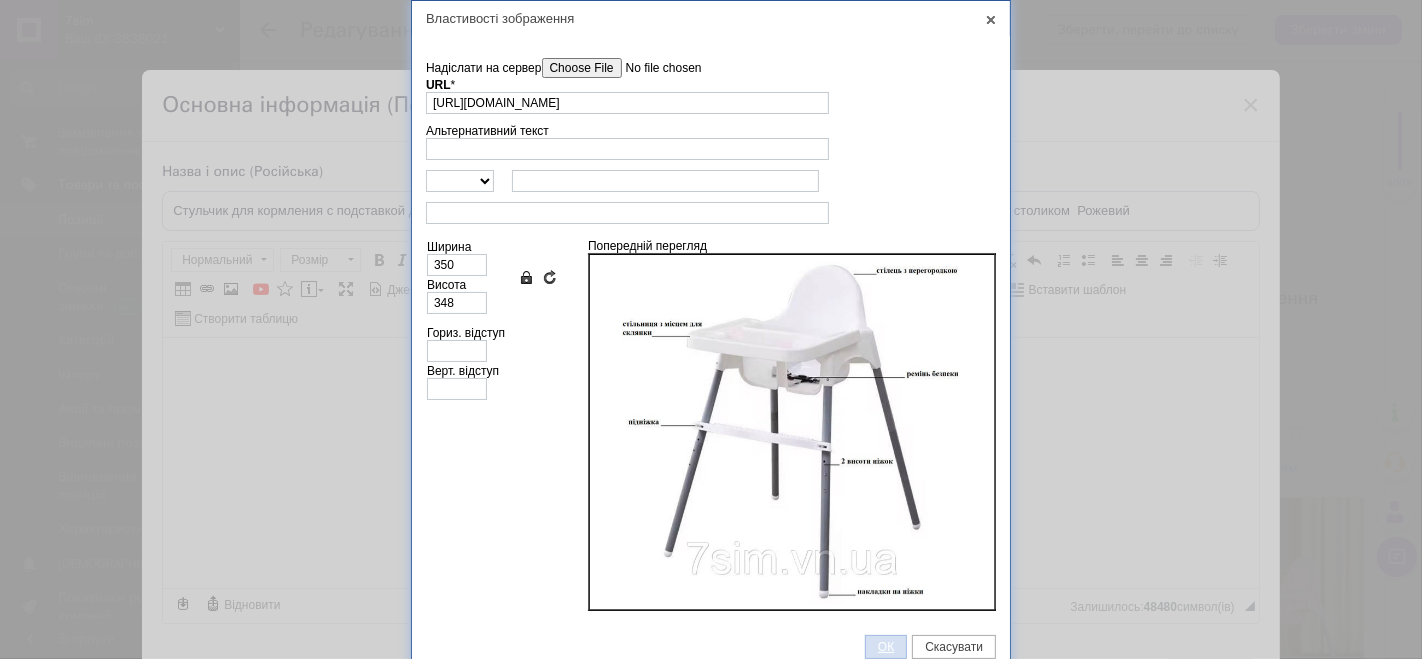 click on "ОК" at bounding box center (886, 647) 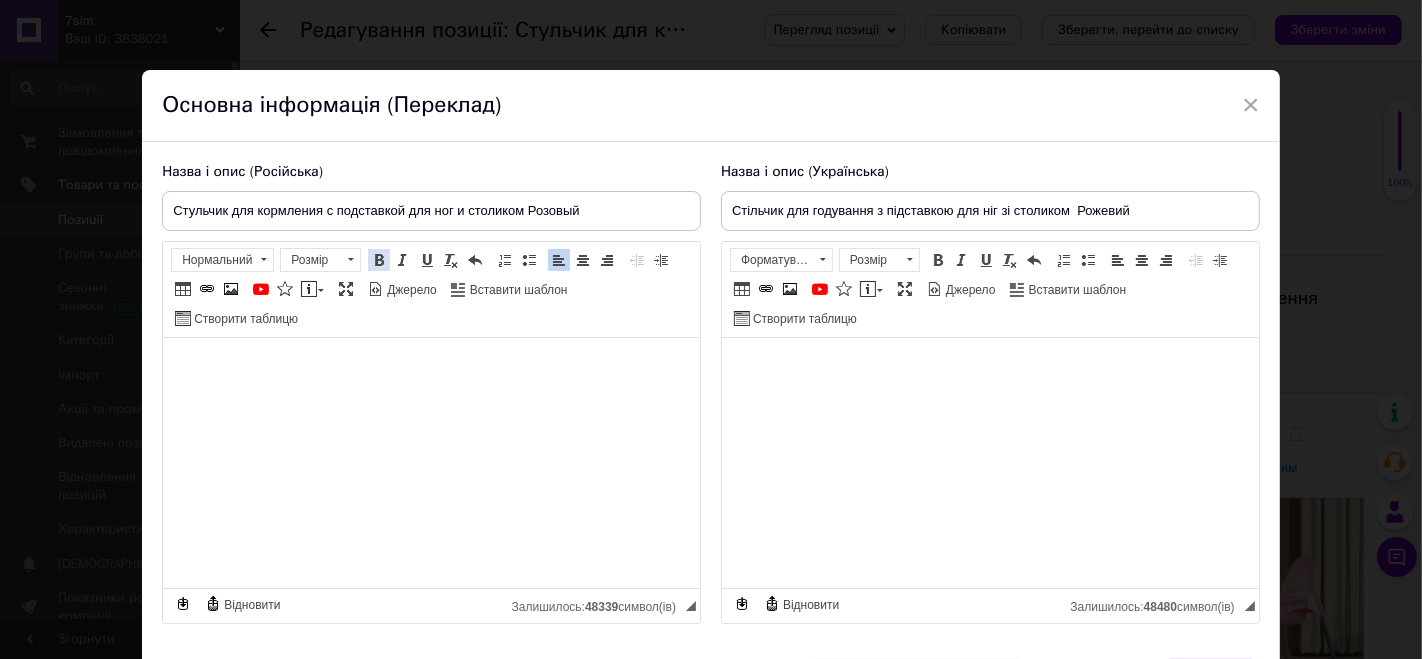 click at bounding box center (379, 260) 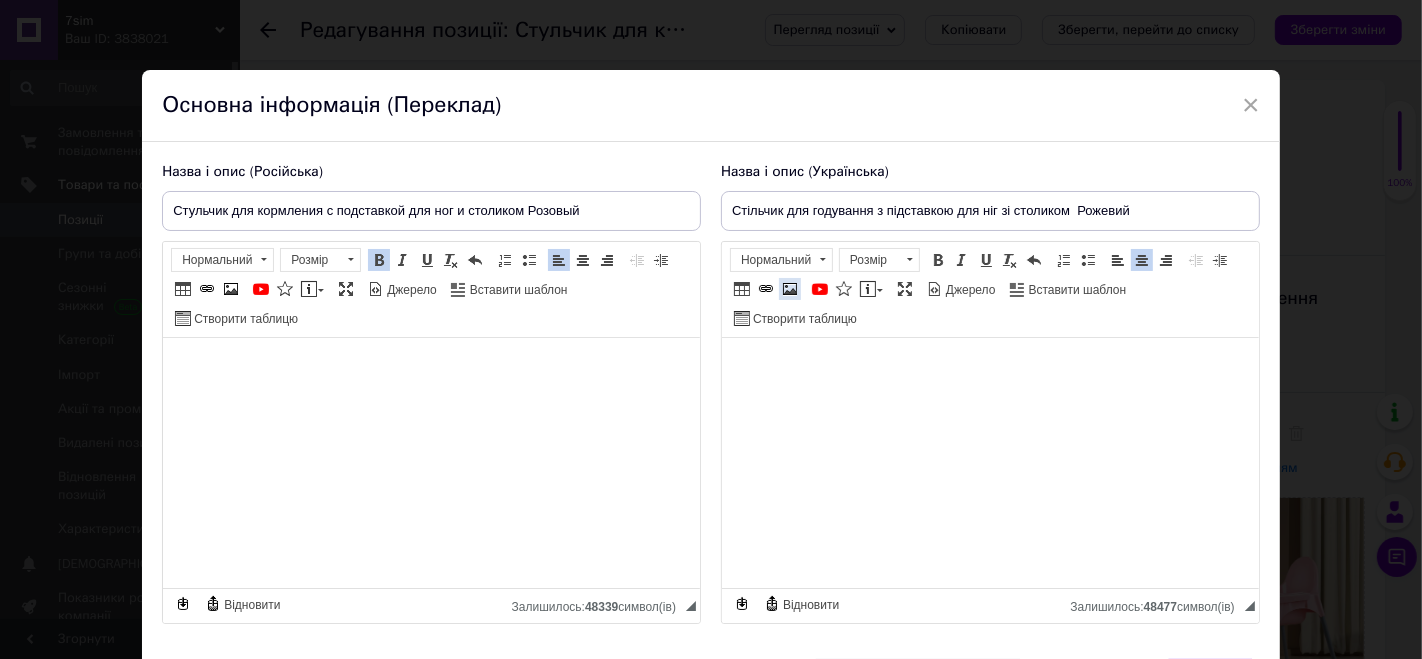 click at bounding box center [790, 289] 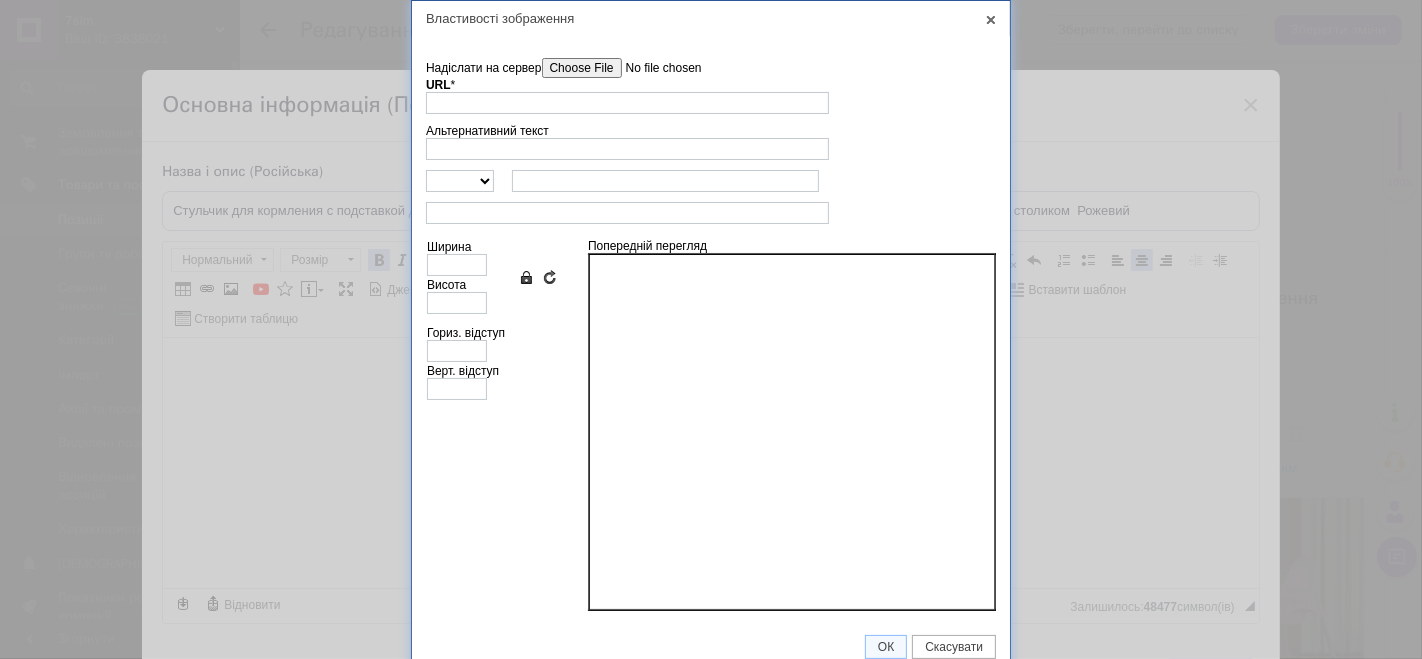 click on "Надіслати на сервер" at bounding box center (655, 68) 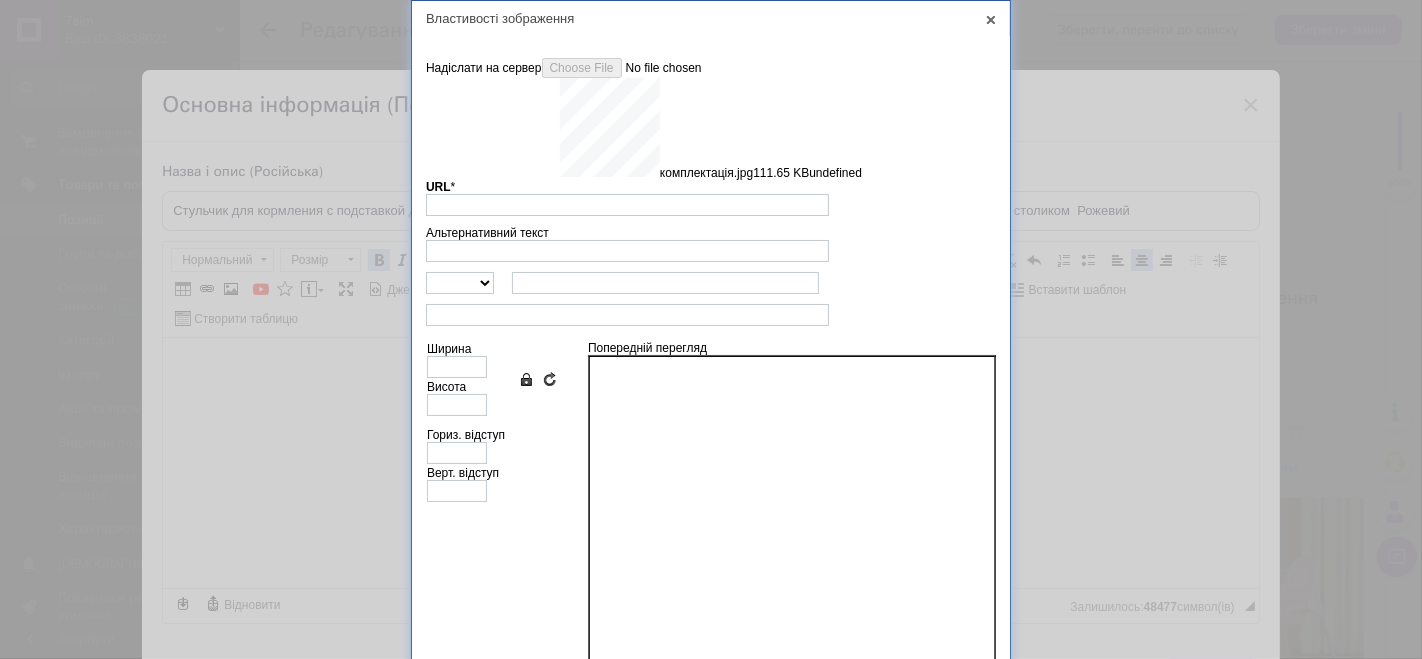 type on "[URL][DOMAIN_NAME]" 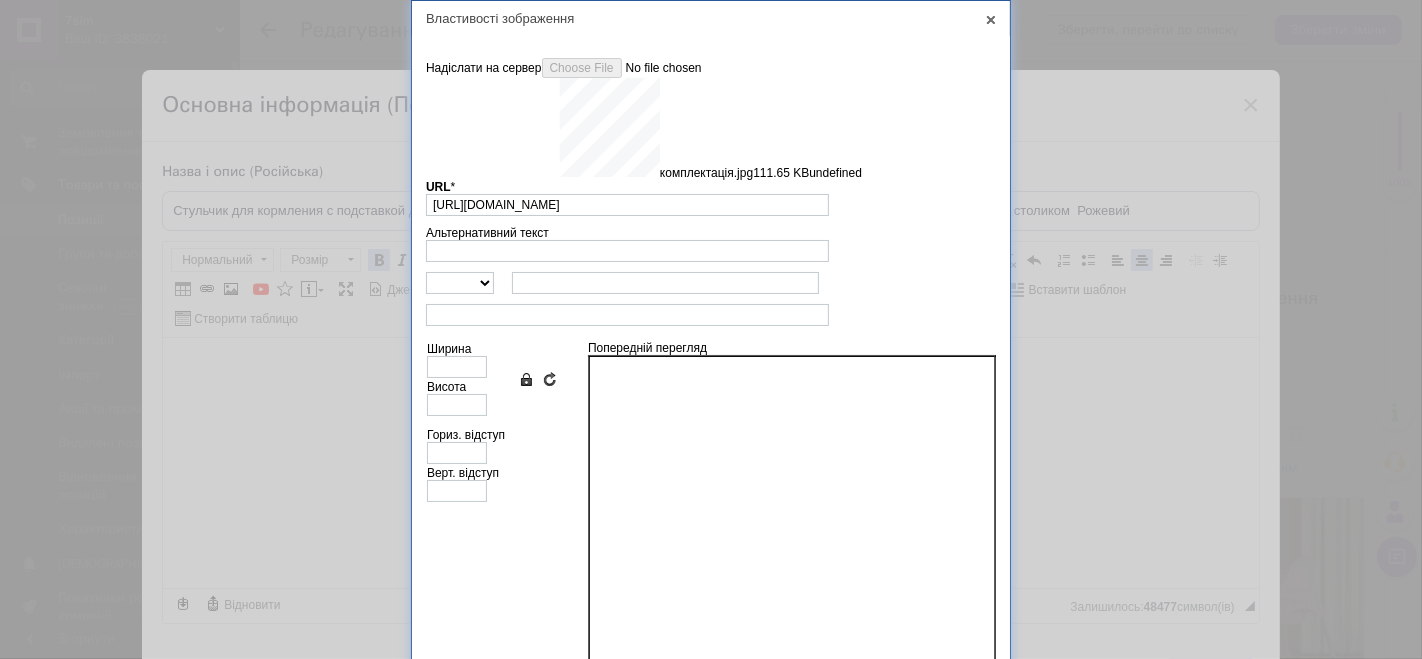 type on "640" 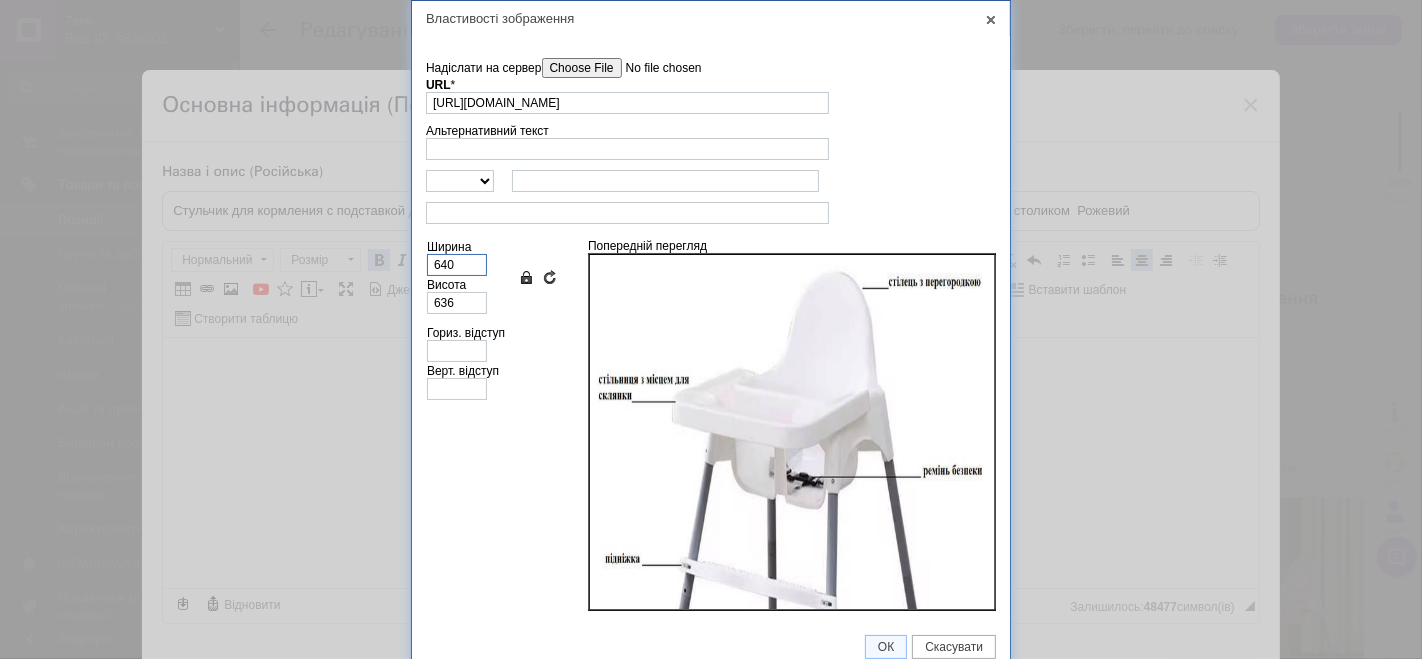 drag, startPoint x: 454, startPoint y: 258, endPoint x: 428, endPoint y: 259, distance: 26.019224 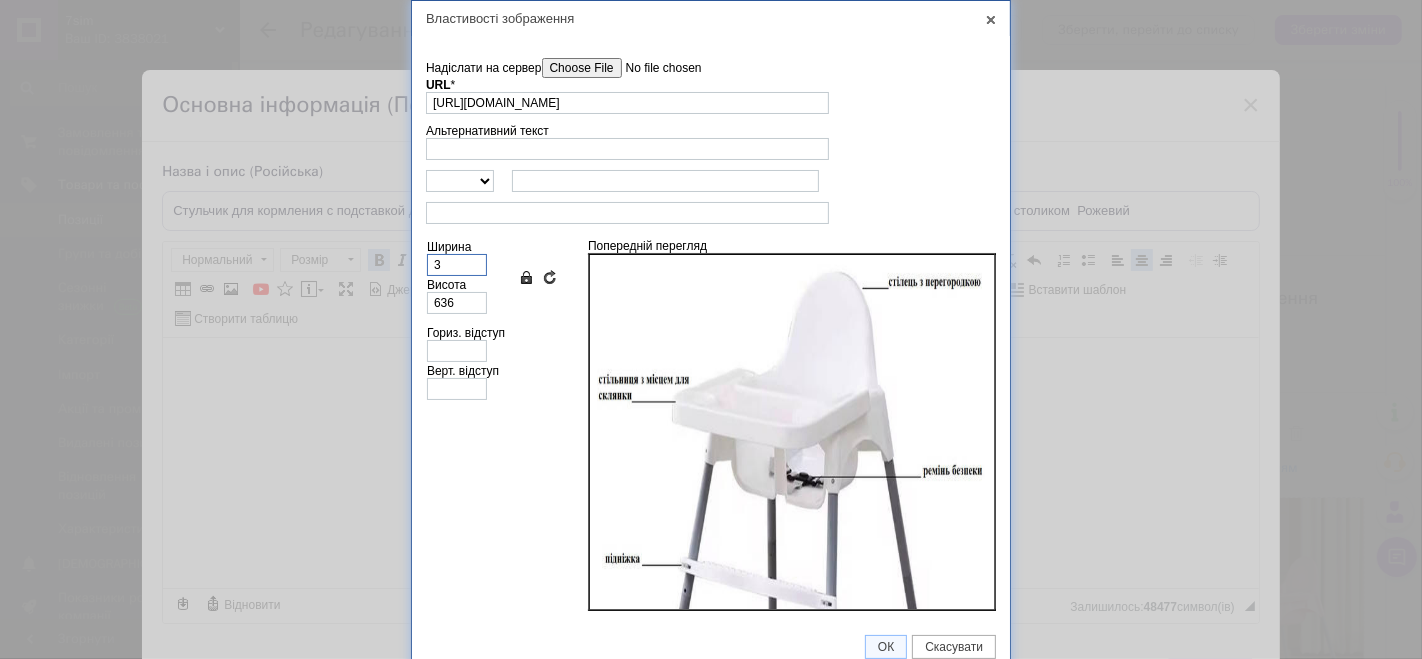 type on "3" 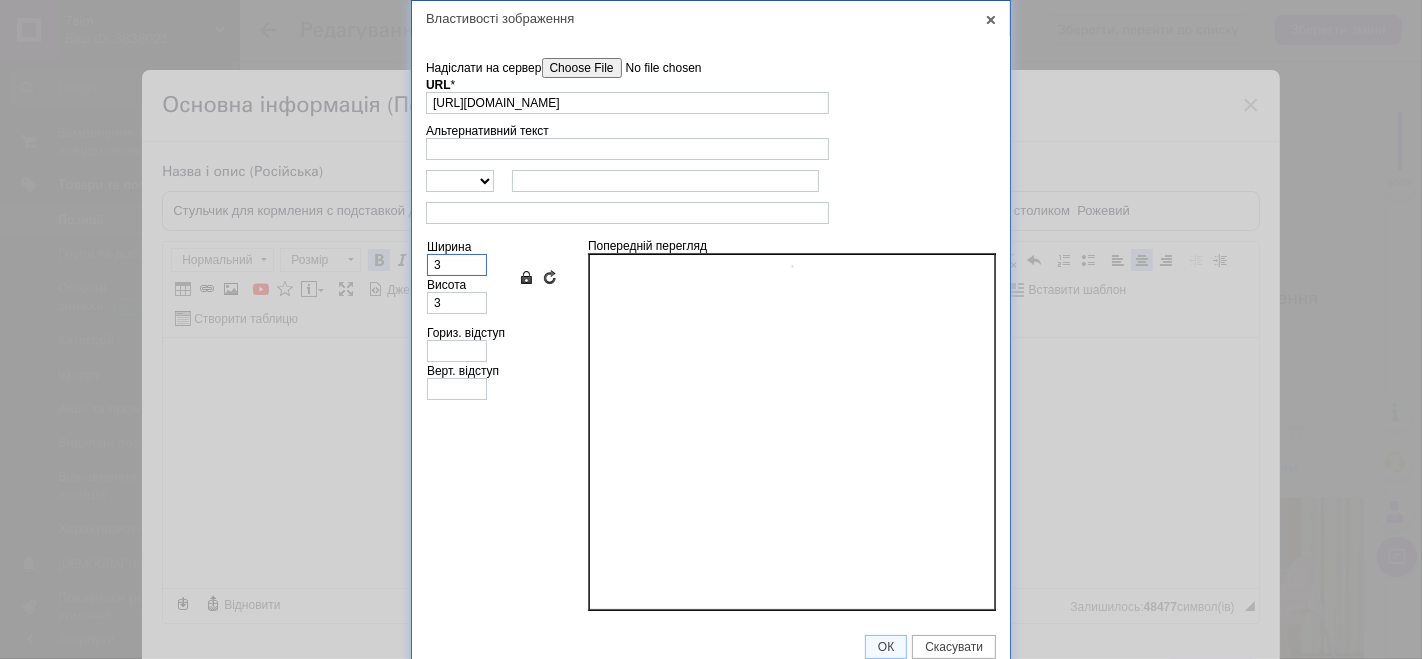 type on "35" 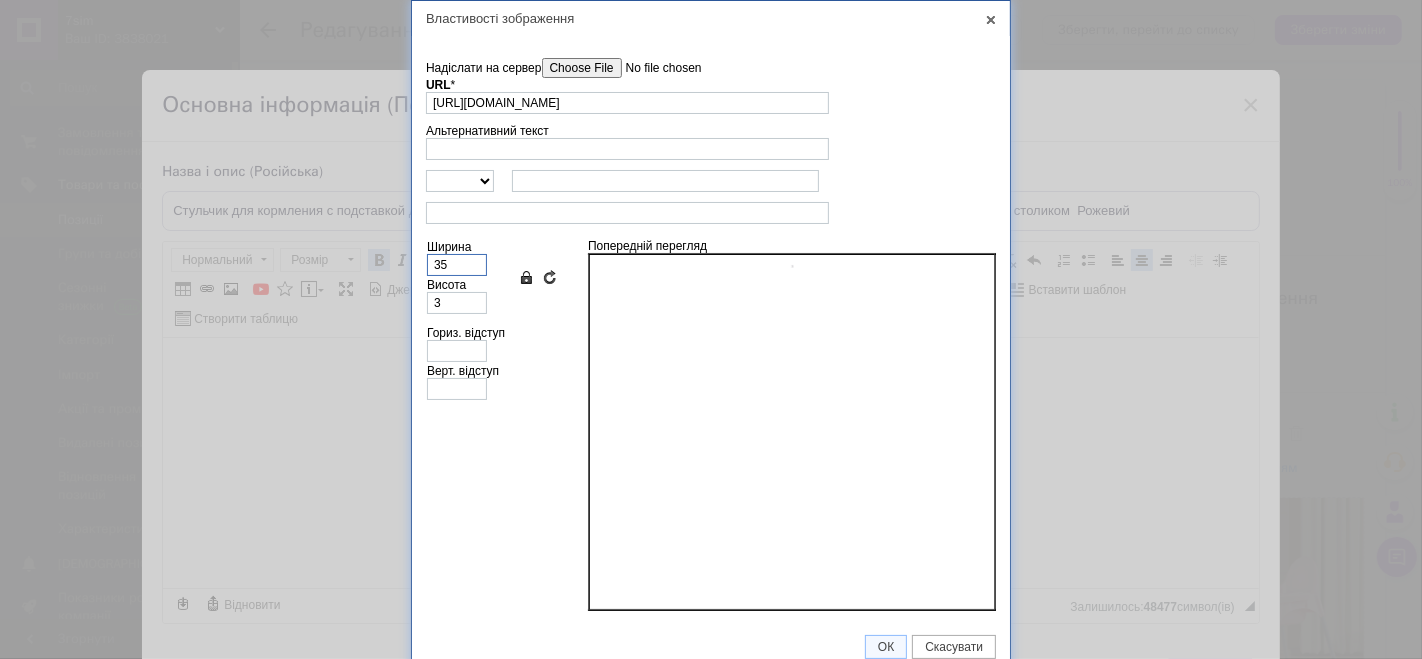 type on "35" 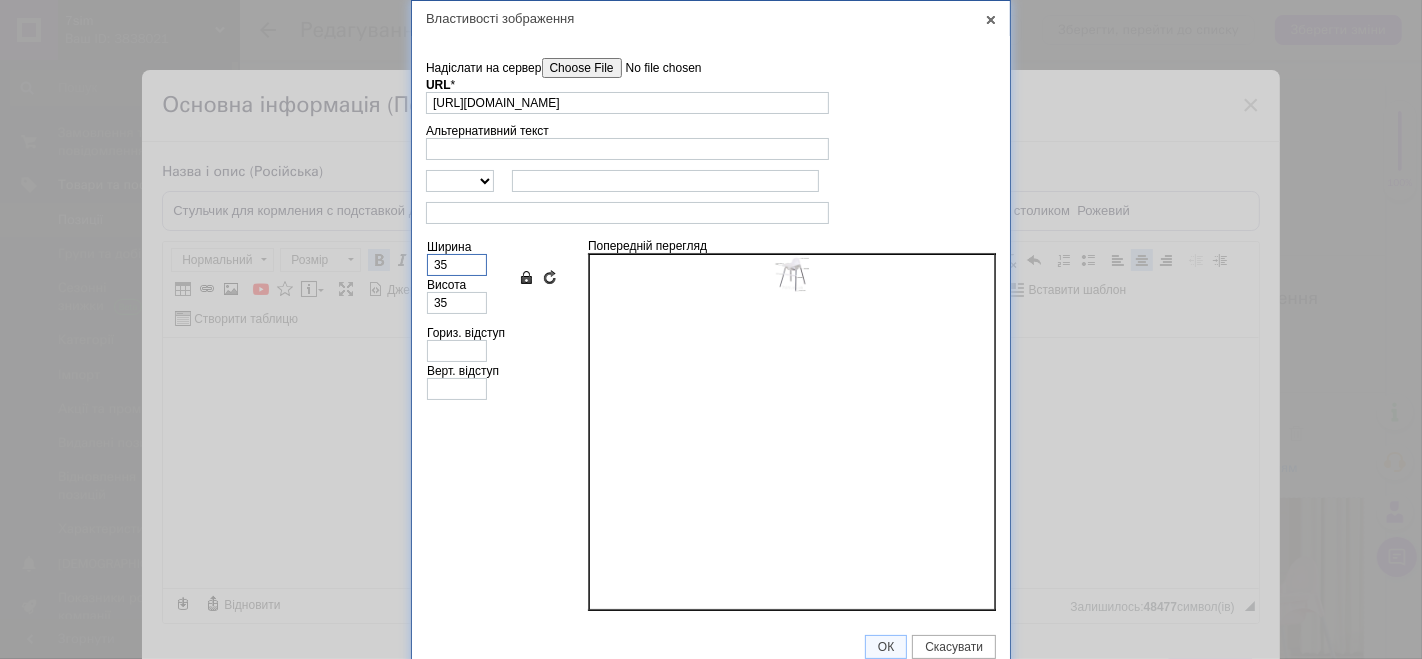type on "350" 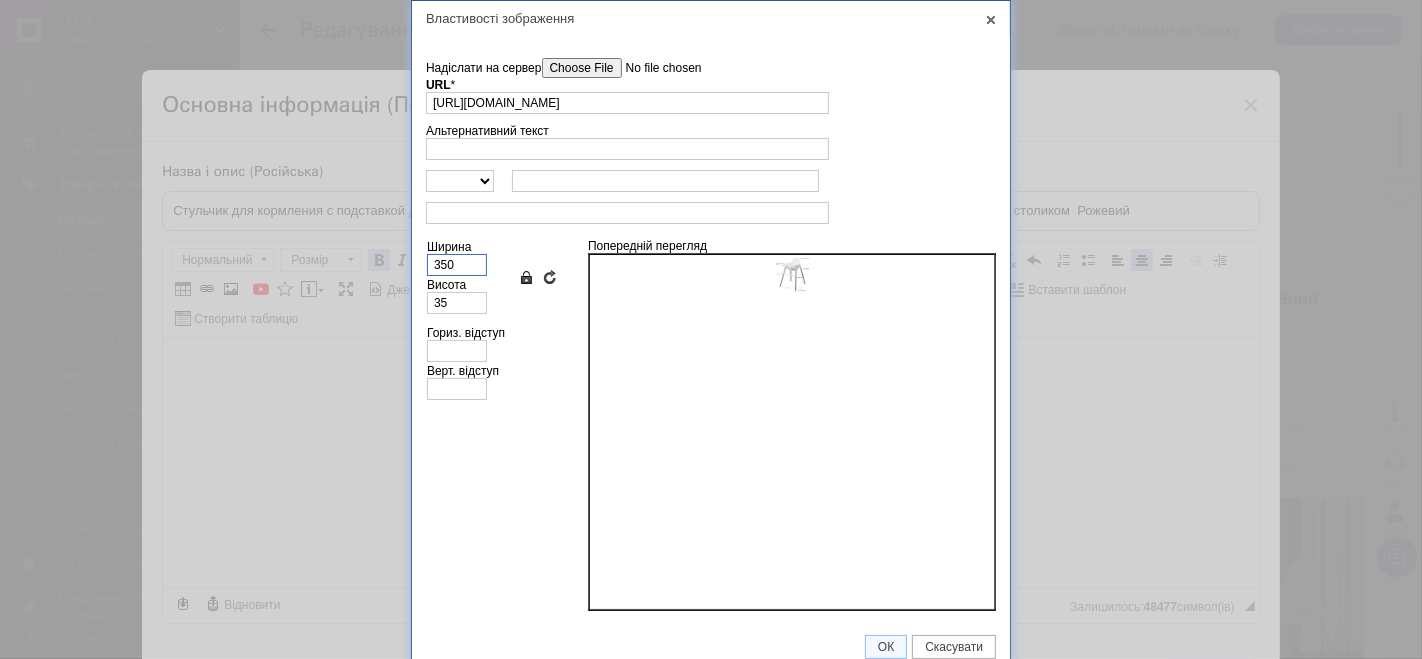 type on "348" 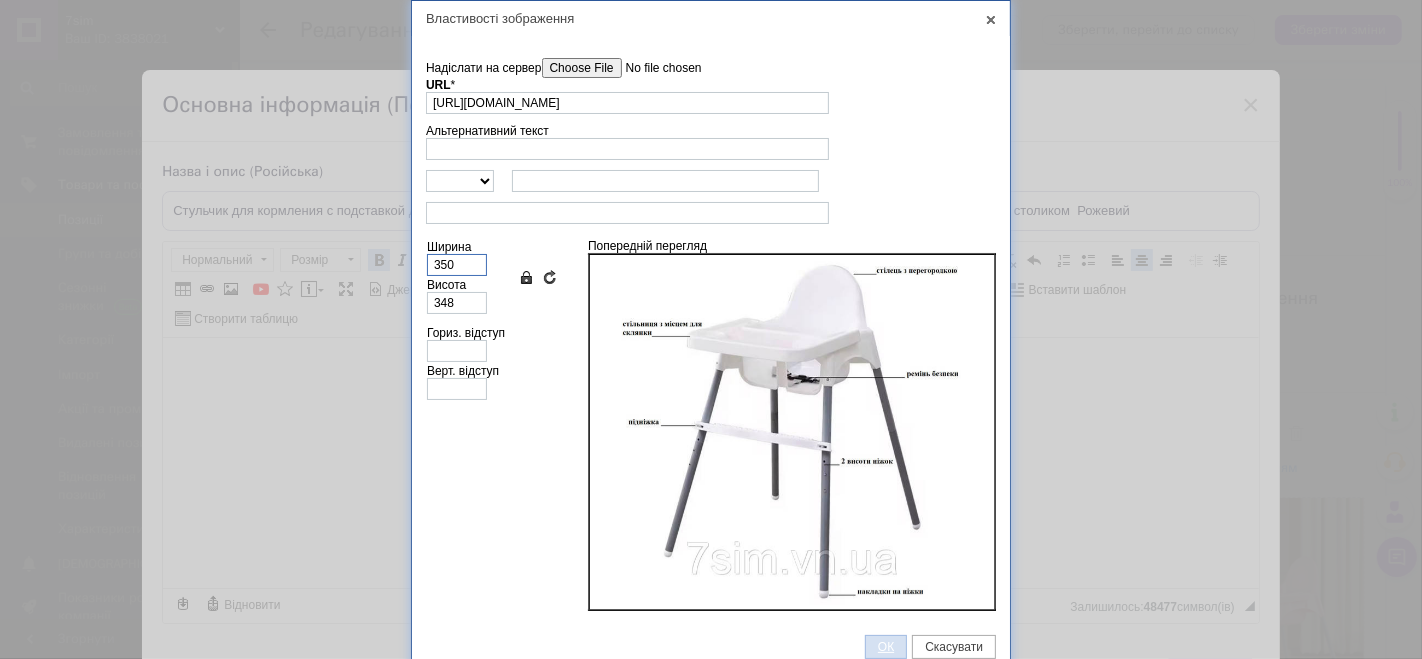 type on "350" 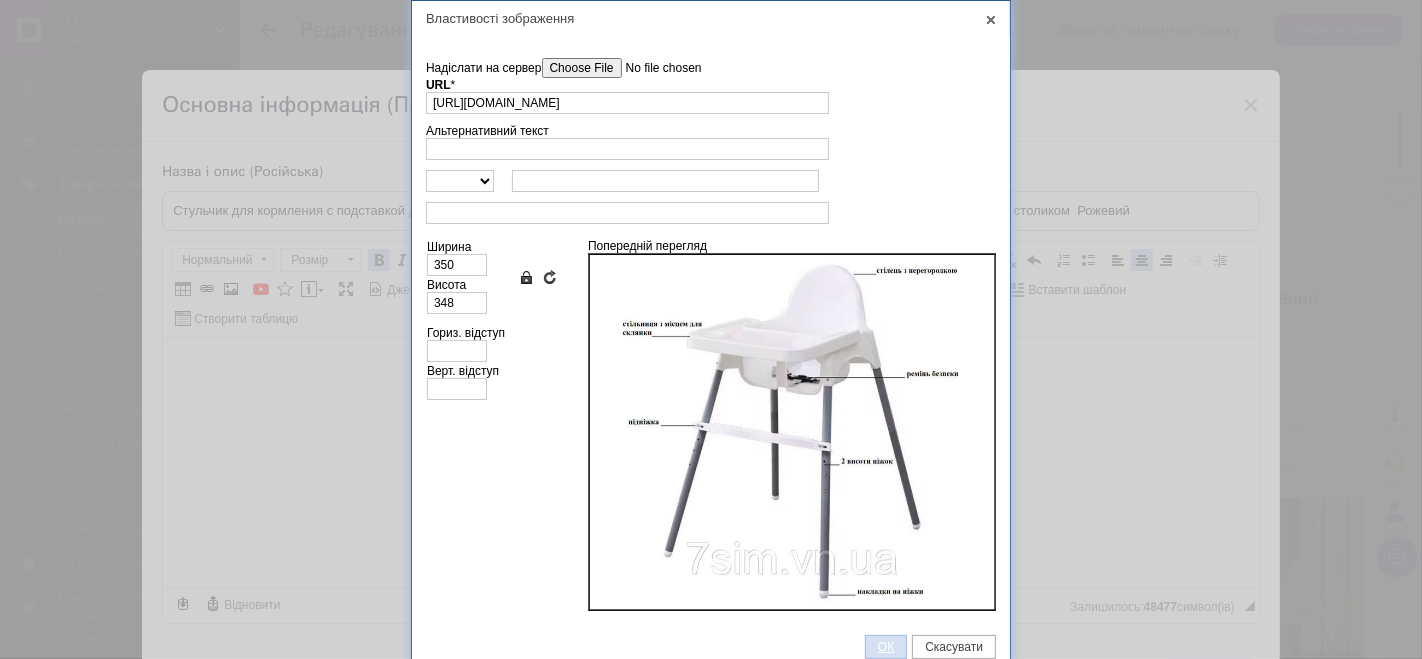 click on "ОК" at bounding box center [886, 647] 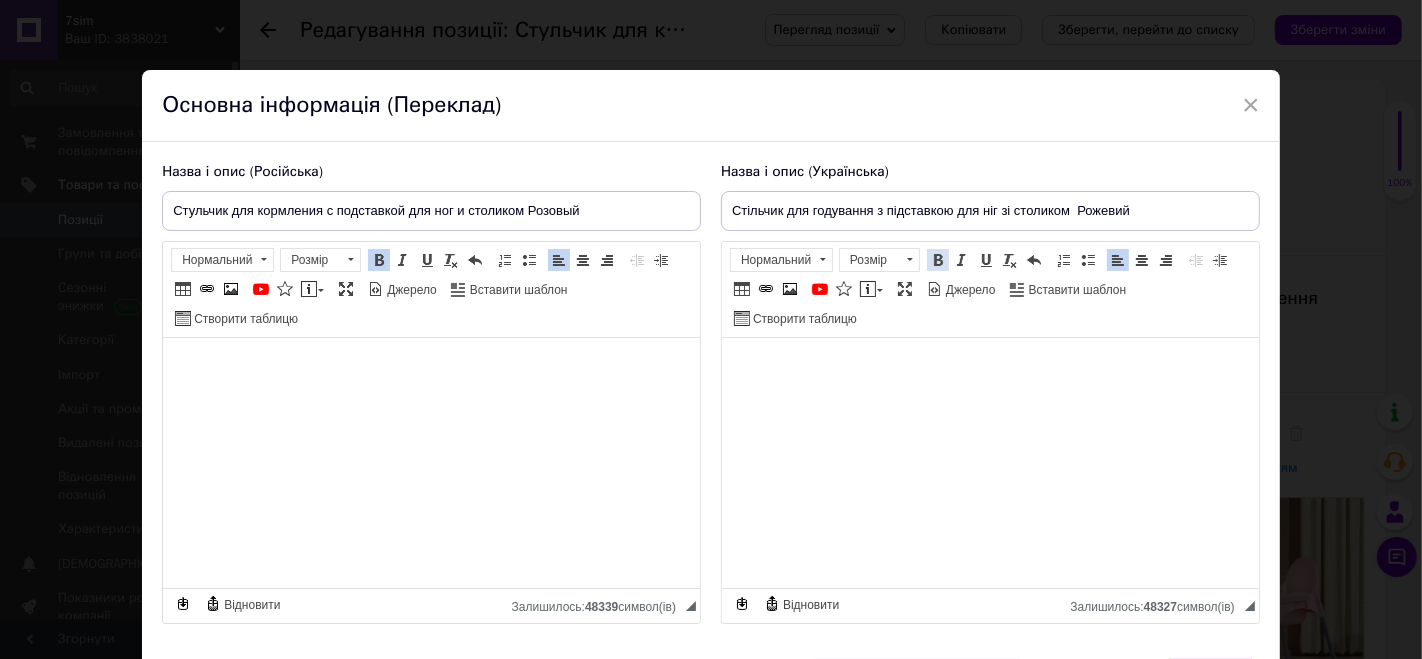 click on "Жирний  Сполучення клавіш Ctrl+B" at bounding box center [938, 260] 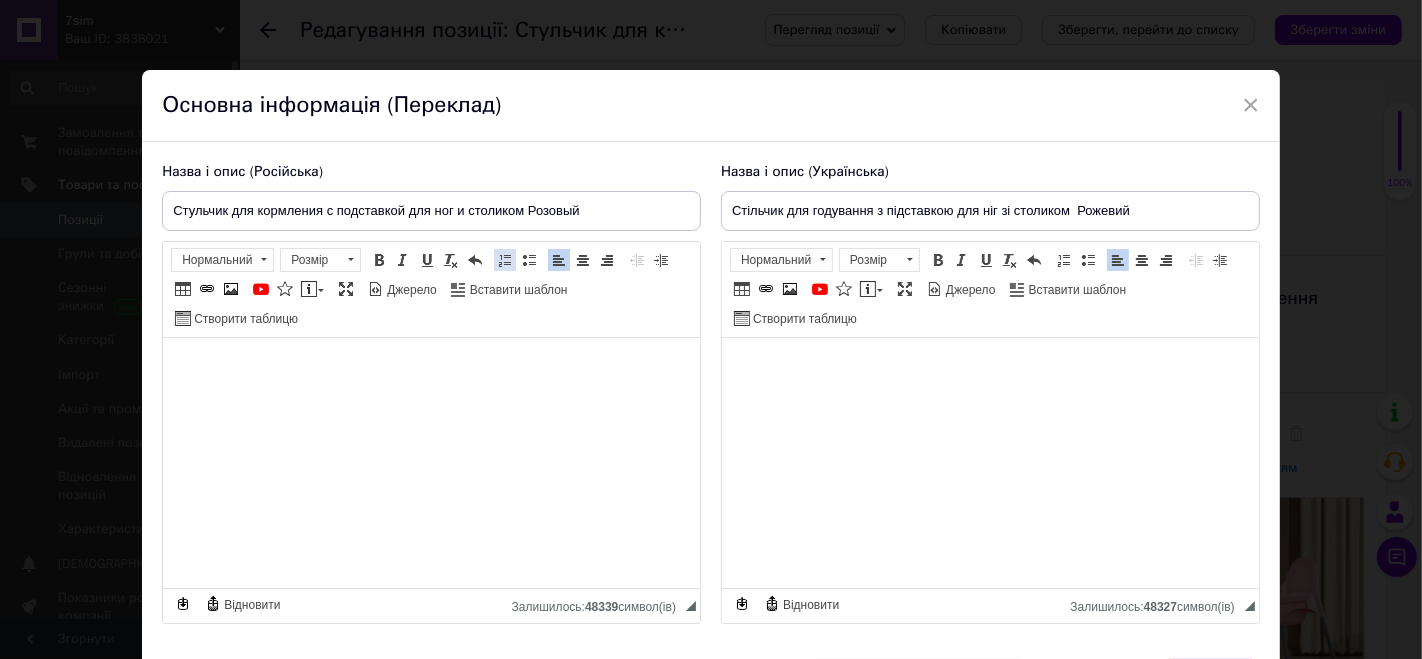 click at bounding box center [505, 260] 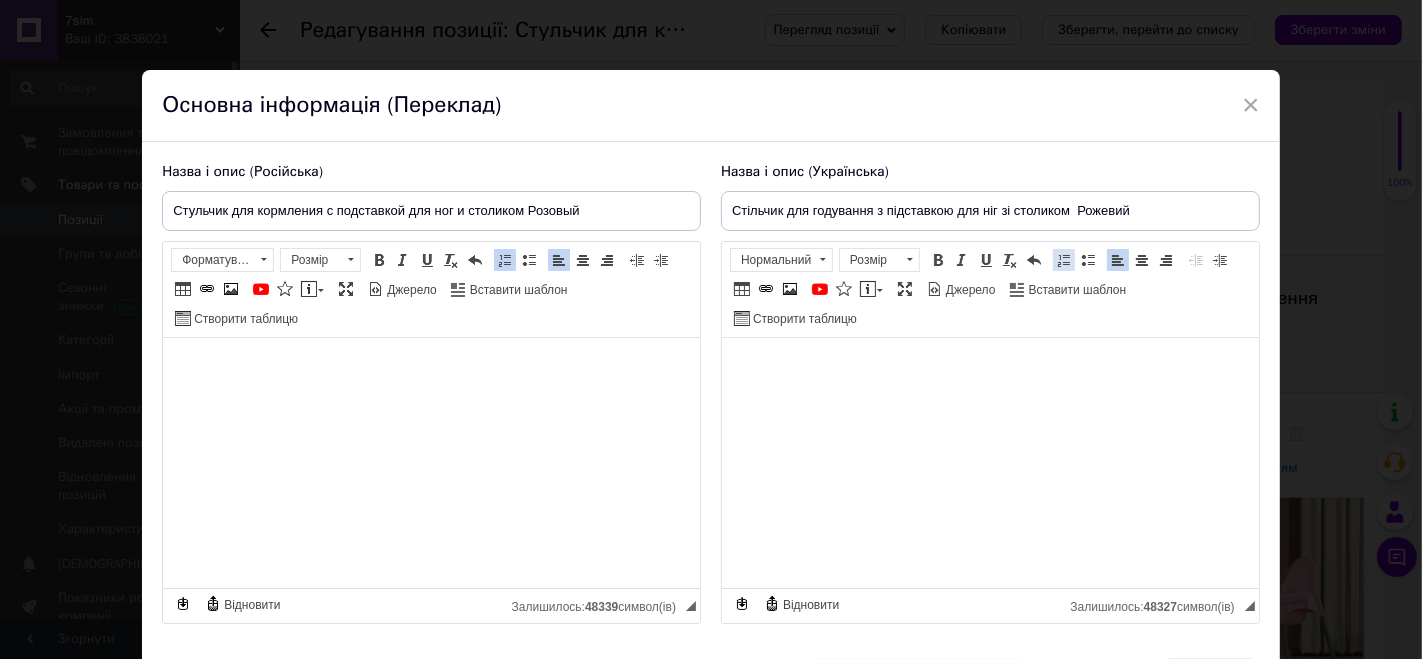 click at bounding box center [1064, 260] 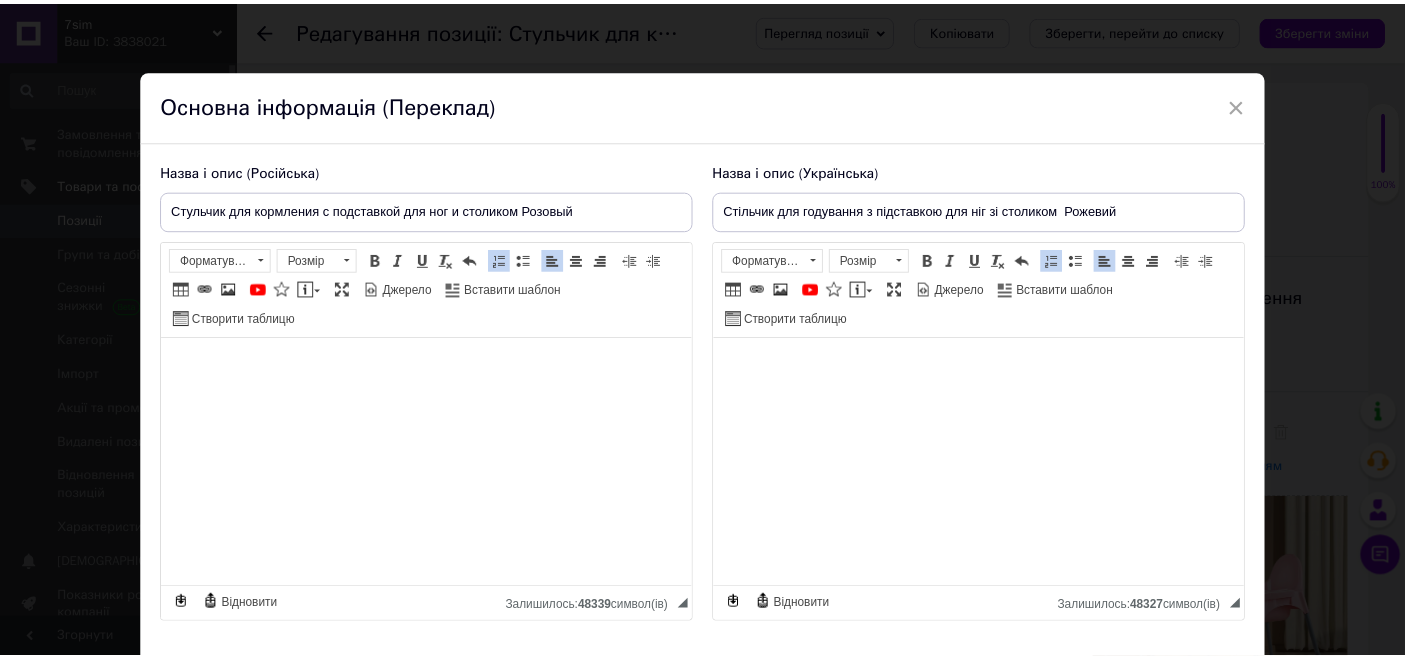 scroll, scrollTop: 125, scrollLeft: 0, axis: vertical 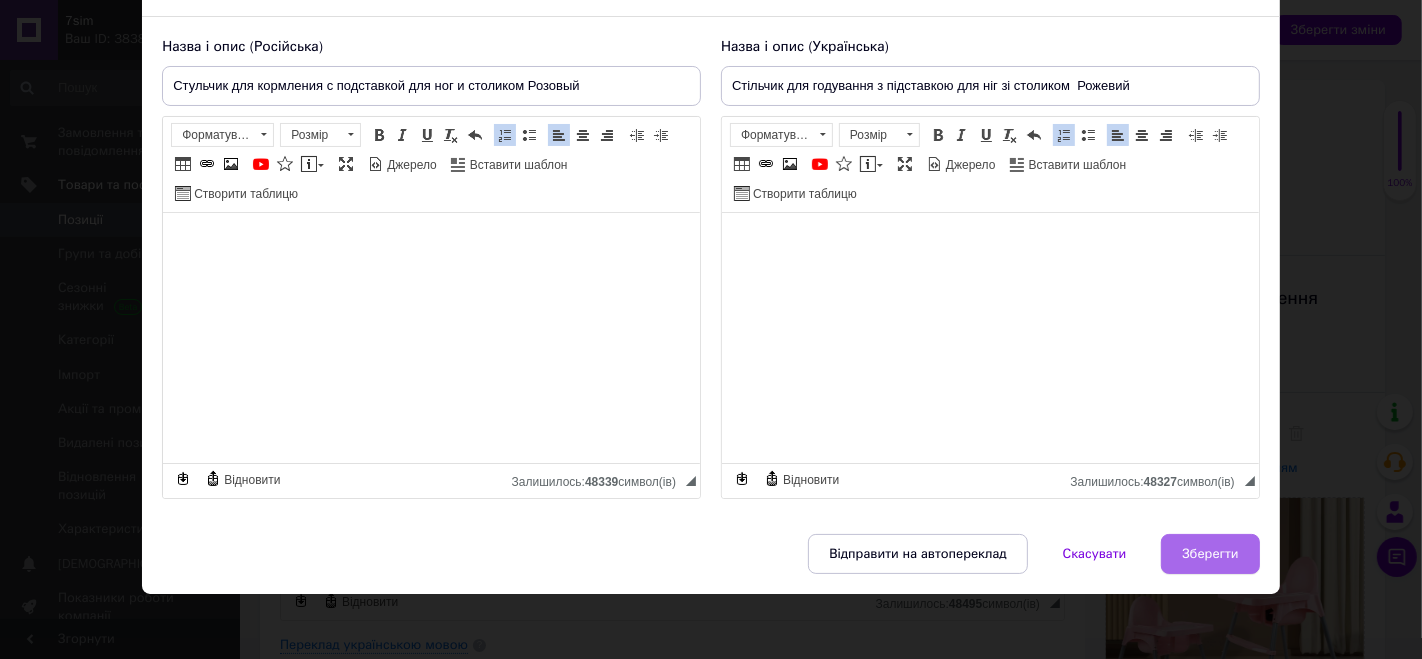 click on "Зберегти" at bounding box center (1210, 554) 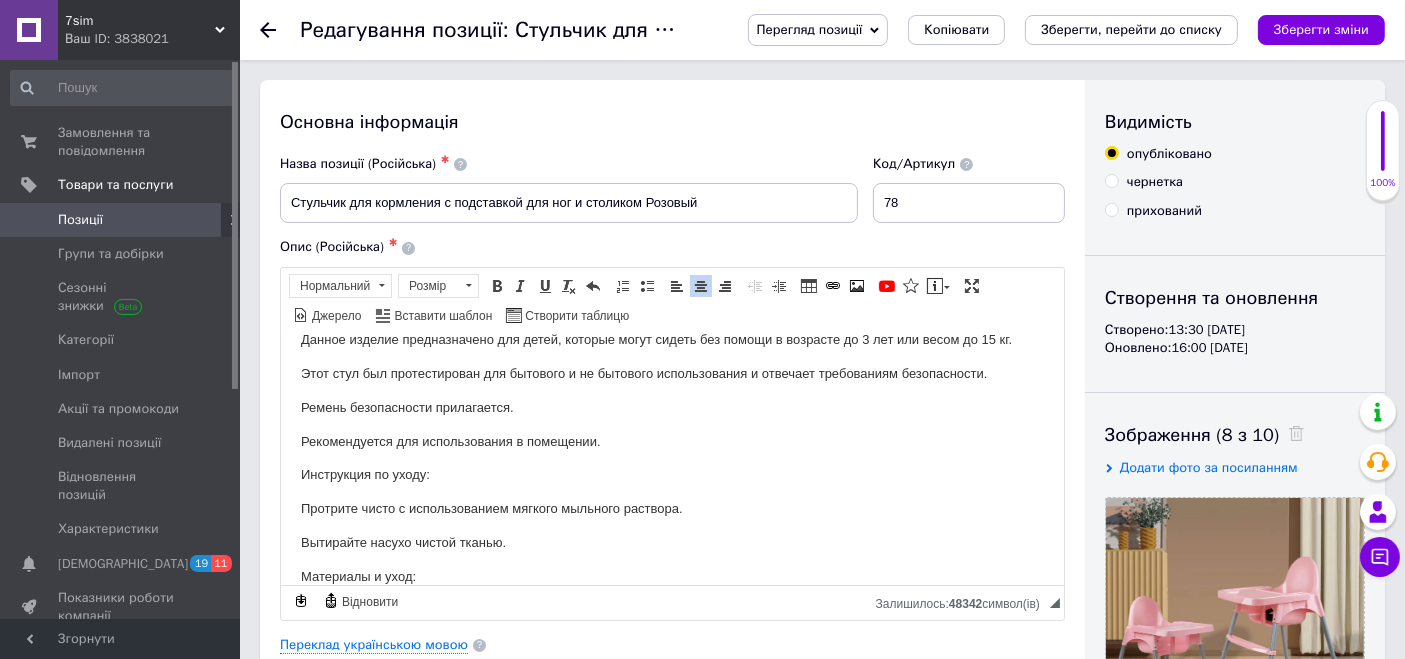 scroll, scrollTop: 1446, scrollLeft: 0, axis: vertical 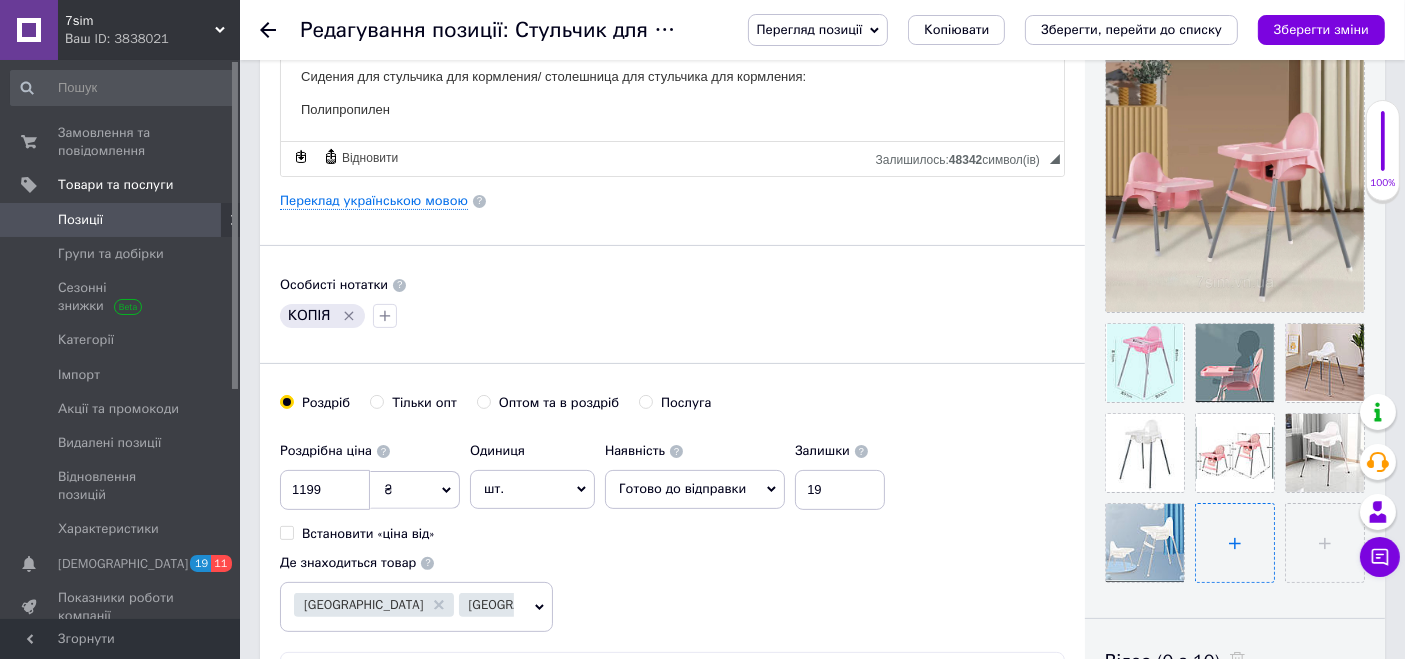 click at bounding box center (1235, 543) 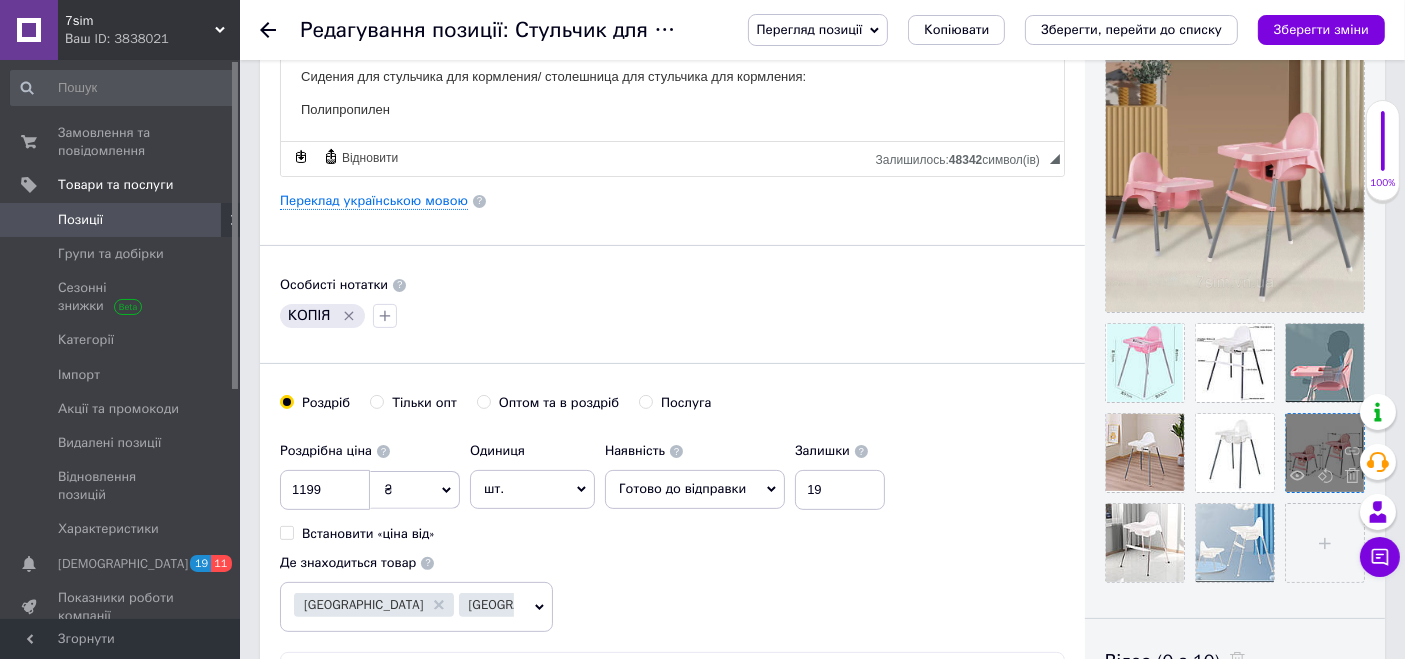 click at bounding box center [1347, 478] 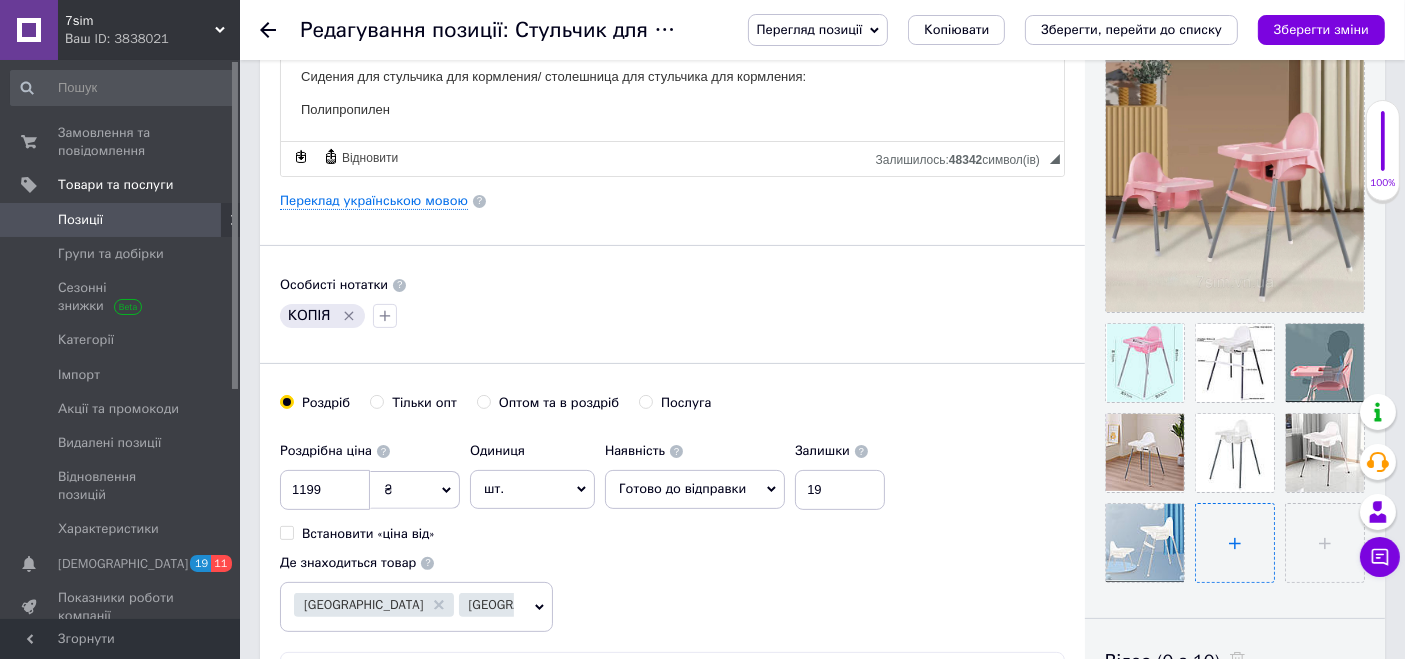 click at bounding box center [1235, 543] 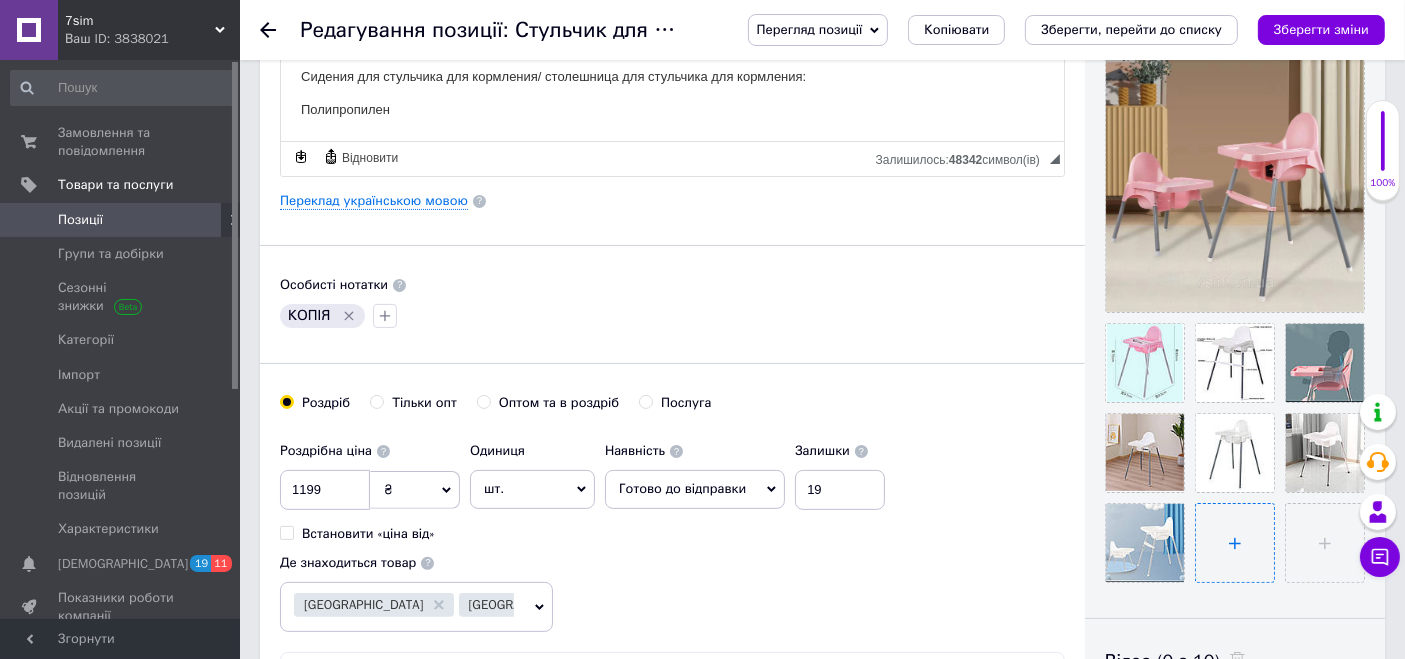 type on "C:\fakepath\0.jpg" 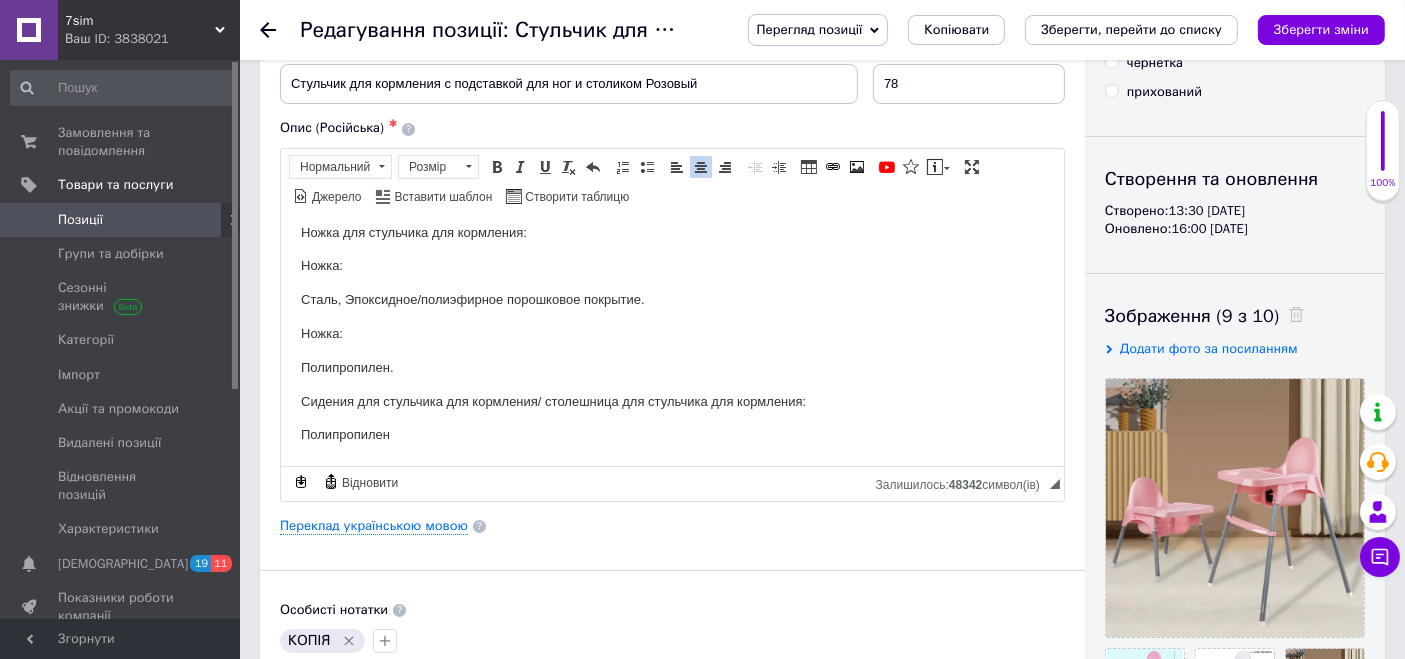scroll, scrollTop: 0, scrollLeft: 0, axis: both 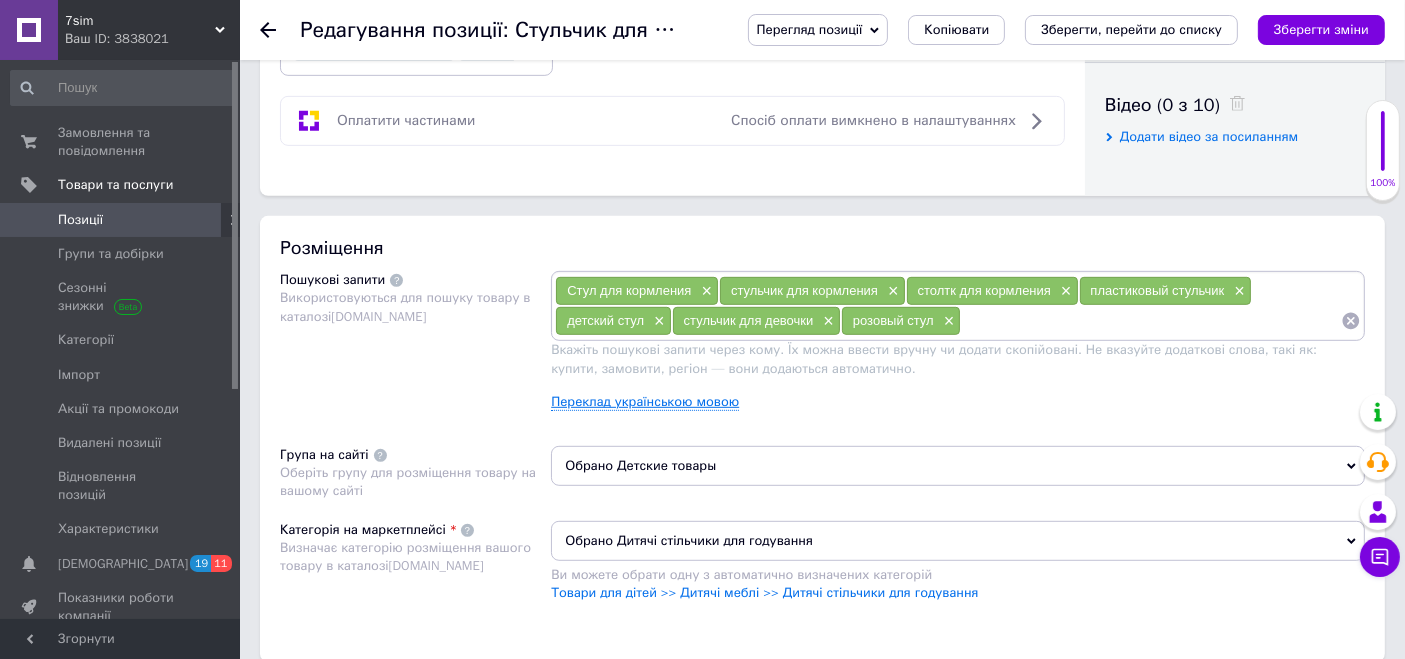 click on "Переклад українською мовою" at bounding box center (645, 402) 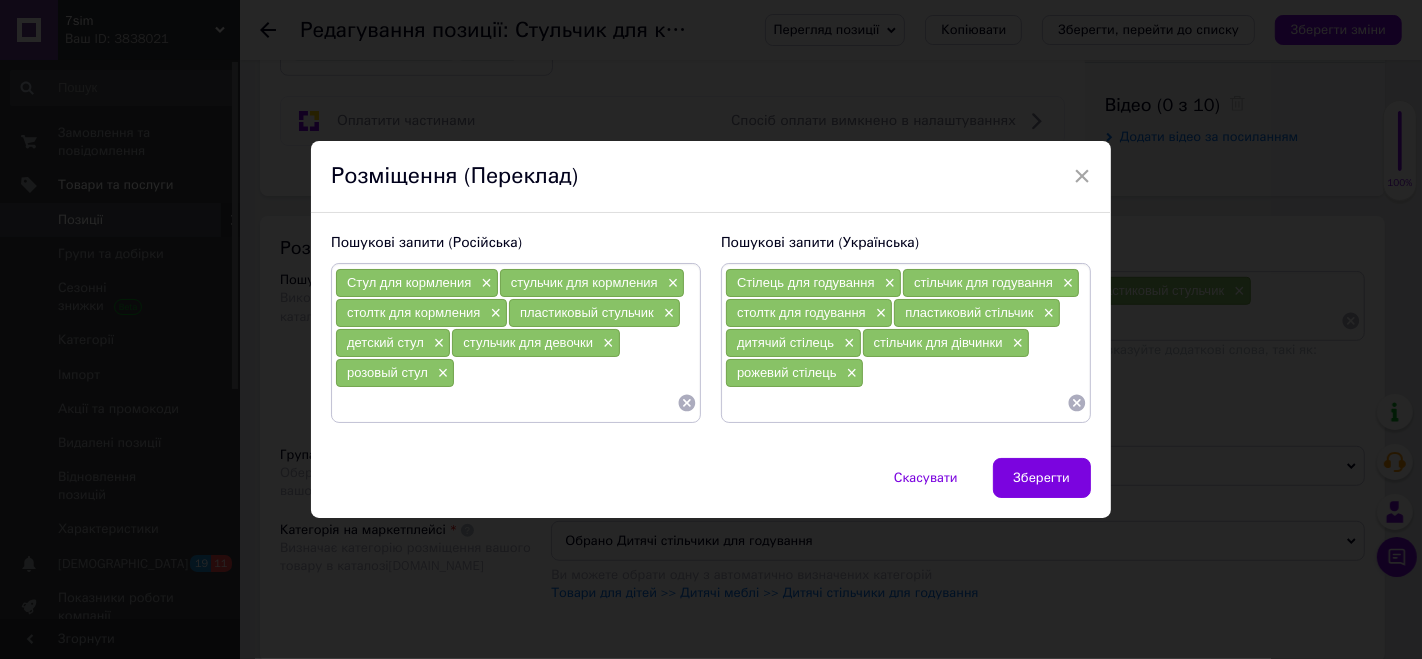 click at bounding box center [896, 403] 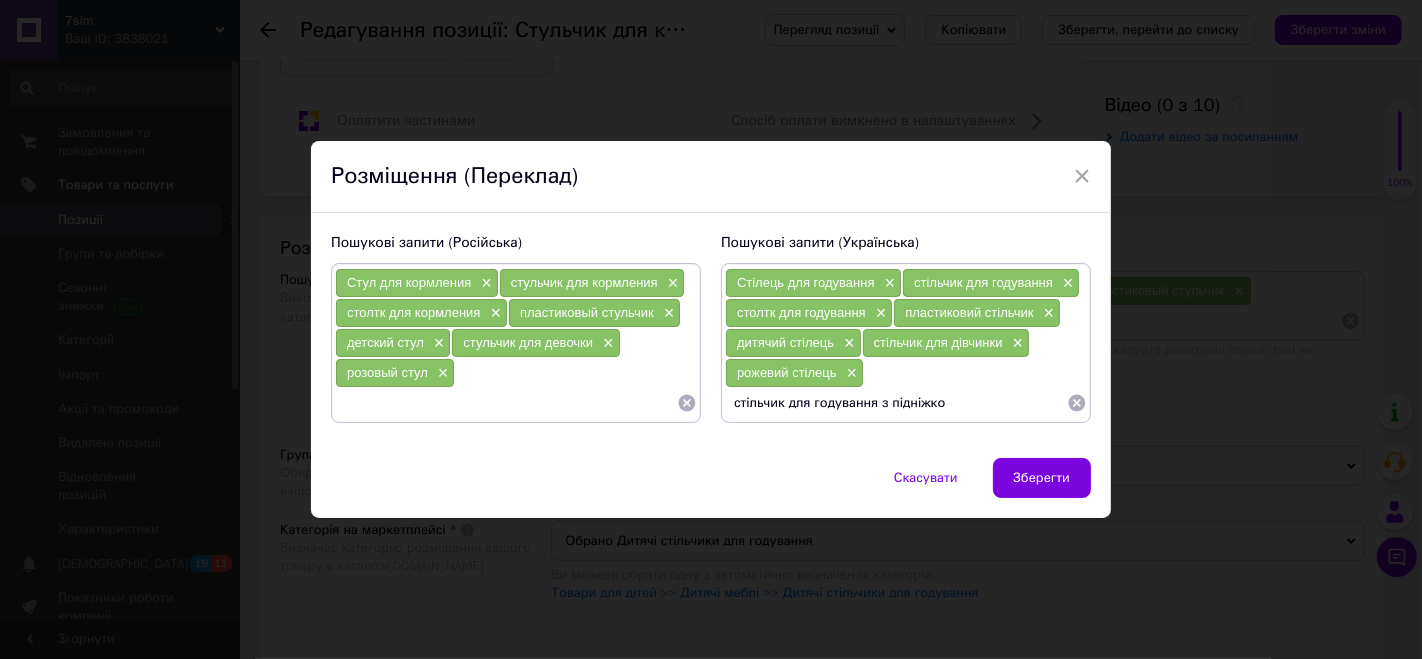 type on "стільчик для годування з підніжкою" 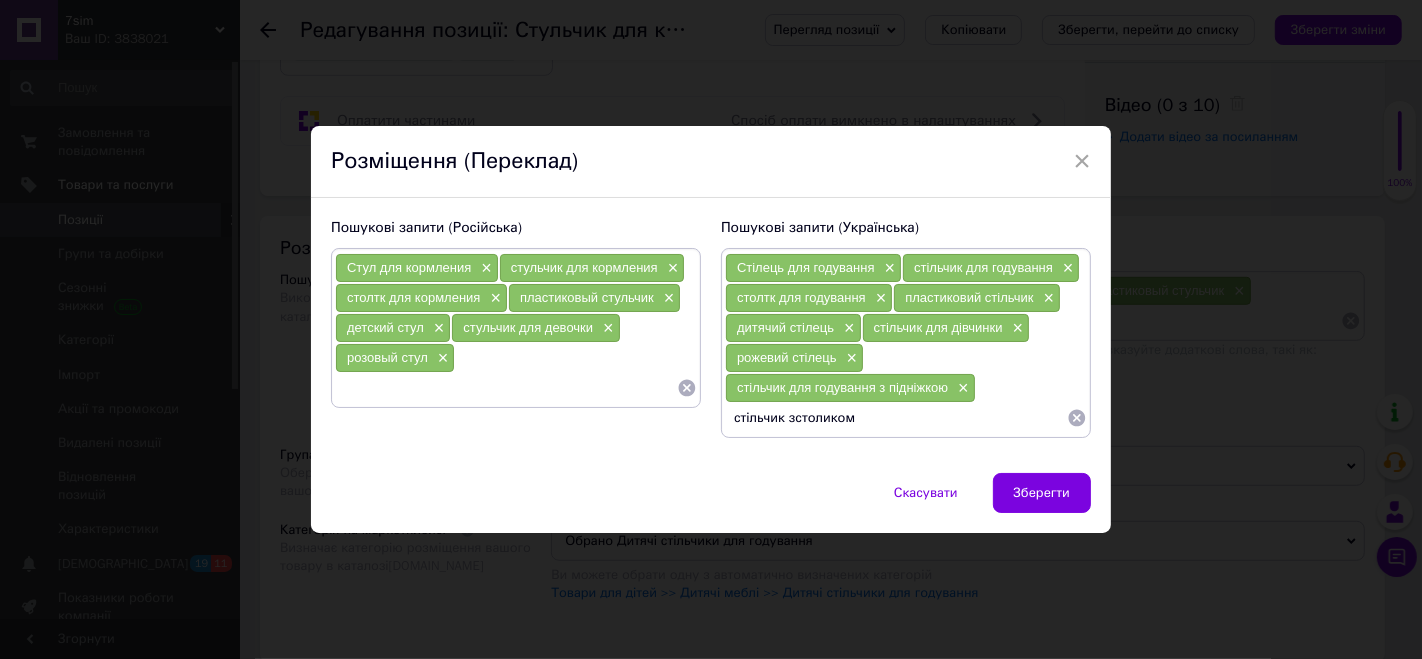 type on "стільчик зстоликом" 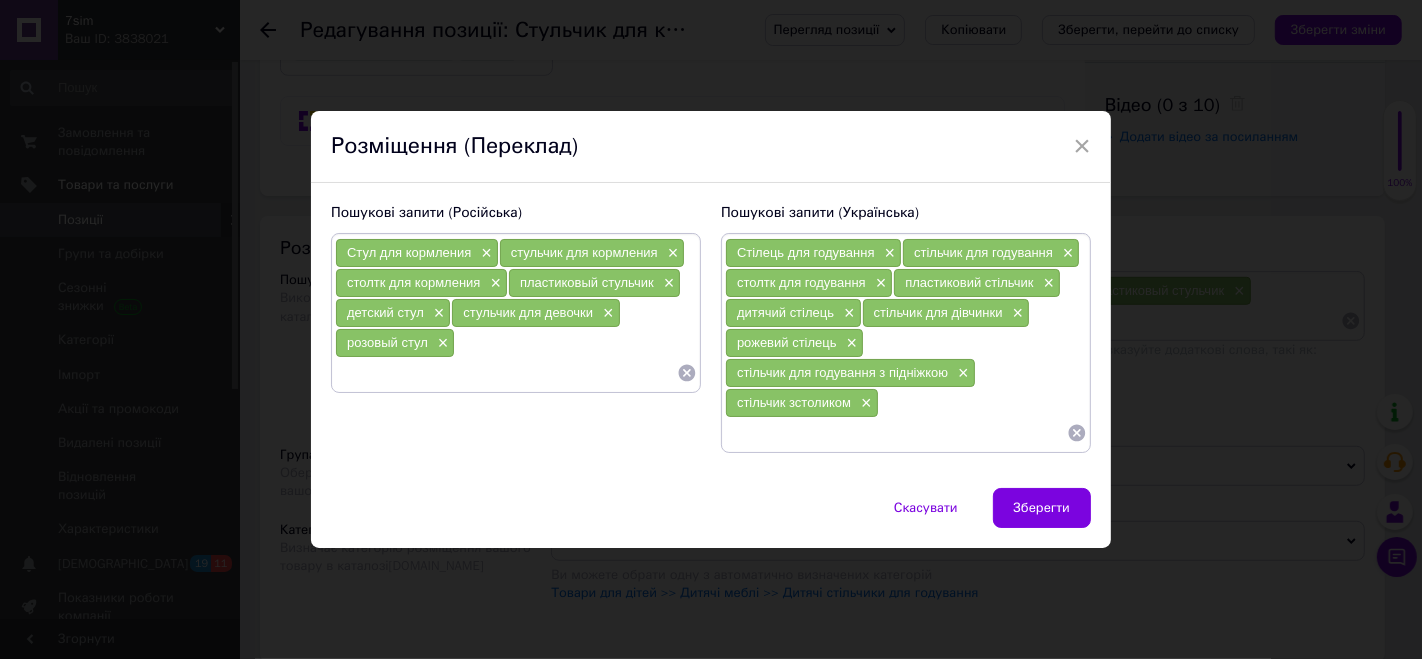 click at bounding box center [506, 373] 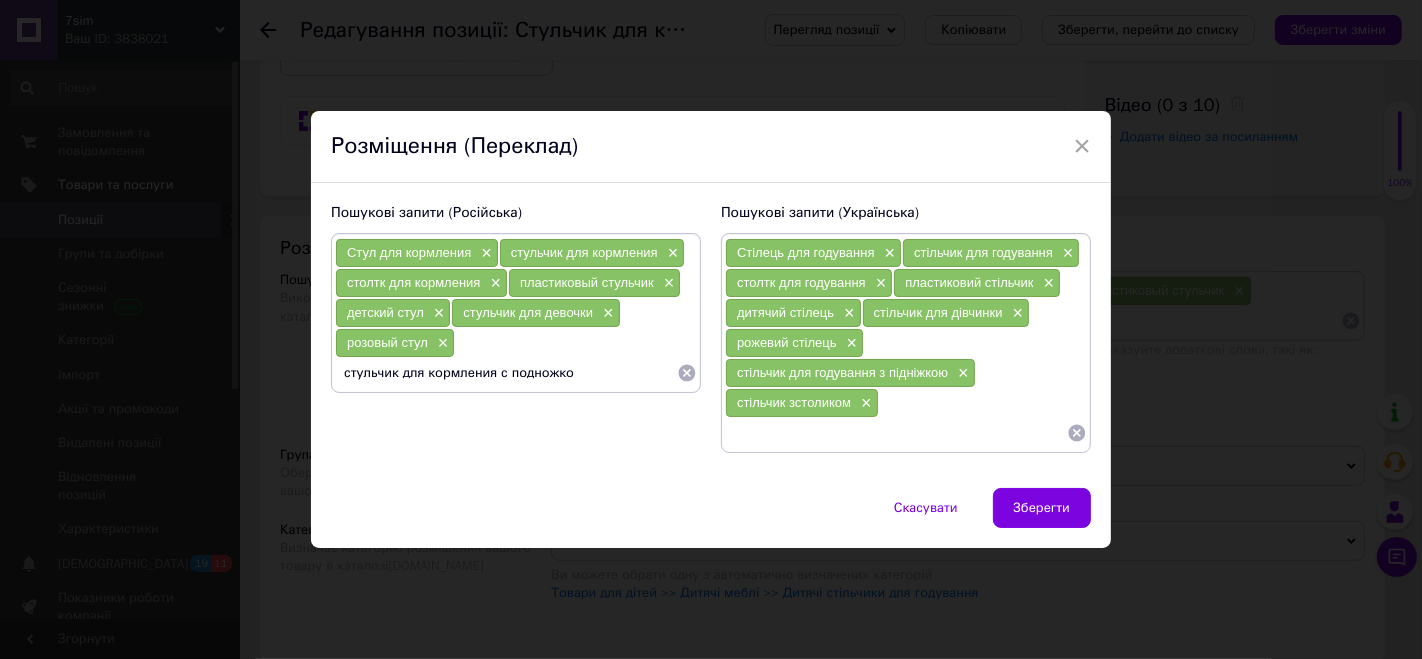 type on "стульчик для кормления с подножкой" 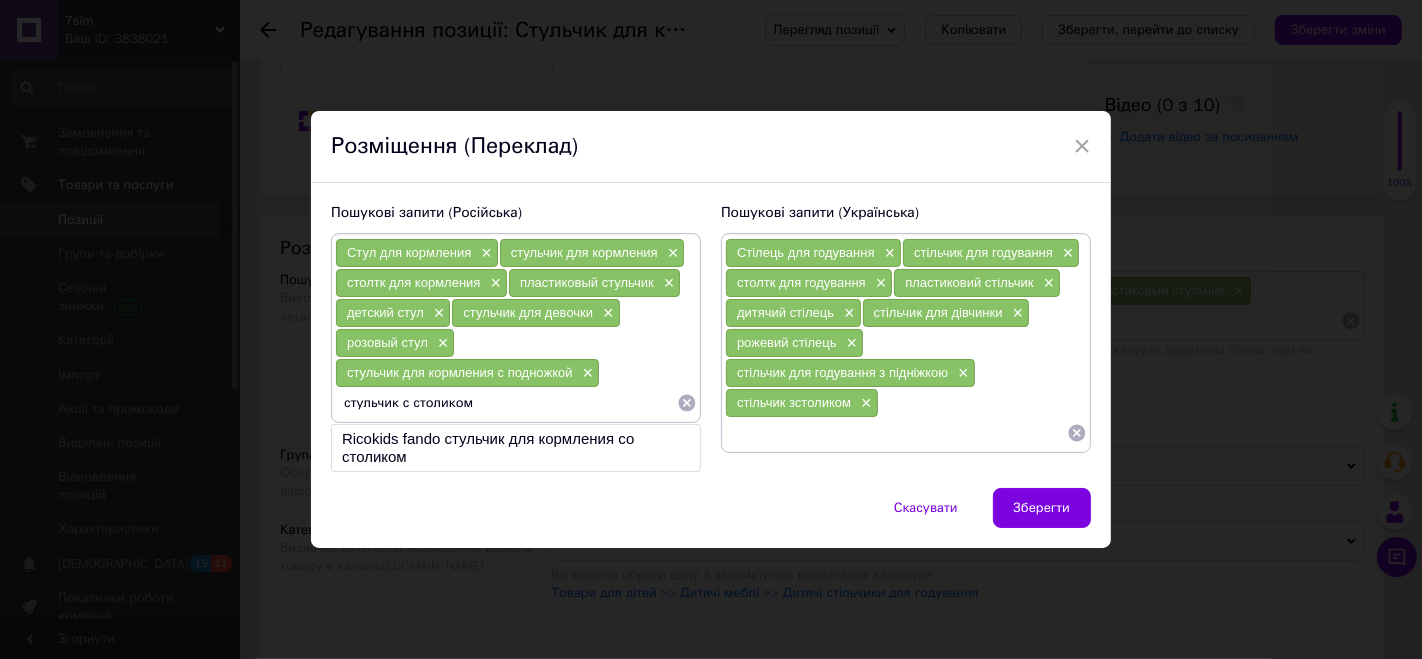 click on "стульчик с столиком" at bounding box center [506, 403] 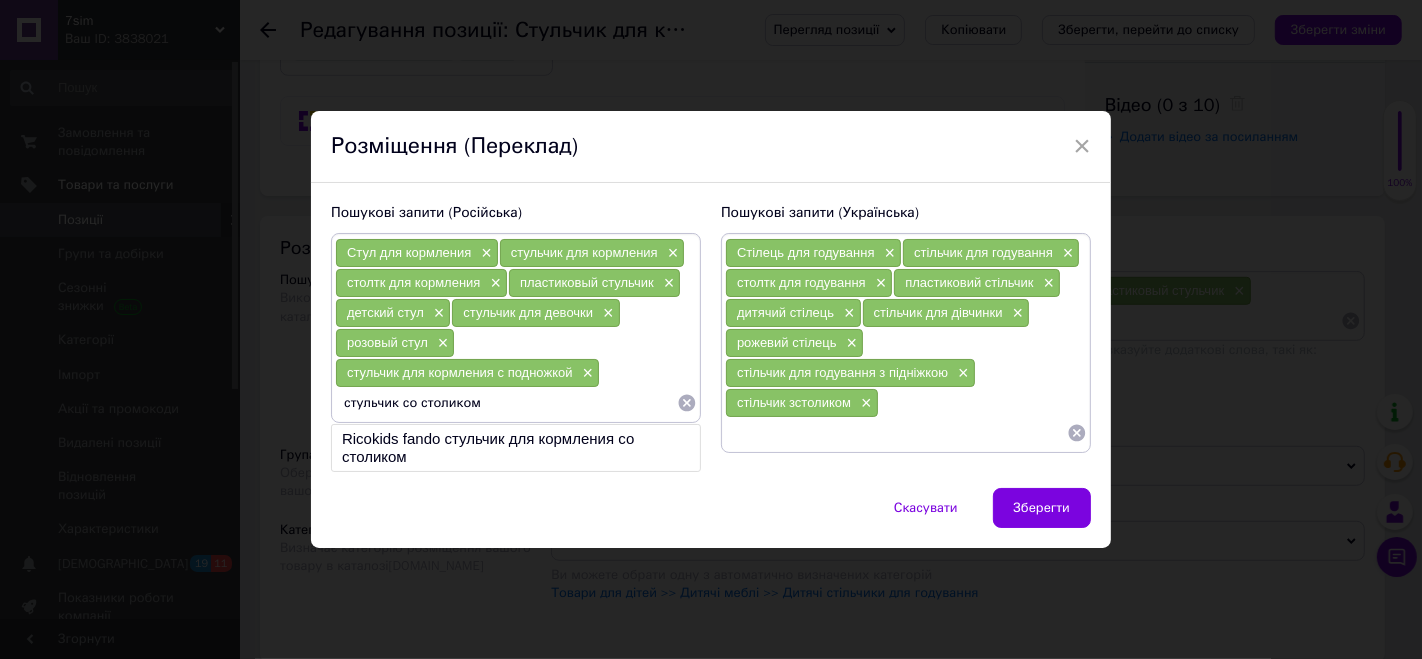 click on "стульчик со столиком" at bounding box center (506, 403) 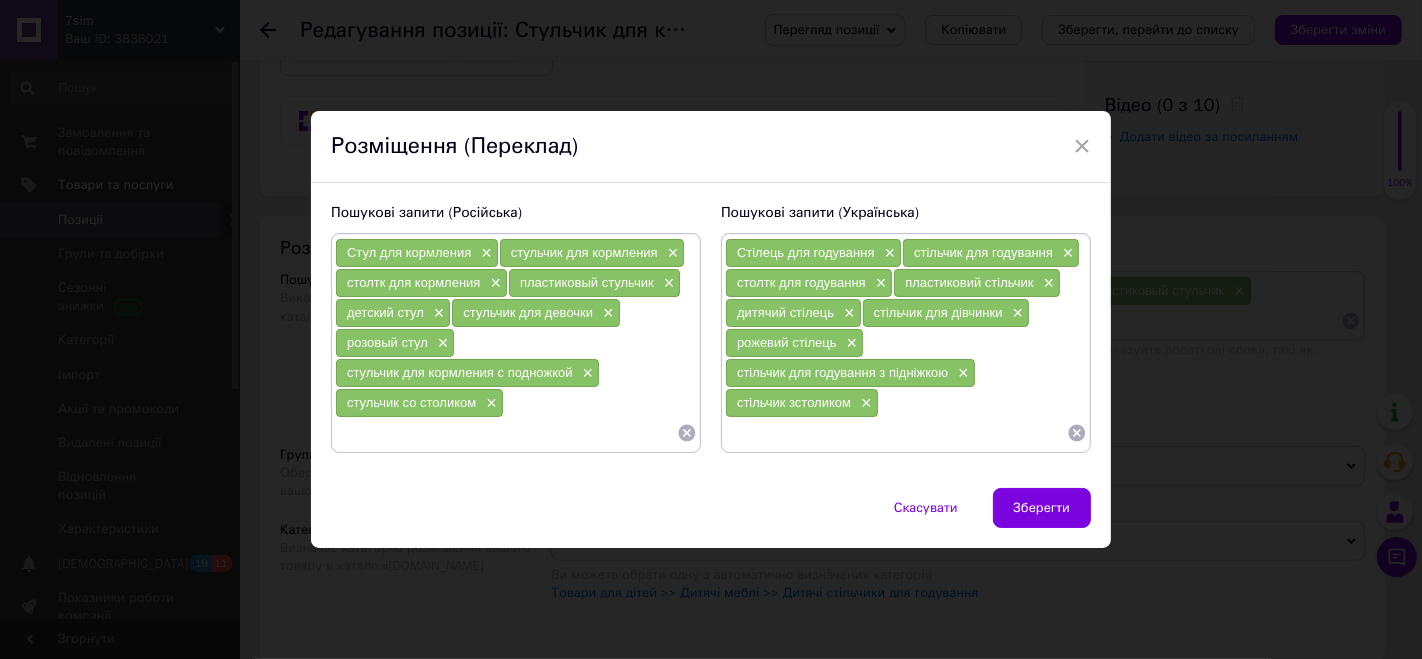 click at bounding box center [896, 433] 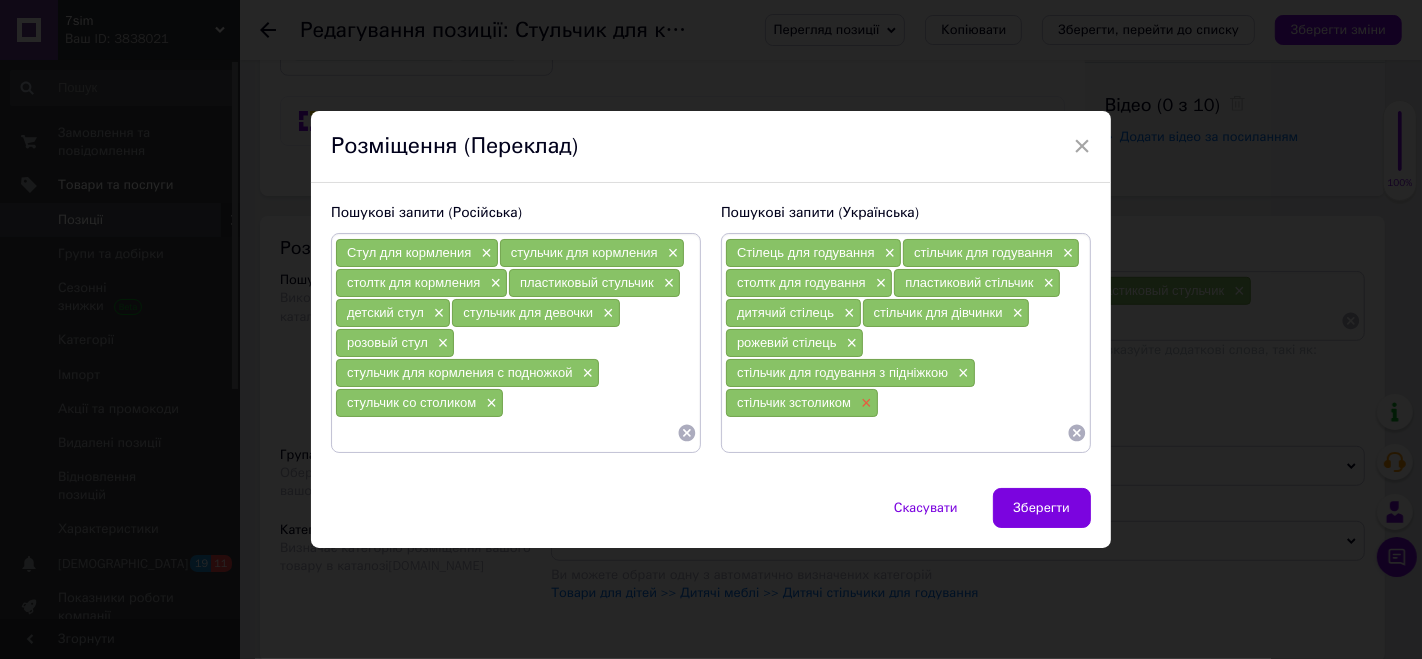 click on "×" at bounding box center [864, 403] 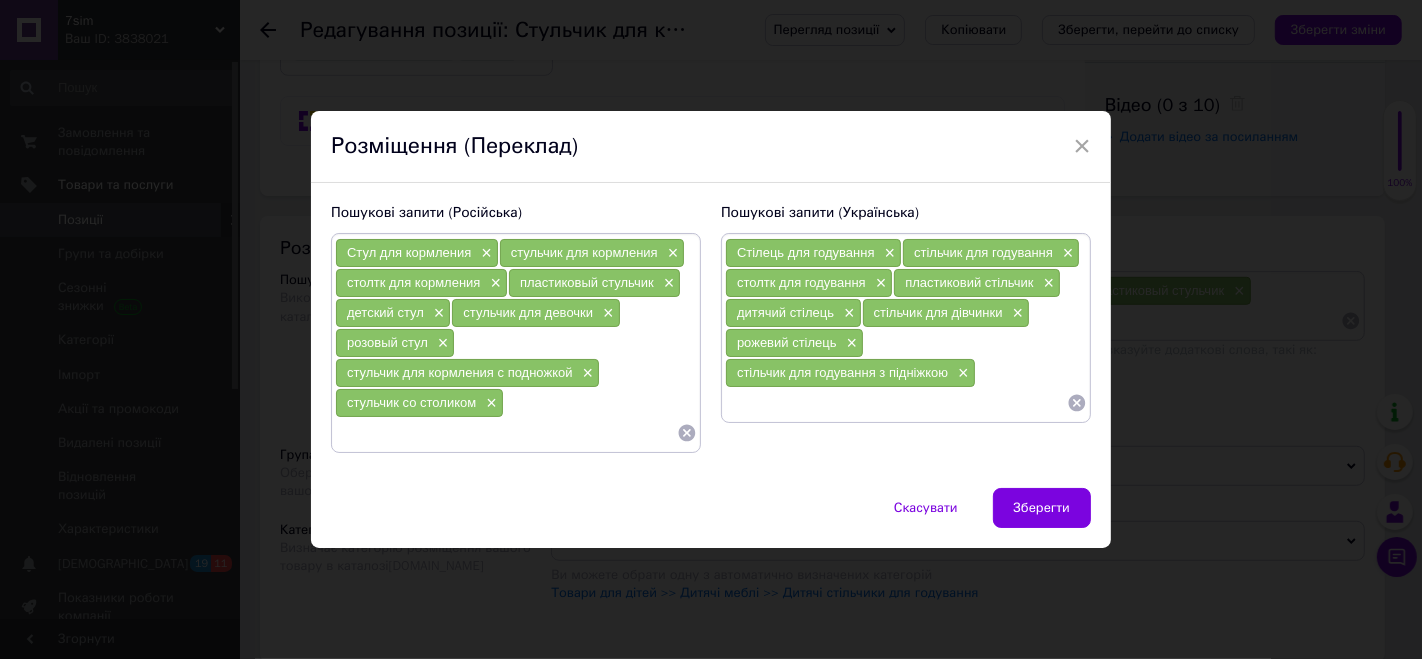 click at bounding box center (896, 403) 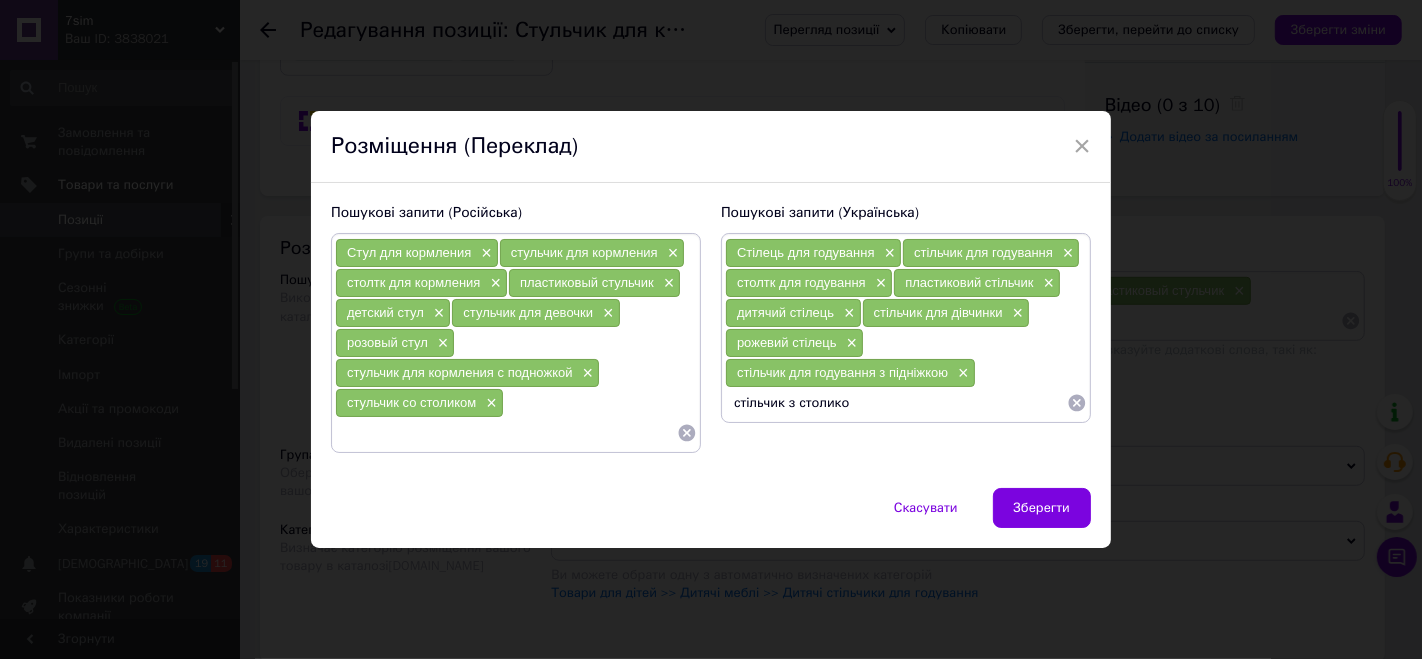 type on "стільчик з столиком" 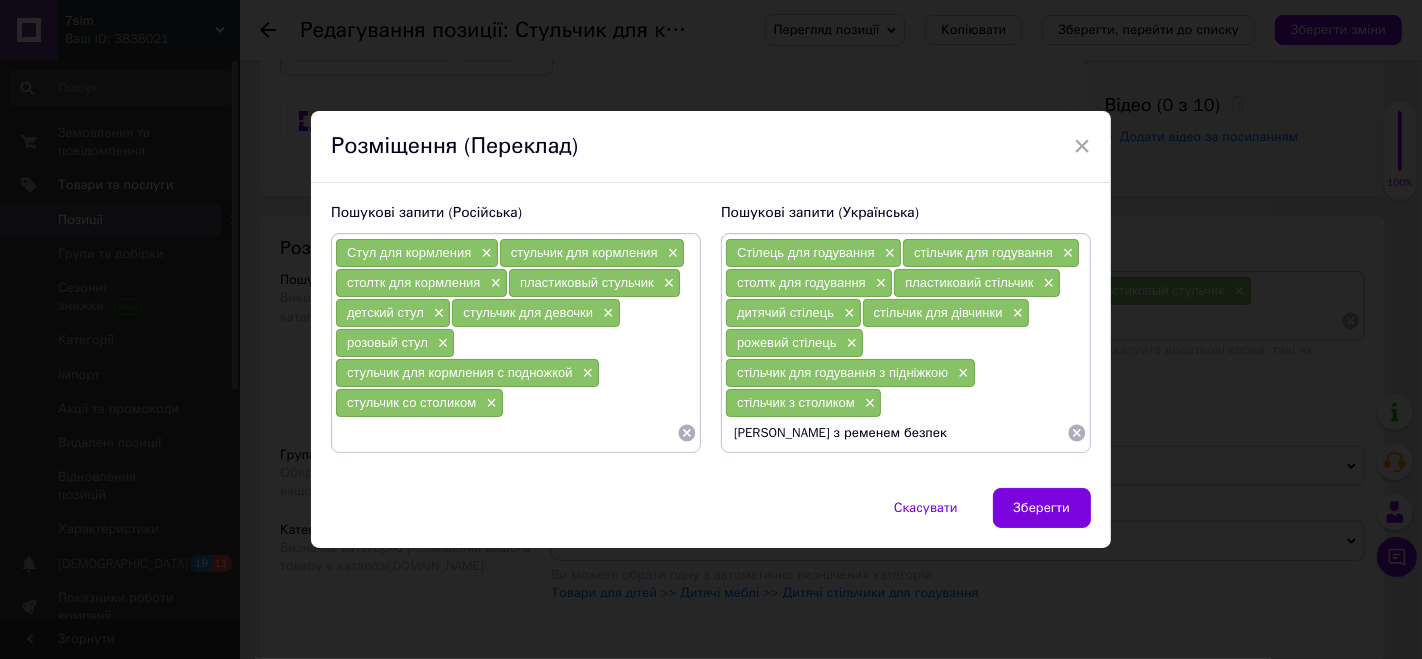 type on "Стільчик з ременем безпеки" 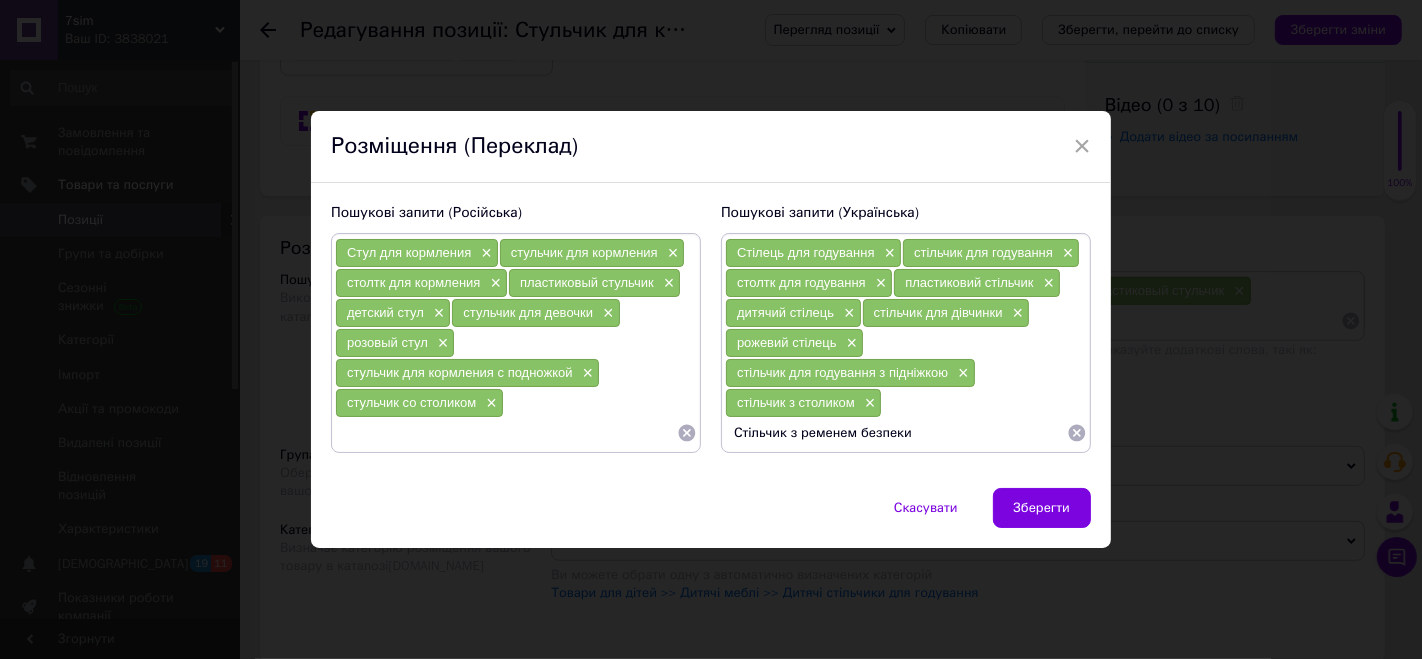 type 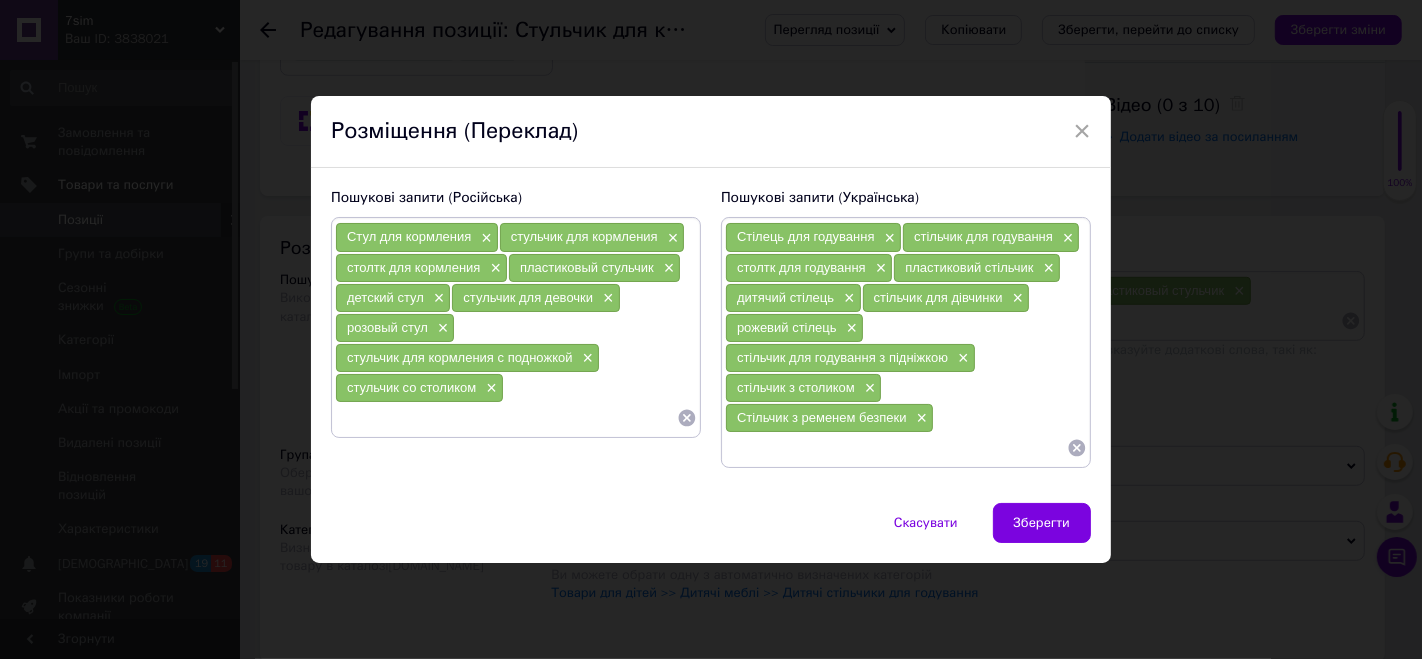 click at bounding box center (506, 418) 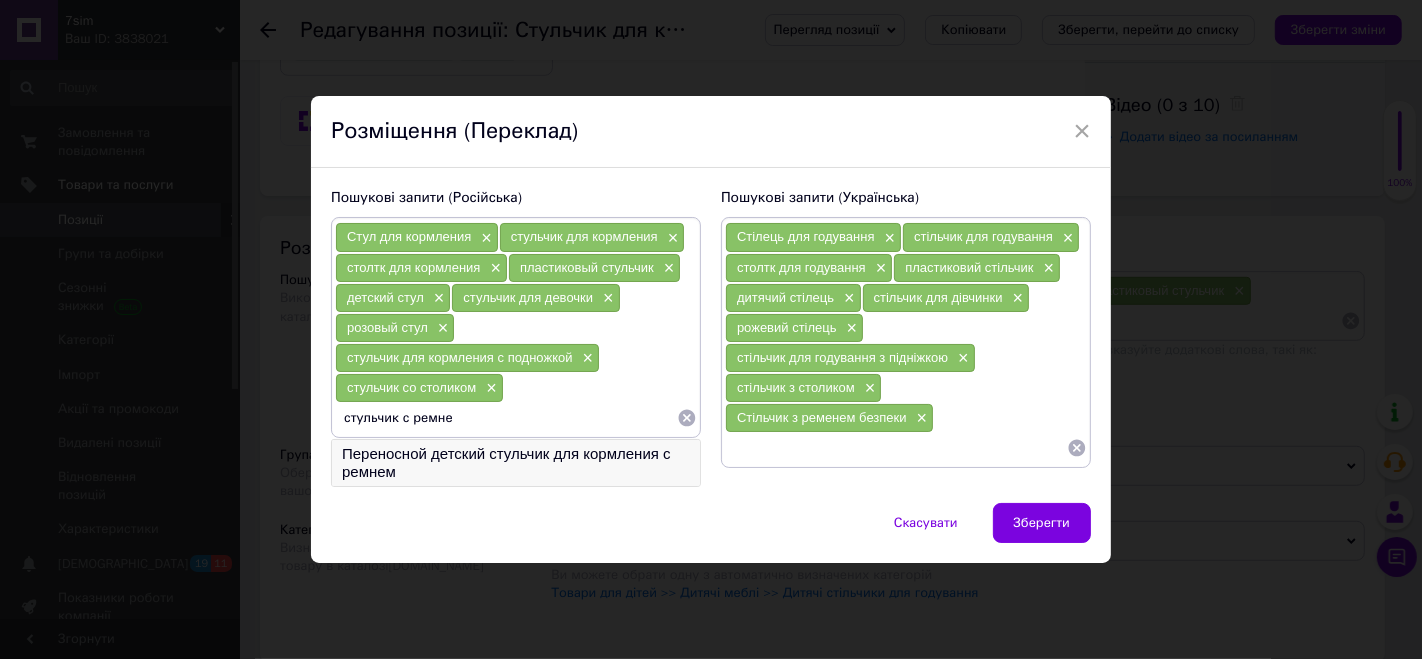 type on "стульчик с ремне" 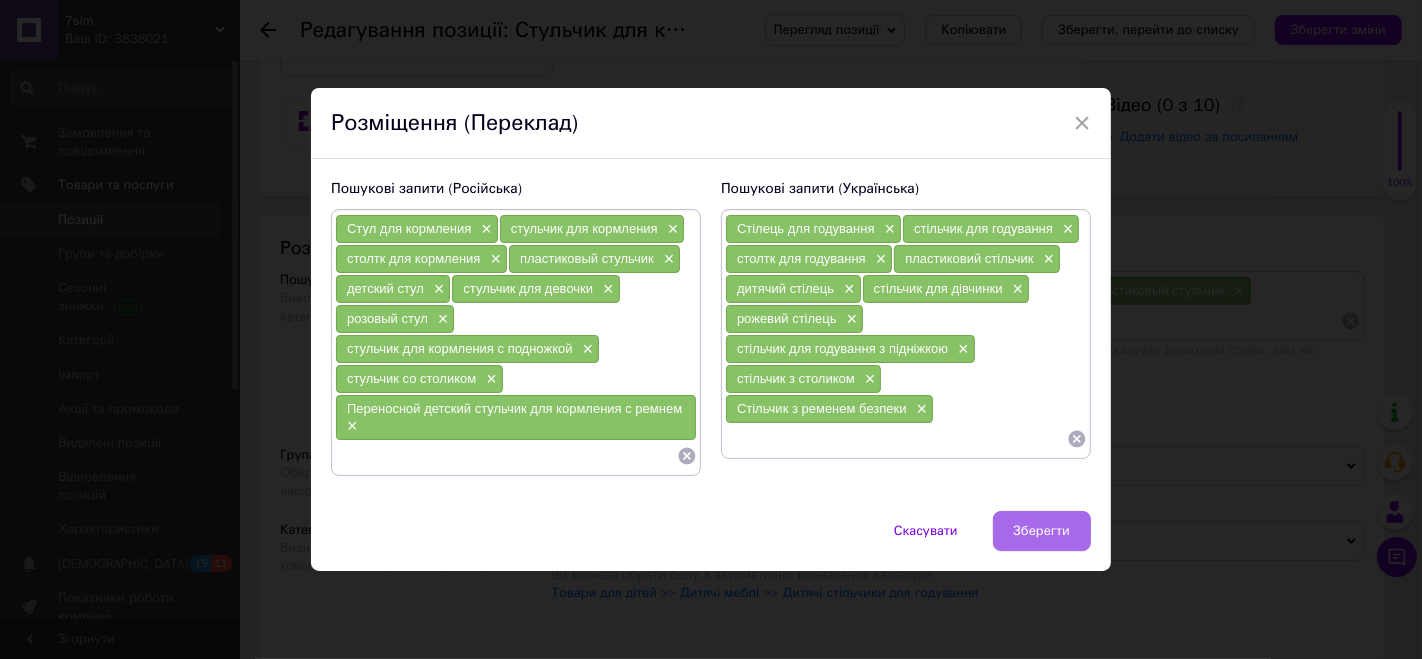 click on "Зберегти" at bounding box center [1042, 531] 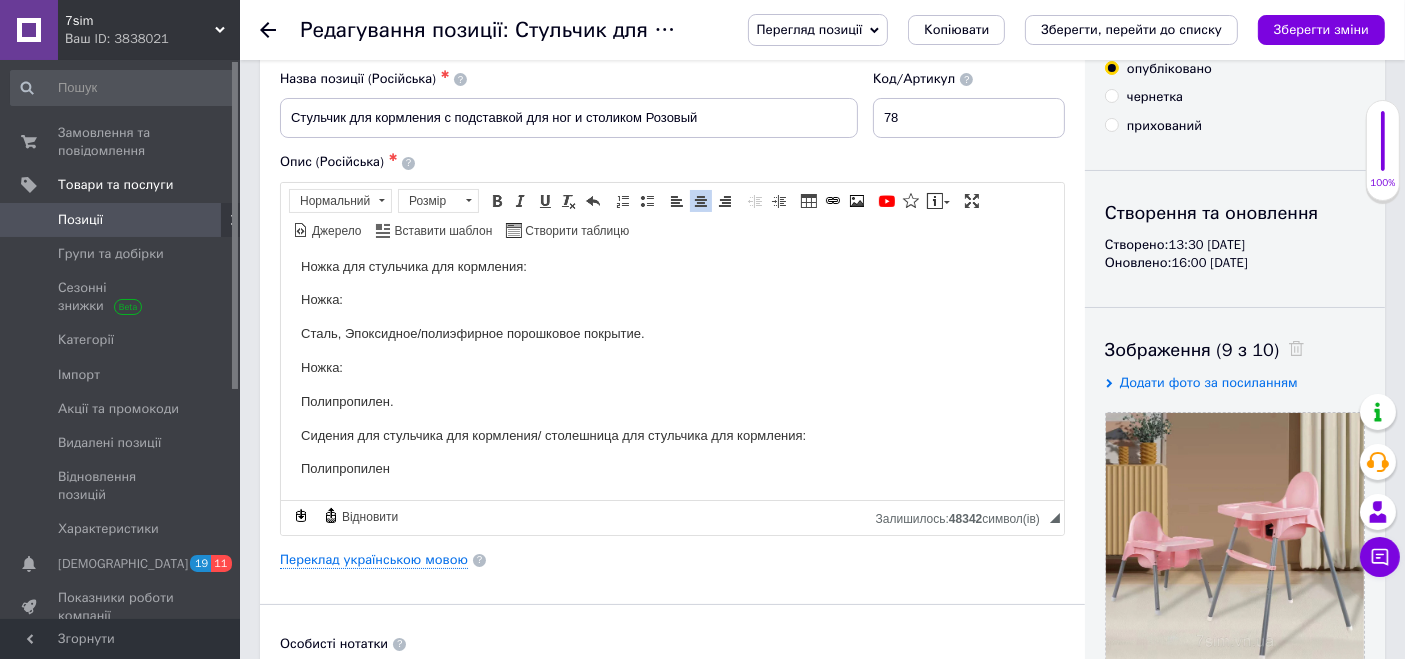 scroll, scrollTop: 0, scrollLeft: 0, axis: both 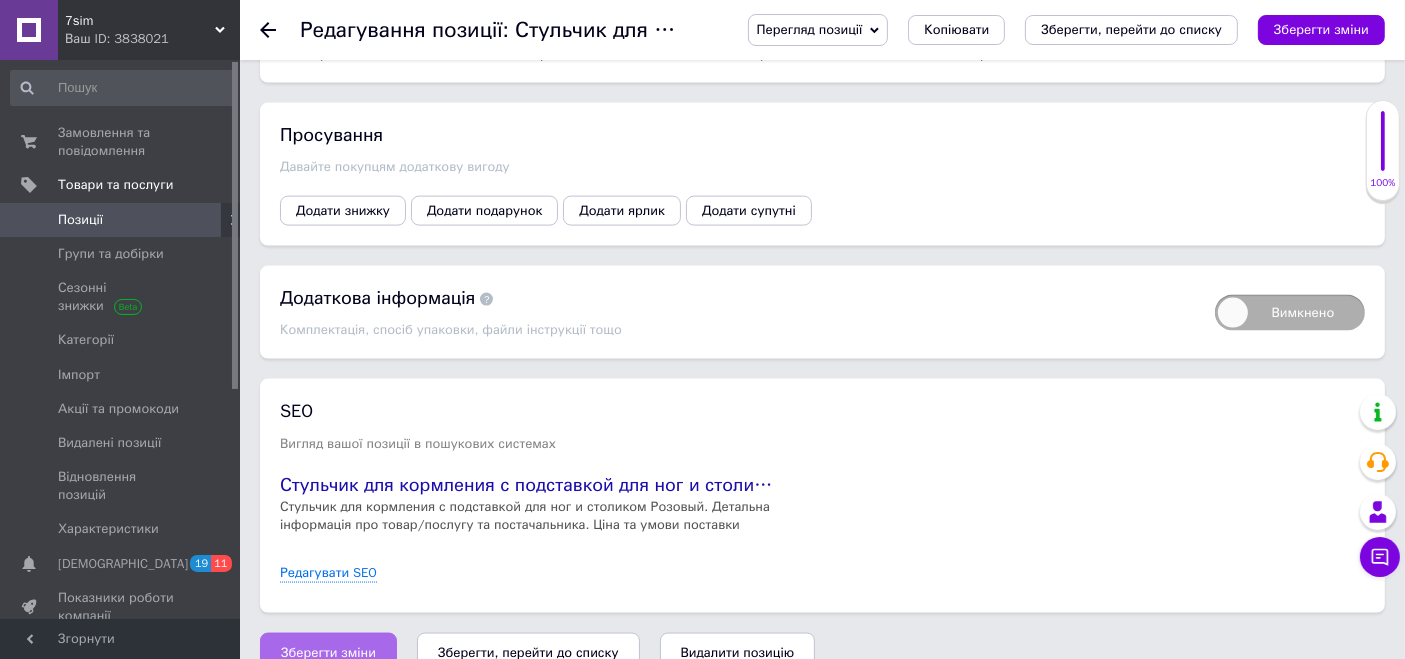 click on "Зберегти зміни" at bounding box center [328, 653] 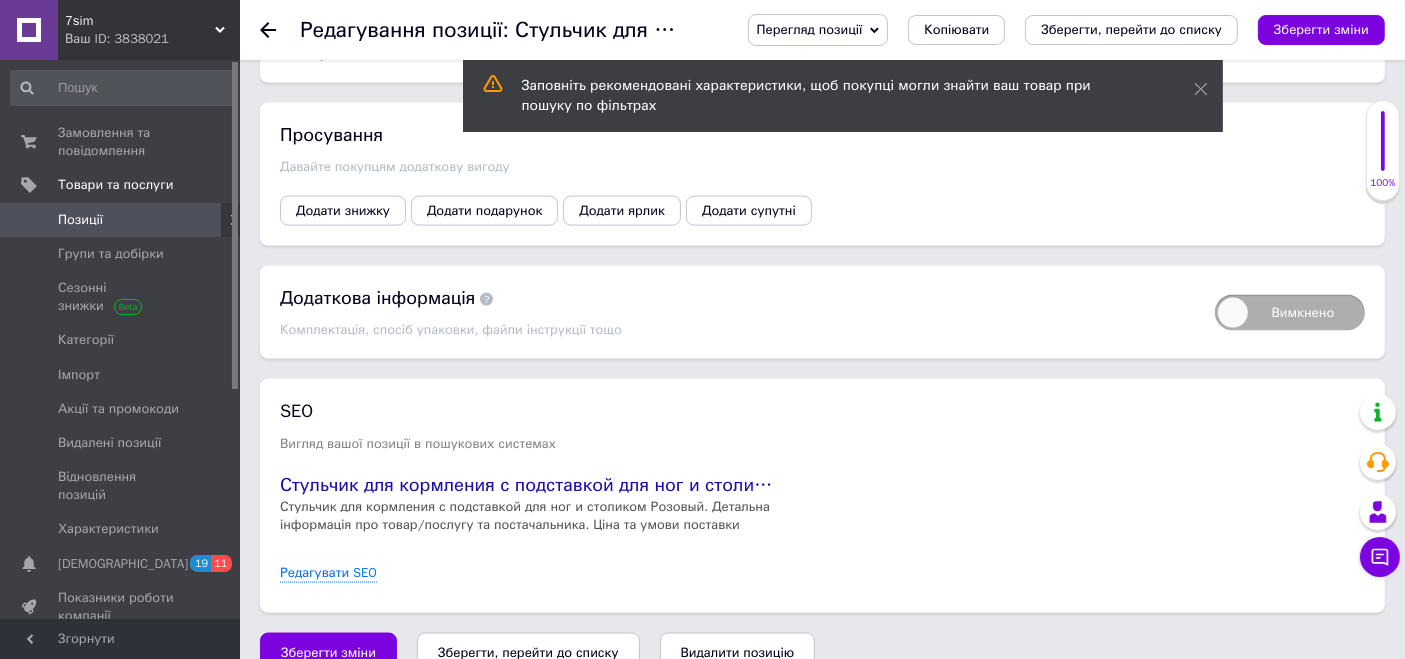 click at bounding box center [29, 220] 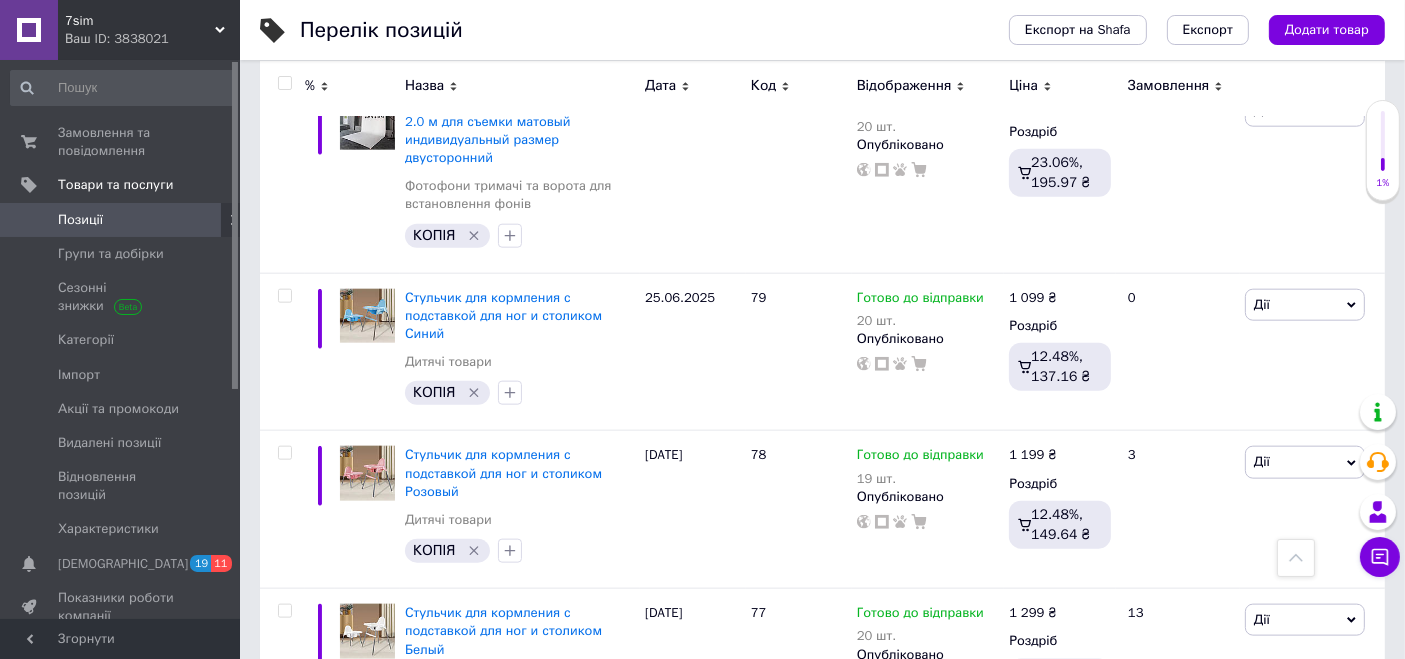 scroll, scrollTop: 2222, scrollLeft: 0, axis: vertical 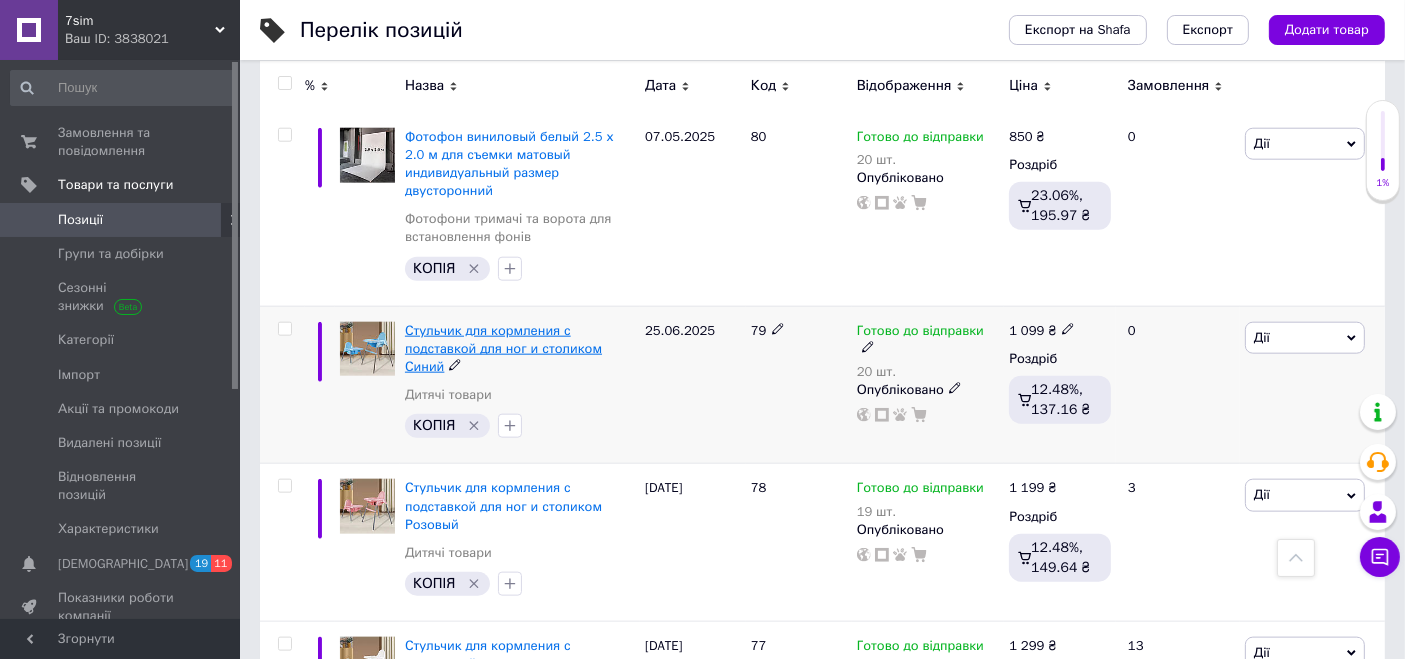 click on "Стульчик для кормления с подставкой для ног и столиком Синий" at bounding box center (503, 348) 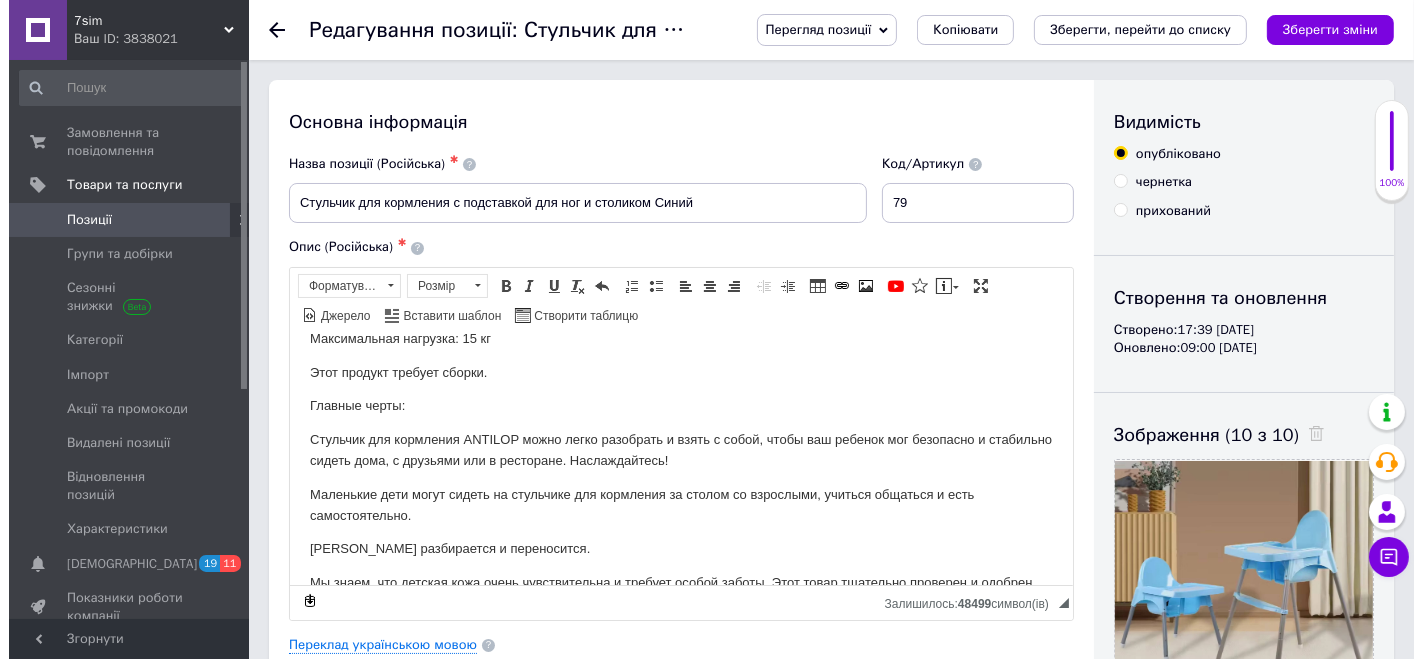 scroll, scrollTop: 666, scrollLeft: 0, axis: vertical 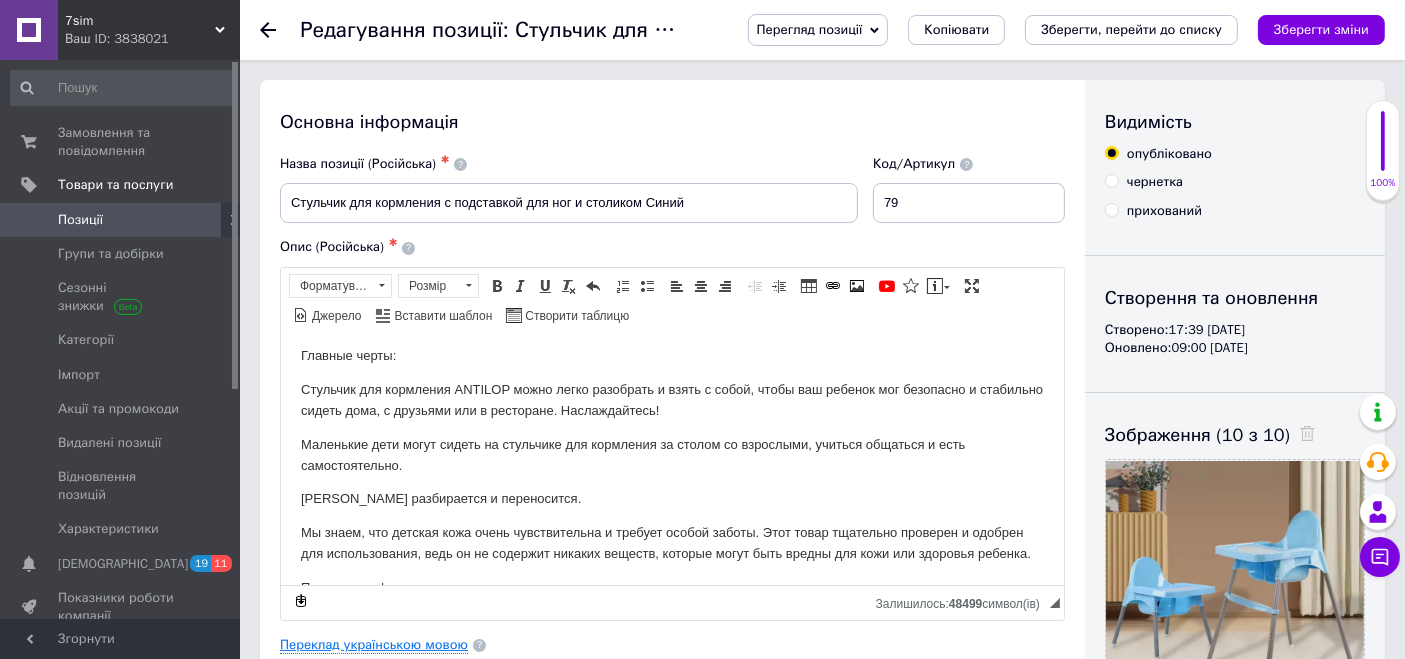 click on "Переклад українською мовою" at bounding box center (374, 645) 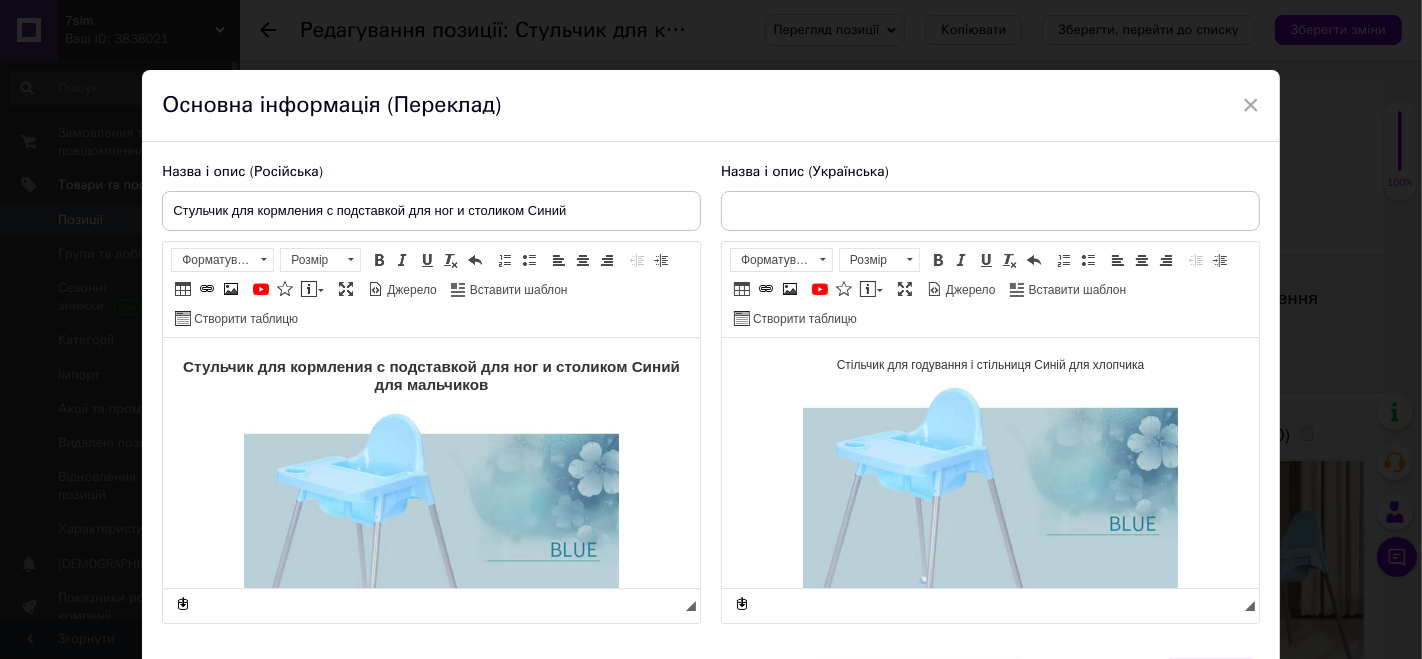 type on "Стільчик для годування з підставкою для ніг і столиком Синій" 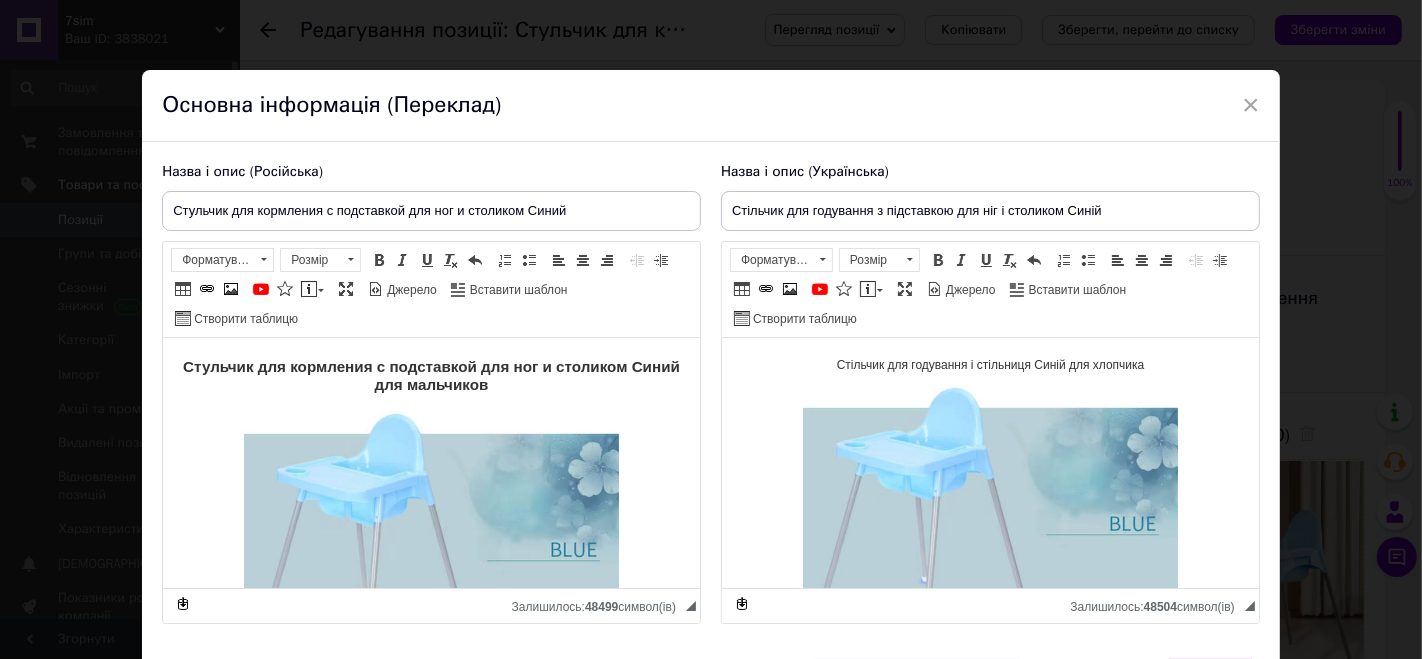scroll, scrollTop: 0, scrollLeft: 0, axis: both 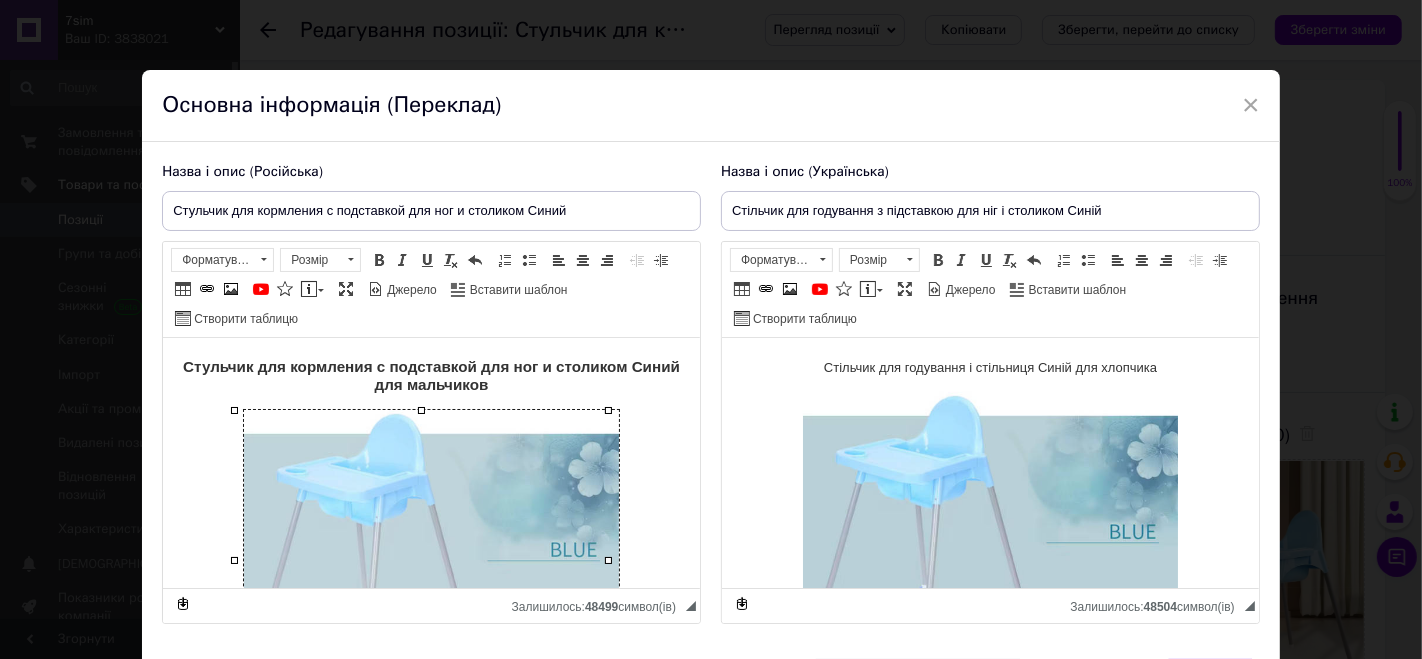 click at bounding box center (431, 560) 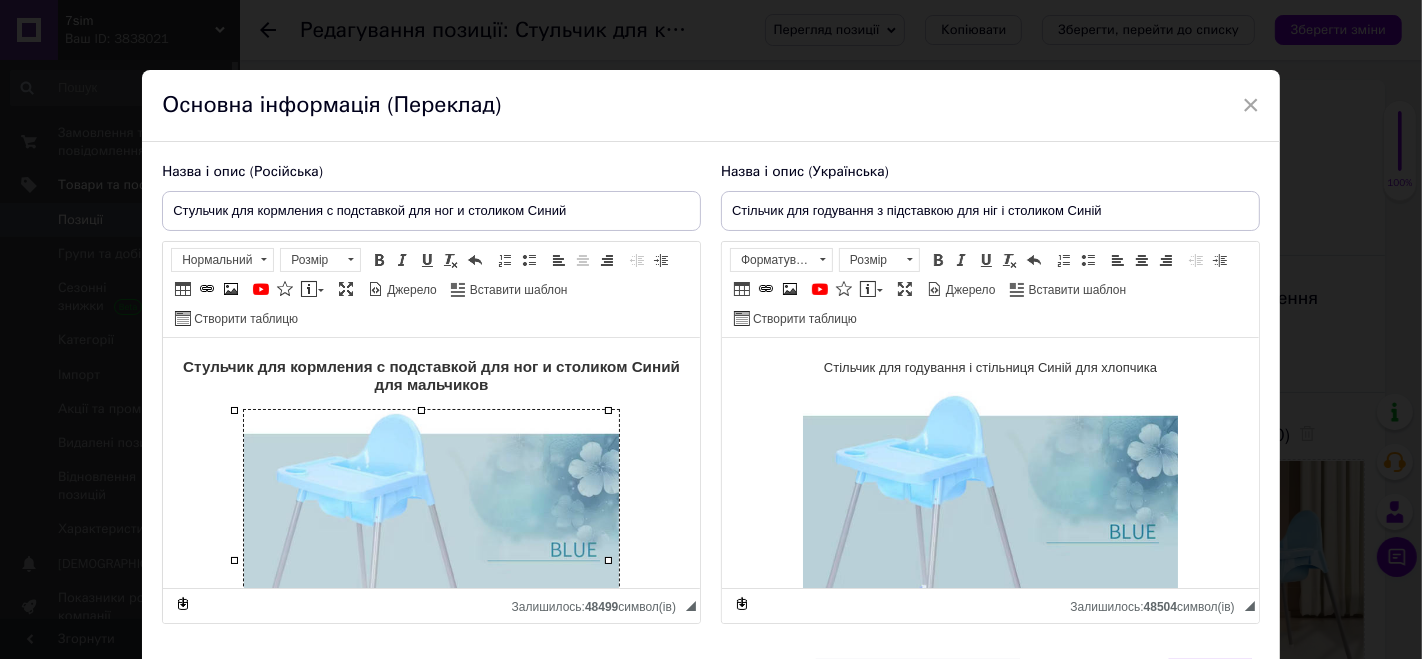 type 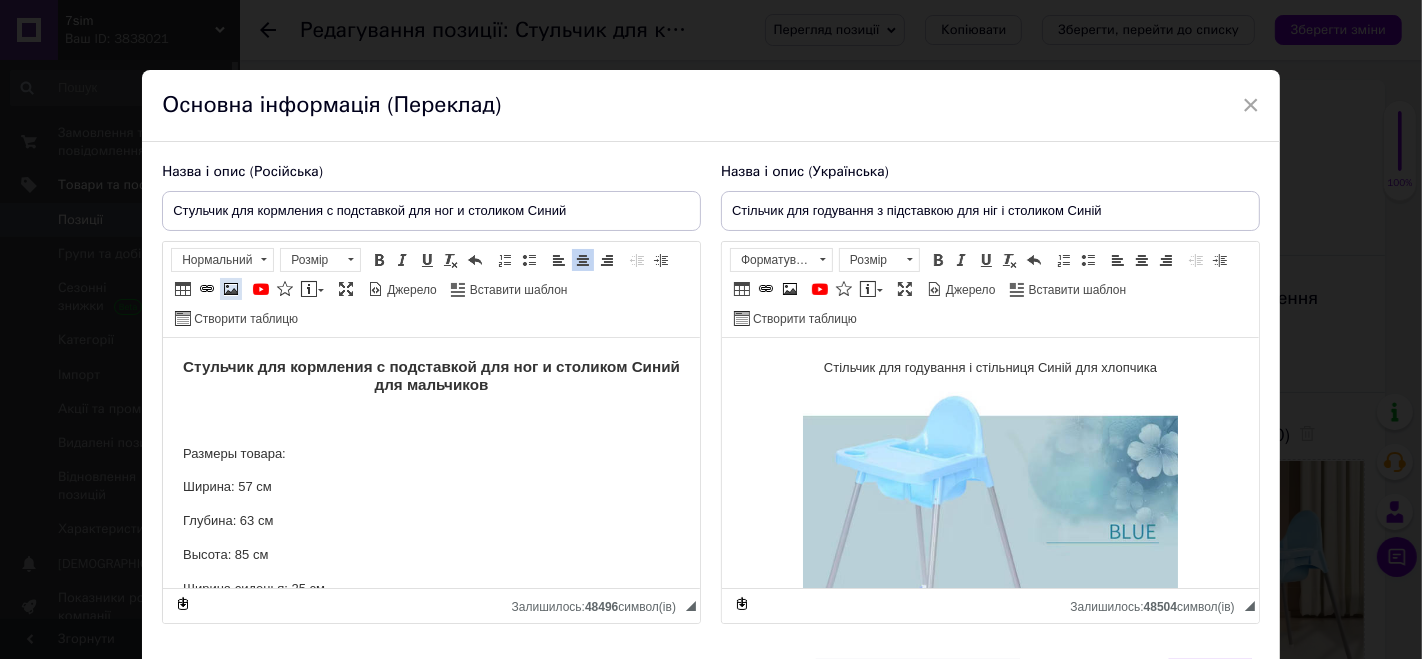 click at bounding box center [231, 289] 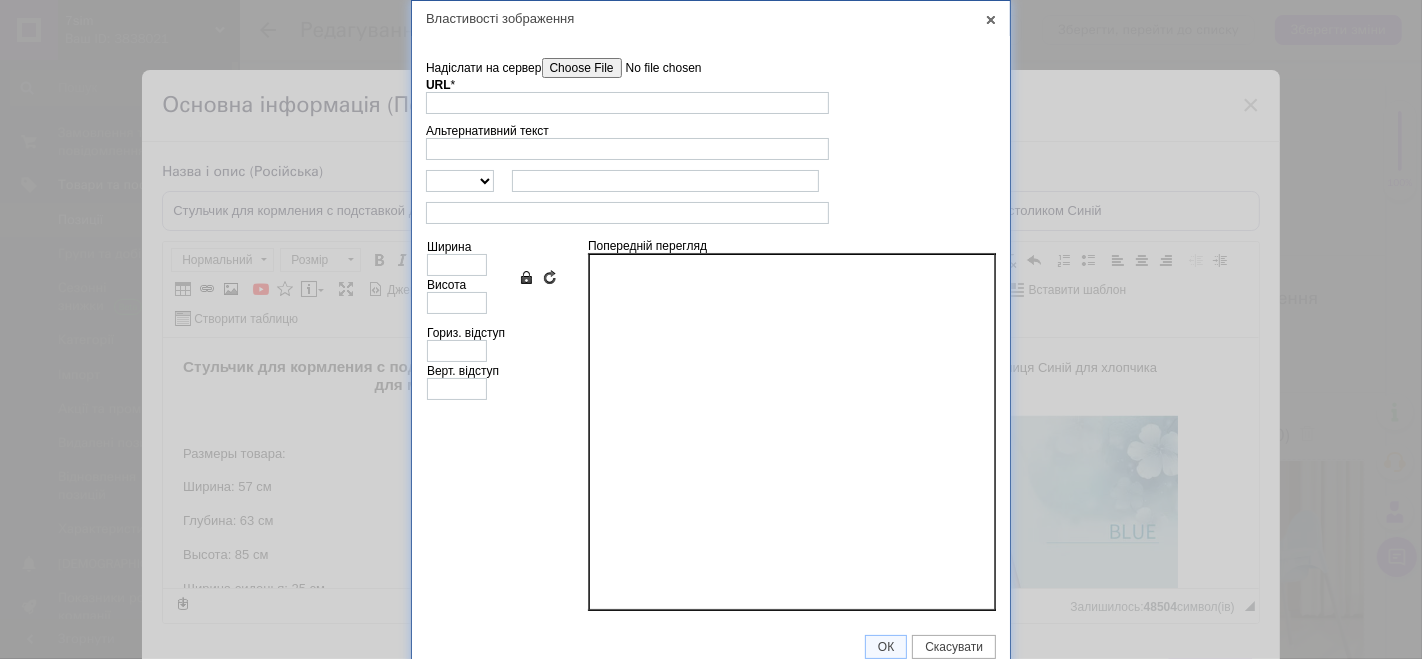 click on "Надіслати на сервер" at bounding box center [655, 68] 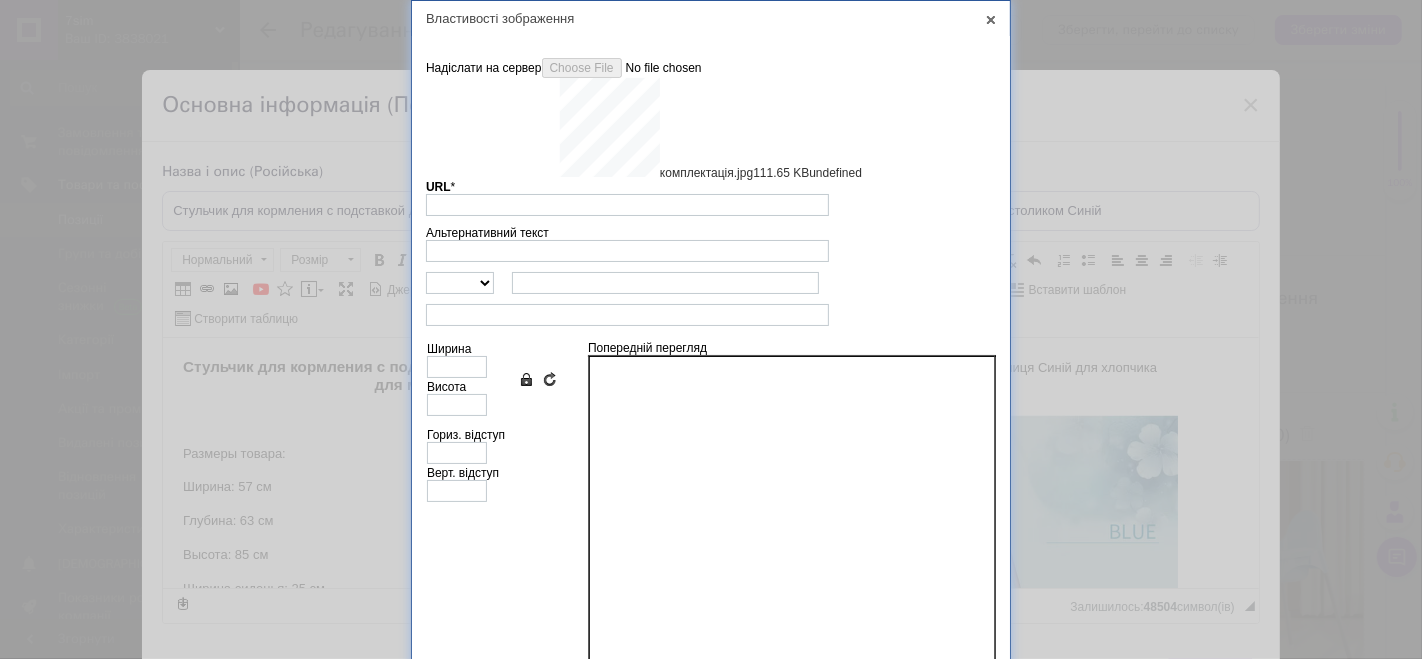 type on "[URL][DOMAIN_NAME]" 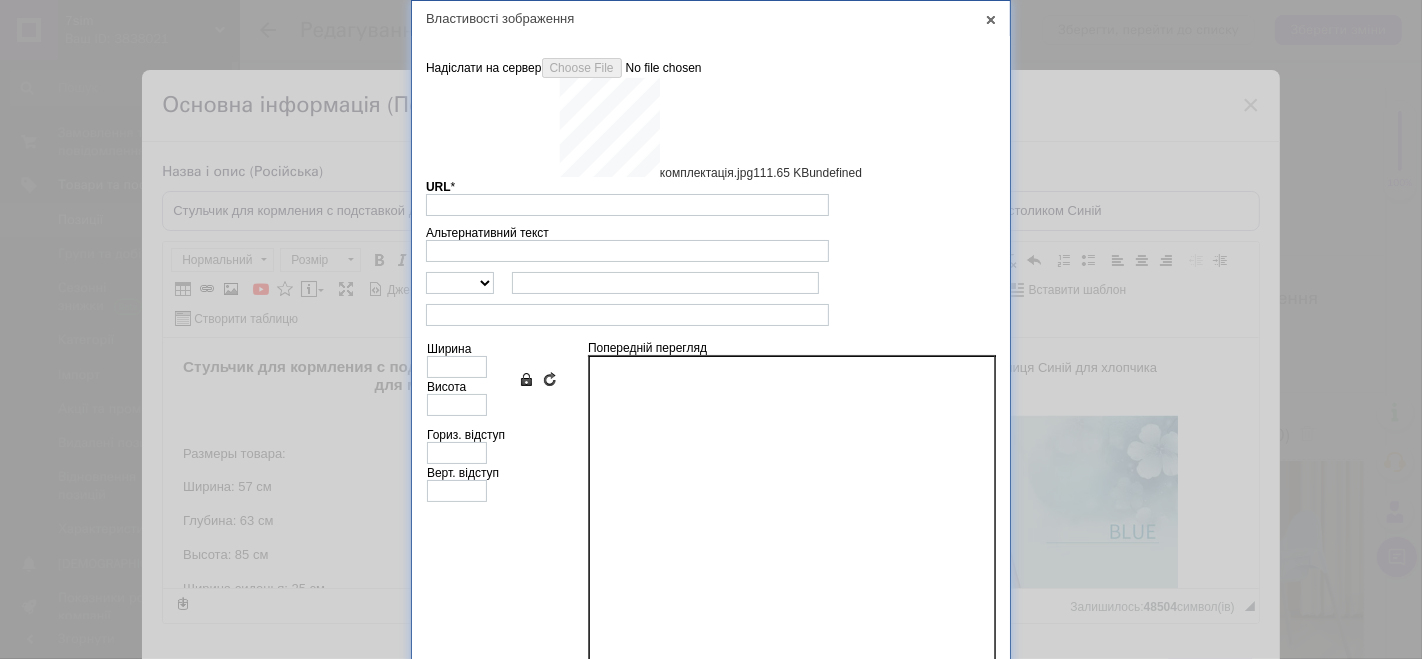 type on "640" 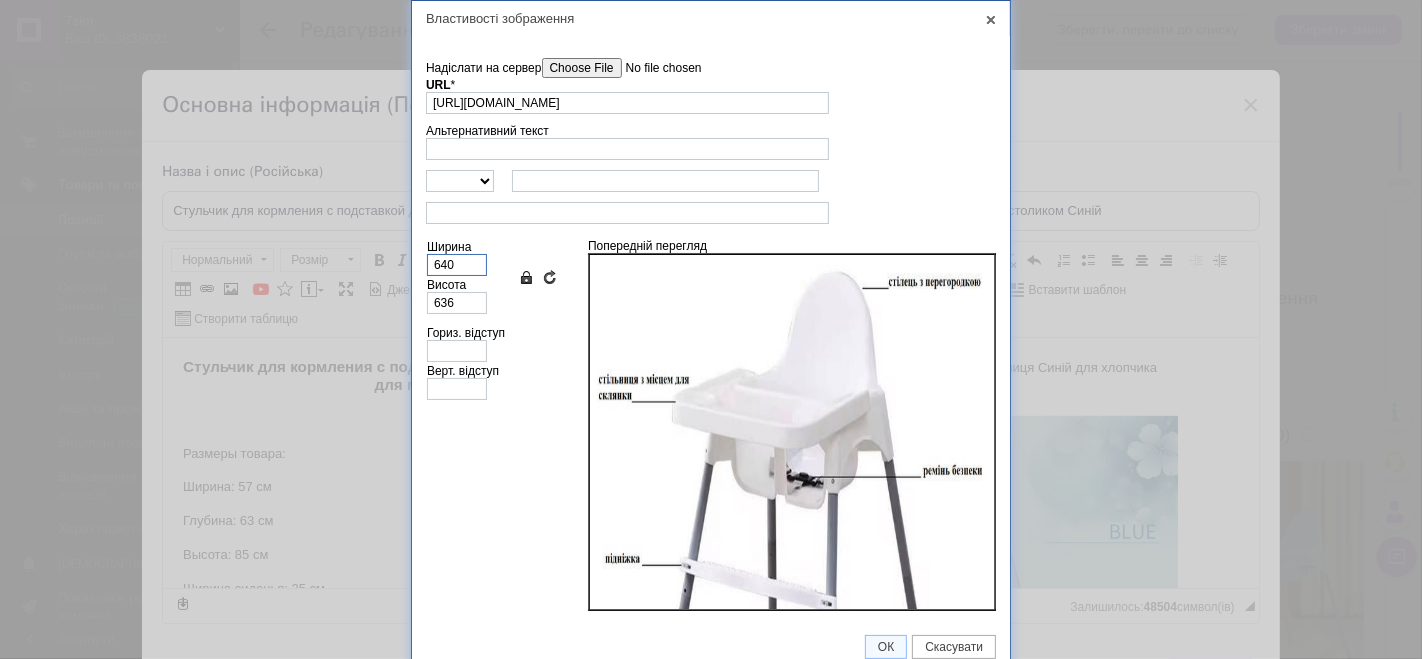 drag, startPoint x: 450, startPoint y: 266, endPoint x: 418, endPoint y: 266, distance: 32 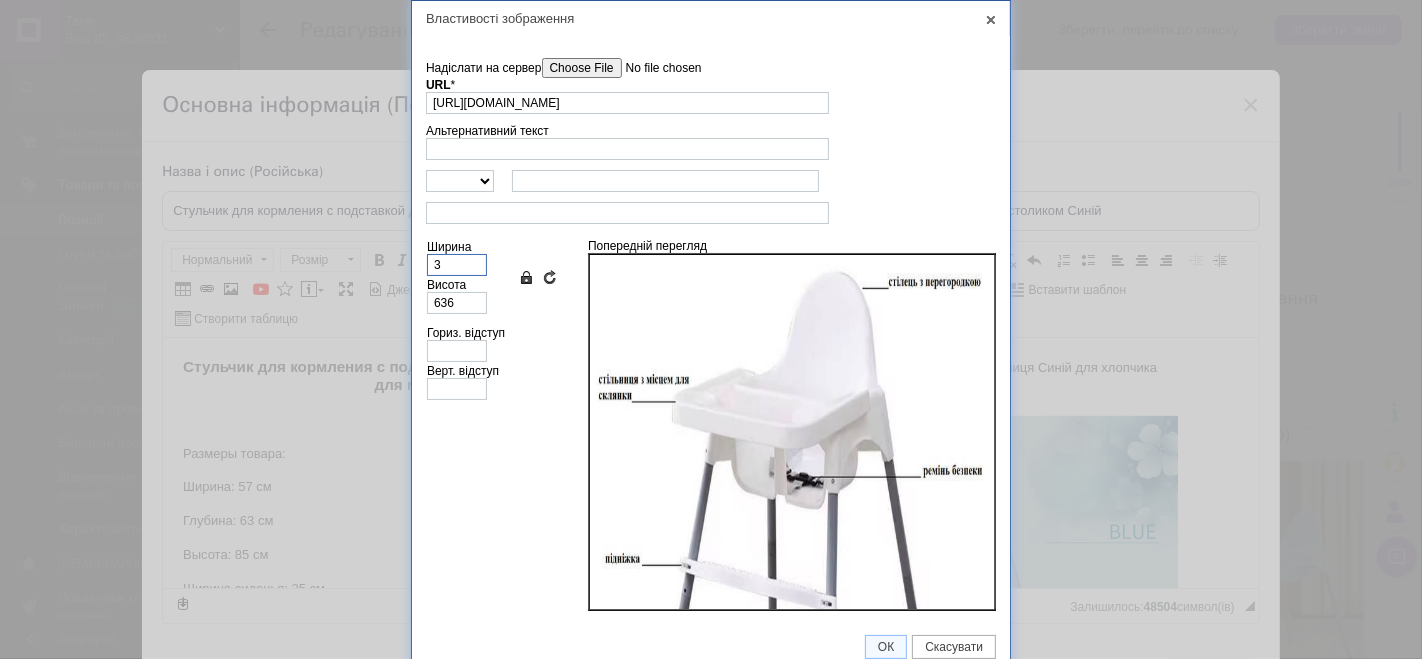 type on "3" 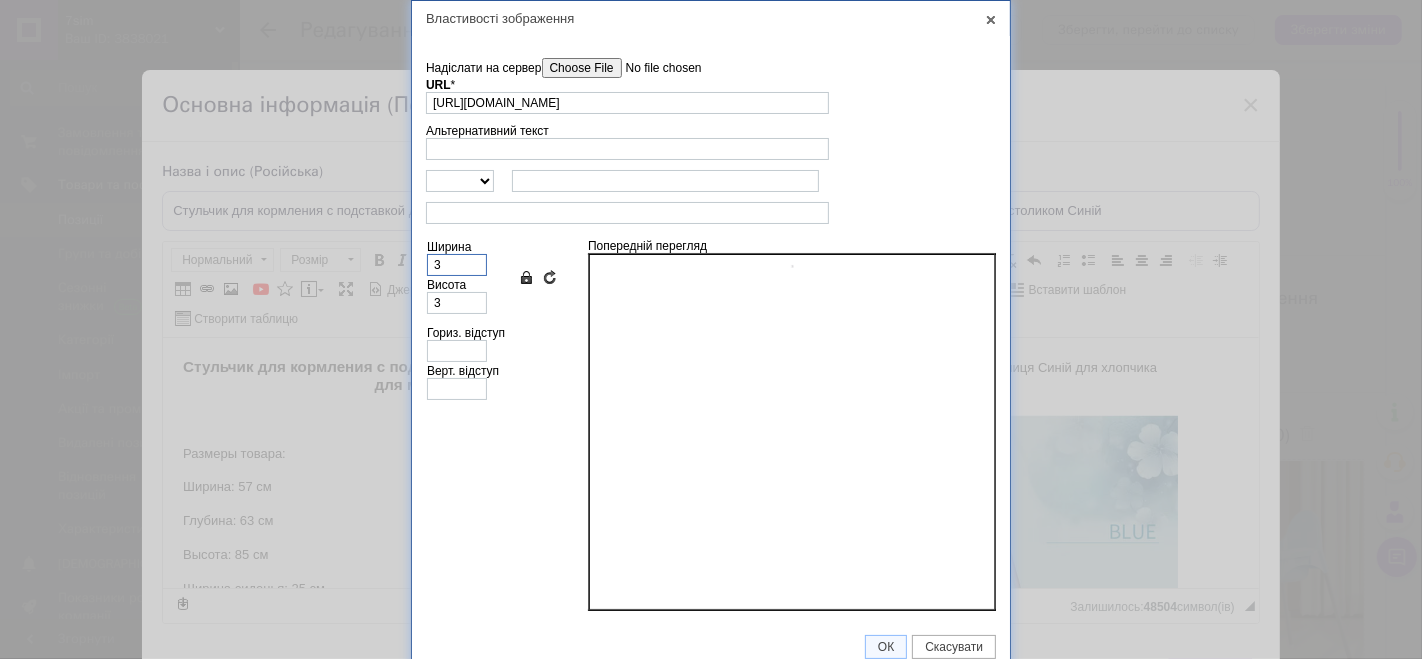 type on "35" 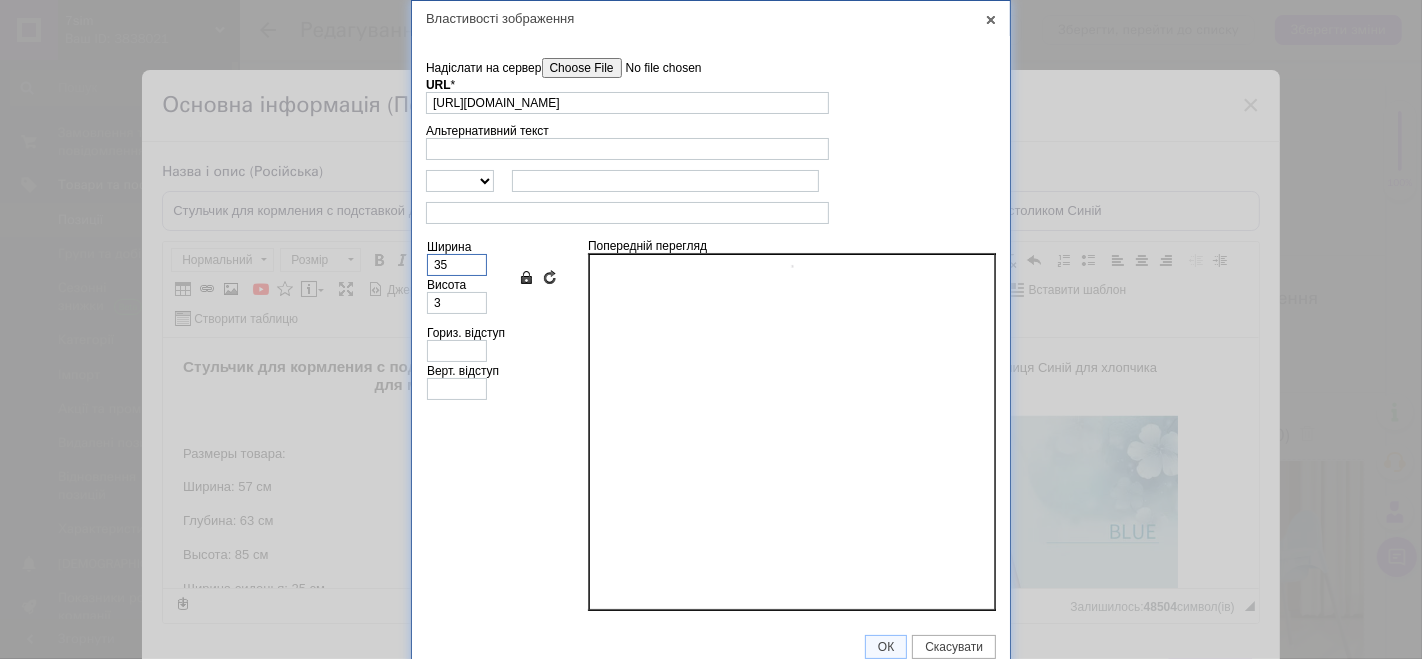 type on "35" 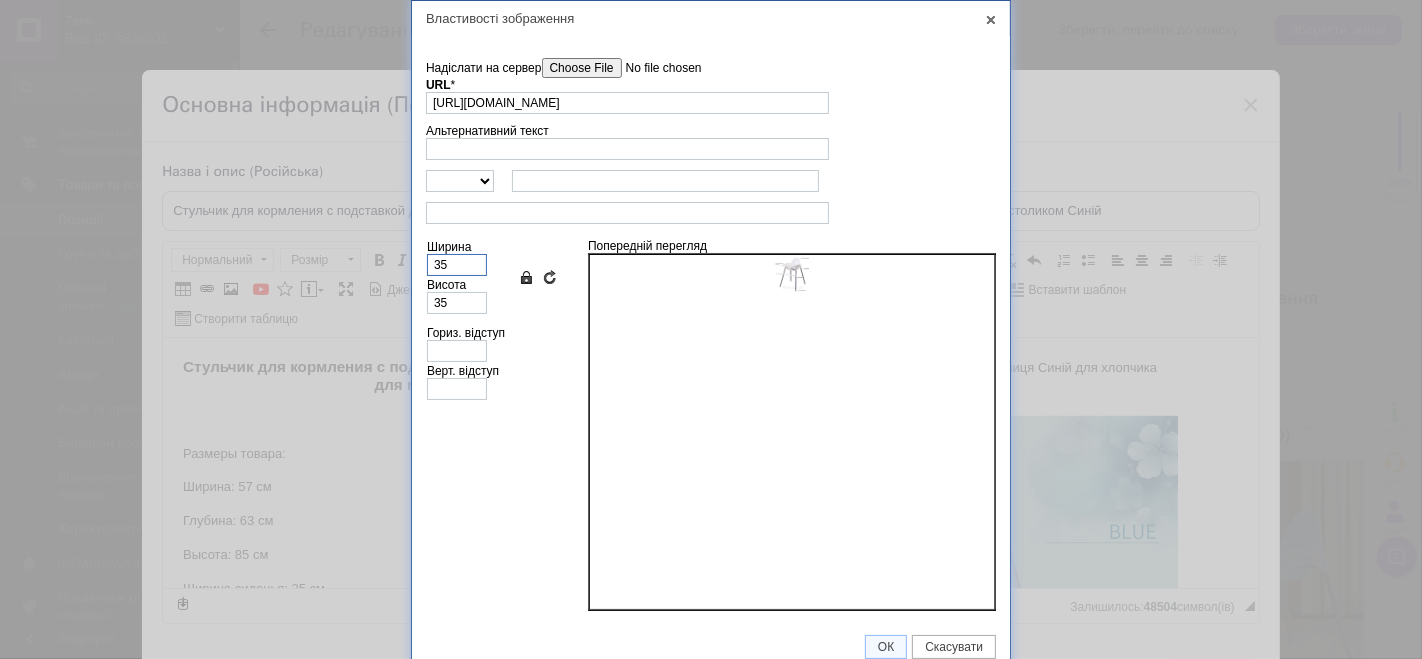 type on "350" 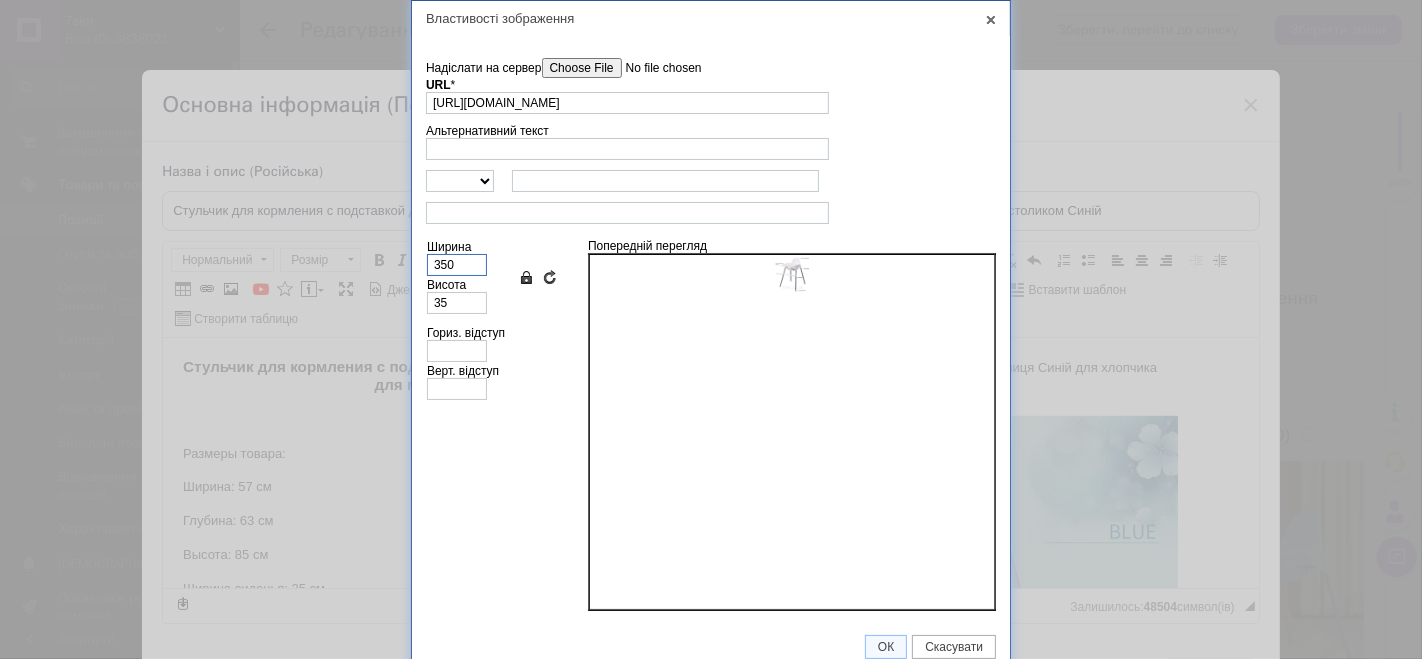 type on "348" 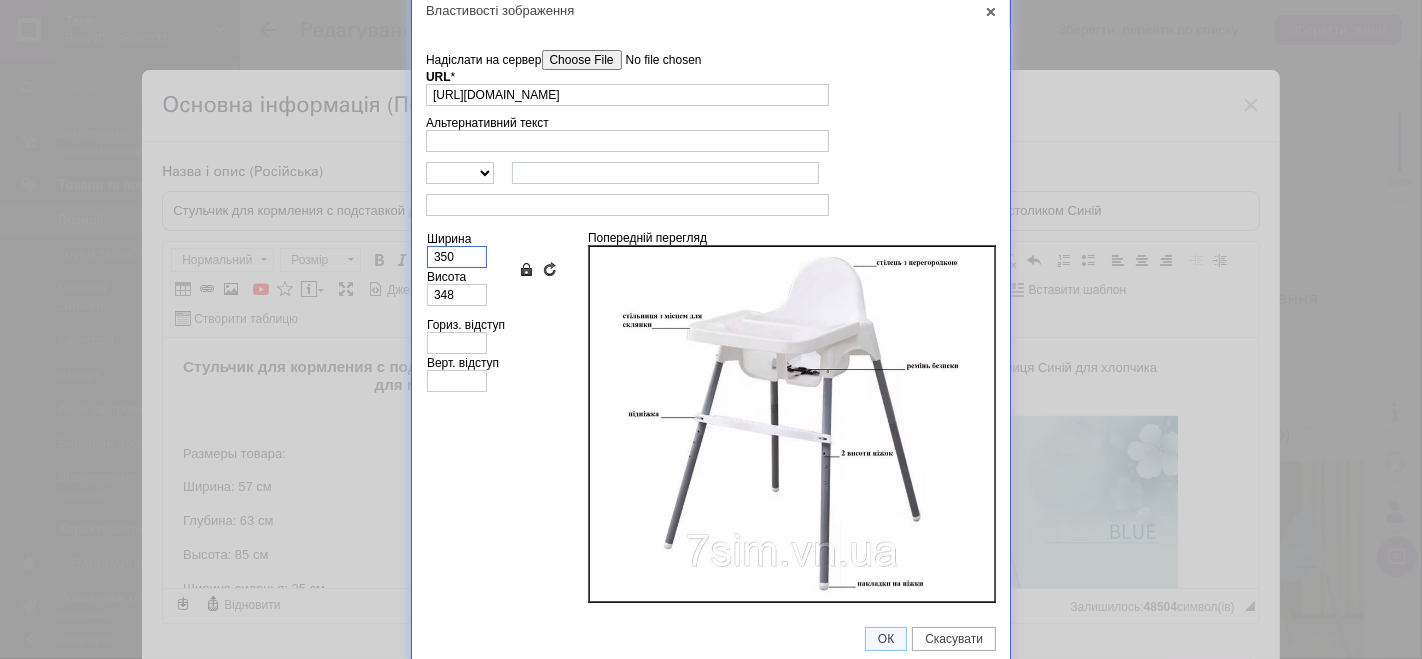 scroll, scrollTop: 11, scrollLeft: 0, axis: vertical 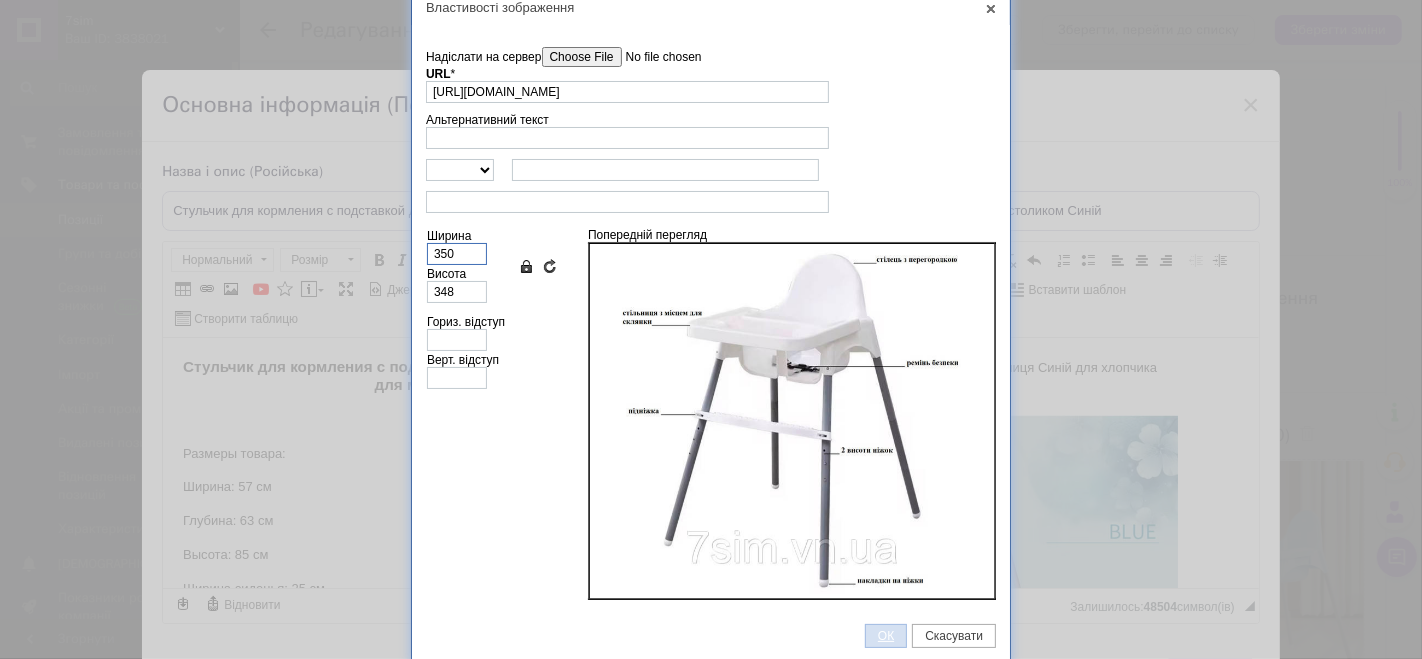 type on "350" 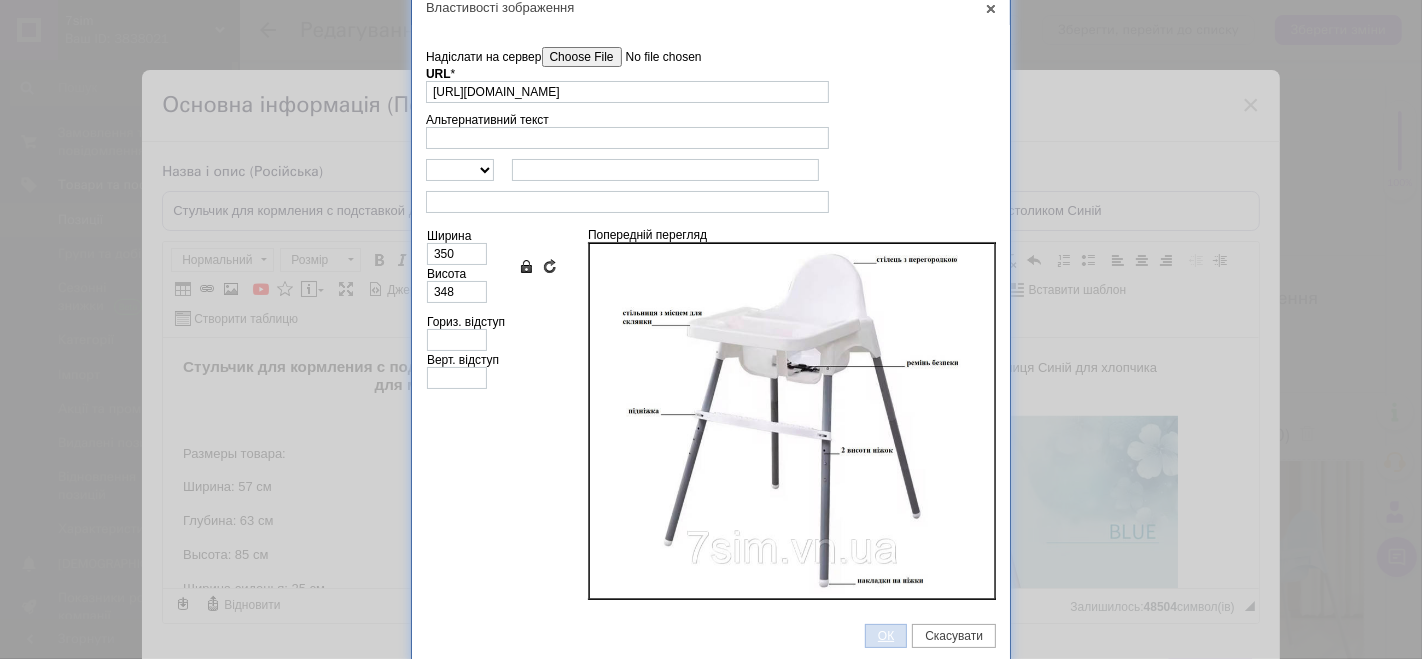 click on "ОК" at bounding box center (886, 636) 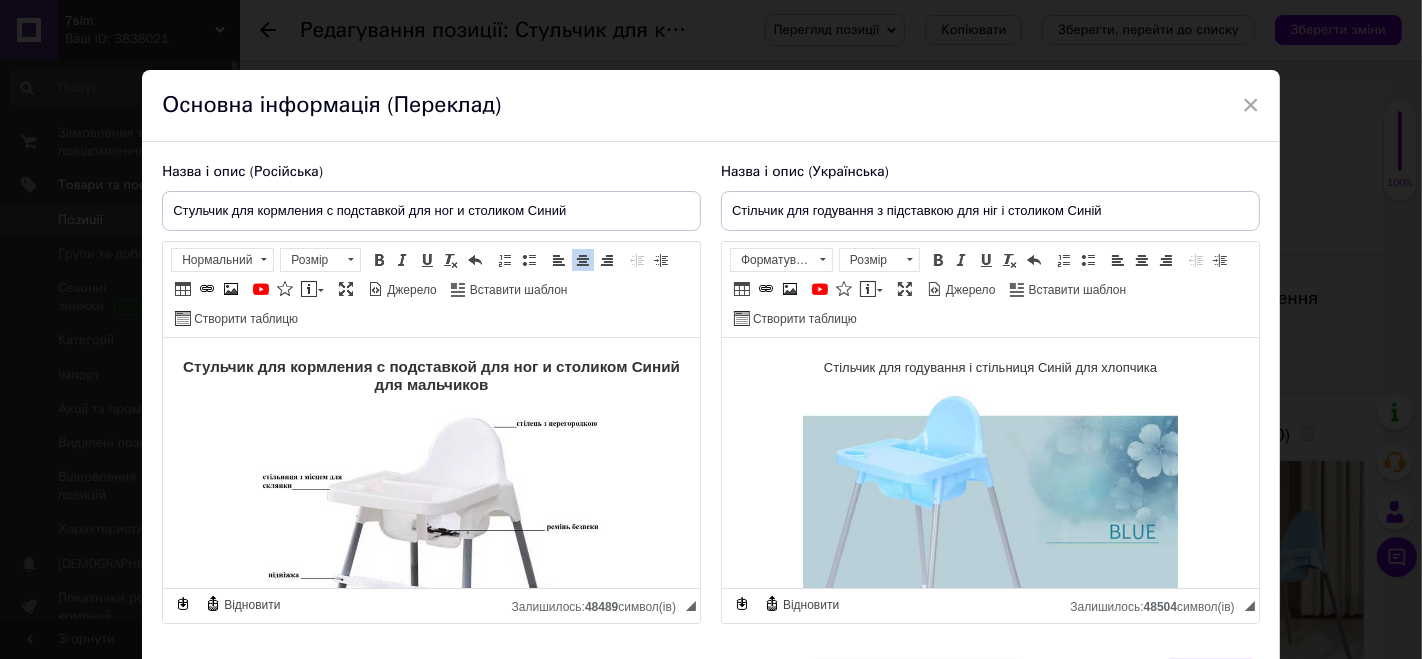scroll, scrollTop: 172, scrollLeft: 0, axis: vertical 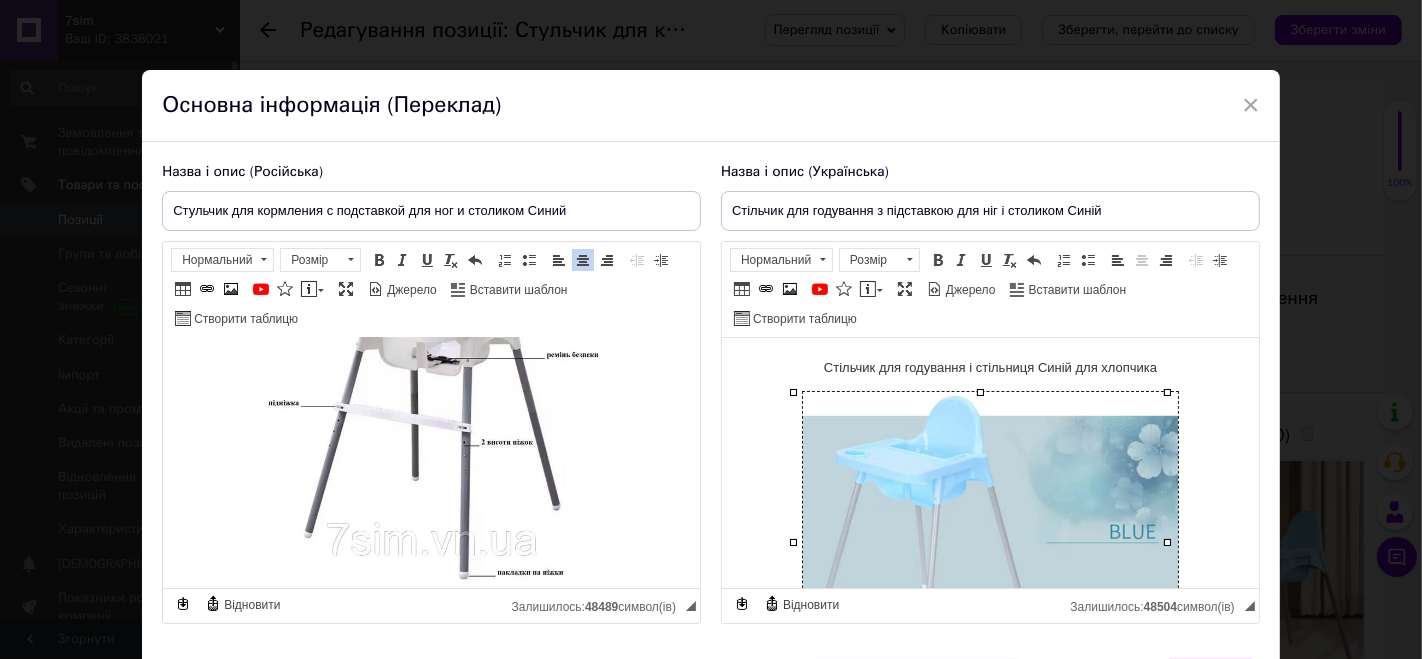 click at bounding box center (989, 542) 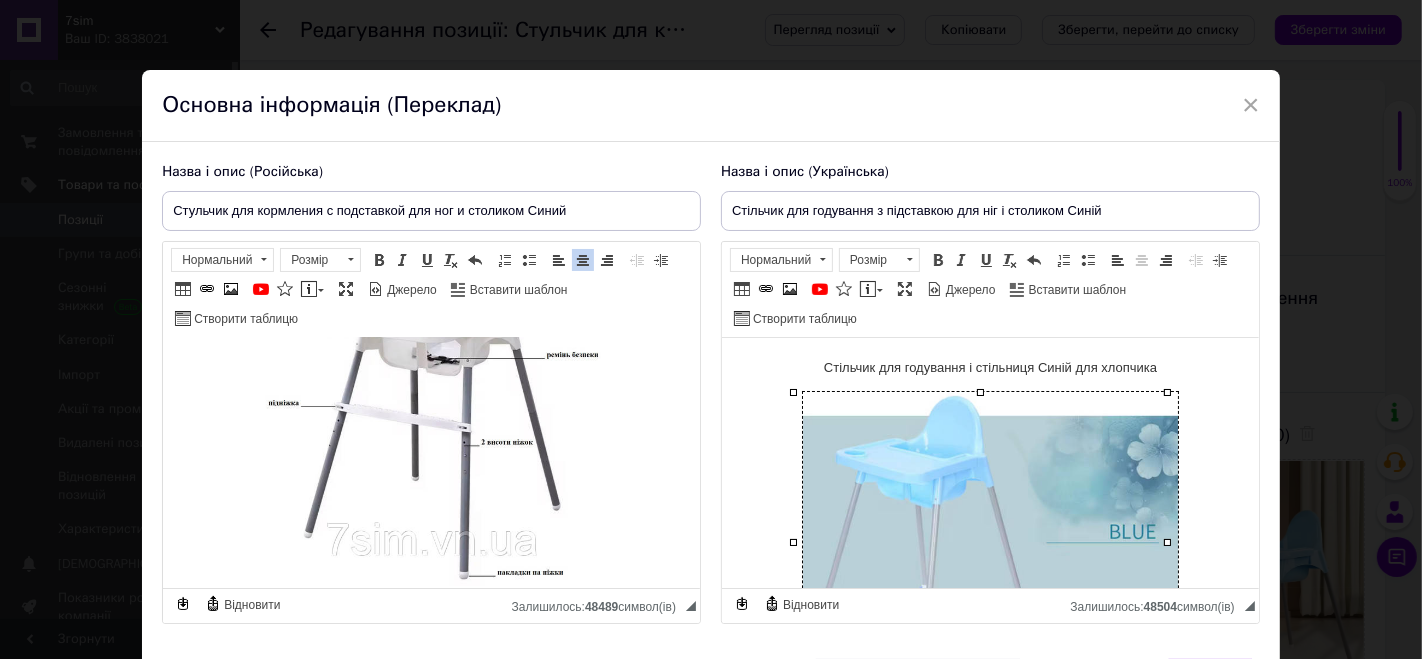 type 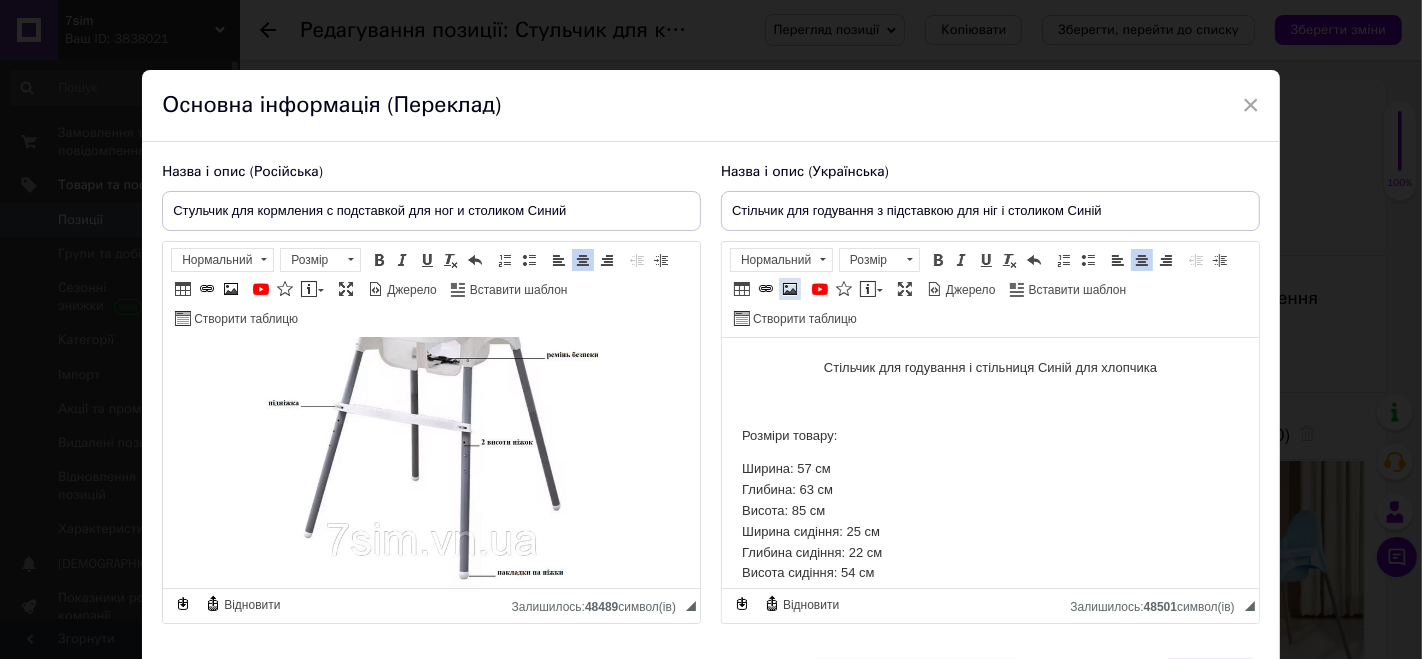 click at bounding box center (790, 289) 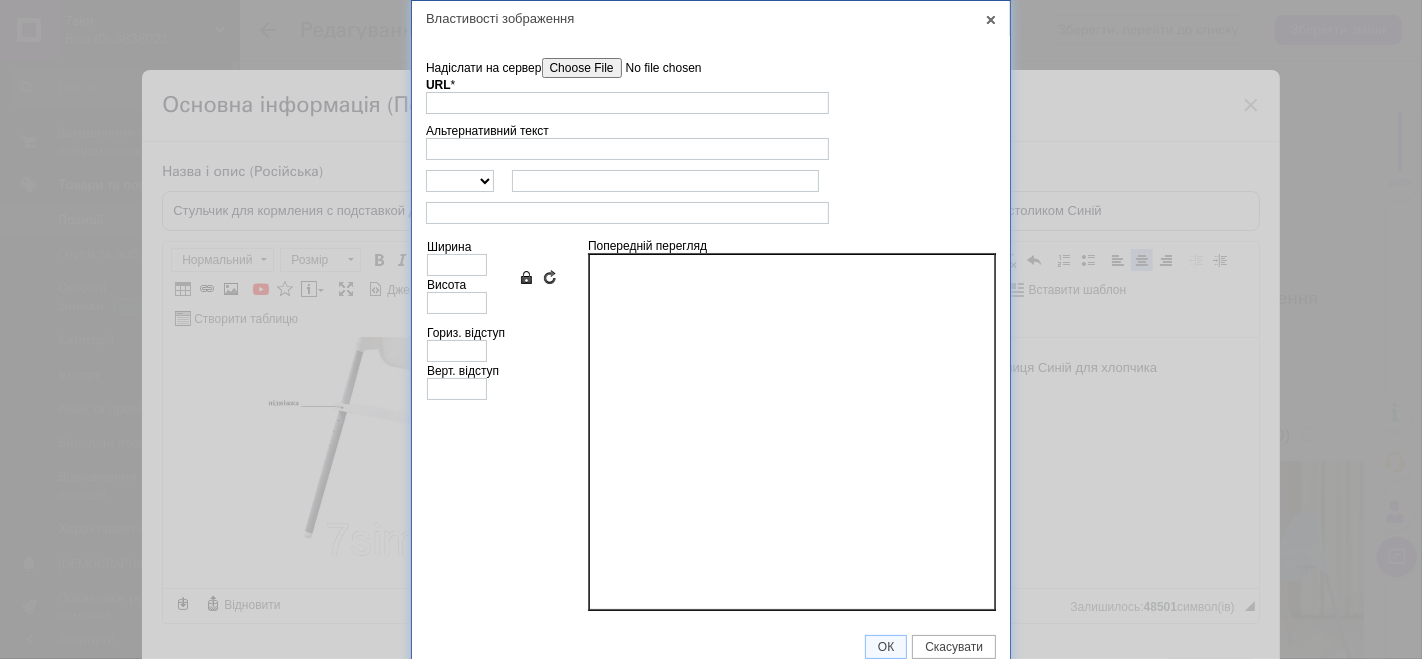 click on "Надіслати на сервер" at bounding box center (655, 68) 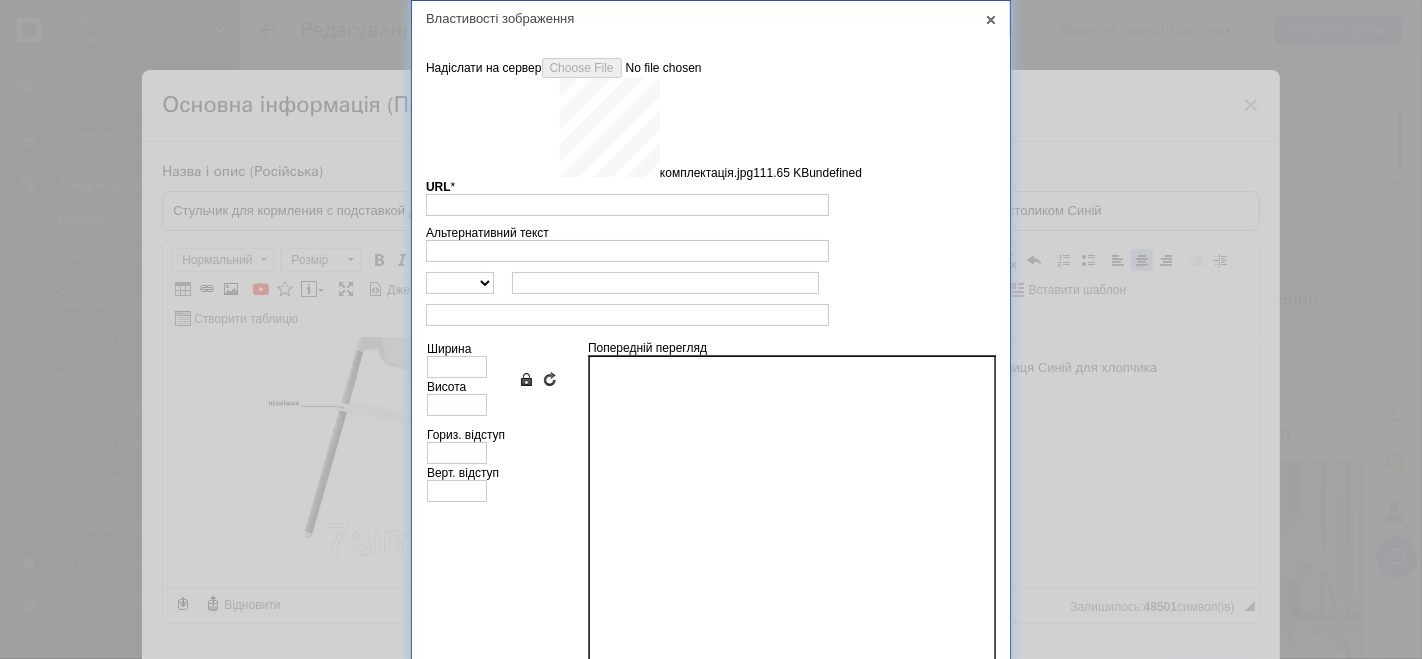type on "[URL][DOMAIN_NAME]" 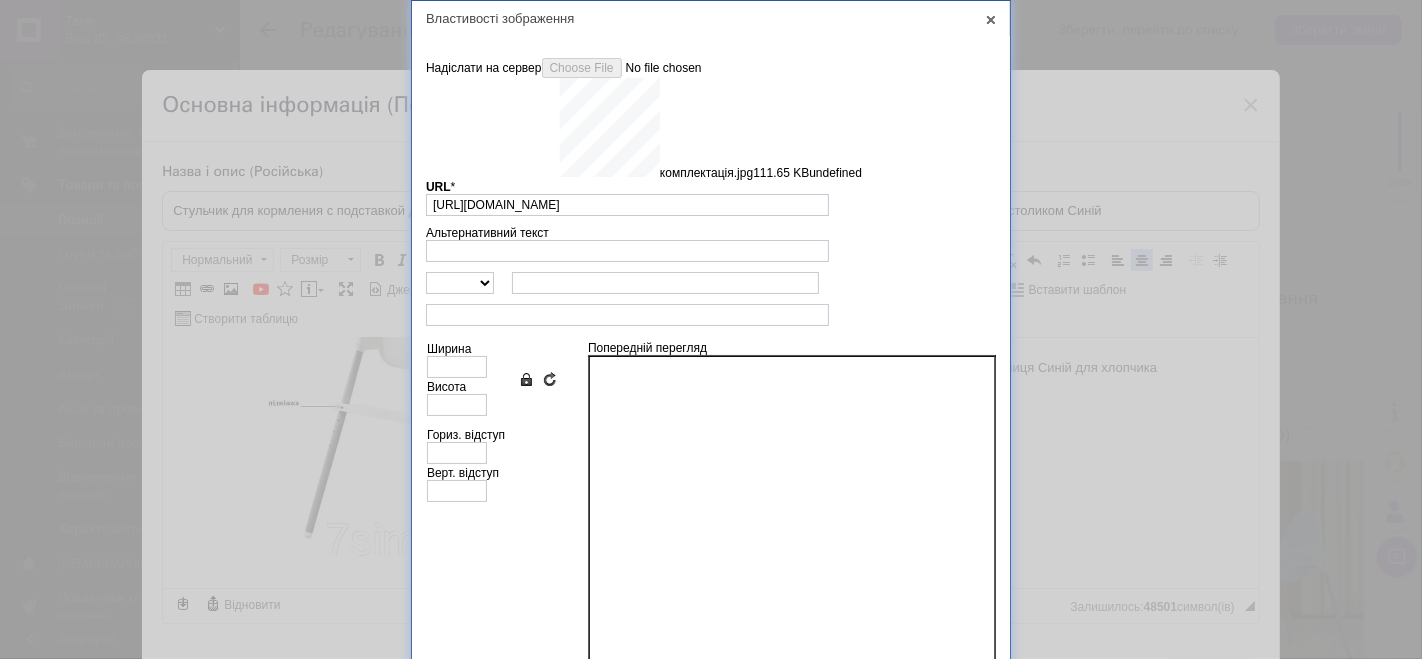 type on "640" 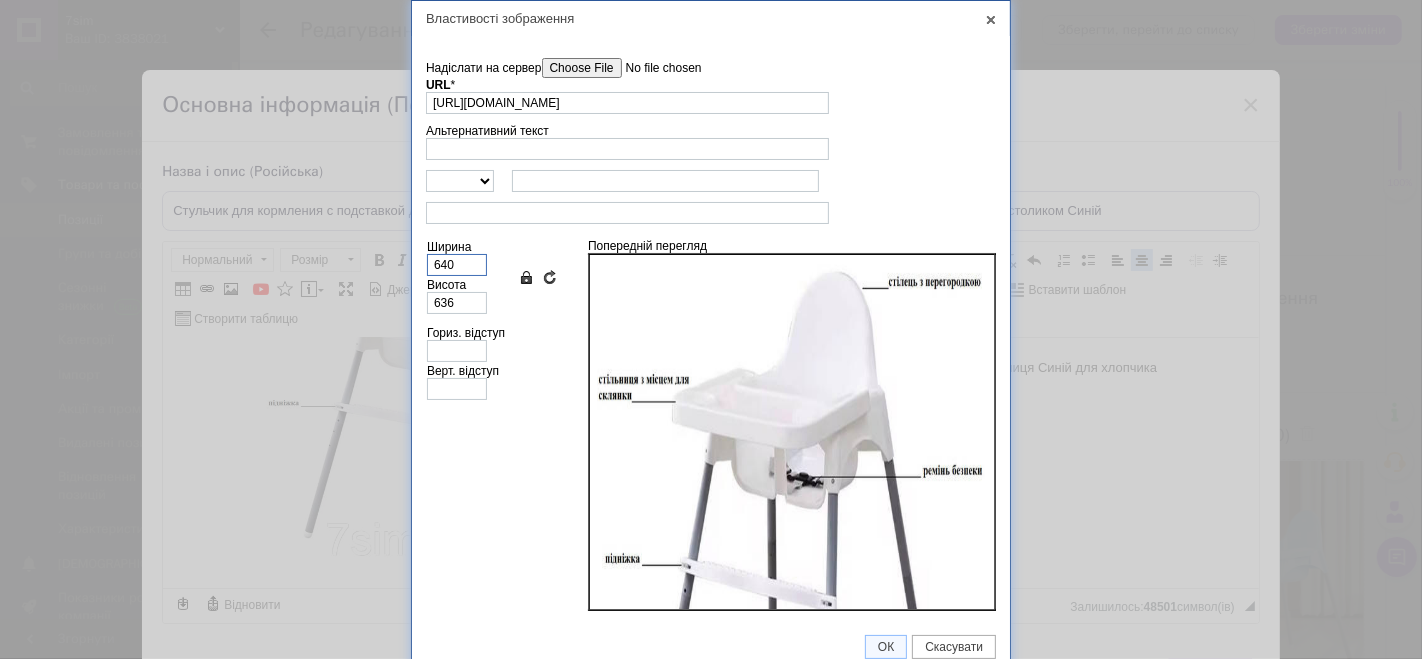 drag, startPoint x: 452, startPoint y: 258, endPoint x: 432, endPoint y: 258, distance: 20 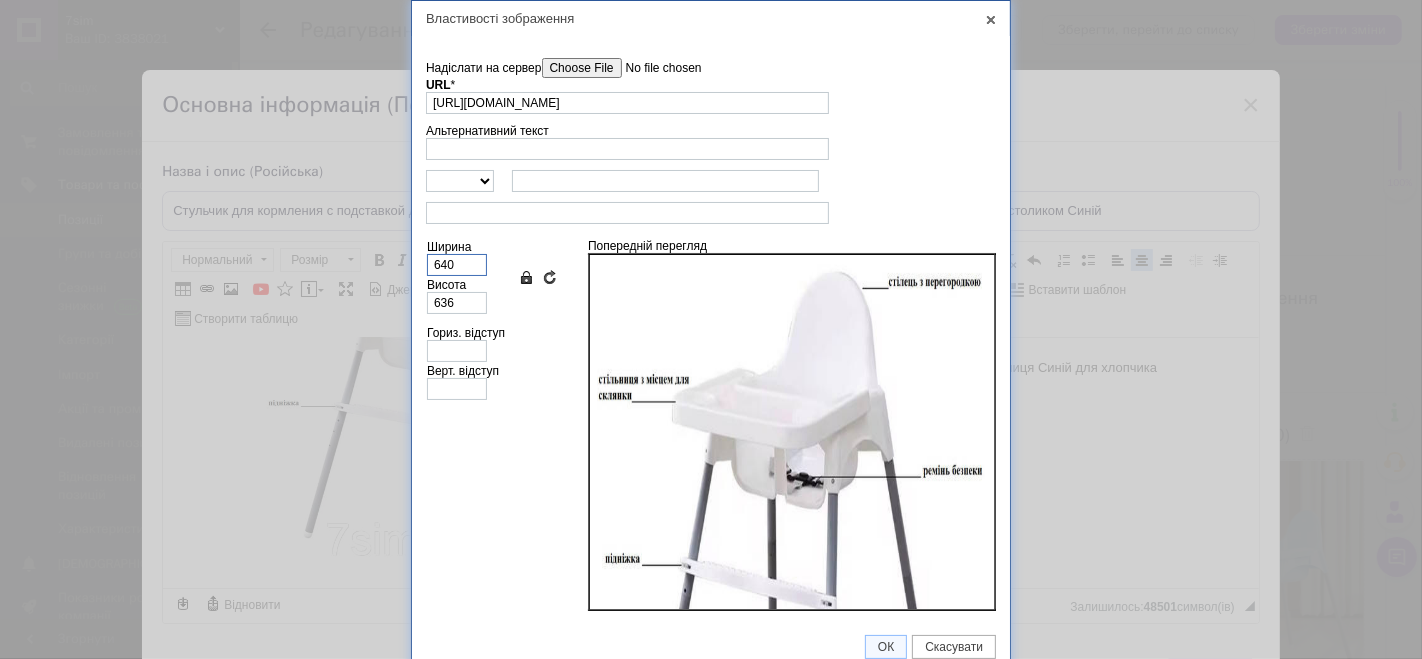 type on "3" 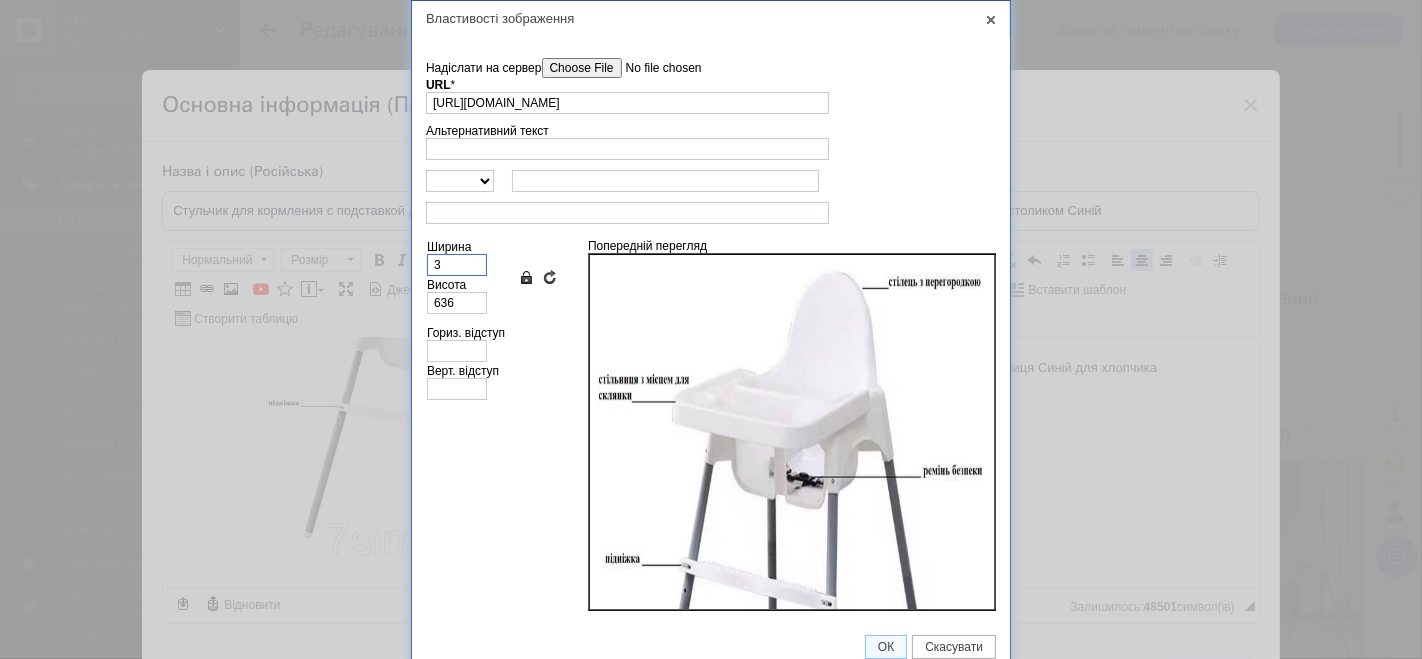 type on "3" 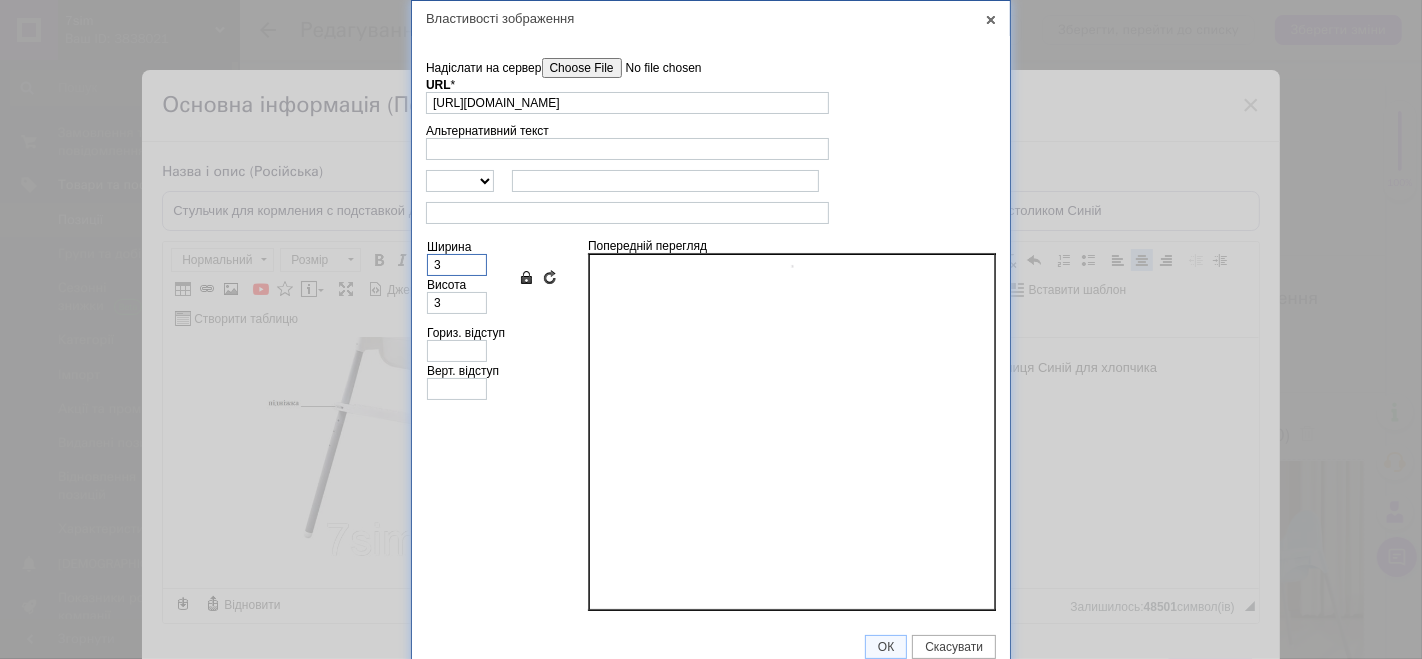 type on "35" 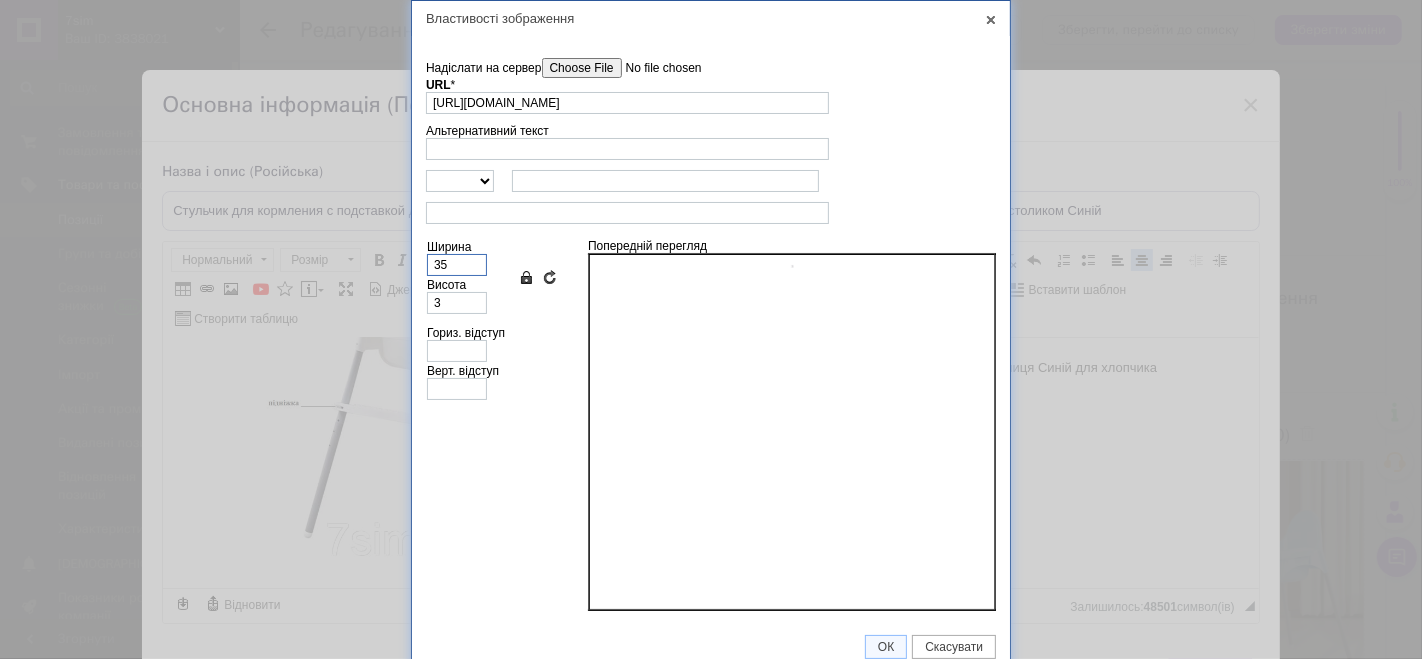 type on "35" 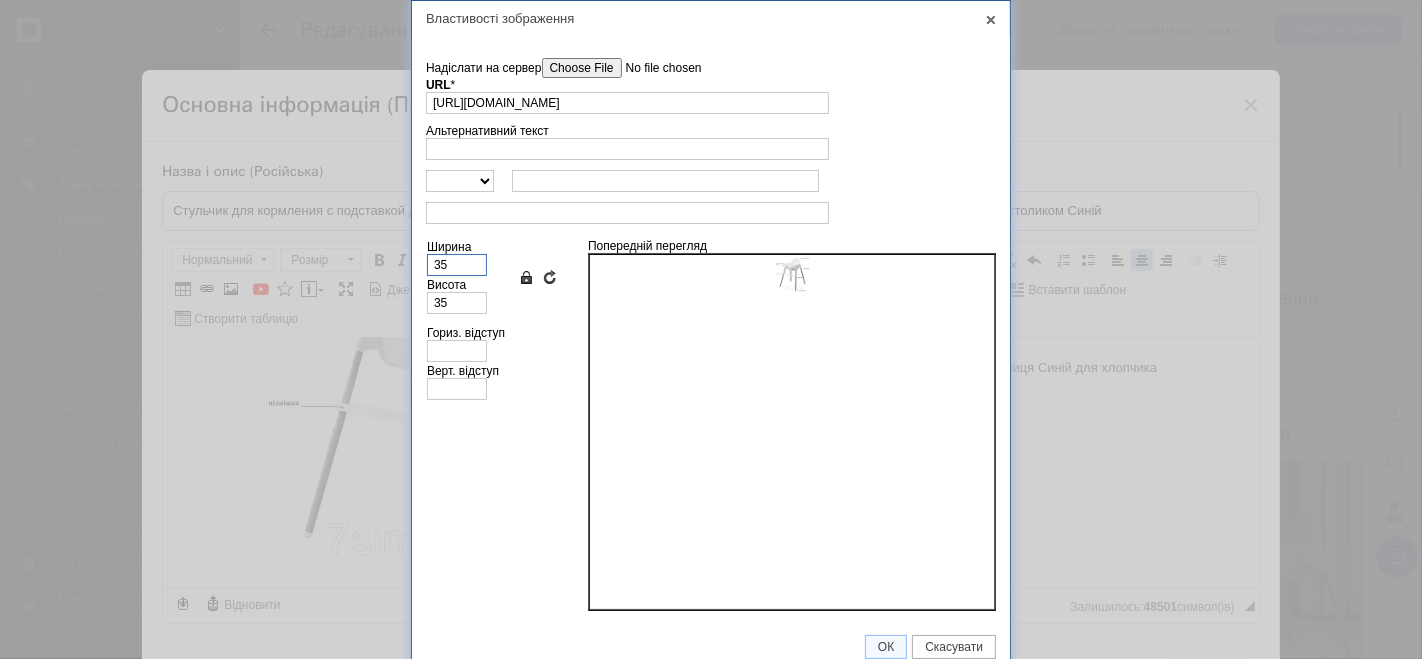 type on "350" 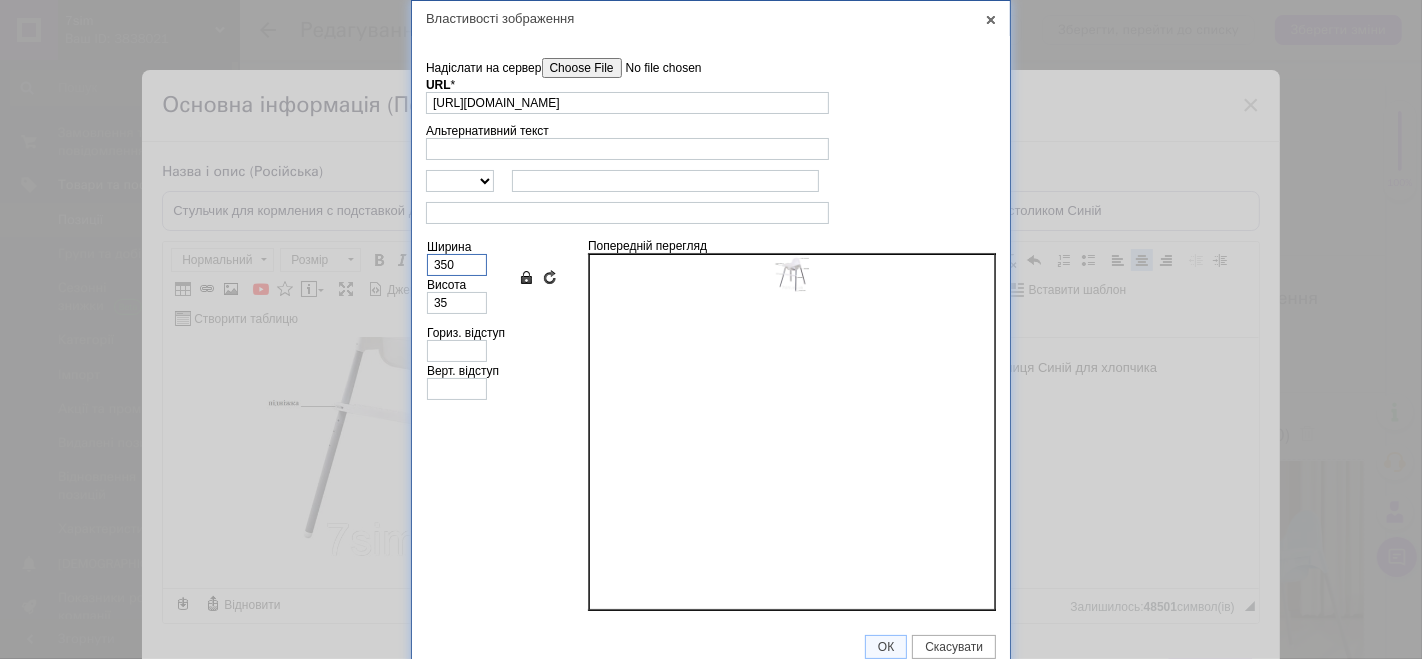 type on "348" 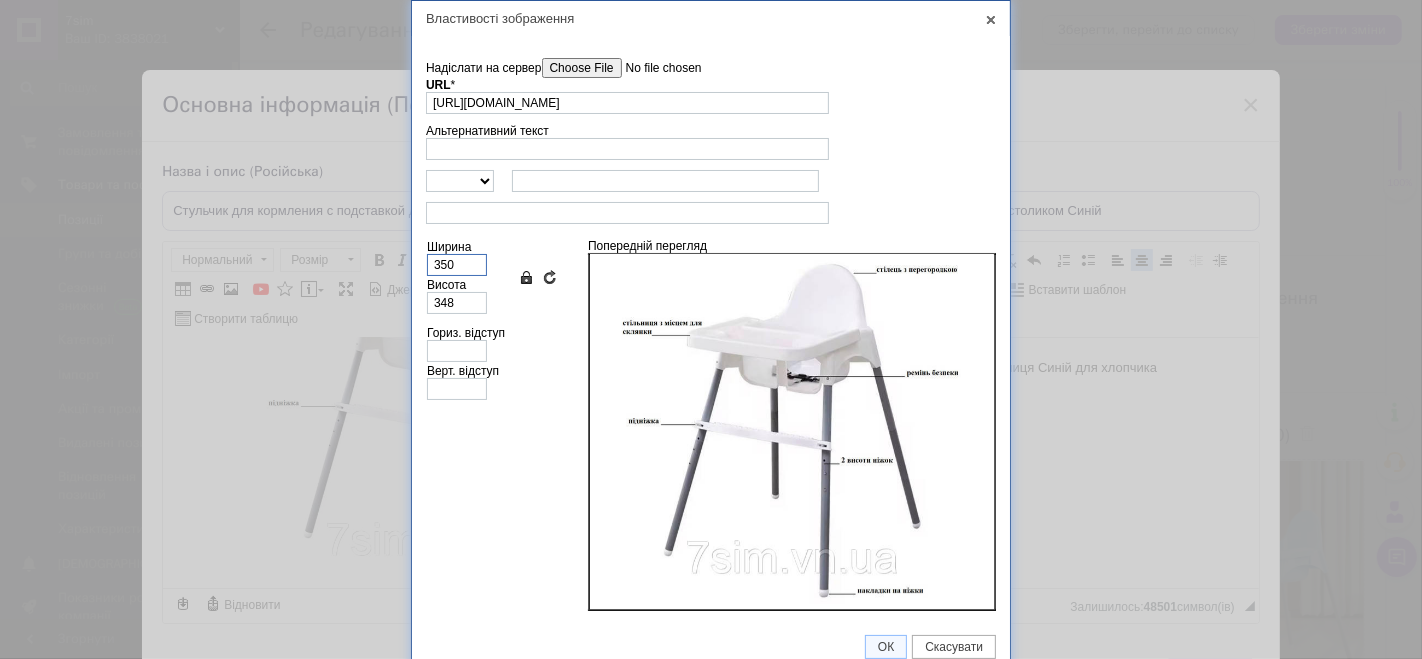 scroll, scrollTop: 6, scrollLeft: 0, axis: vertical 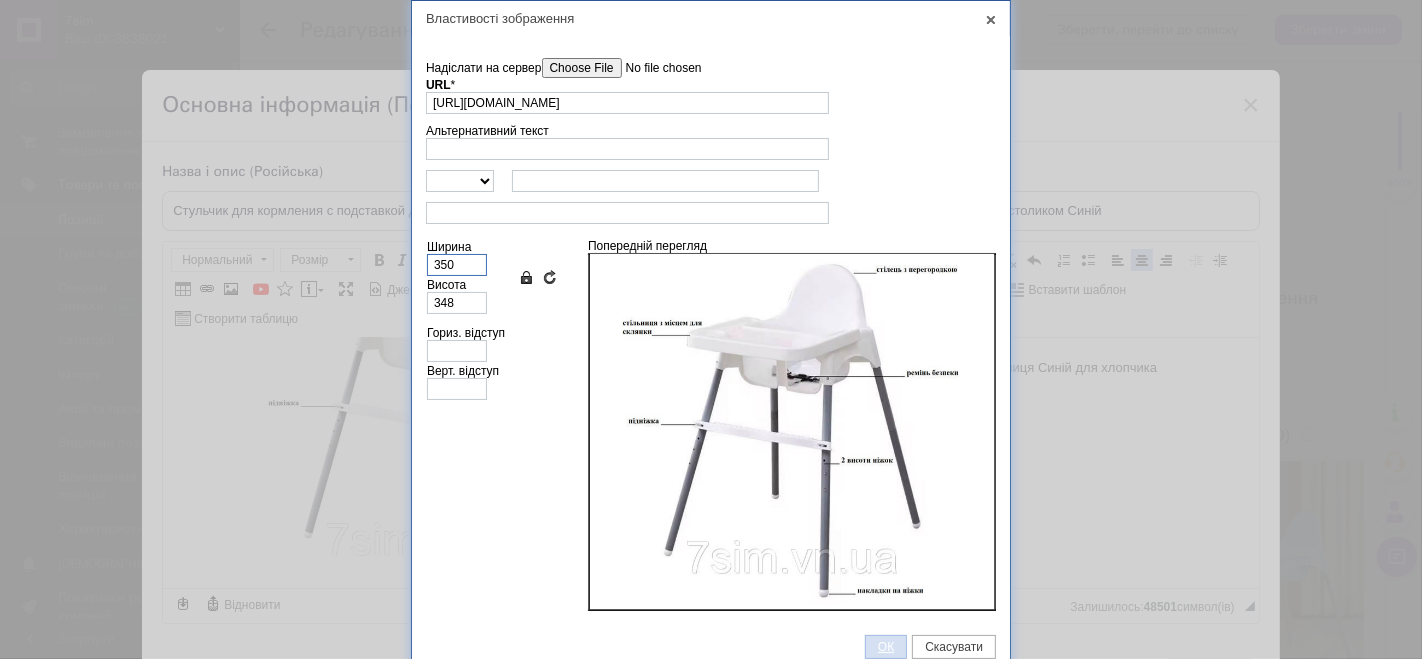 type on "350" 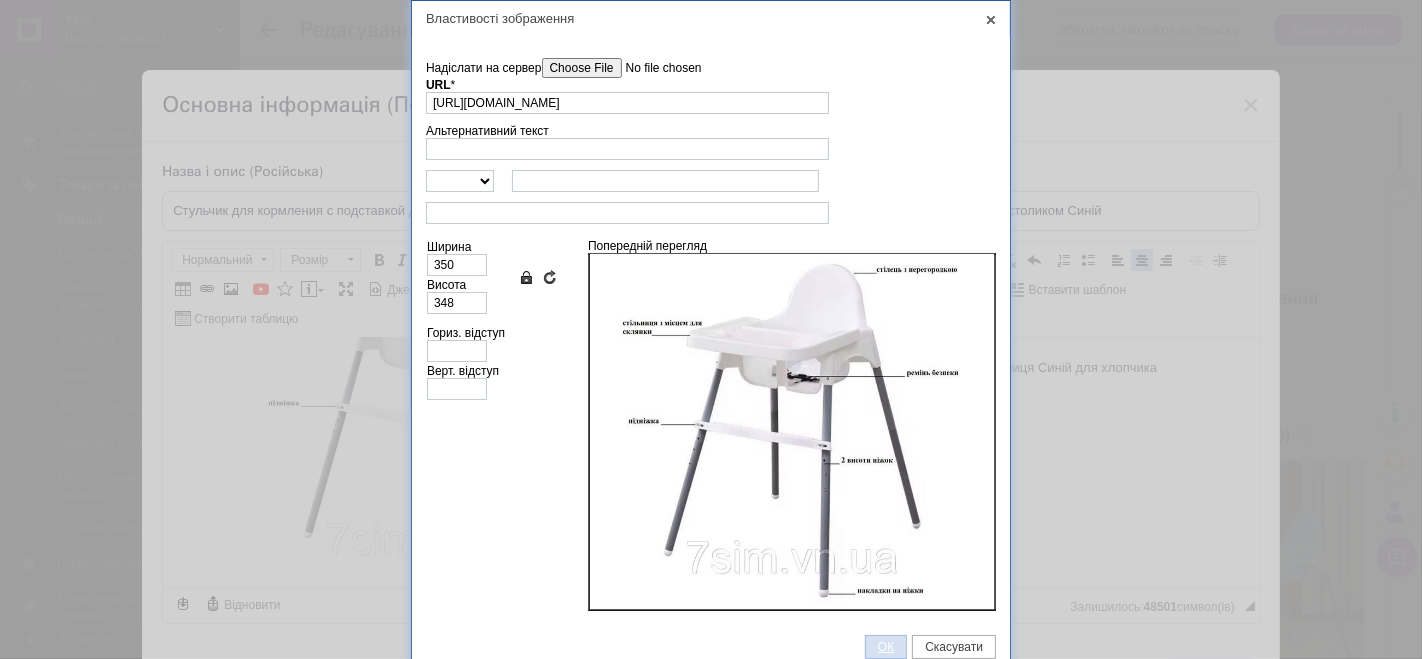 click on "ОК" at bounding box center [886, 647] 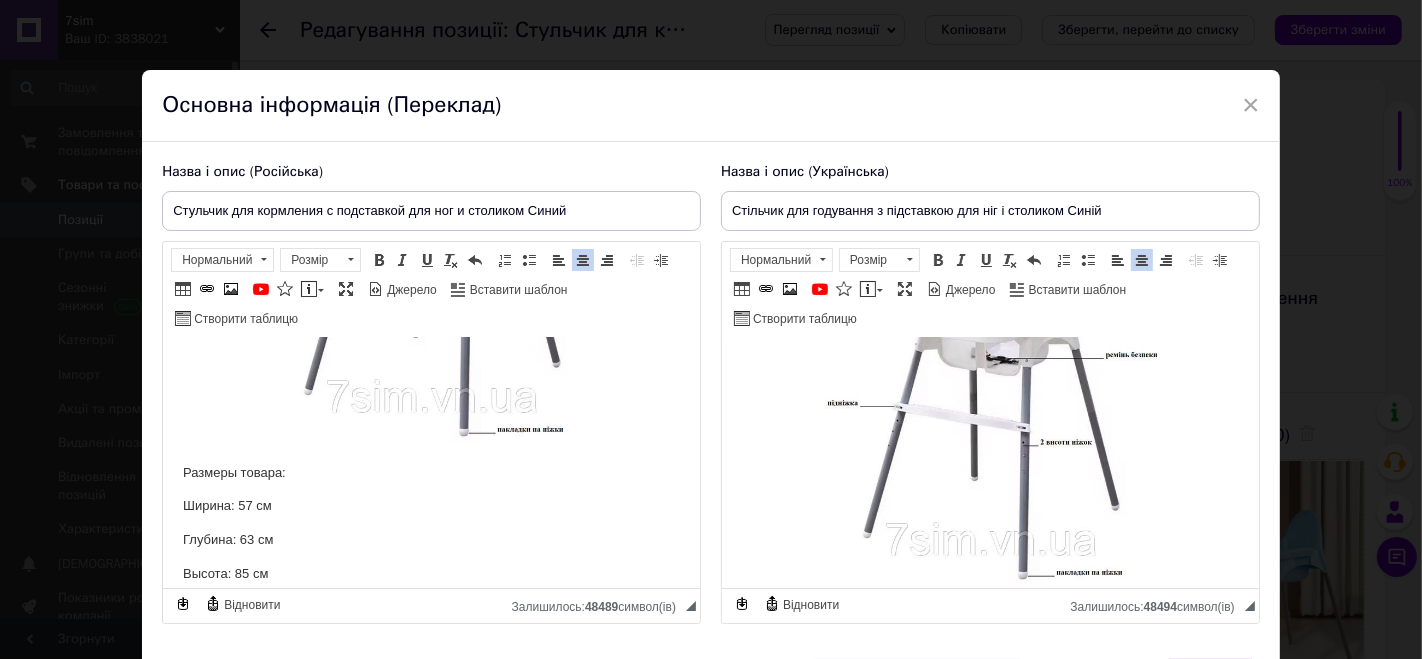 scroll, scrollTop: 172, scrollLeft: 0, axis: vertical 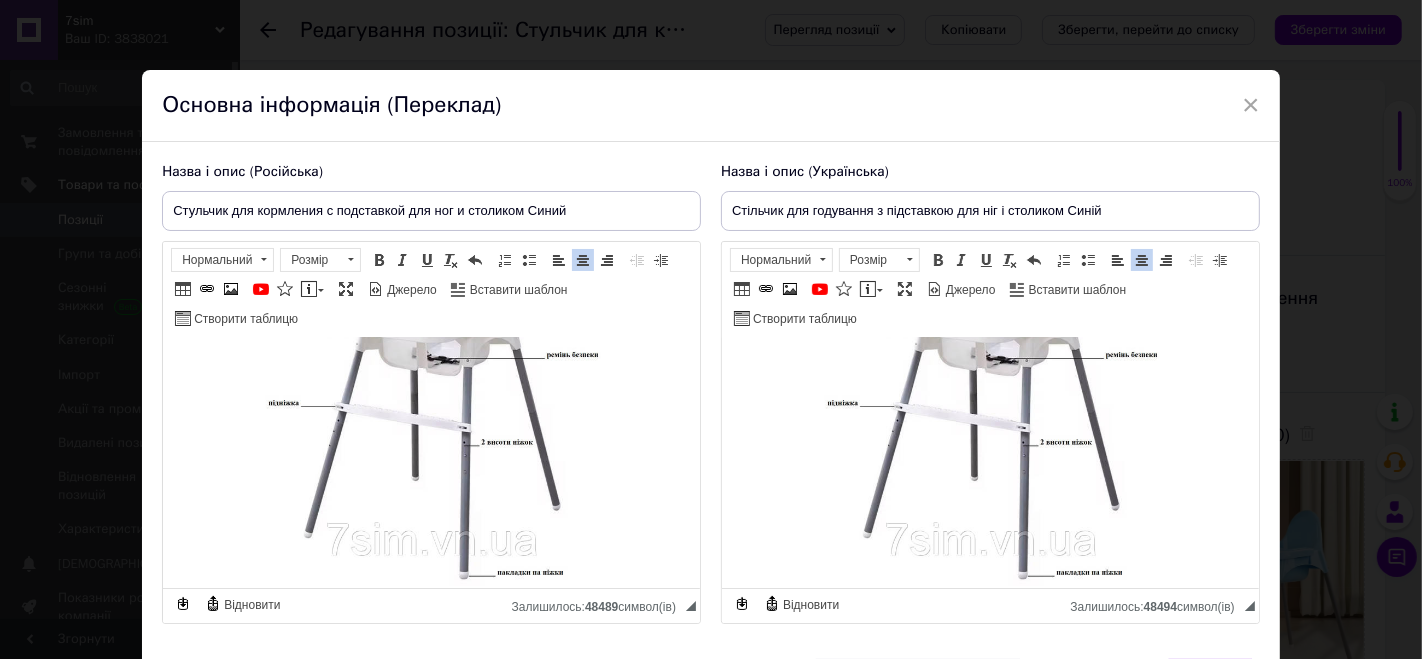 click on "​​​​​​​" at bounding box center (431, 415) 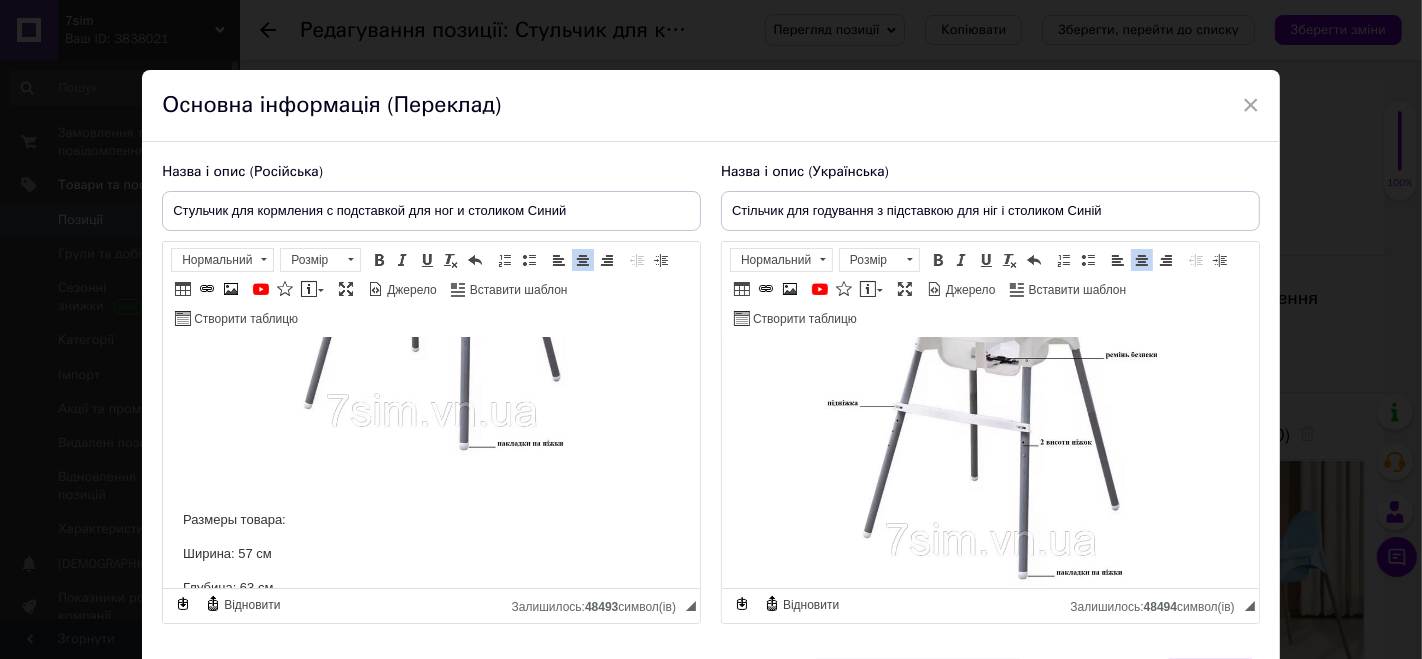 scroll, scrollTop: 428, scrollLeft: 0, axis: vertical 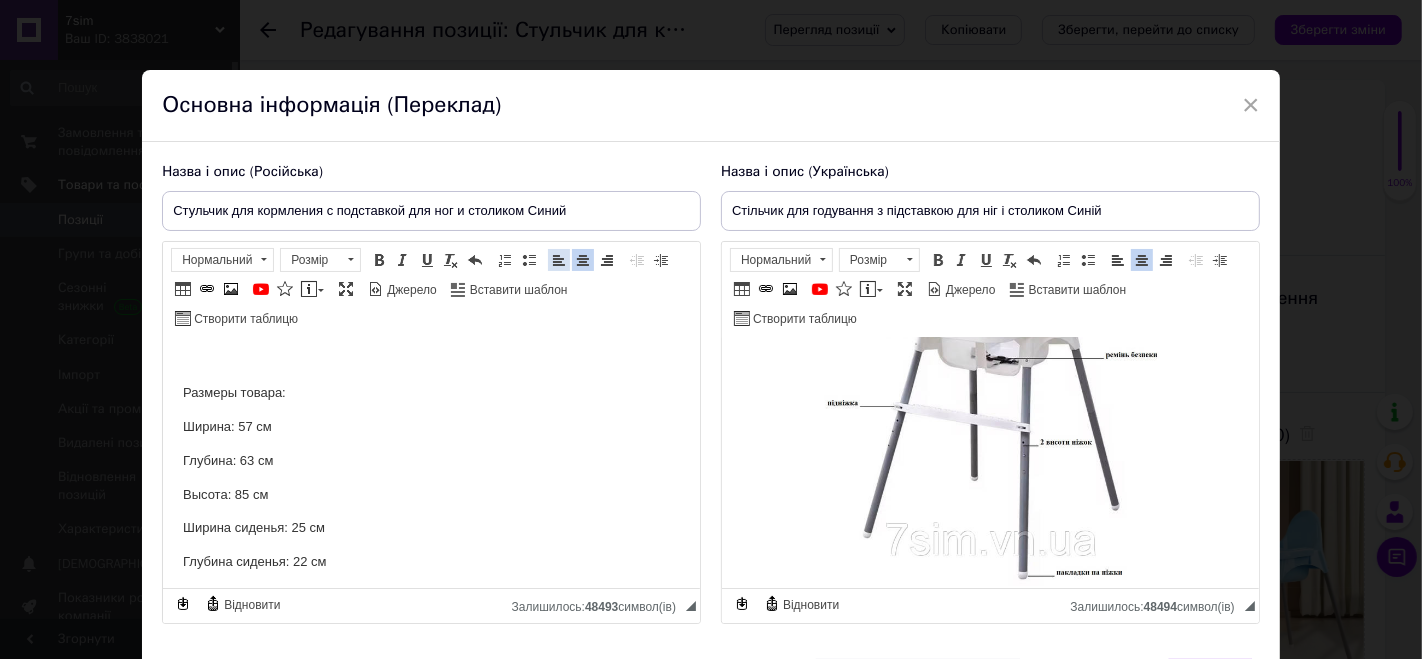 click at bounding box center [559, 260] 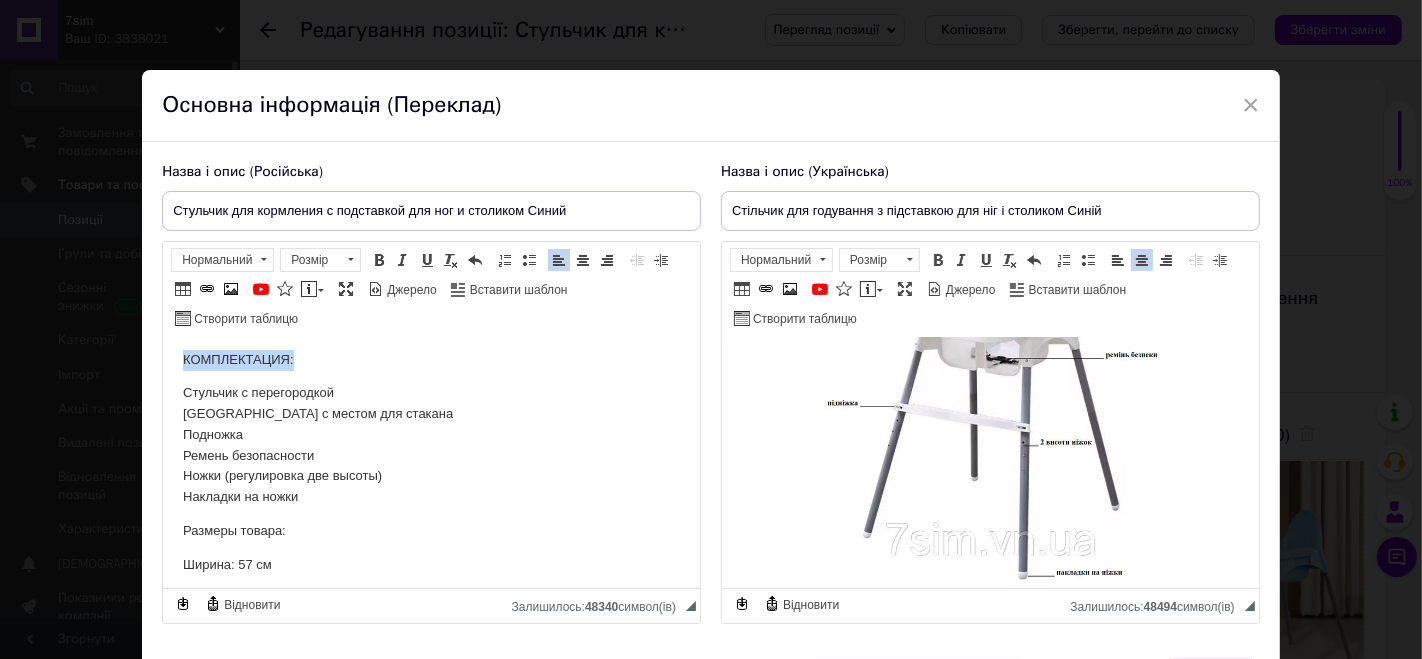drag, startPoint x: 179, startPoint y: 362, endPoint x: 313, endPoint y: 359, distance: 134.03358 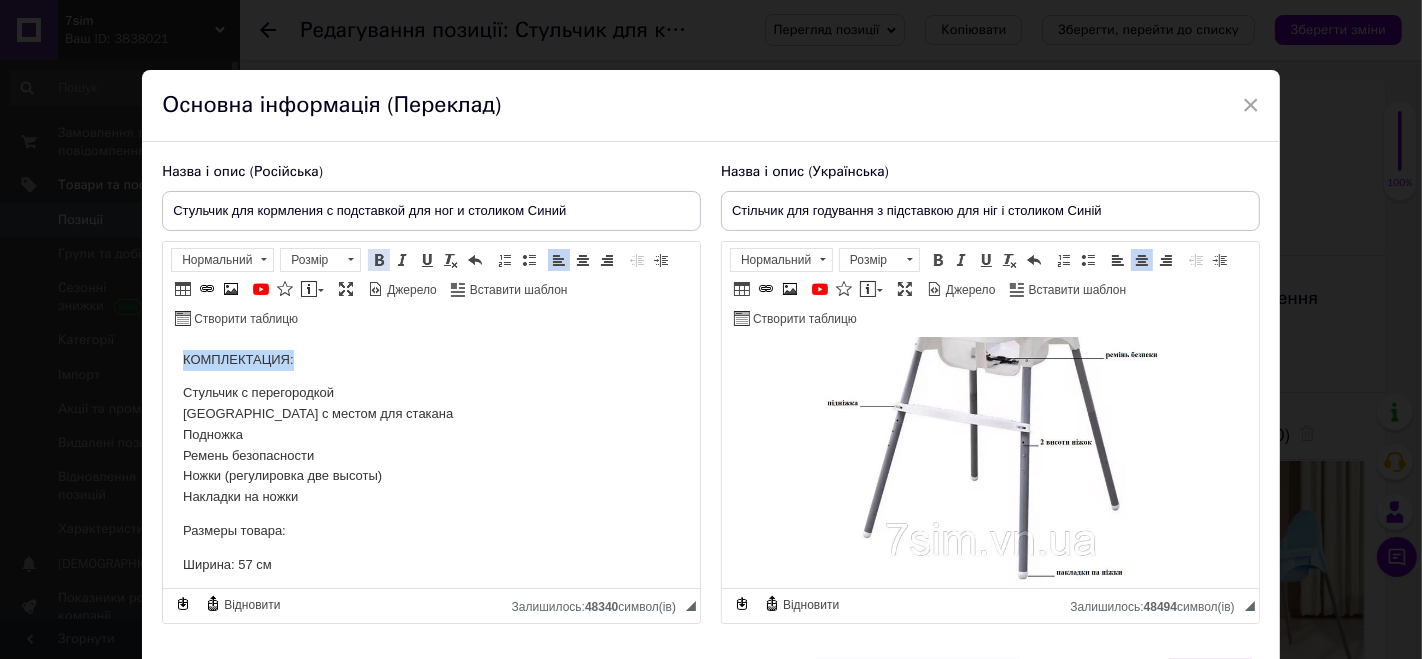 click at bounding box center [379, 260] 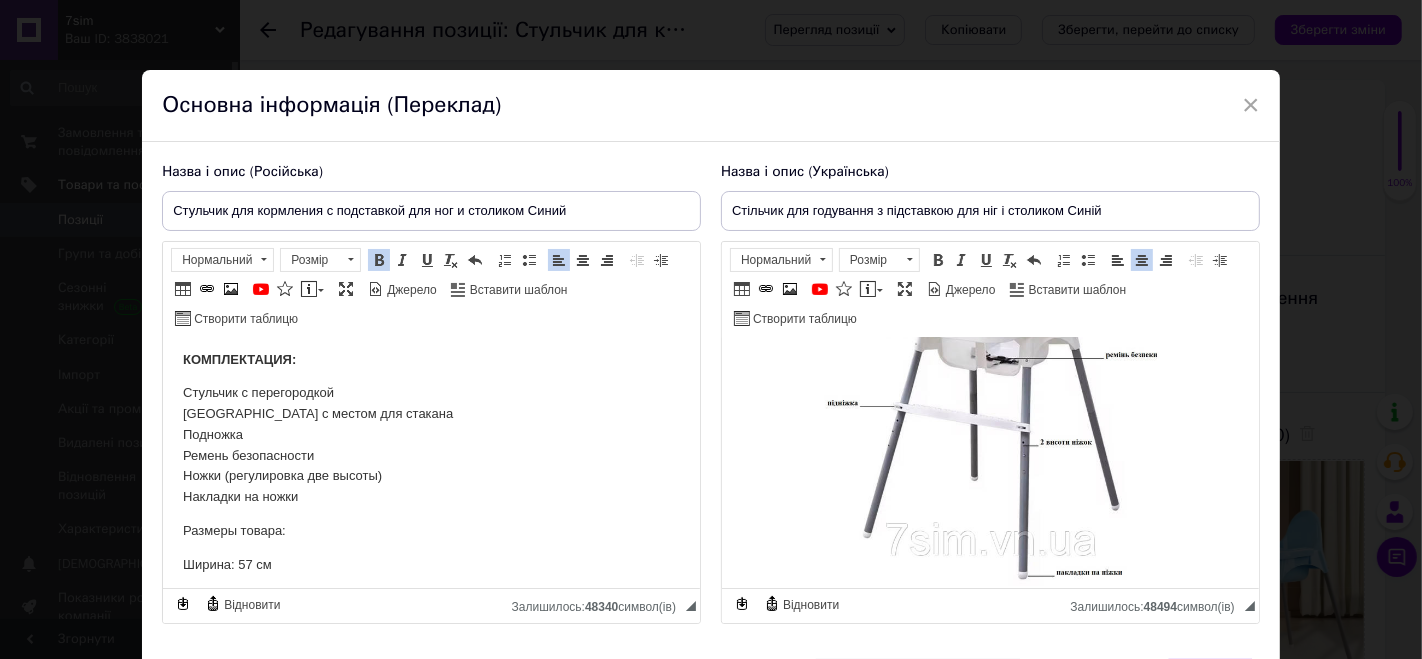 drag, startPoint x: 184, startPoint y: 388, endPoint x: 307, endPoint y: 498, distance: 165.01212 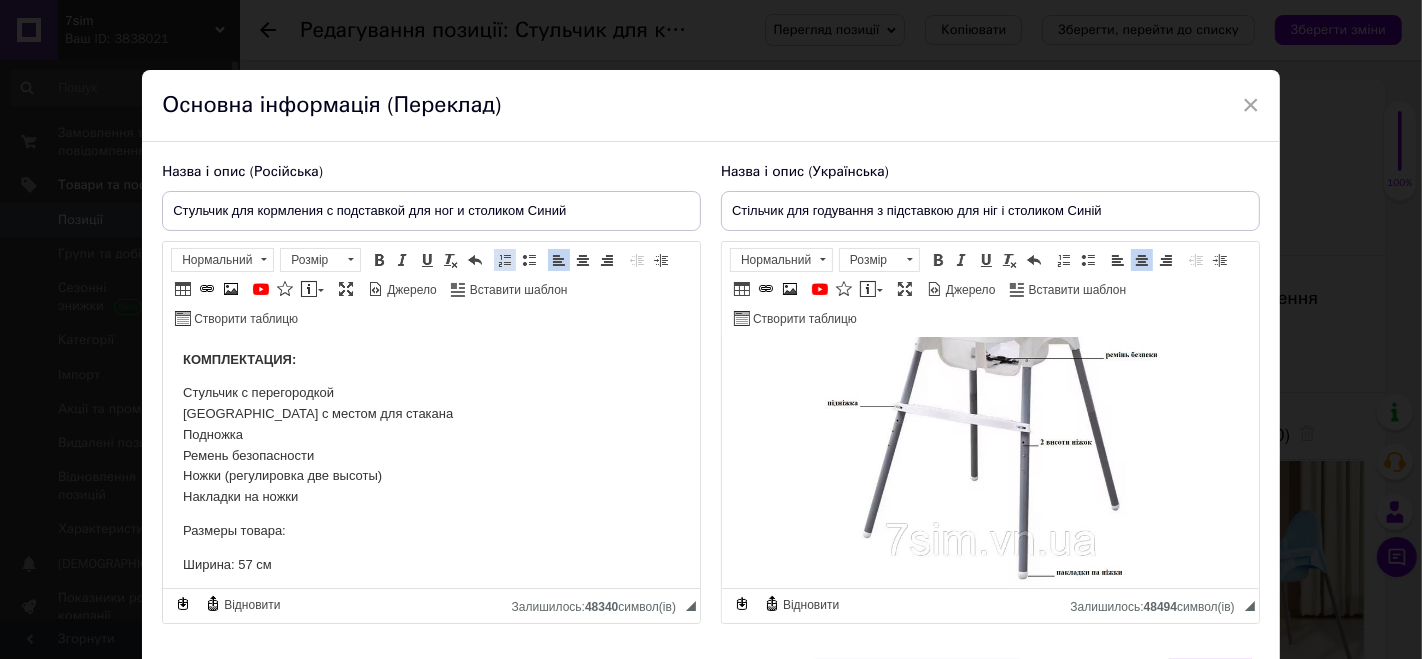 click at bounding box center [505, 260] 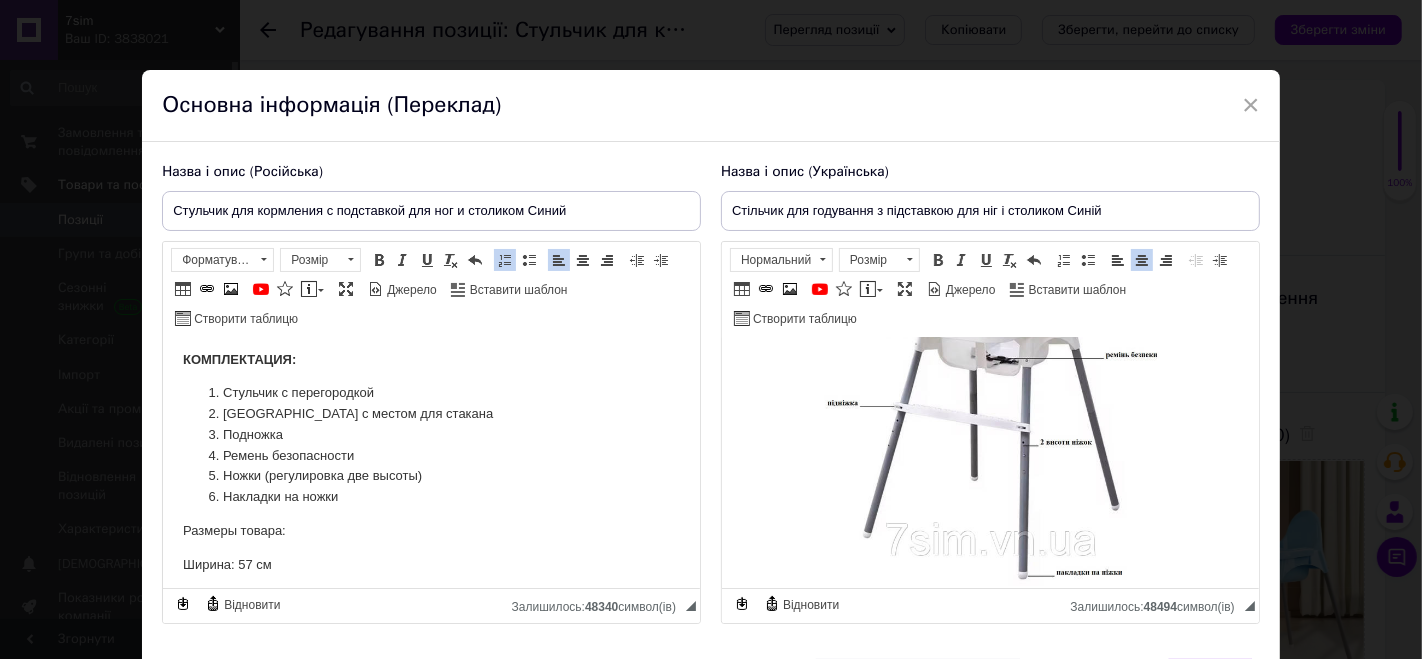 click on "Накладки на ножки" at bounding box center (431, 497) 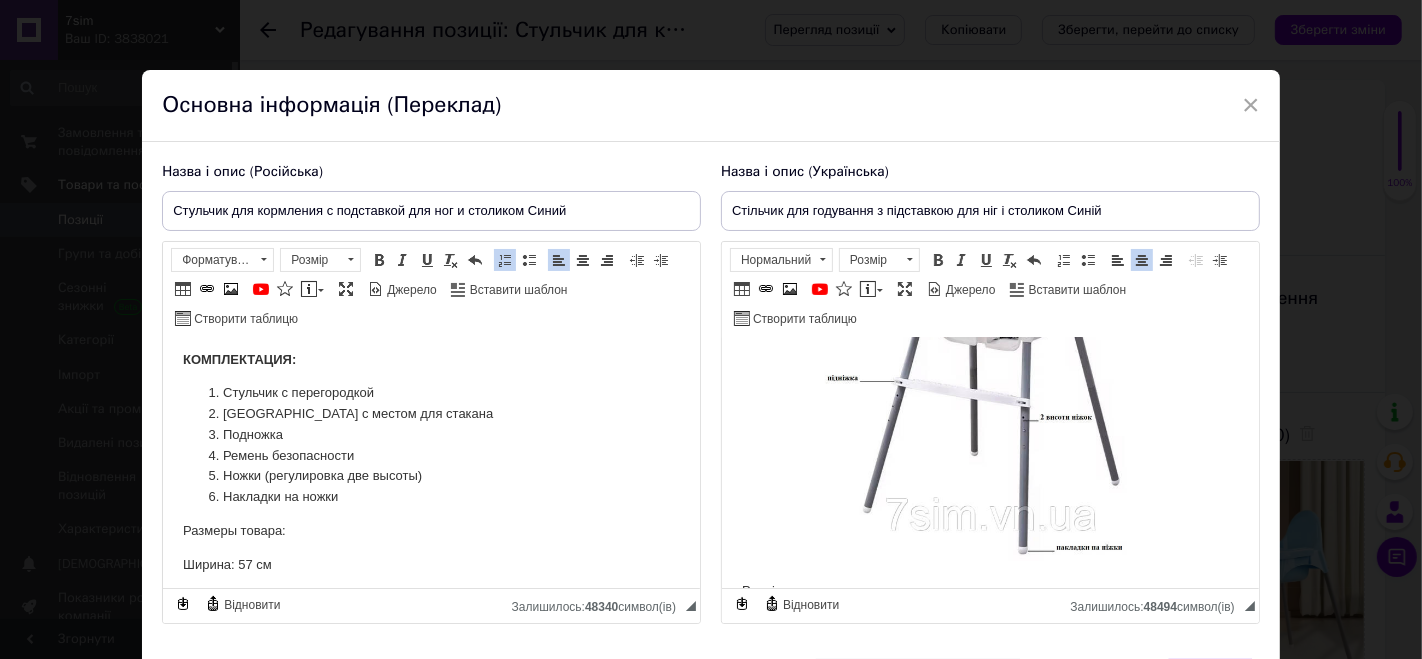 scroll, scrollTop: 154, scrollLeft: 0, axis: vertical 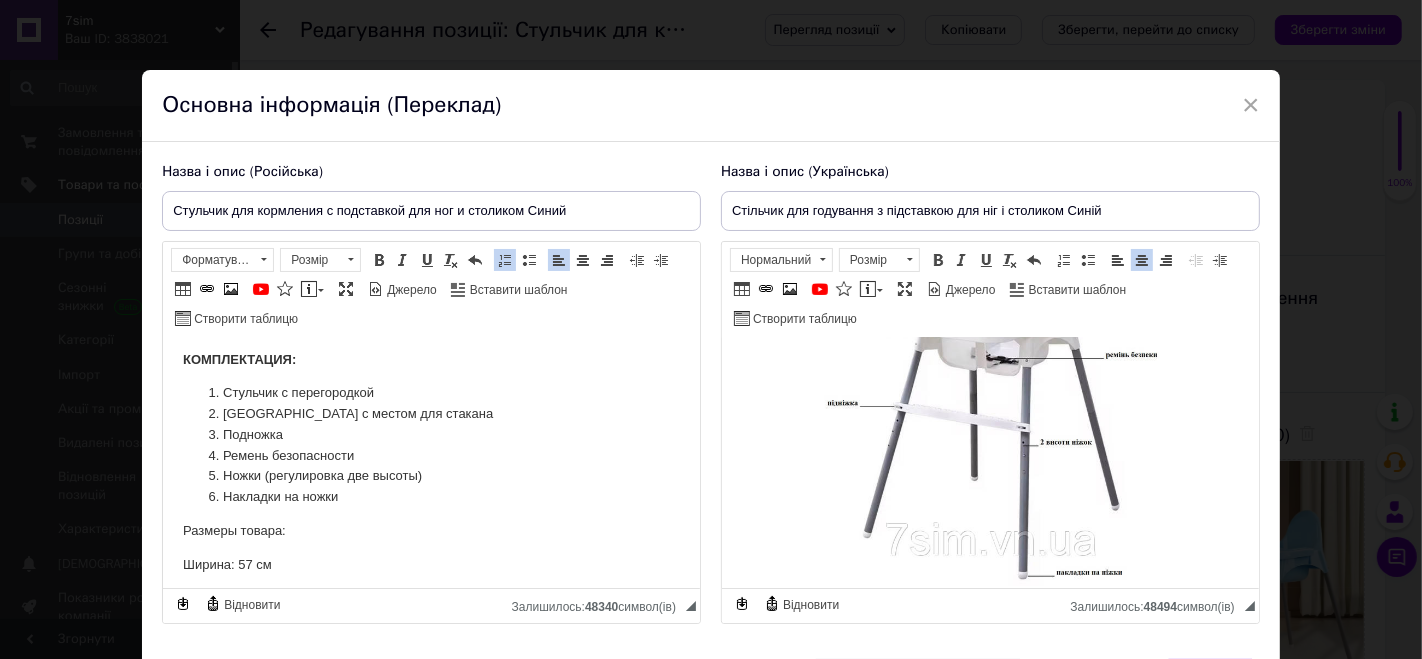 click on "Стільчик для годування і стільниця Синій для хлопчика ​​​​​​​ Розміри товару: Ширина: 57 см Глибина: 63 см Висота: 85 см Ширина сидіння: 25 см Глибина сидіння: 22 см Висота сидіння: 54 см Максимальне навантаження: 15 кг Цей продукт потребує складання. Головні риси: Стільчик для годування ANTILOP можна легко розібрати і взяти з собою, щоб ваша дитина могла безпечно і стабільно сидіти вдома, з друзями або в ресторані. Насолоджуйтесь! Маленькі діти можуть сидіти на стільчику для годування за одним столом із дорослими, вчитися спілкуватися та їсти самостійно. Ніжка:" at bounding box center [989, 919] 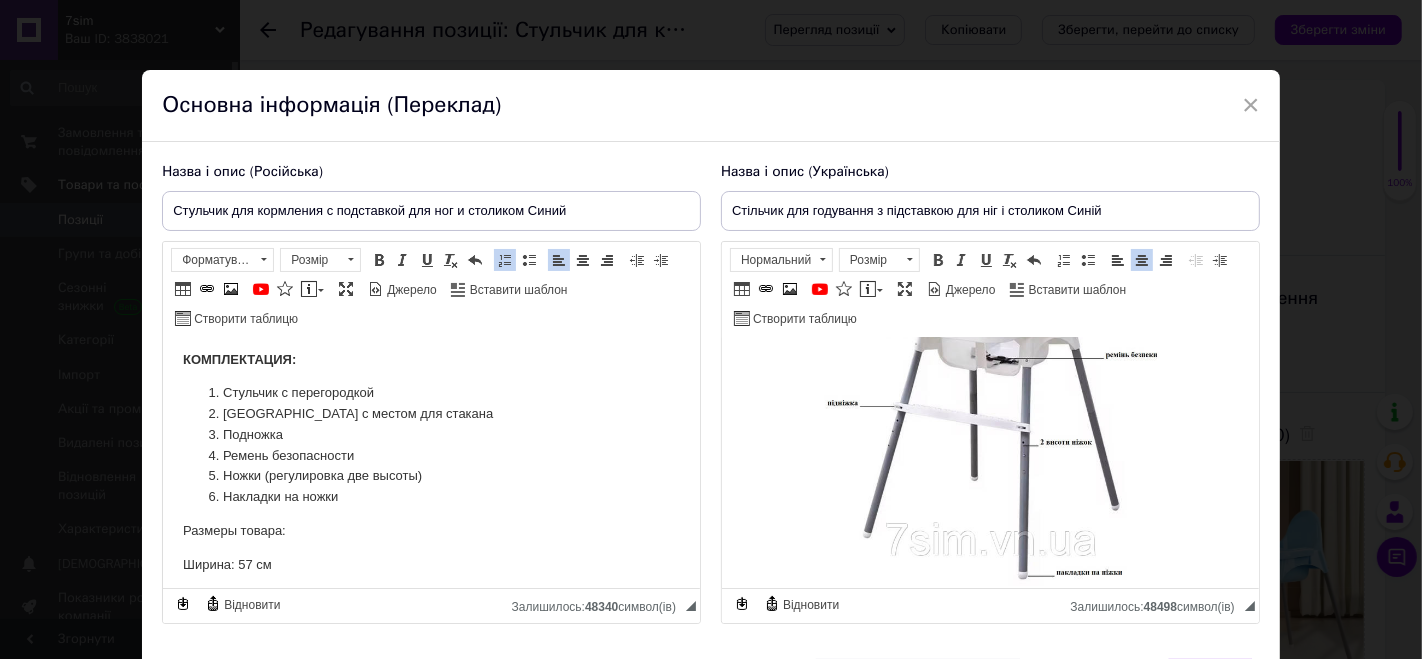 scroll, scrollTop: 188, scrollLeft: 0, axis: vertical 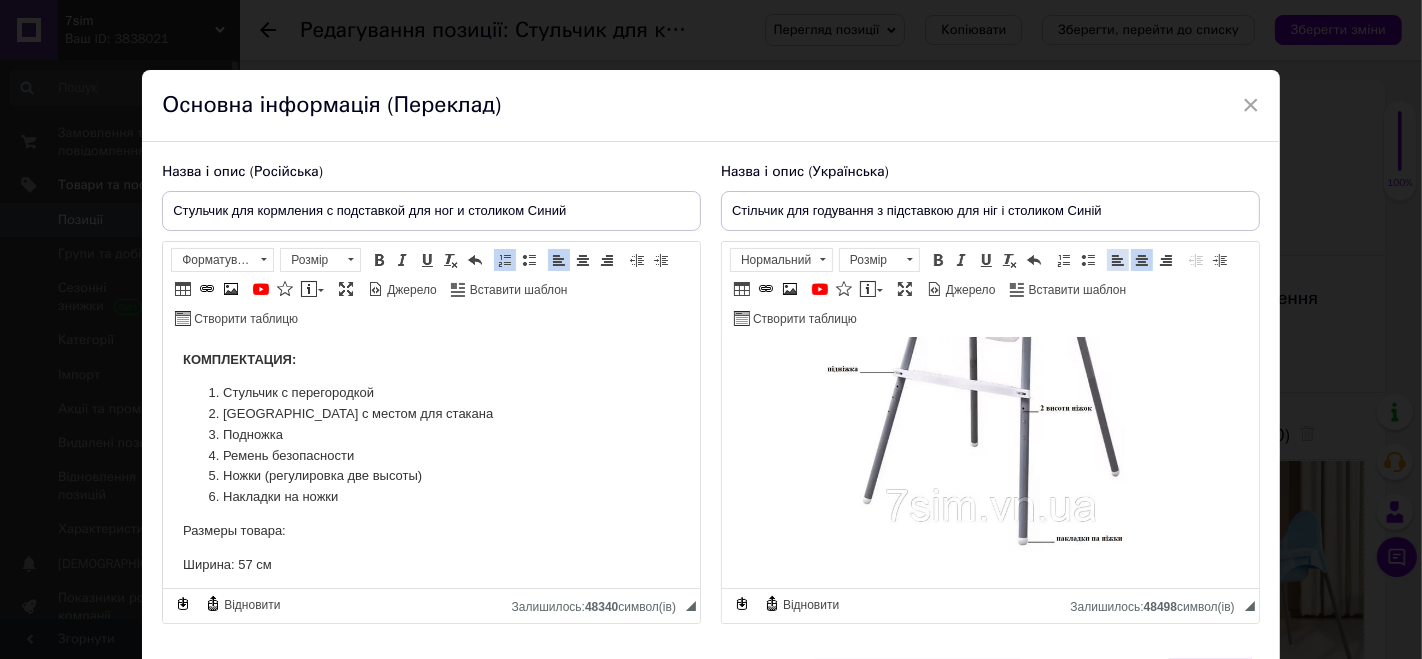 click at bounding box center (1118, 260) 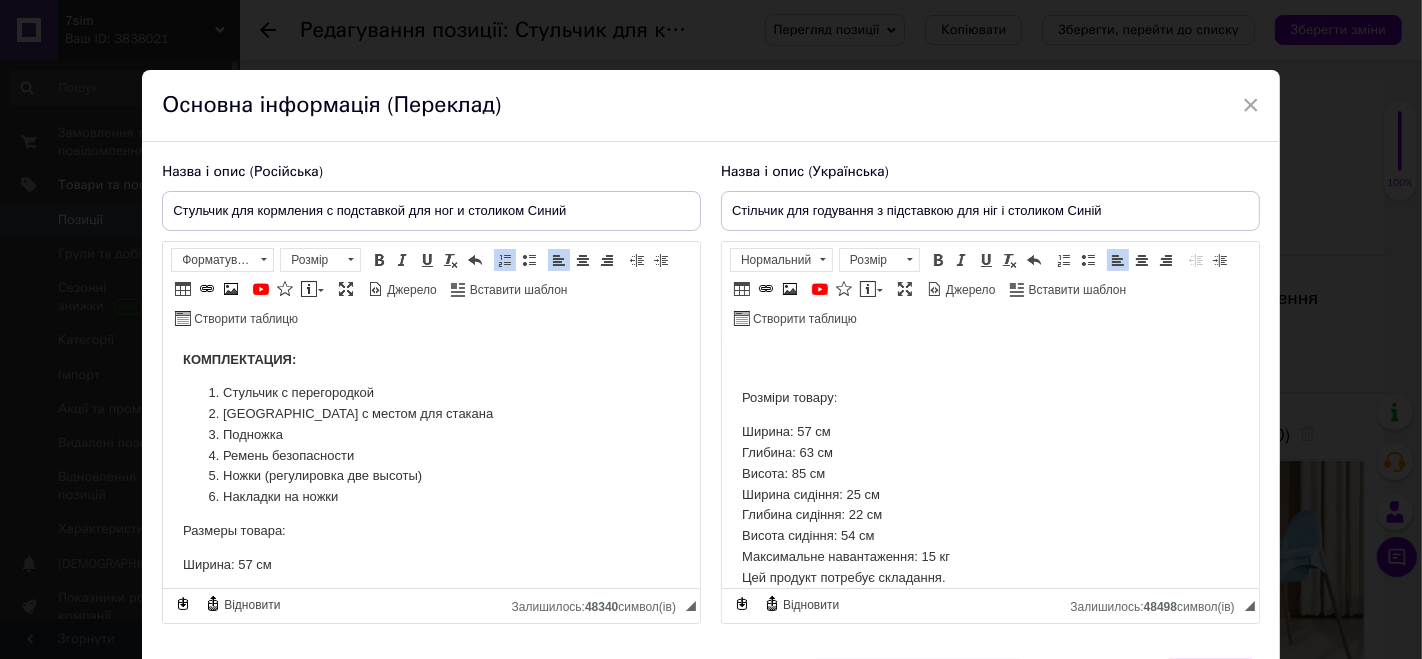 scroll, scrollTop: 411, scrollLeft: 0, axis: vertical 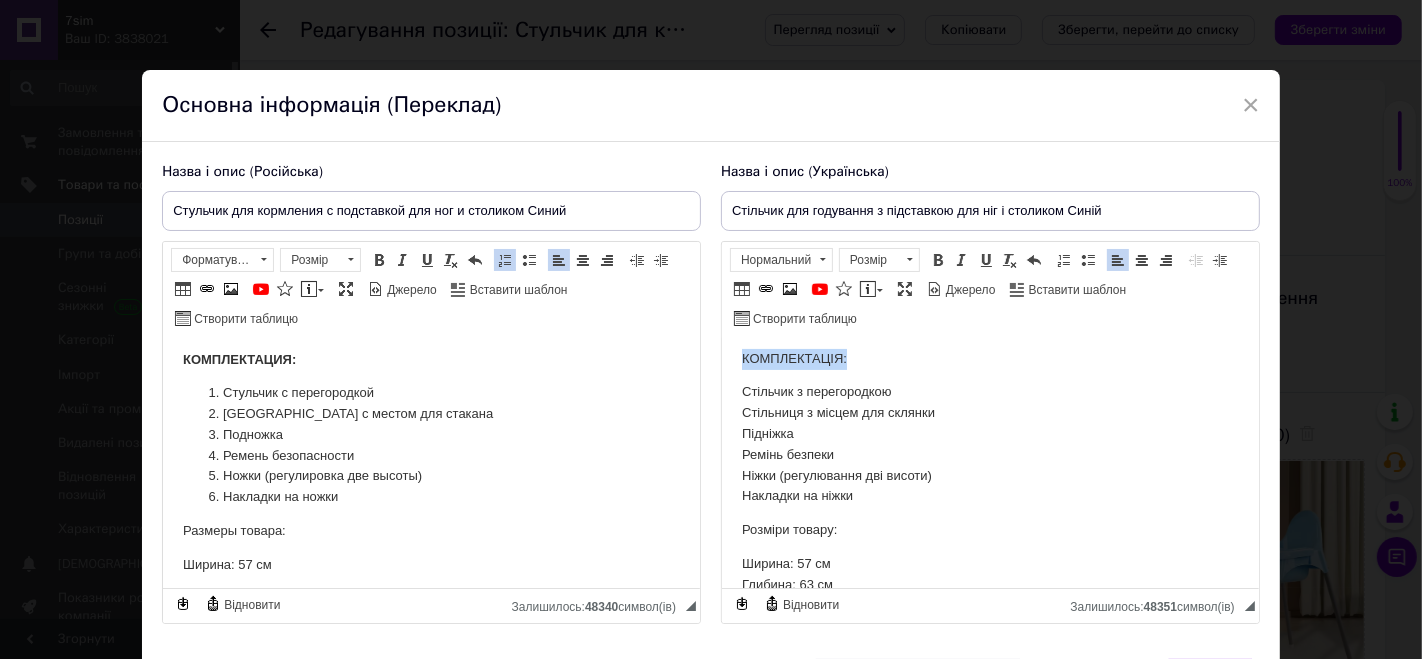 drag, startPoint x: 737, startPoint y: 354, endPoint x: 853, endPoint y: 363, distance: 116.34862 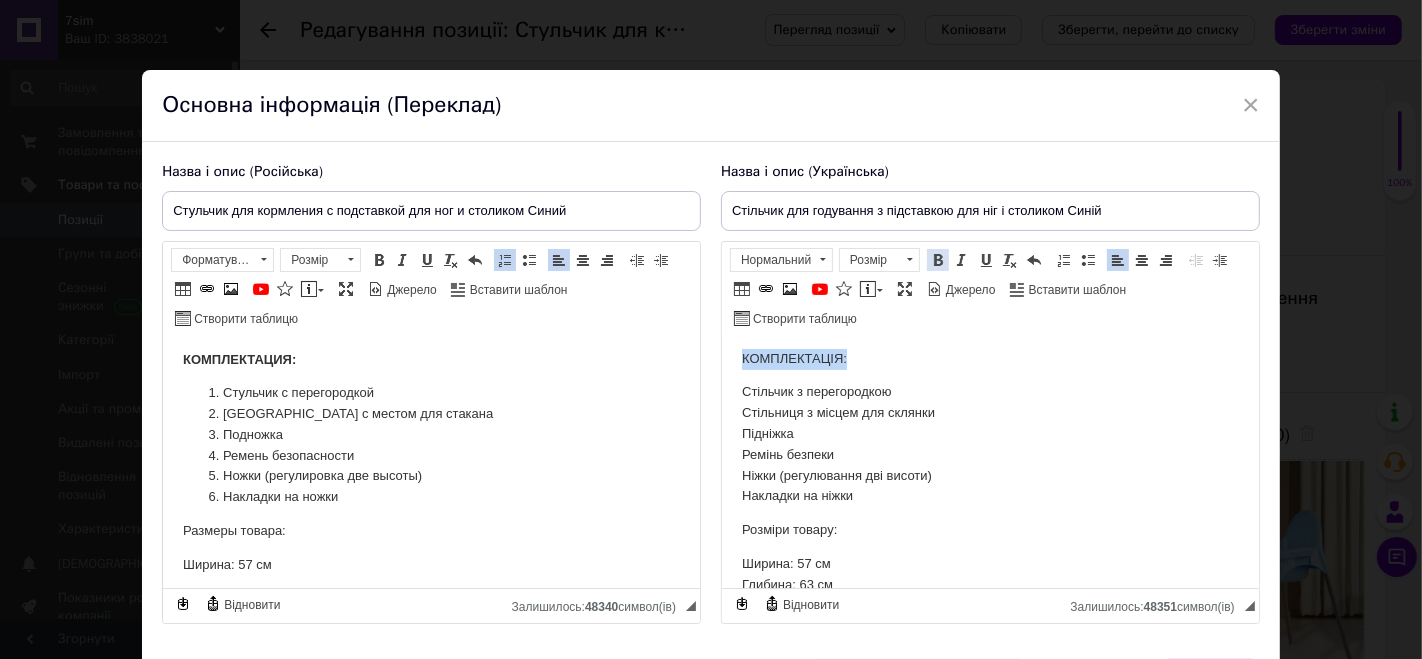 click at bounding box center (938, 260) 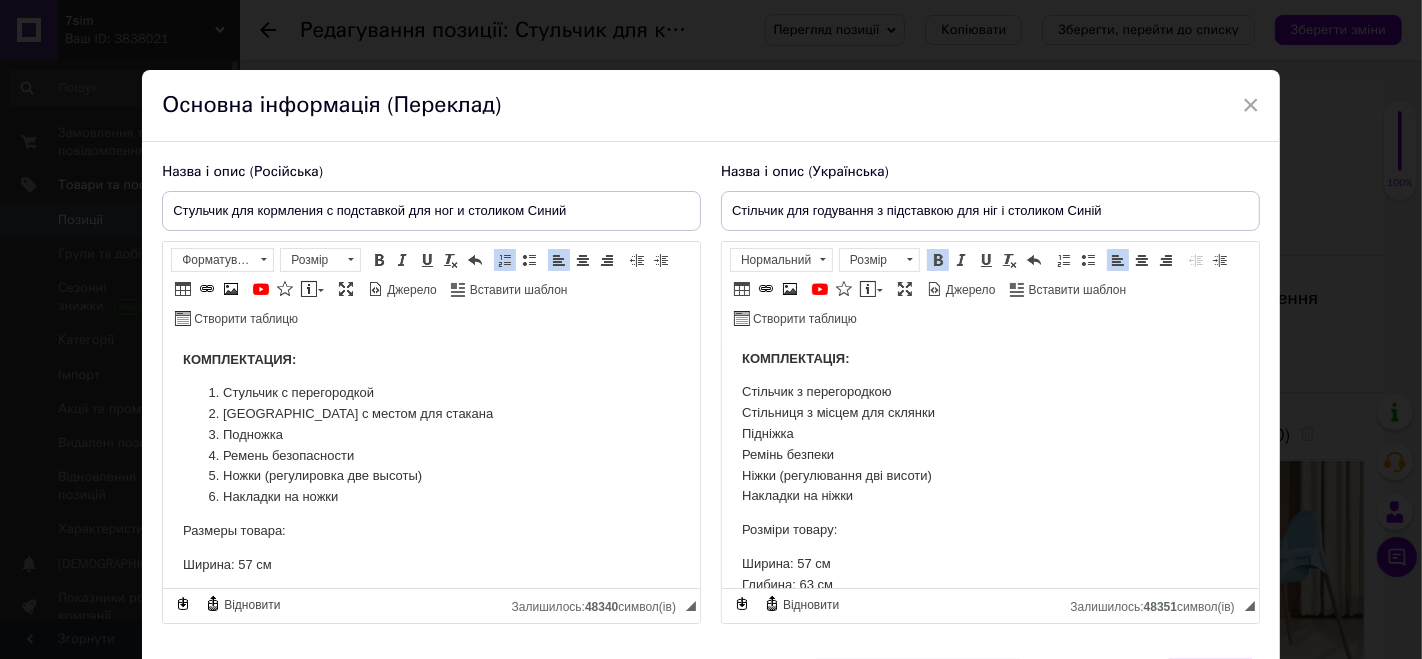 drag, startPoint x: 745, startPoint y: 388, endPoint x: 880, endPoint y: 493, distance: 171.0263 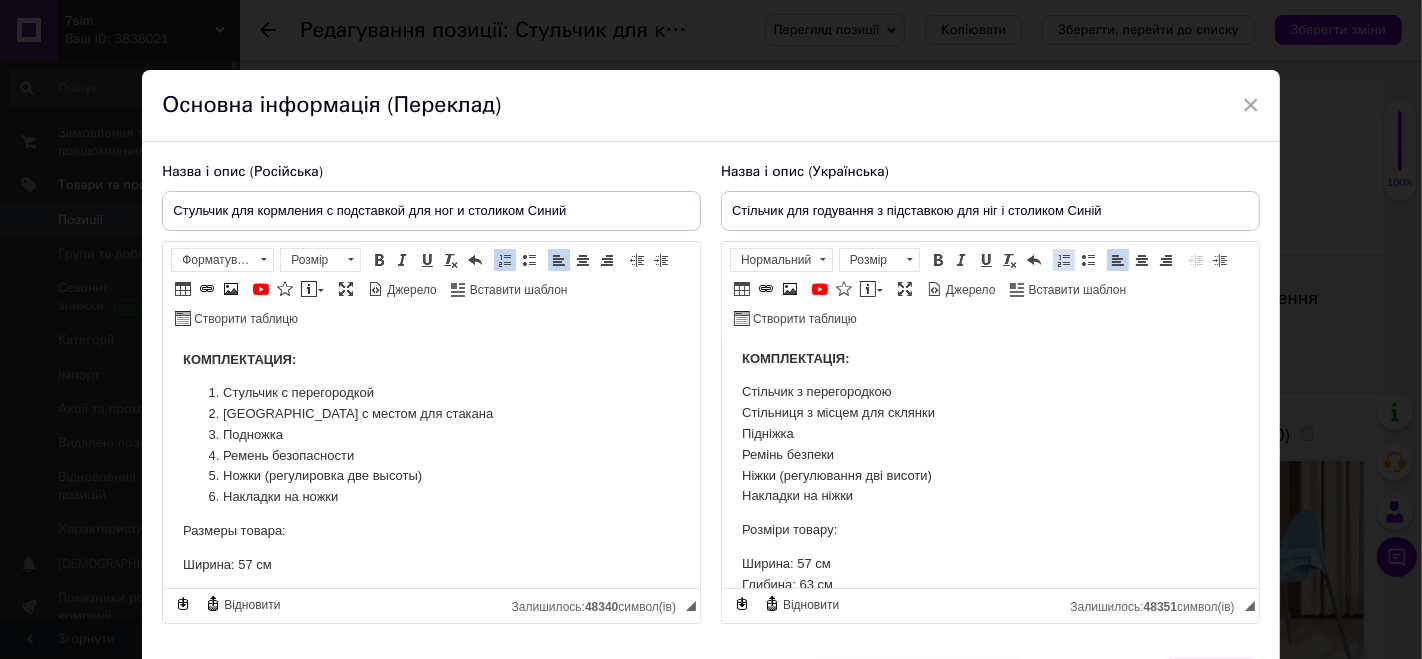 click on "Вставити/видалити нумерований список" at bounding box center (1064, 260) 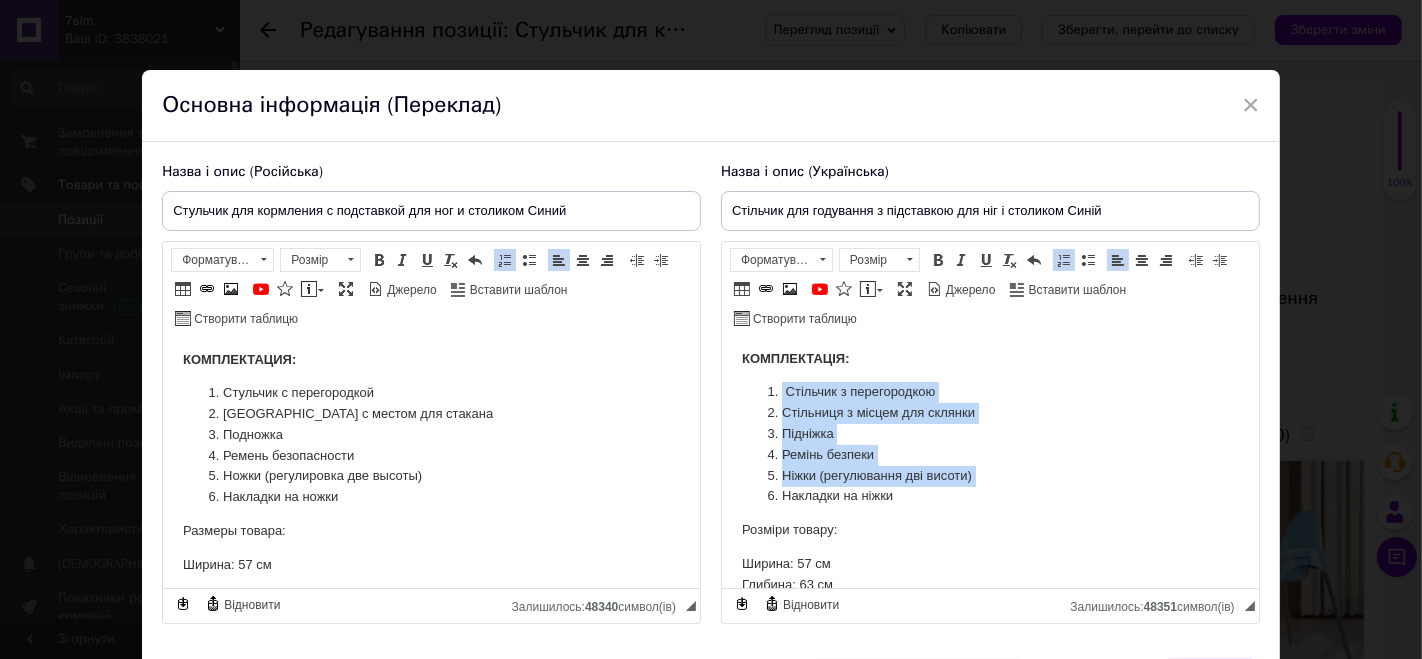 click on "Ніжки (регулювання дві висоти)" at bounding box center (989, 476) 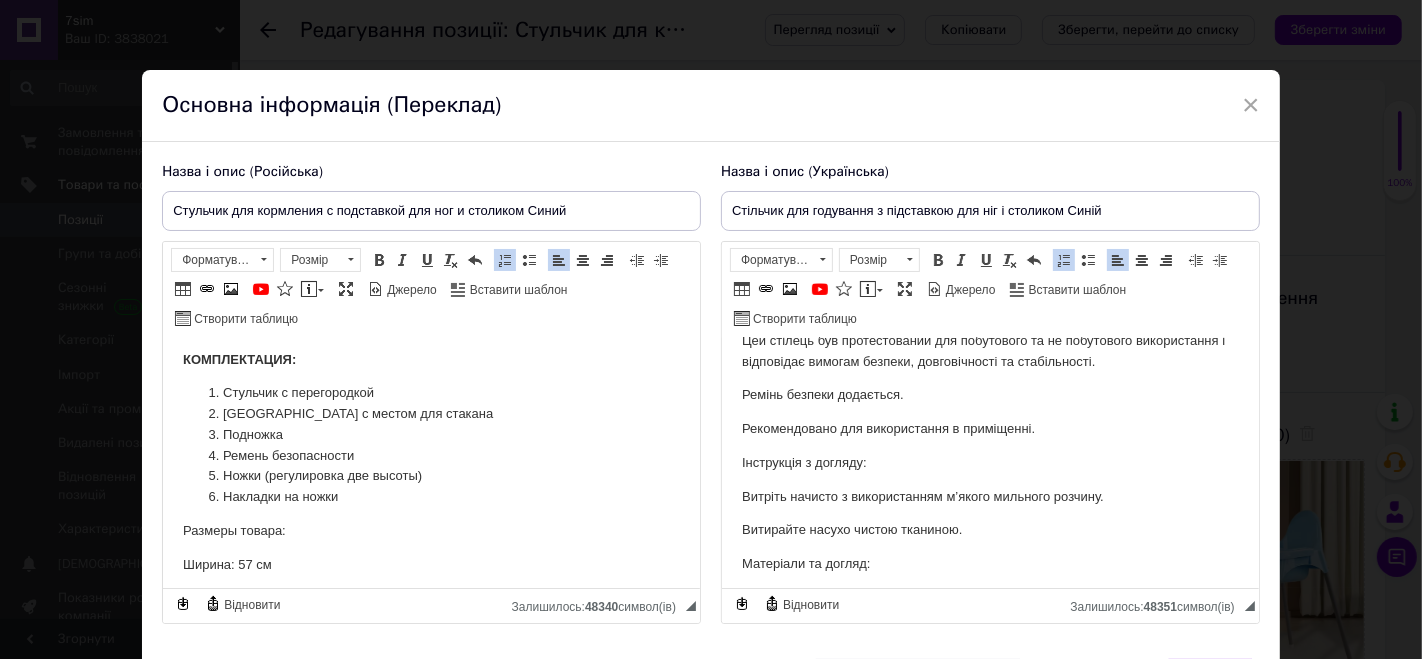 scroll, scrollTop: 1188, scrollLeft: 0, axis: vertical 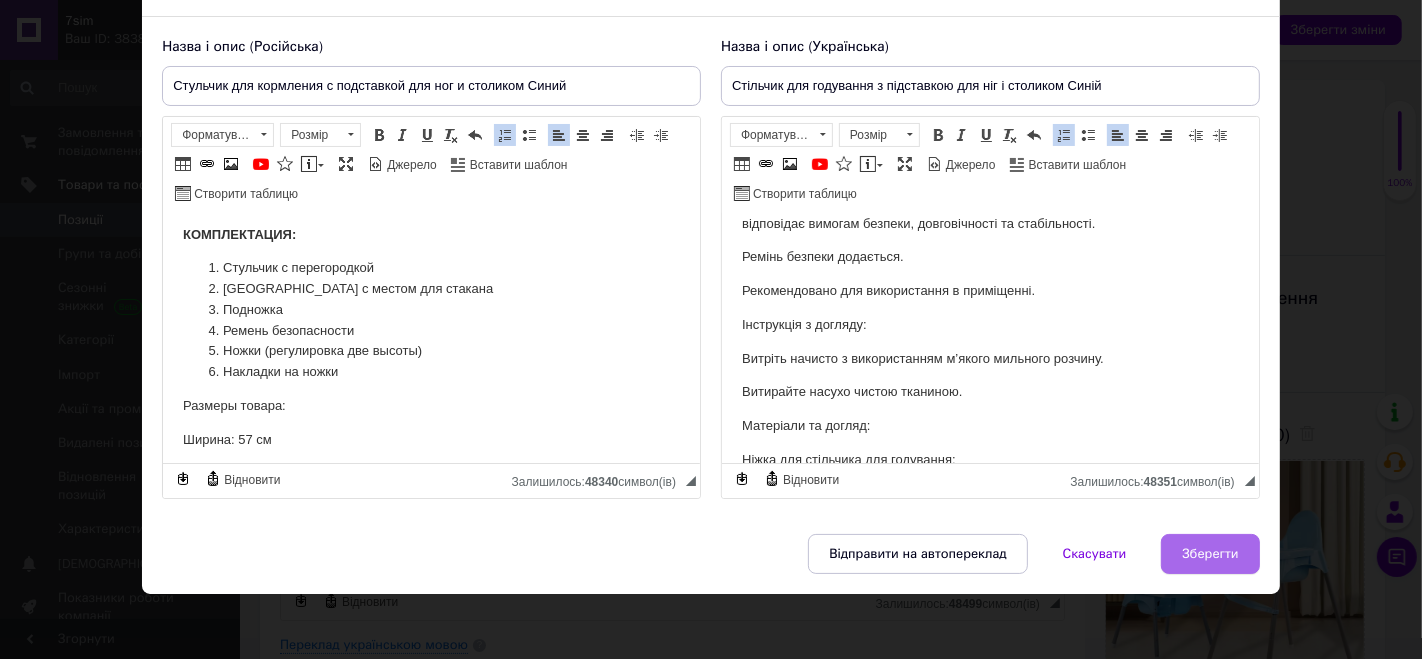 click on "Зберегти" at bounding box center (1210, 554) 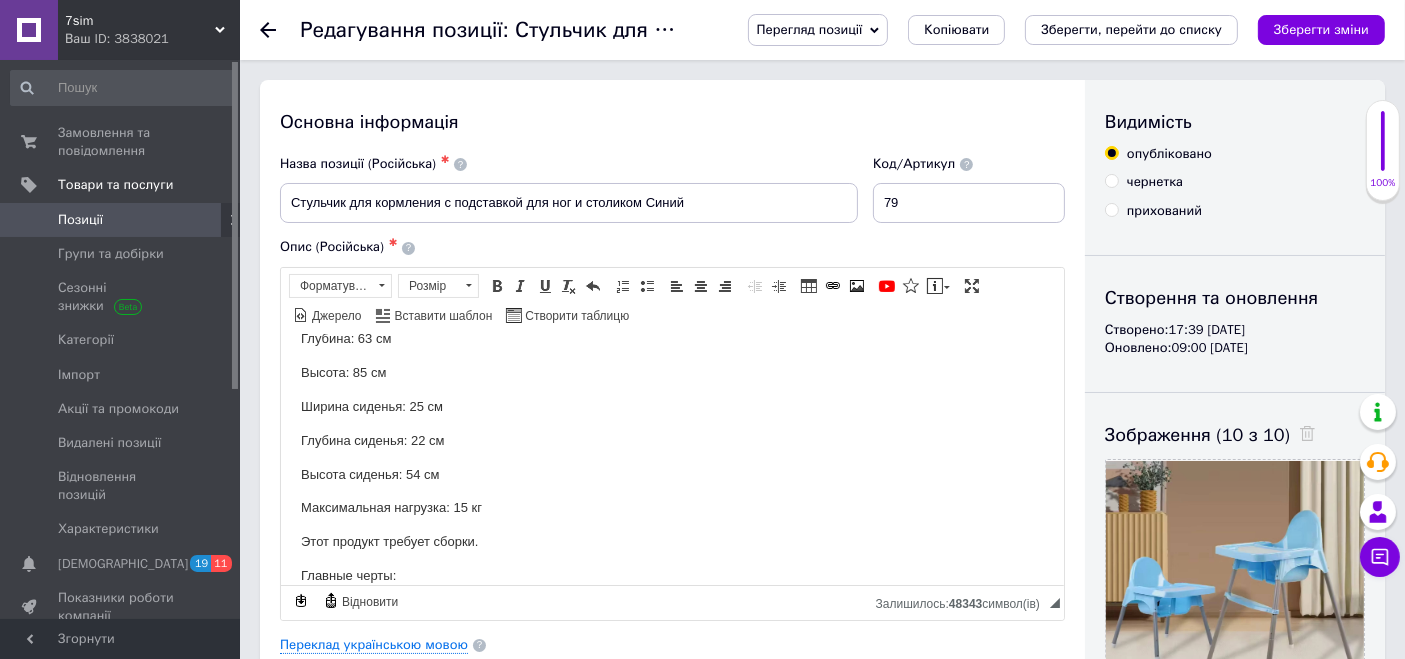 scroll, scrollTop: 888, scrollLeft: 0, axis: vertical 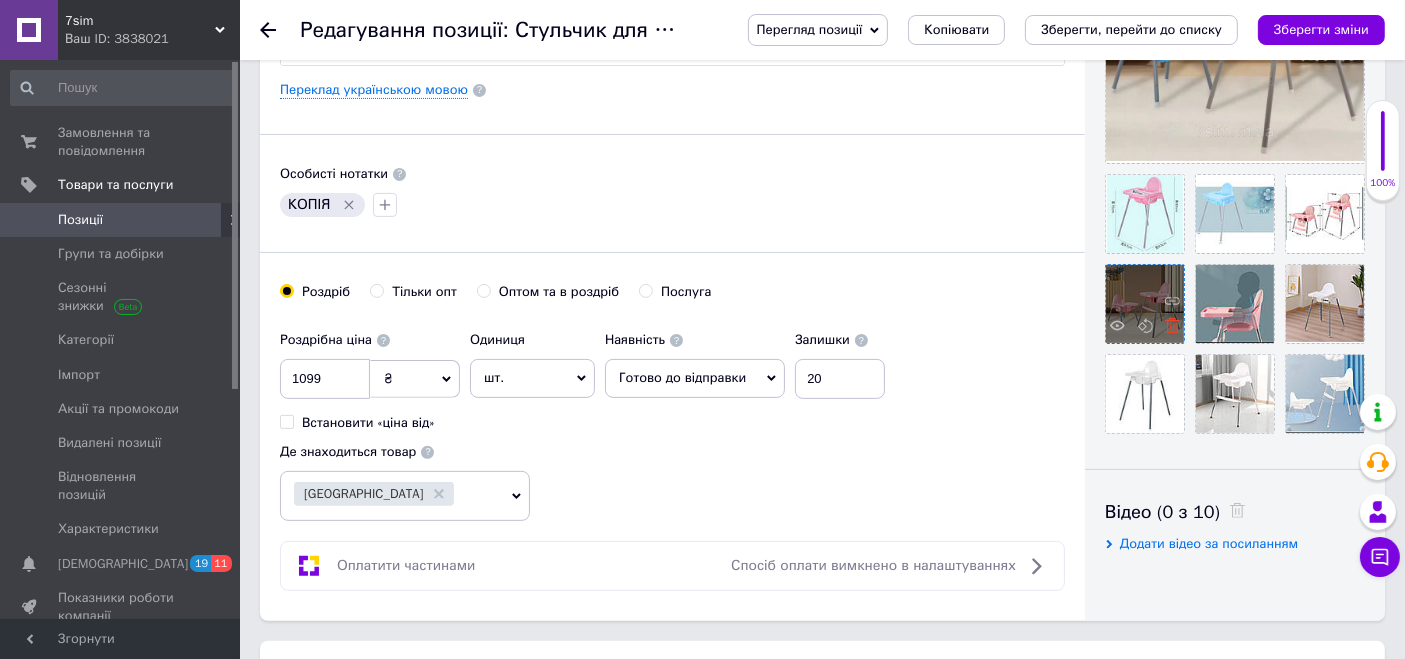 click 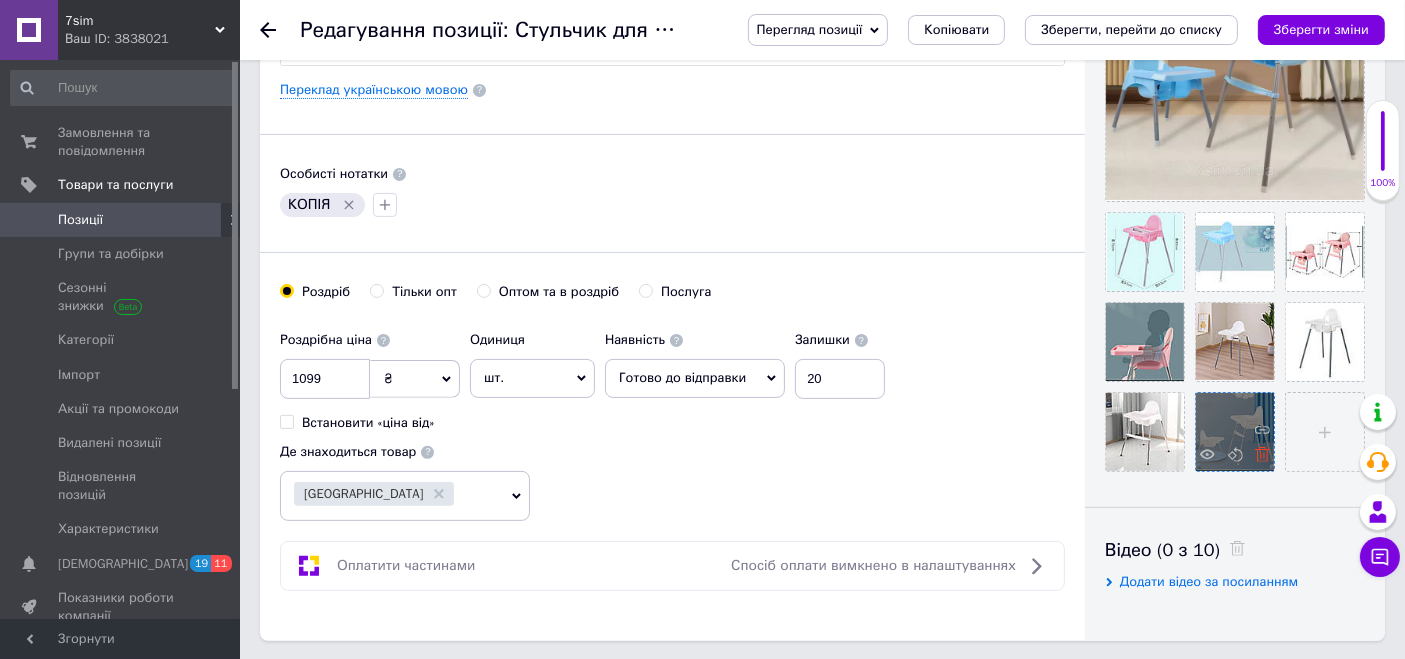 click 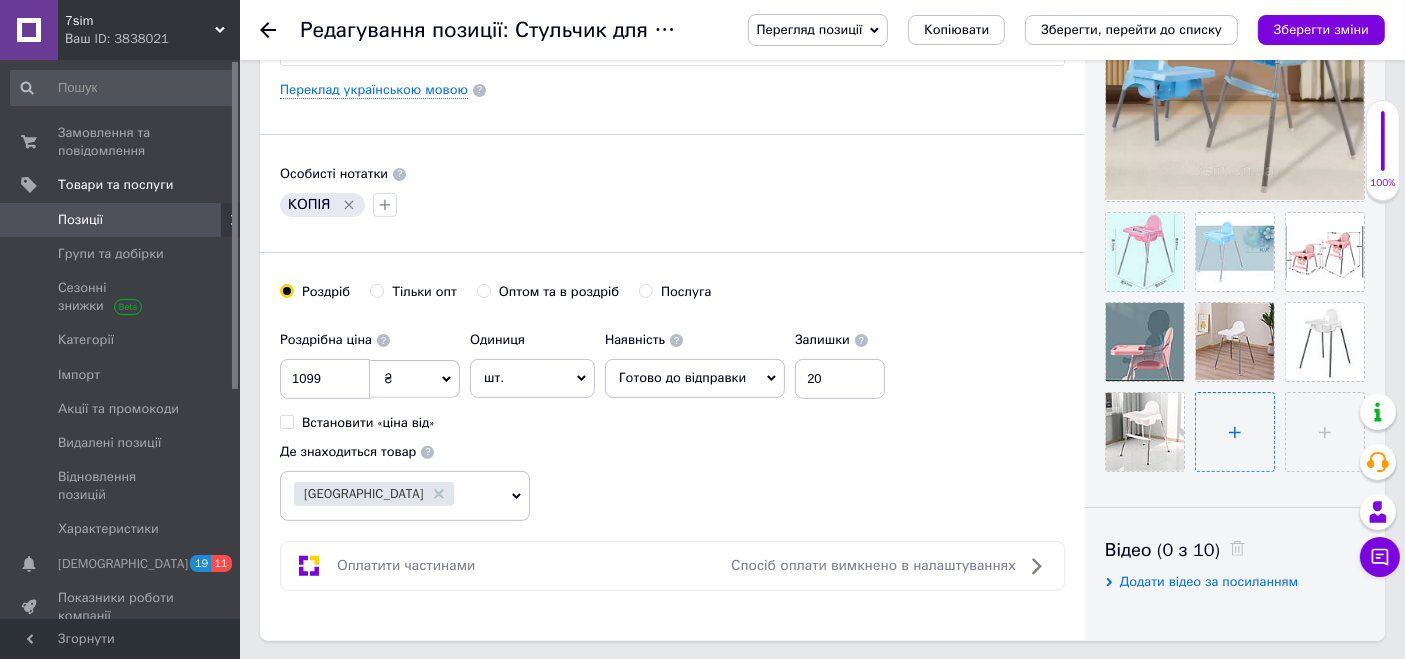 click at bounding box center [1235, 432] 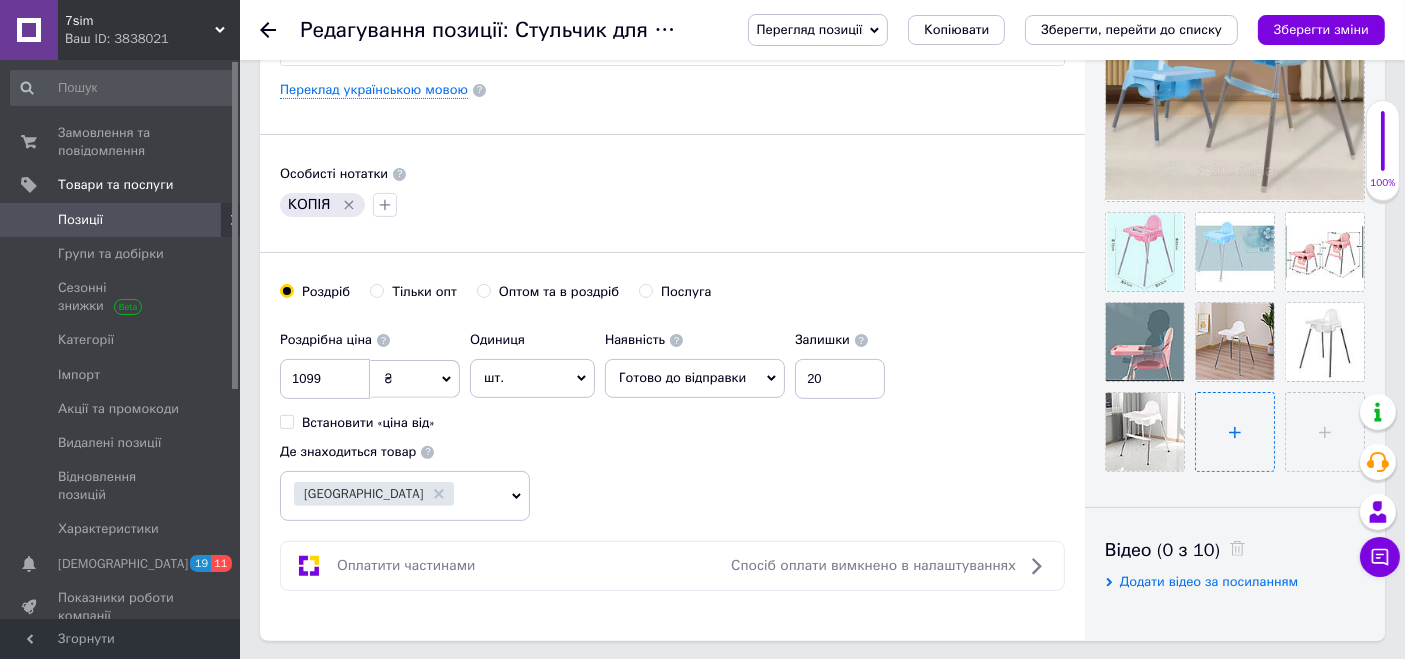 type on "C:\fakepath\комплектація.jpg" 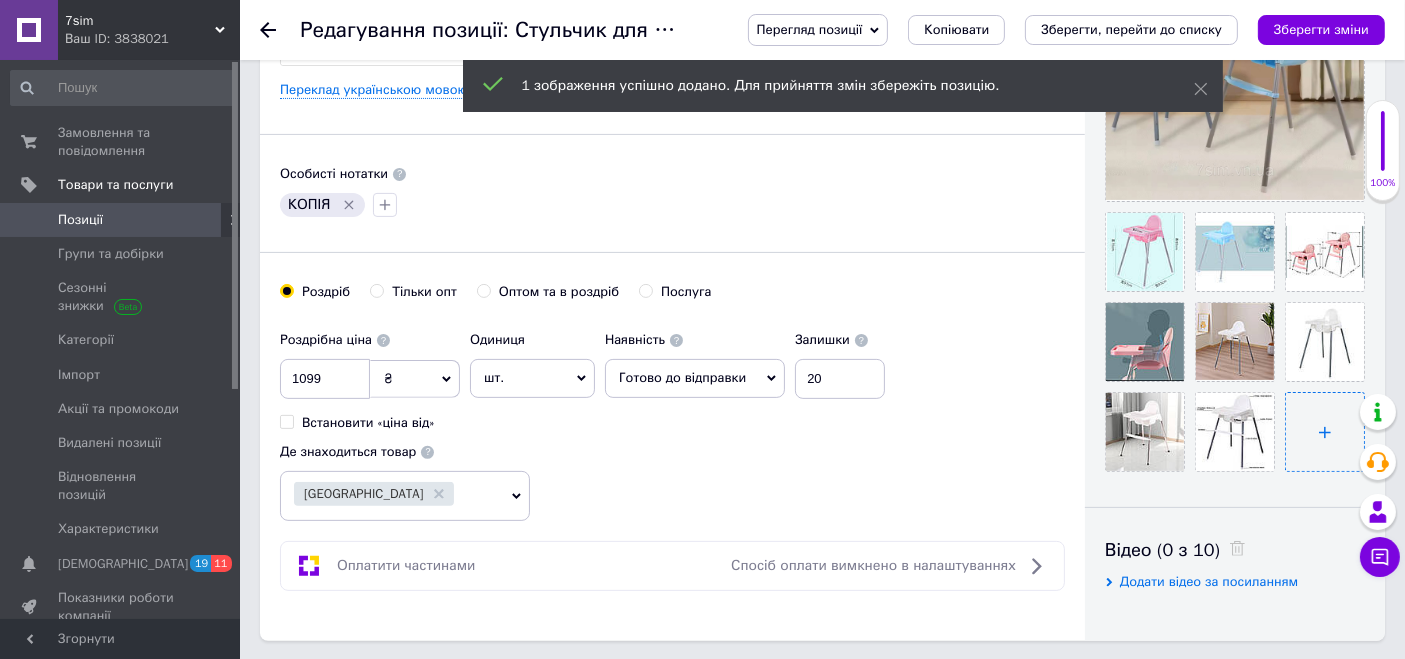click at bounding box center [1325, 432] 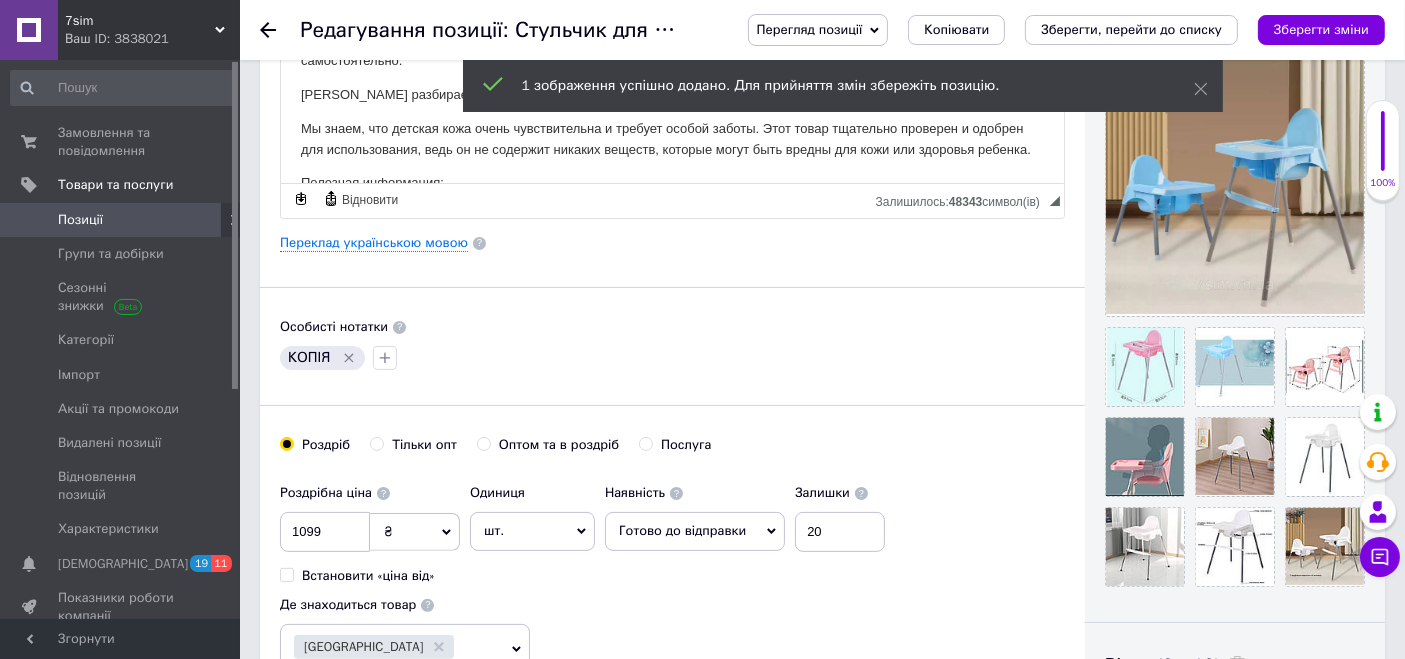 scroll, scrollTop: 666, scrollLeft: 0, axis: vertical 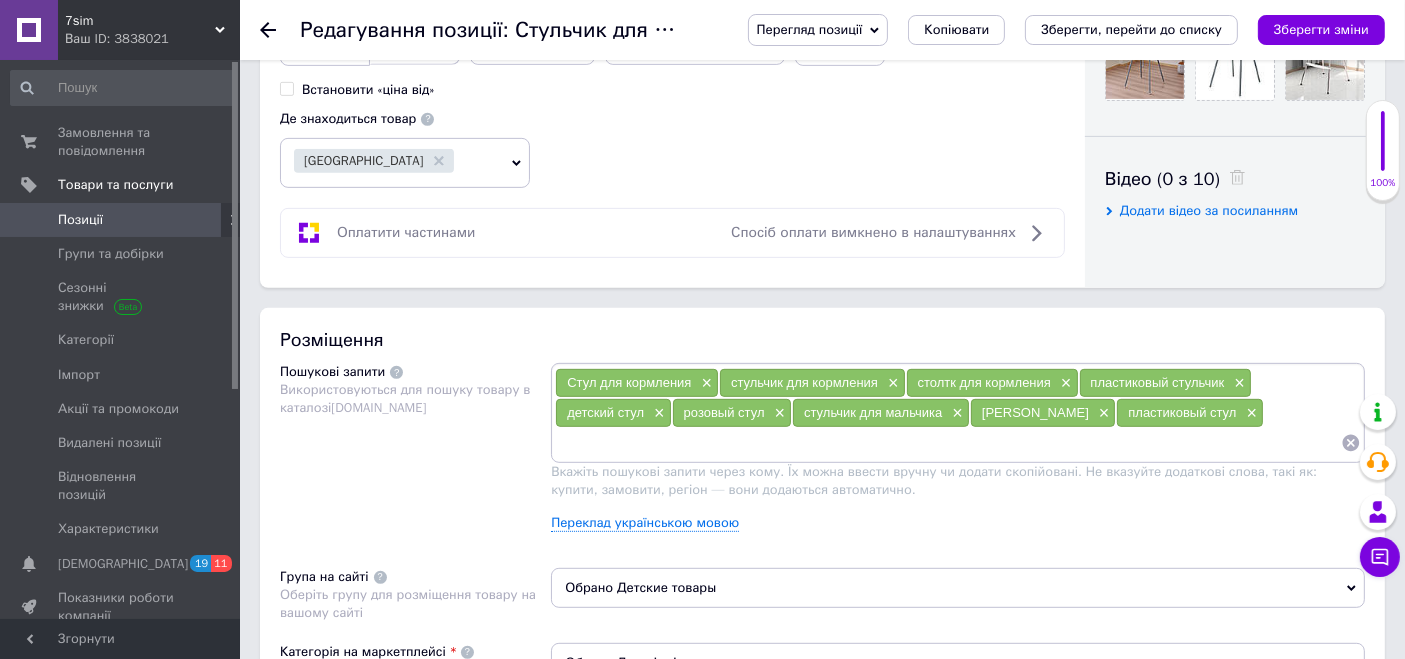 click at bounding box center [948, 443] 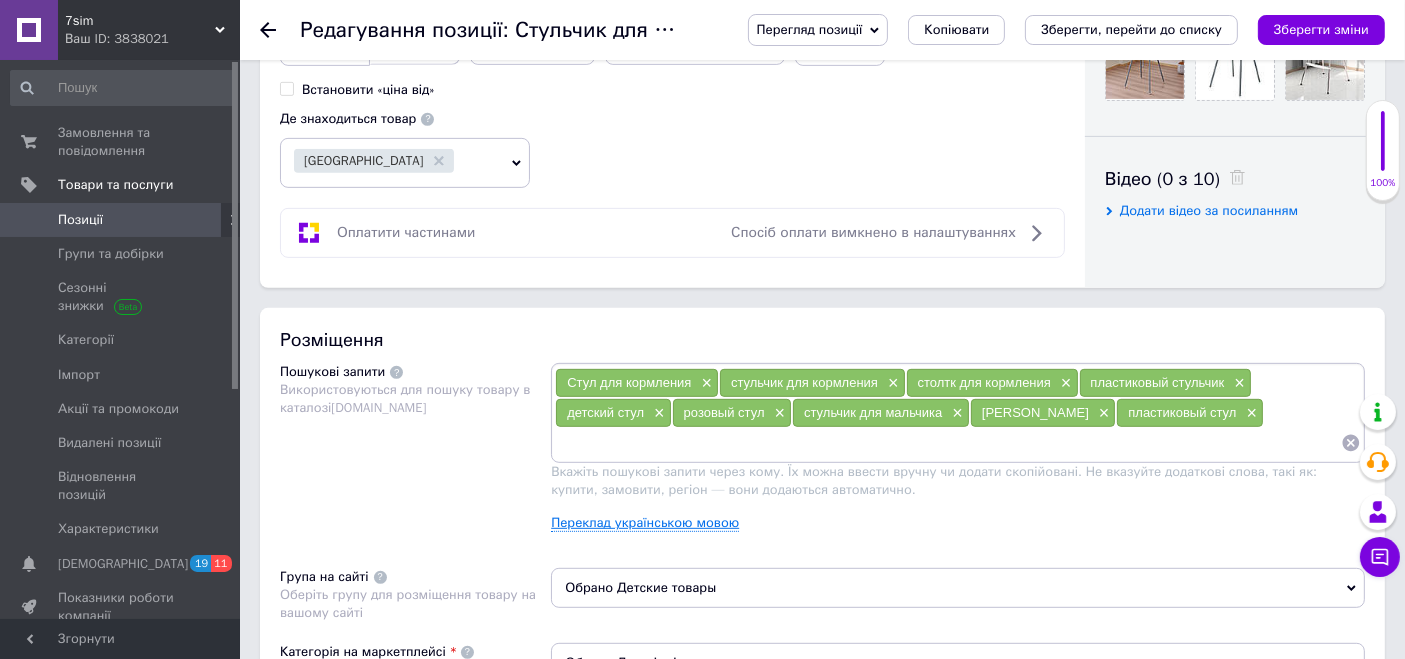 click on "Переклад українською мовою" at bounding box center [645, 523] 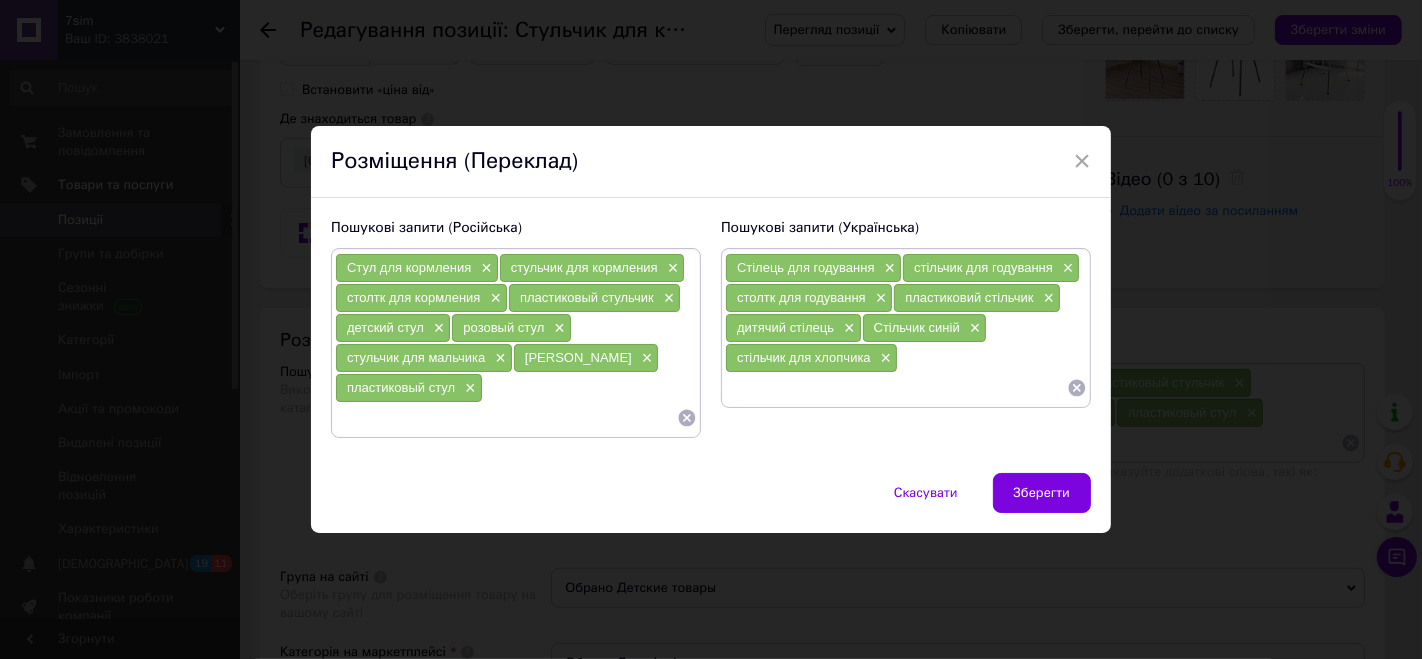 click at bounding box center [896, 388] 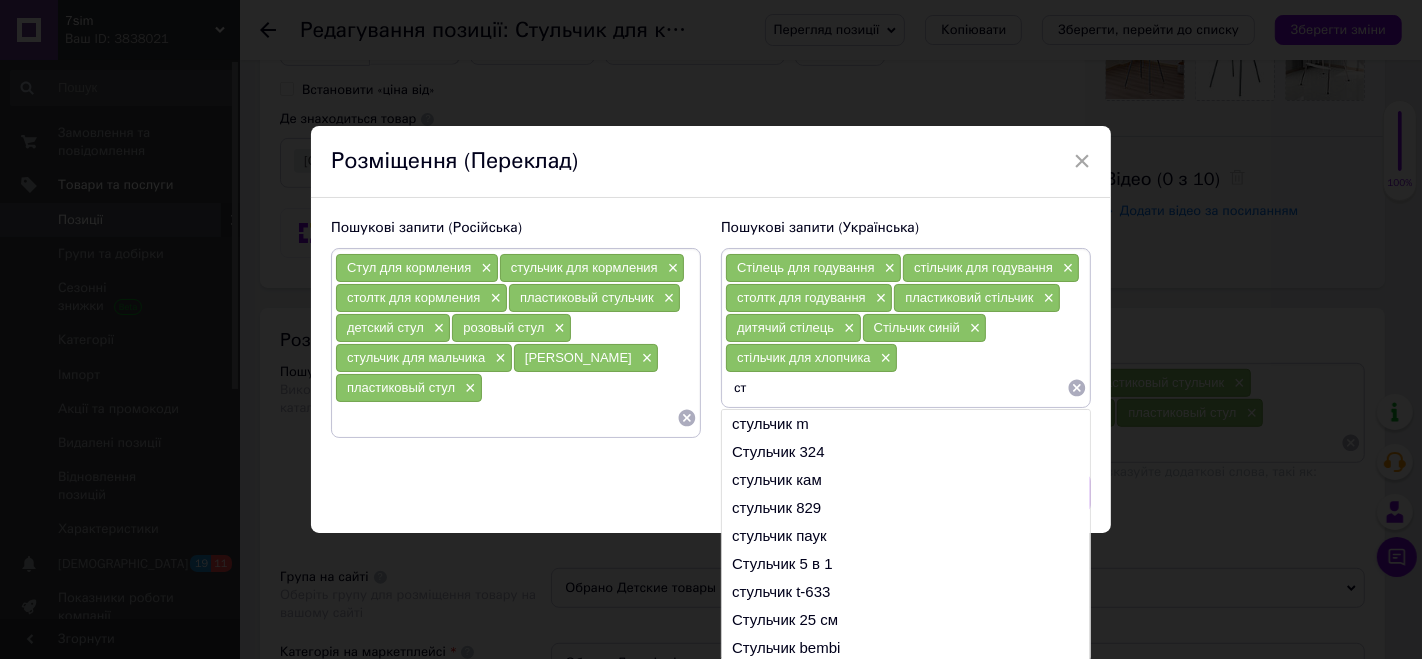 type on "с" 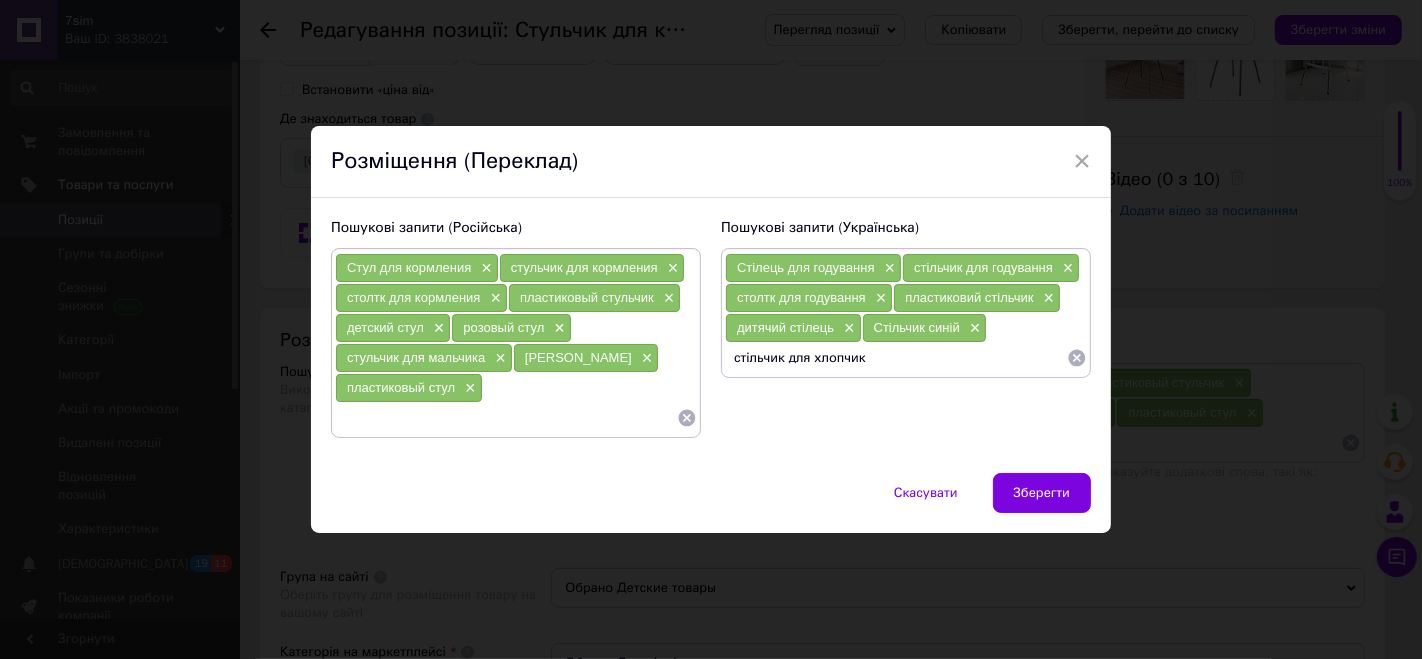 type on "стільчик для хлопчика" 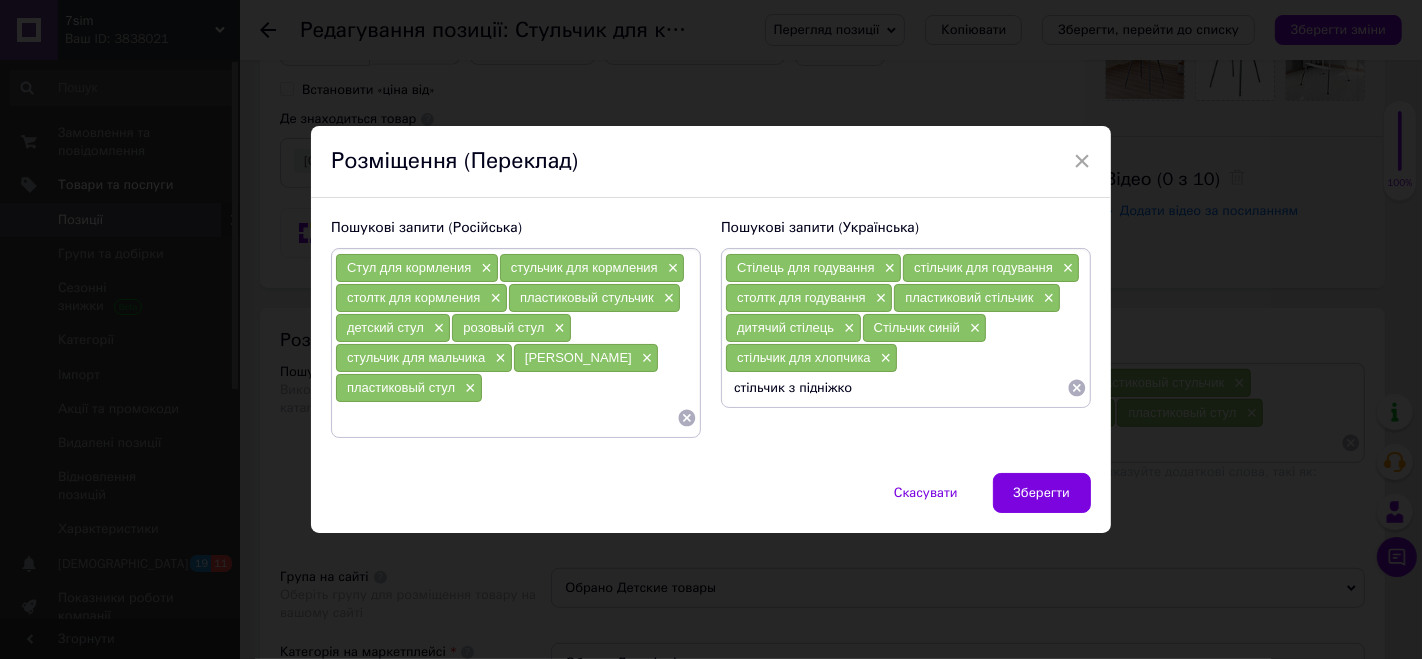 type on "стільчик з підніжкою" 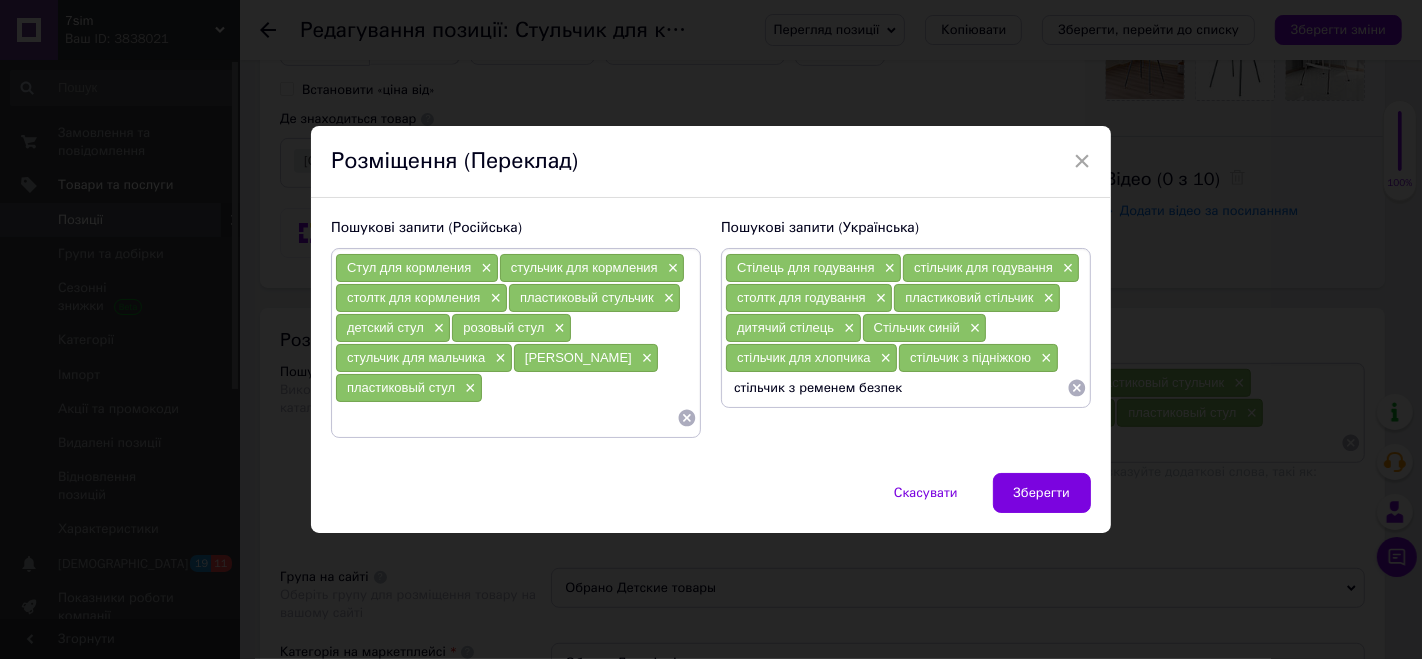 type on "стільчик з ременем безпеки" 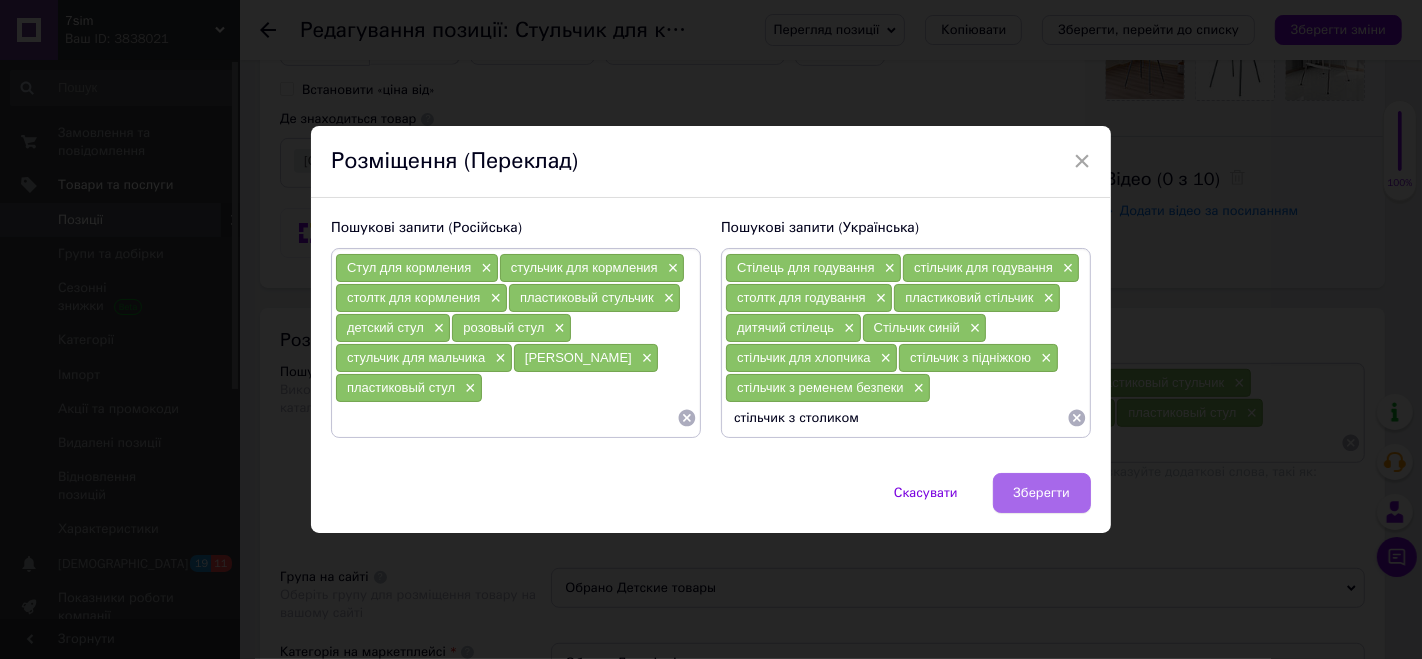 type on "стільчик з столиком" 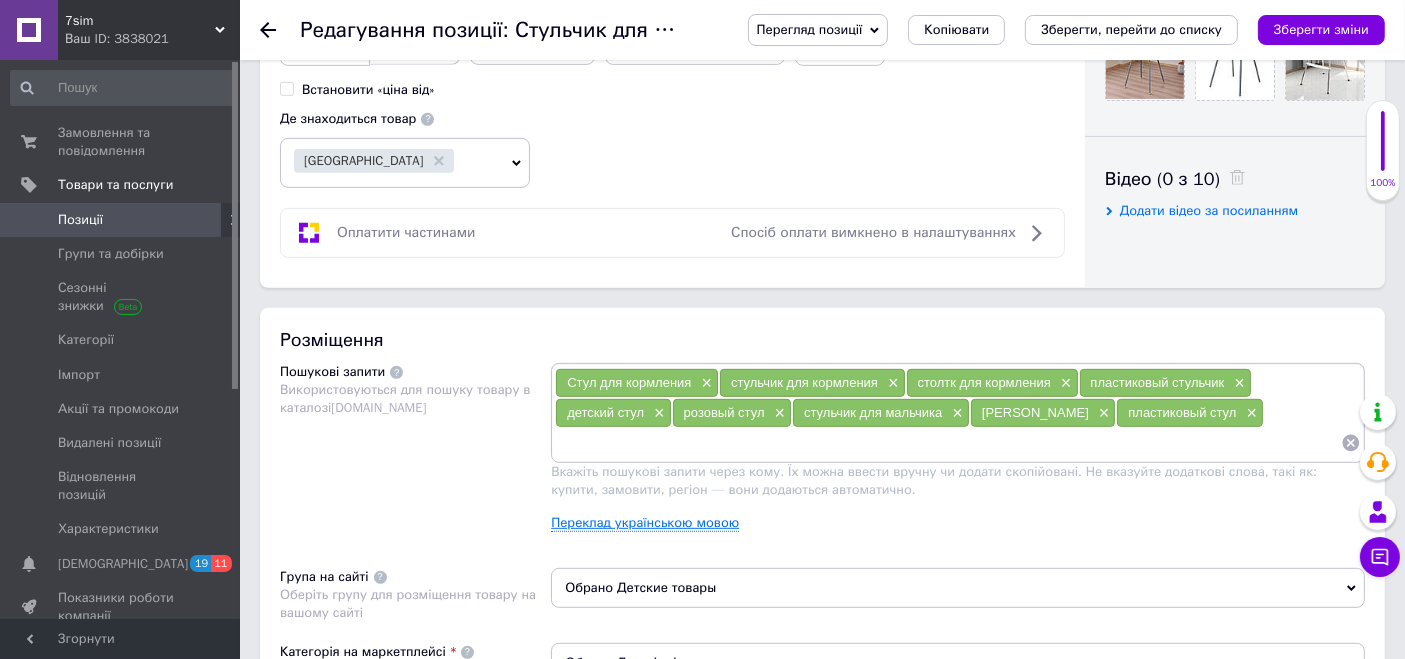 click on "Переклад українською мовою" at bounding box center [645, 523] 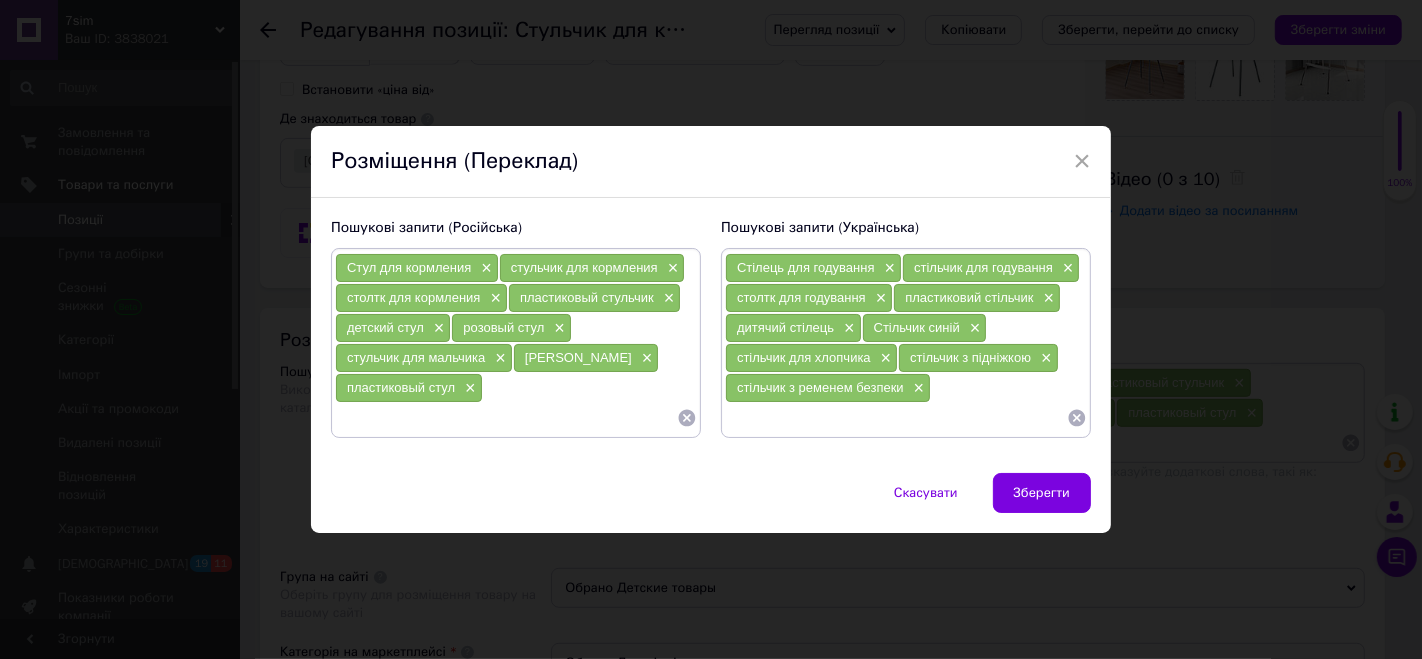 click at bounding box center [896, 418] 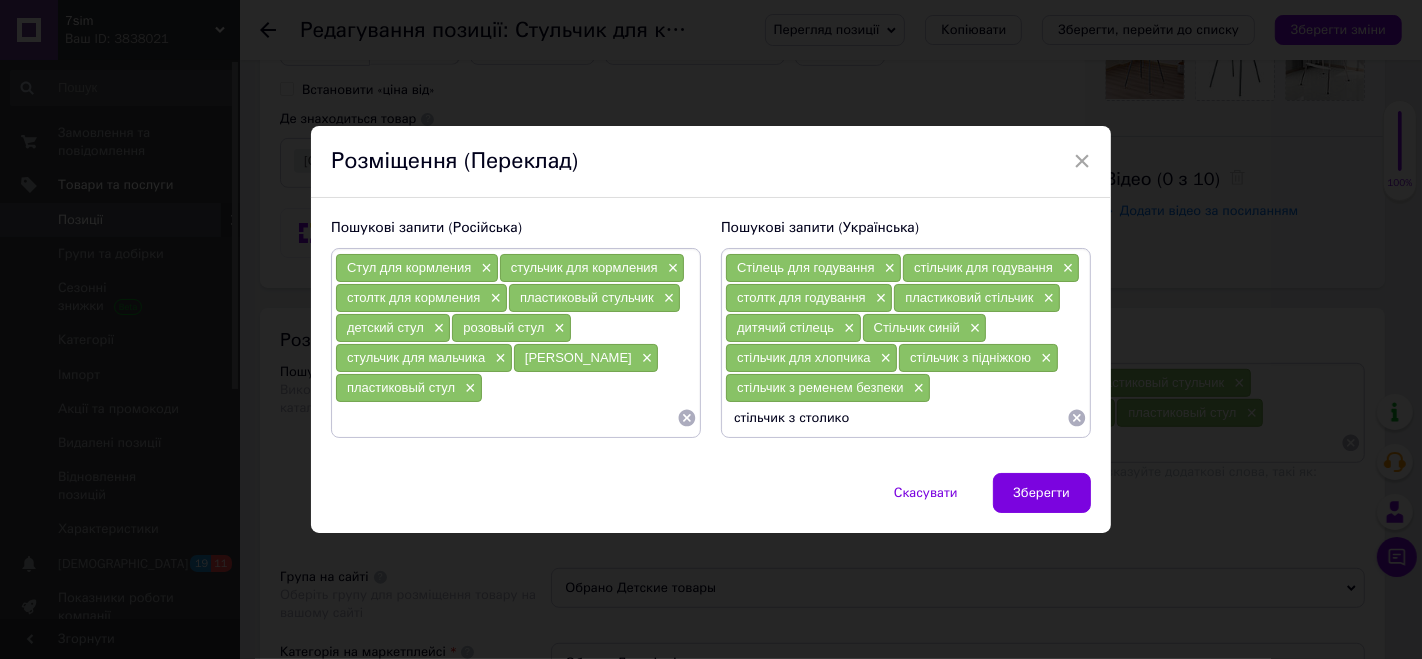type on "стільчик з столиком" 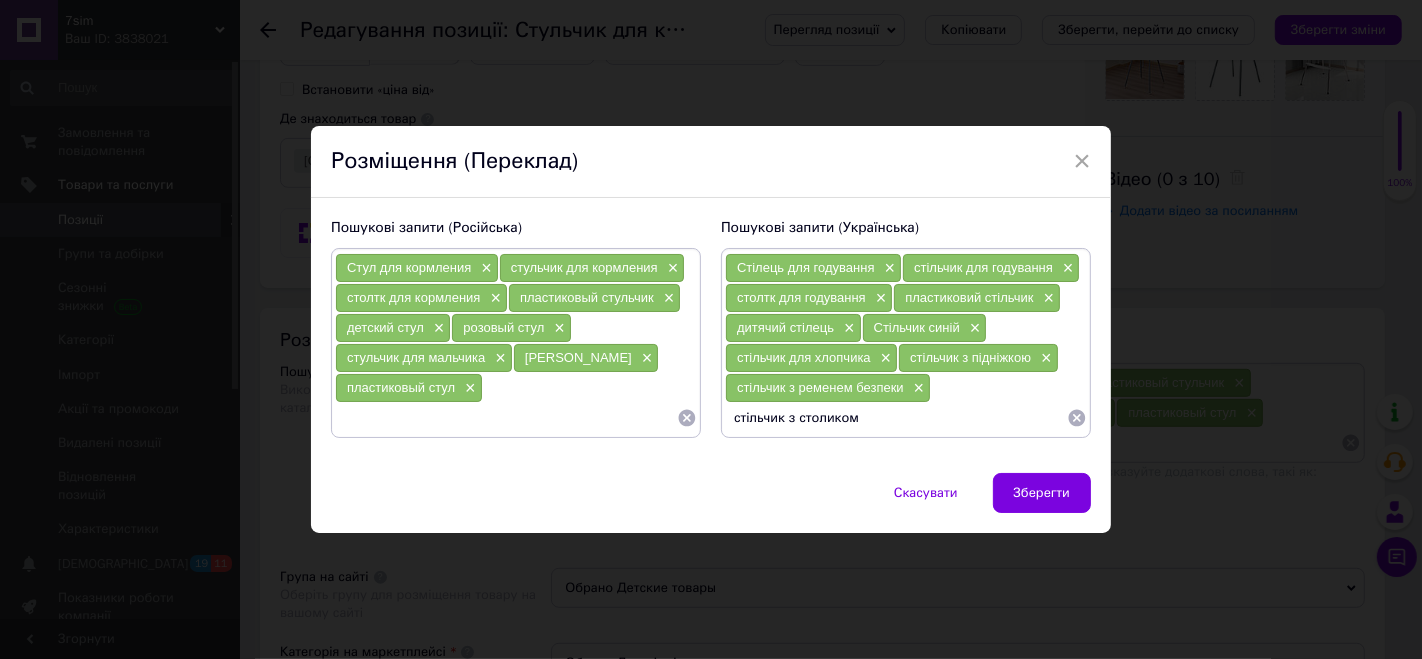 type 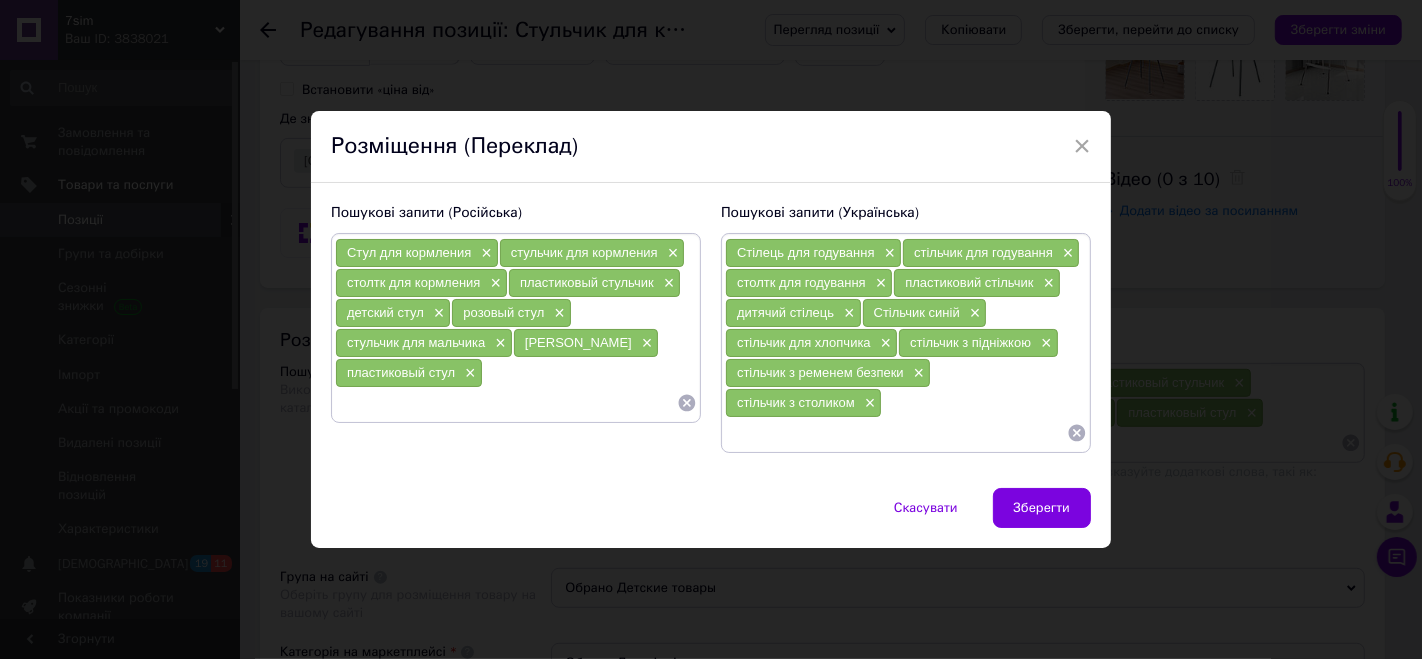 click at bounding box center (506, 403) 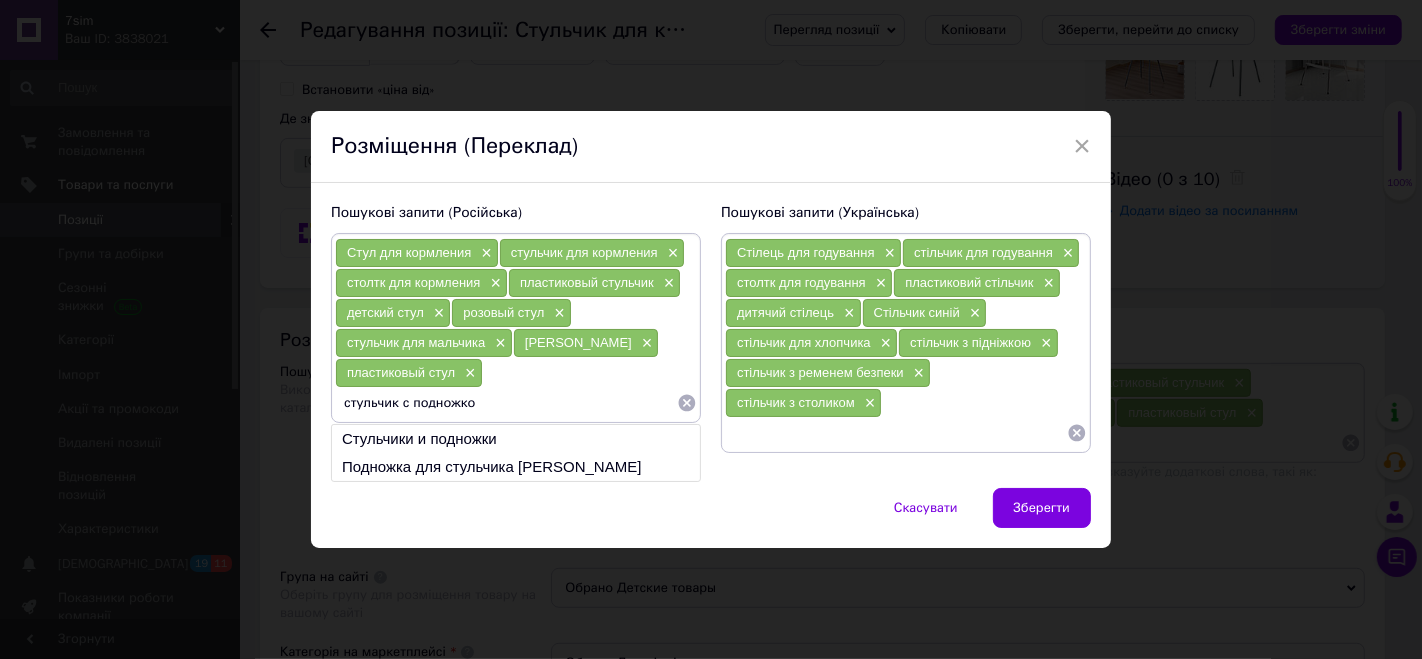 type on "стульчик с подножкой" 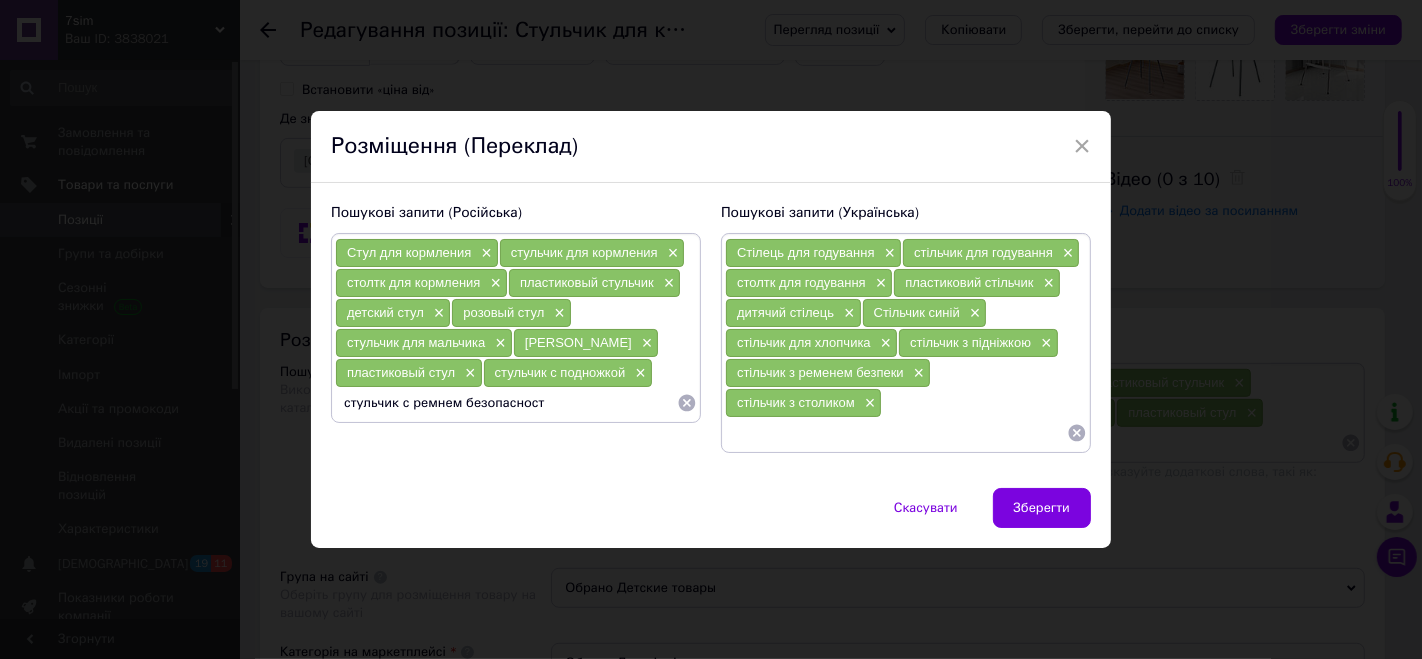 type on "стульчик с ремнем безопасности" 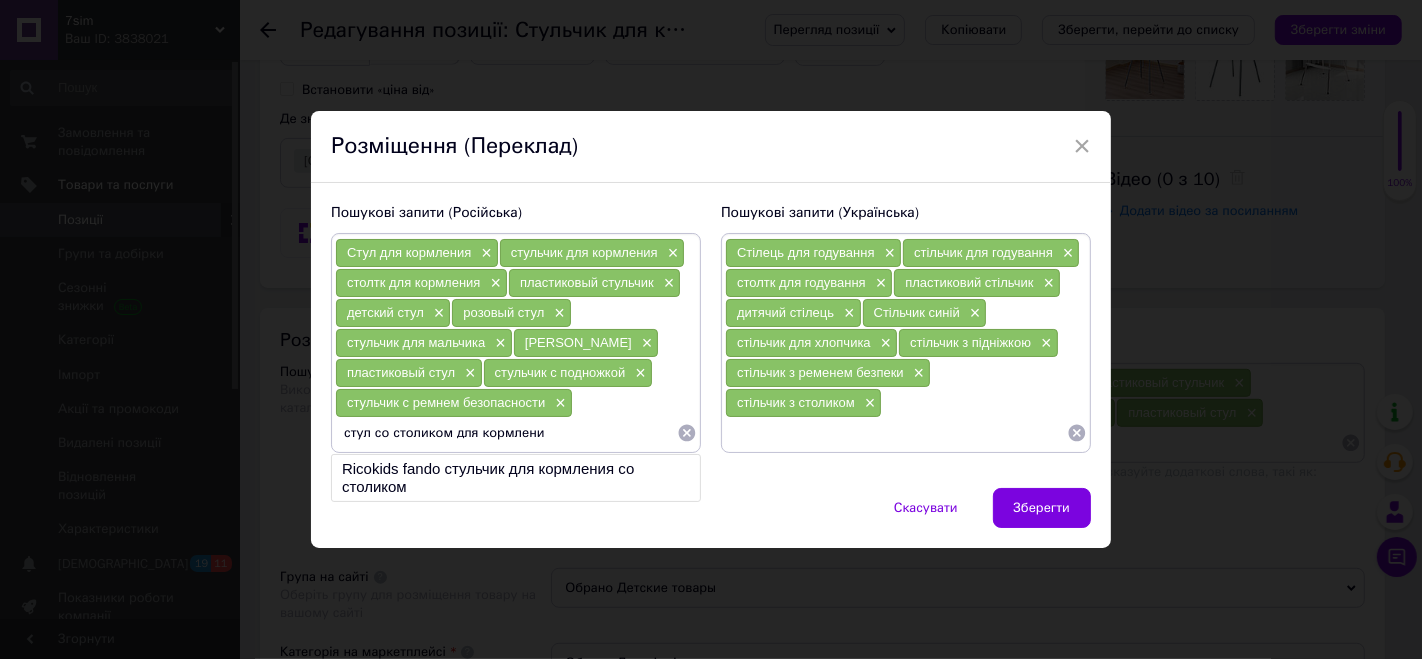 type on "стул со столиком для кормления" 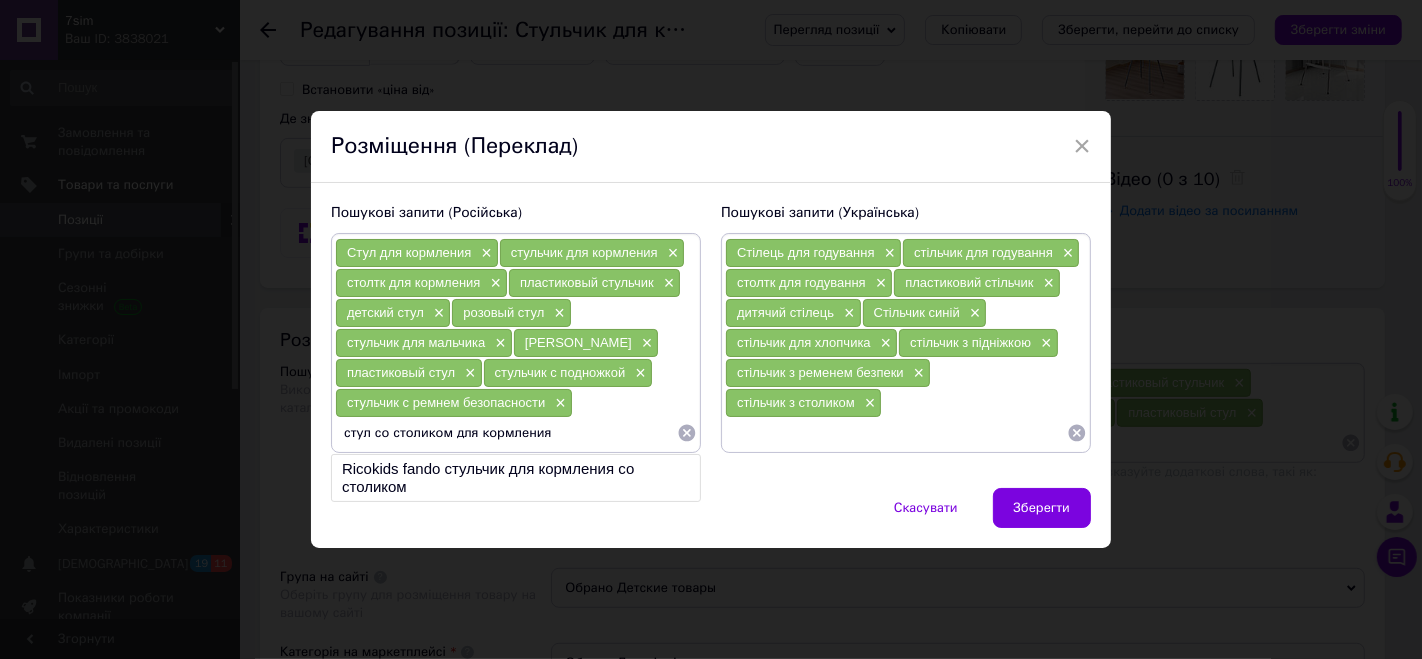 type 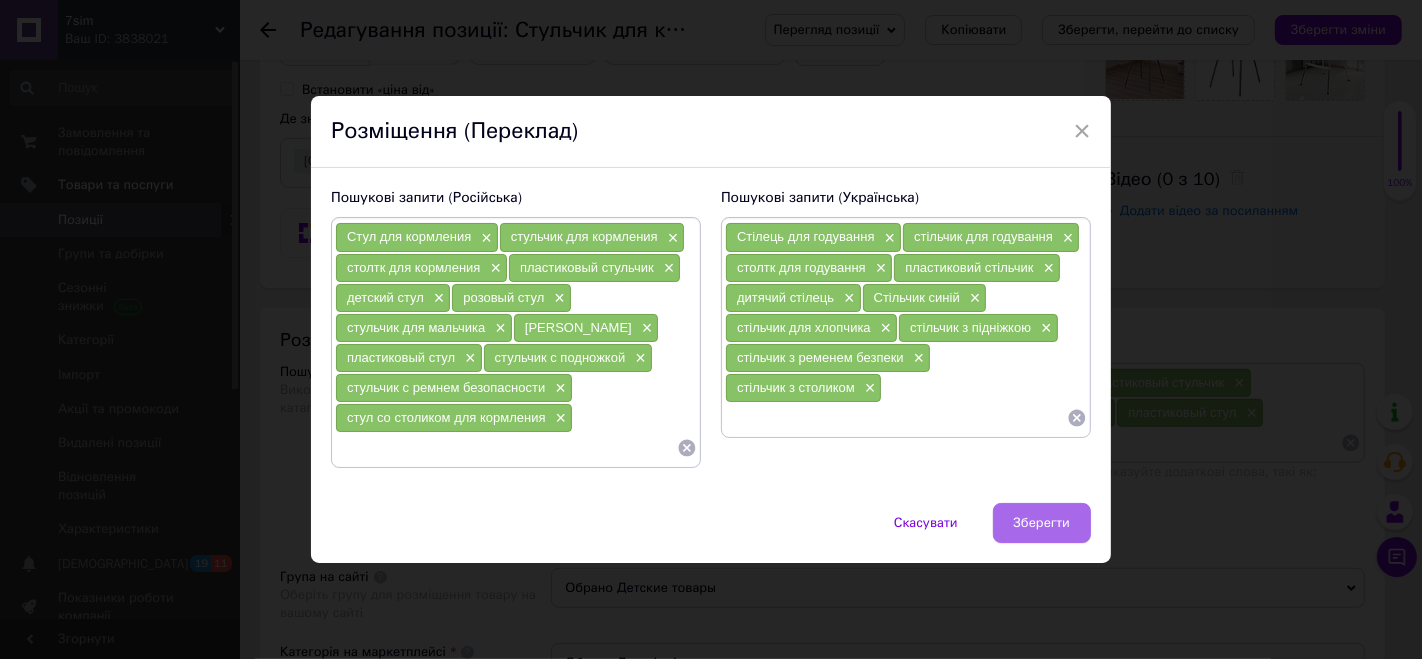 click on "Зберегти" at bounding box center (1042, 523) 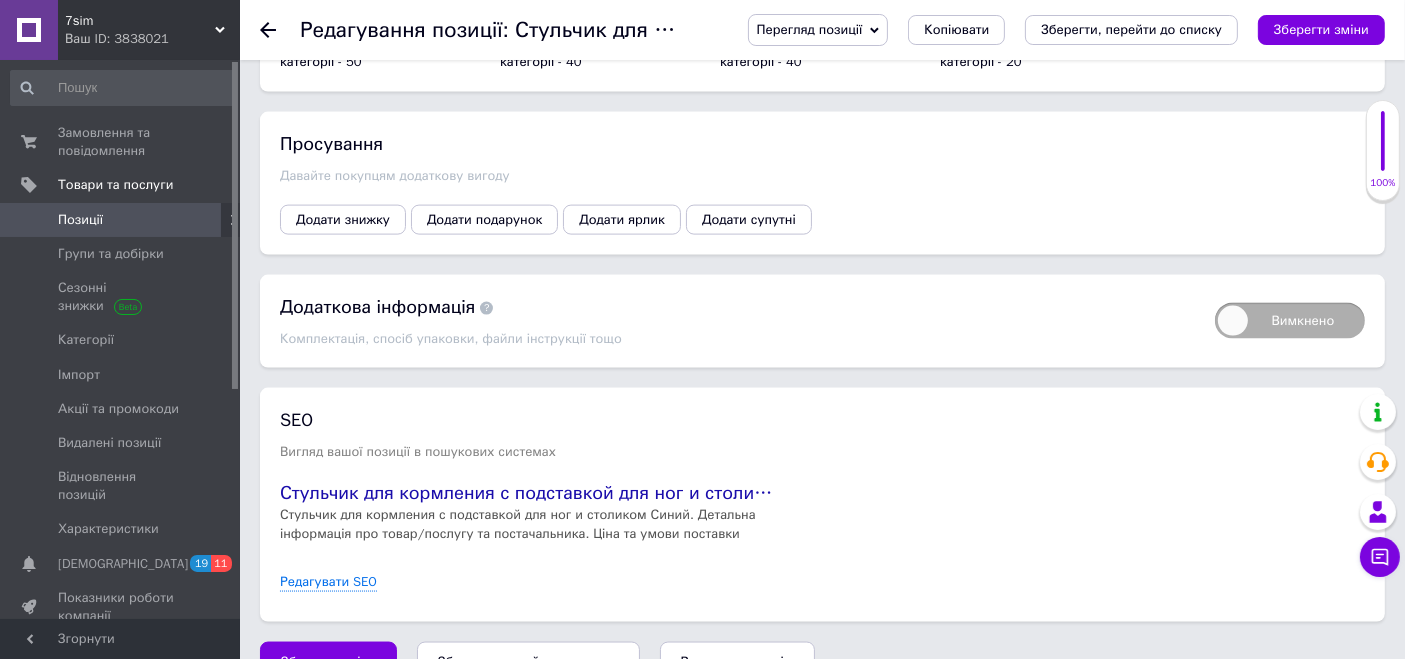 scroll, scrollTop: 2803, scrollLeft: 0, axis: vertical 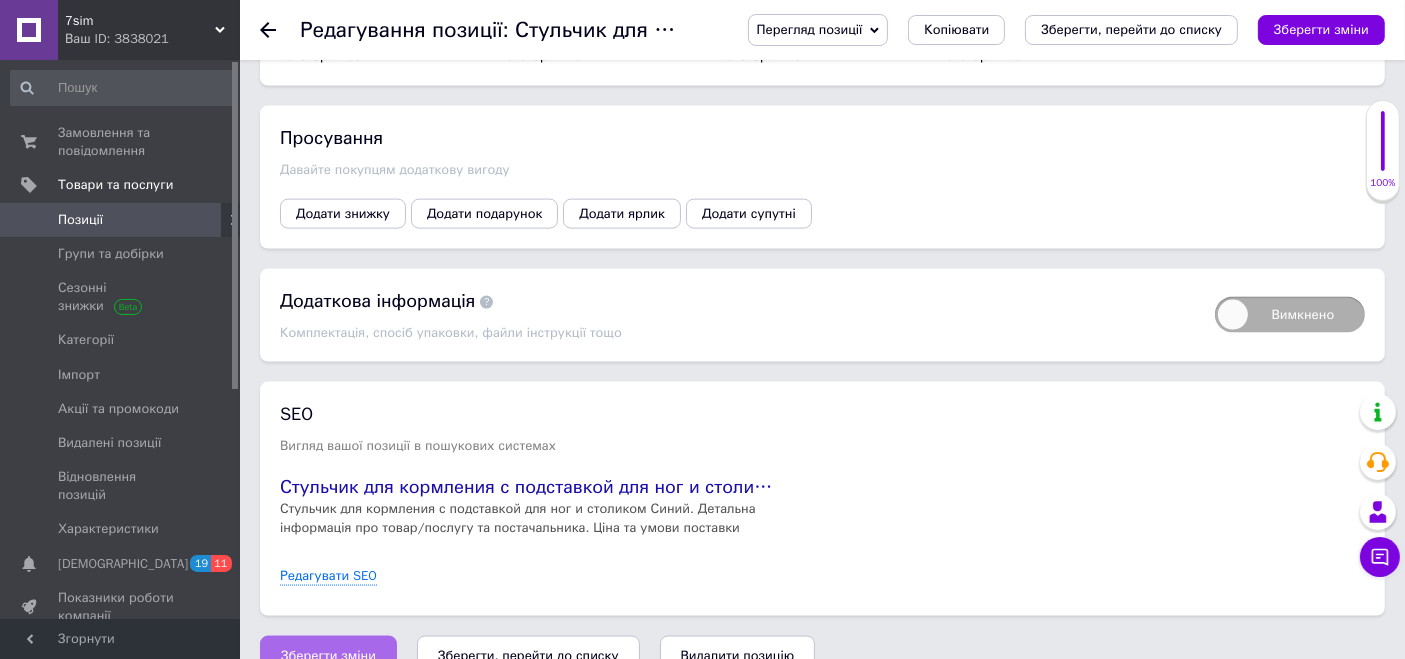 click on "Зберегти зміни" at bounding box center (328, 656) 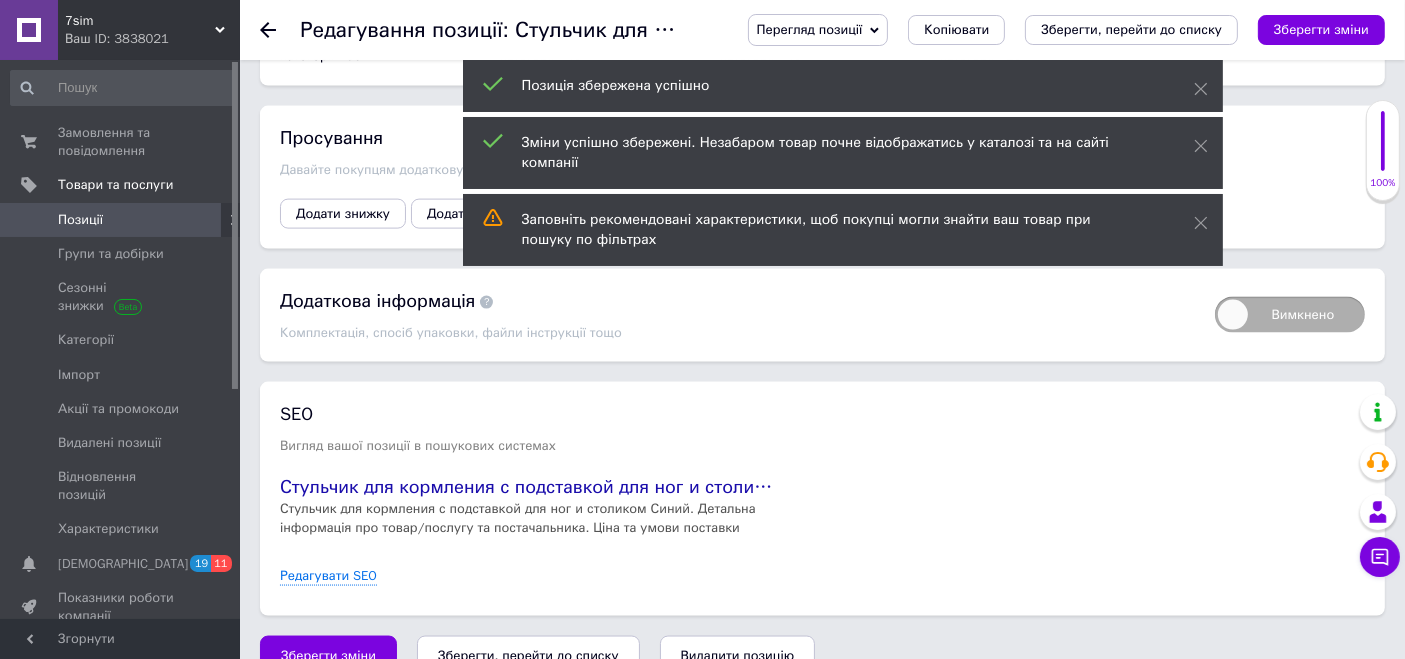 click on "Позиції" at bounding box center (121, 220) 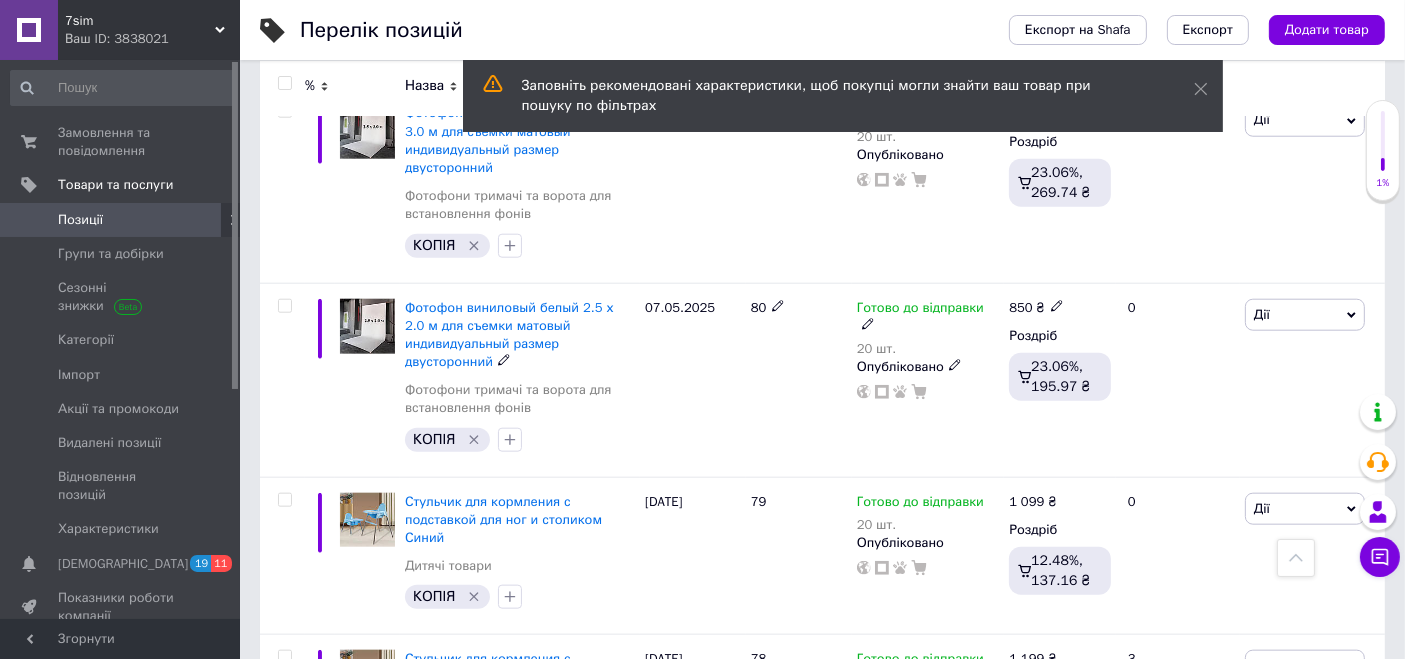scroll, scrollTop: 2222, scrollLeft: 0, axis: vertical 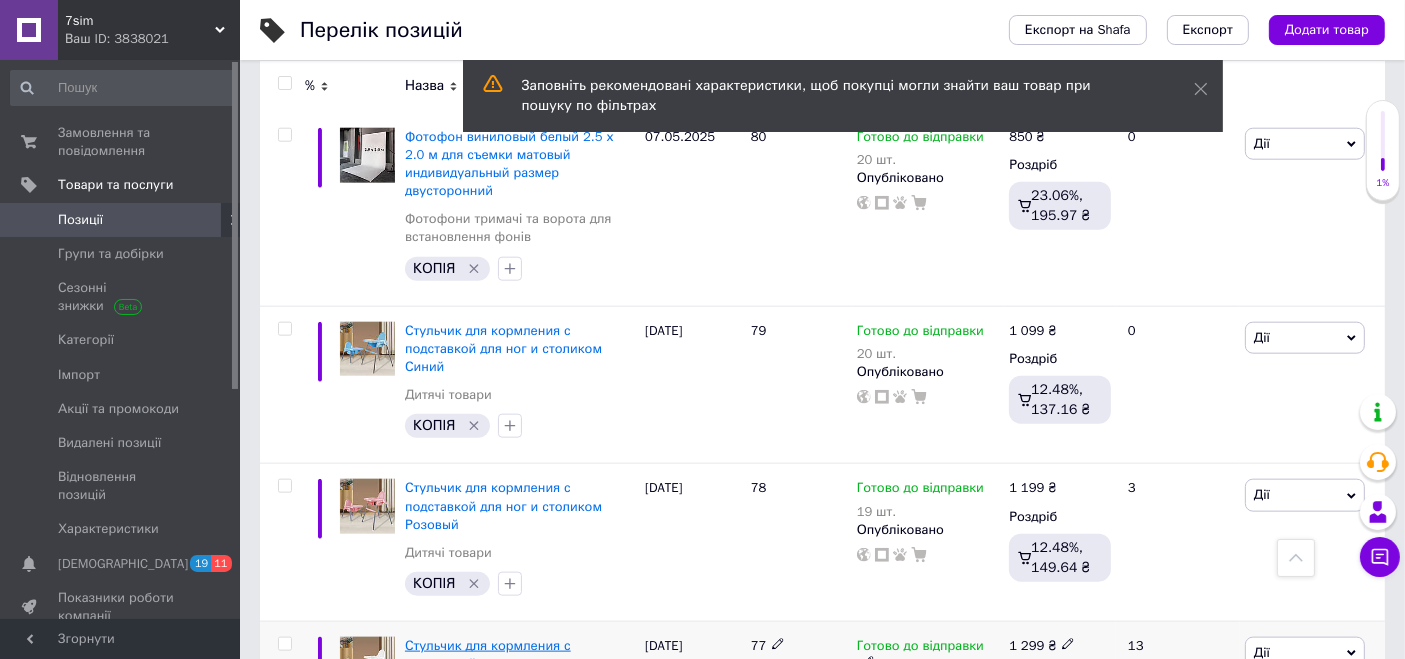 click on "Стульчик для кормления с подставкой для ног и столиком Белый" at bounding box center [503, 663] 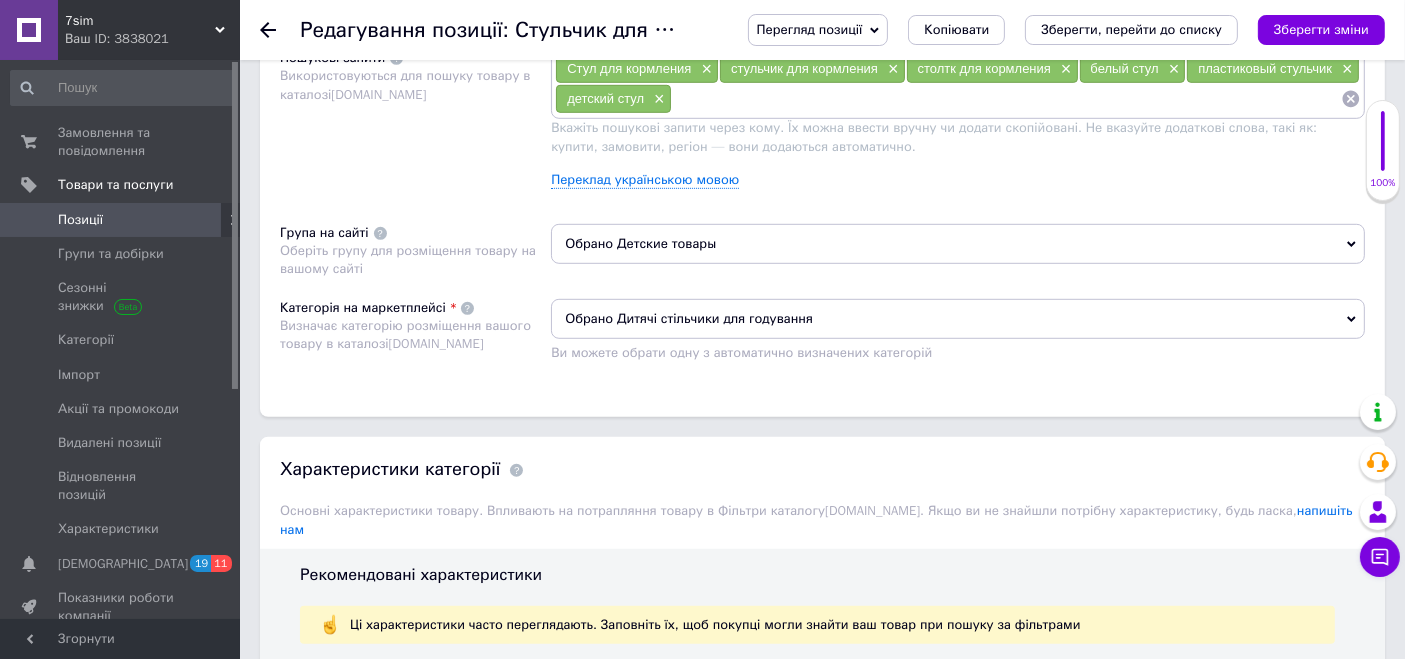 scroll, scrollTop: 777, scrollLeft: 0, axis: vertical 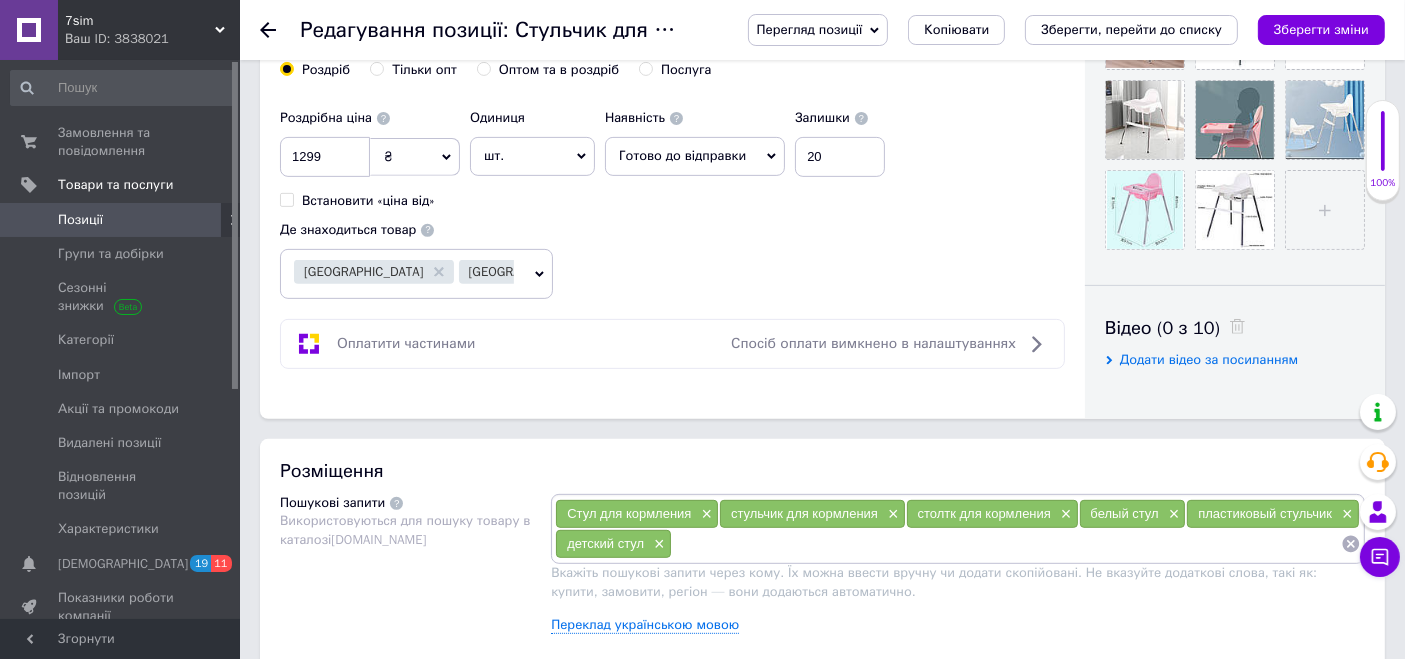click at bounding box center (1006, 544) 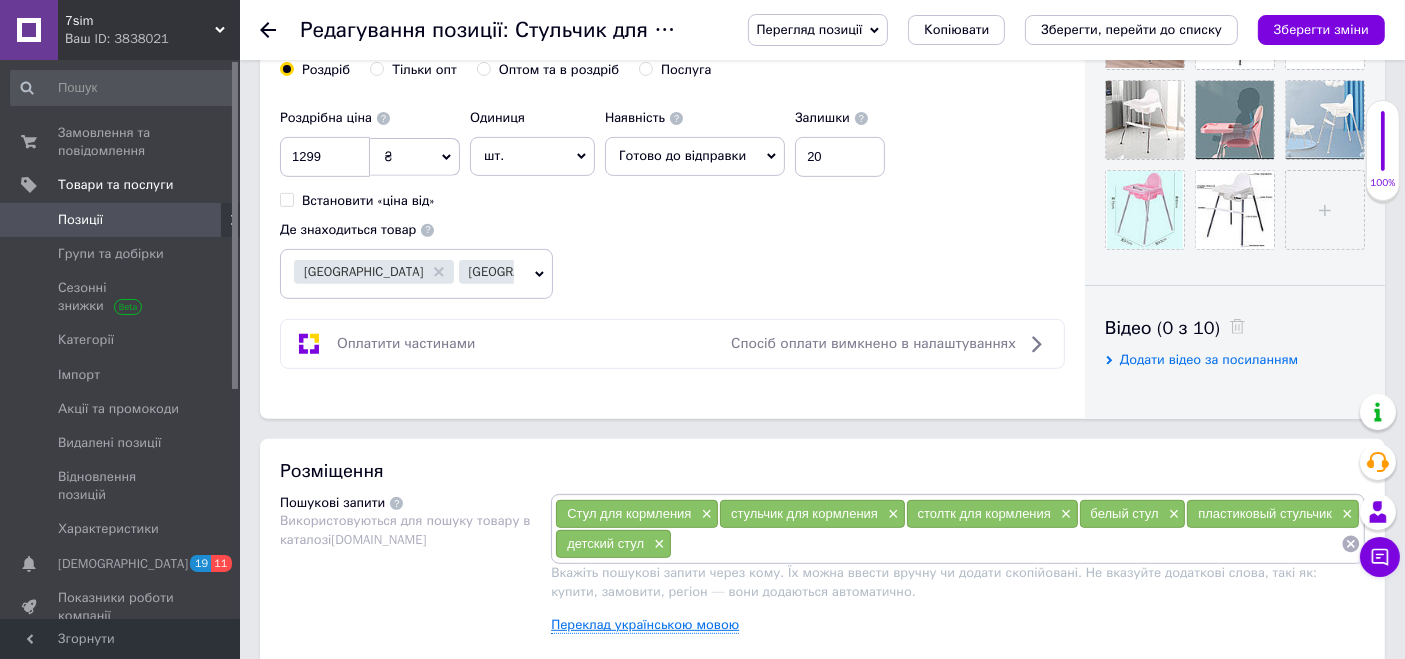 click on "Переклад українською мовою" at bounding box center [645, 625] 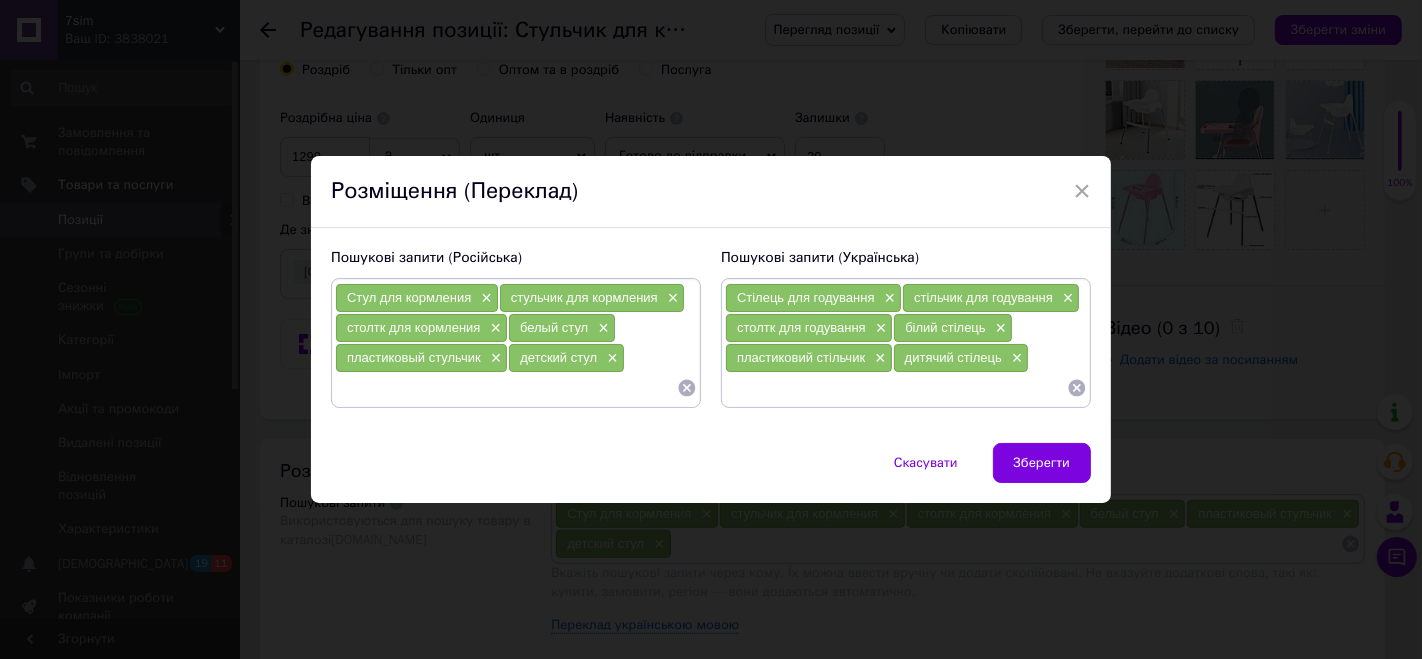 click at bounding box center [896, 388] 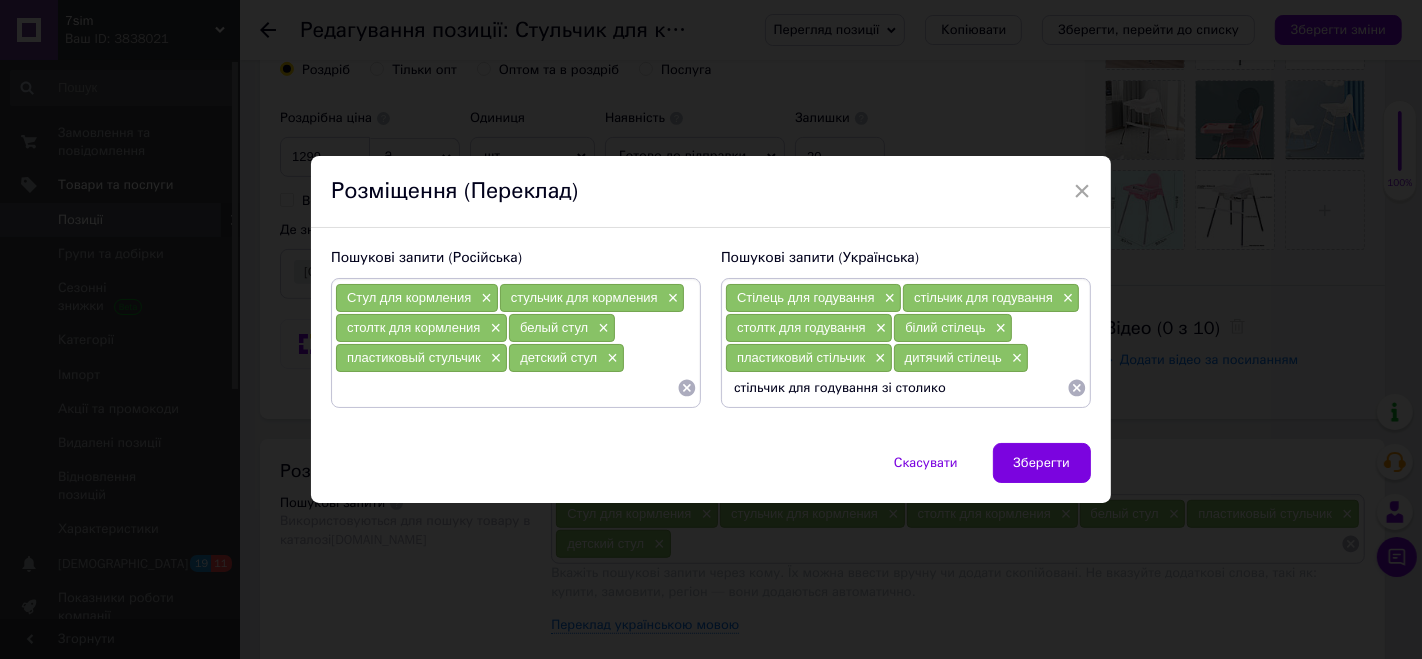 type on "стільчик для годування зі столиком" 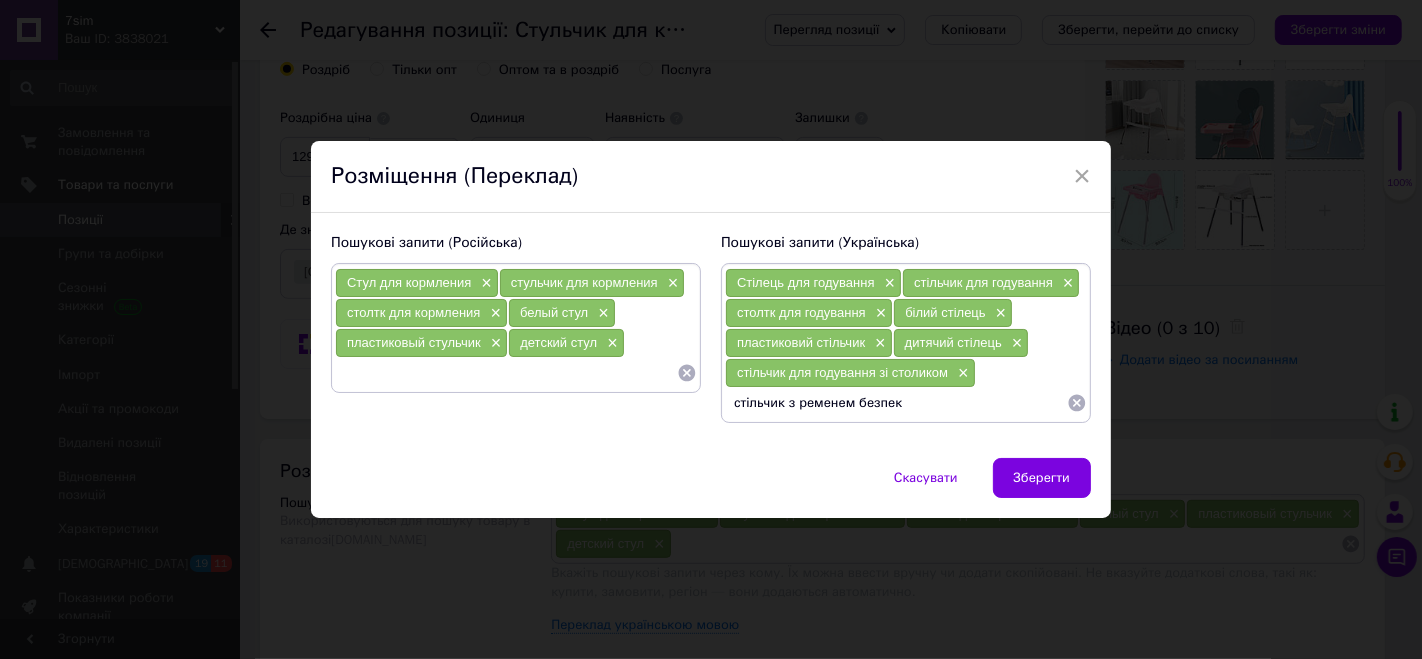 type on "стільчик з ременем безпеки" 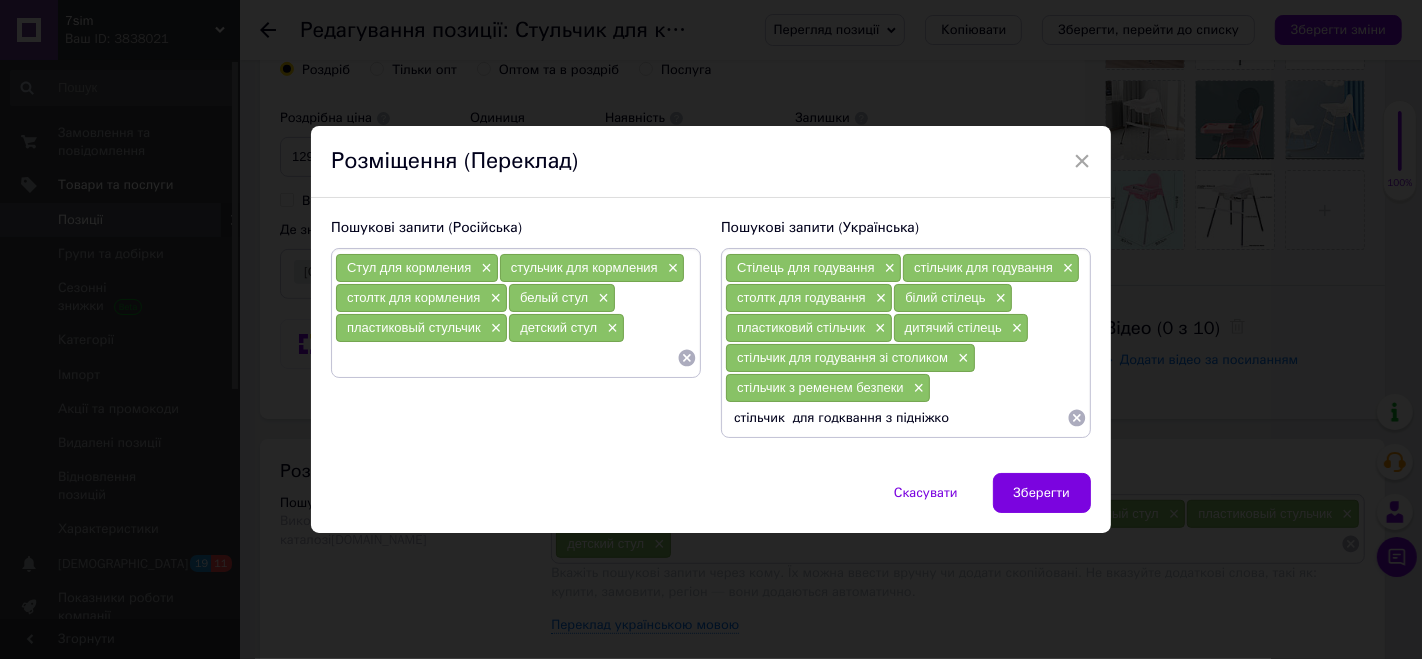 type on "стільчик  для годквання з підніжкою" 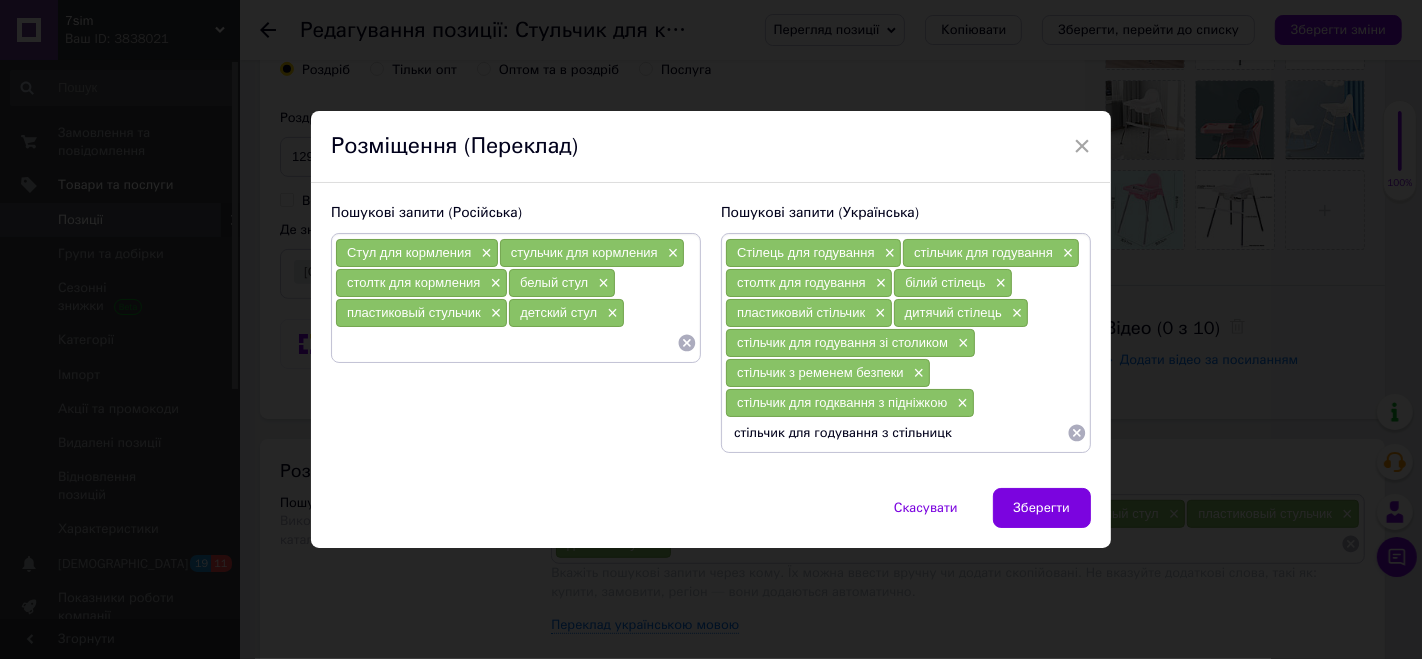 type on "стільчик для годування з стільницкю" 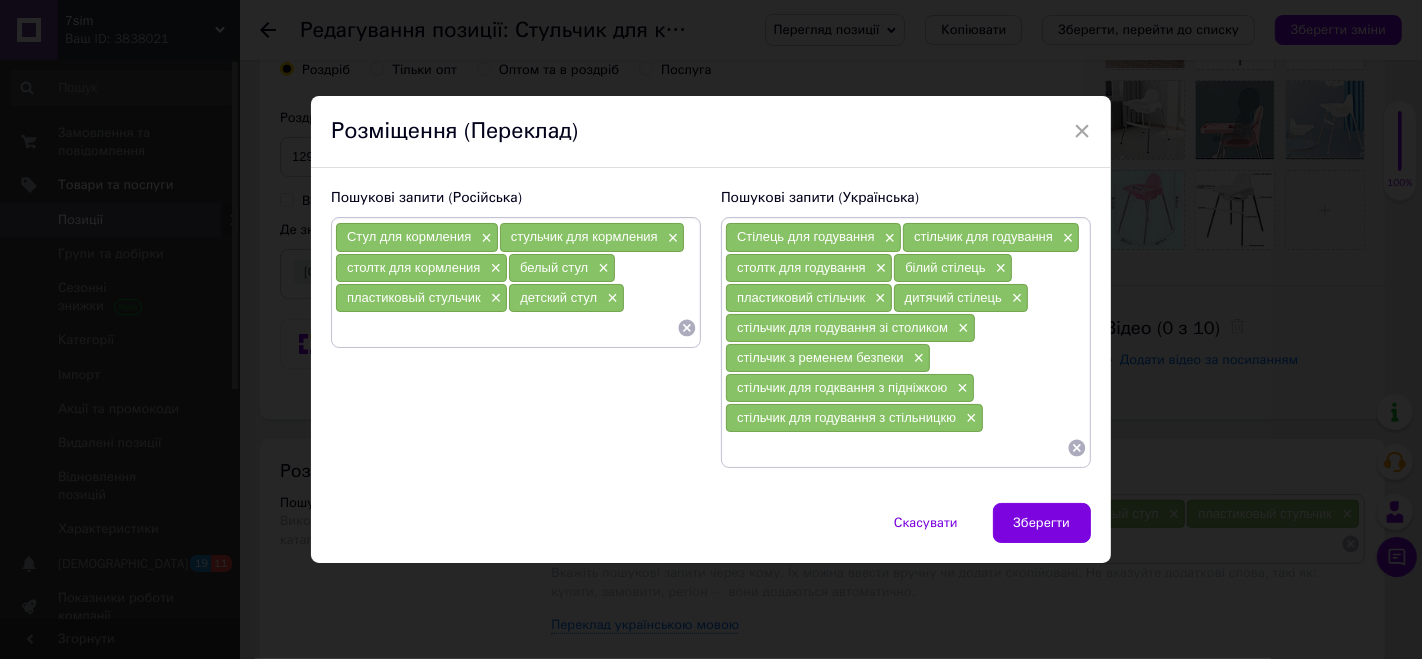 click at bounding box center (506, 328) 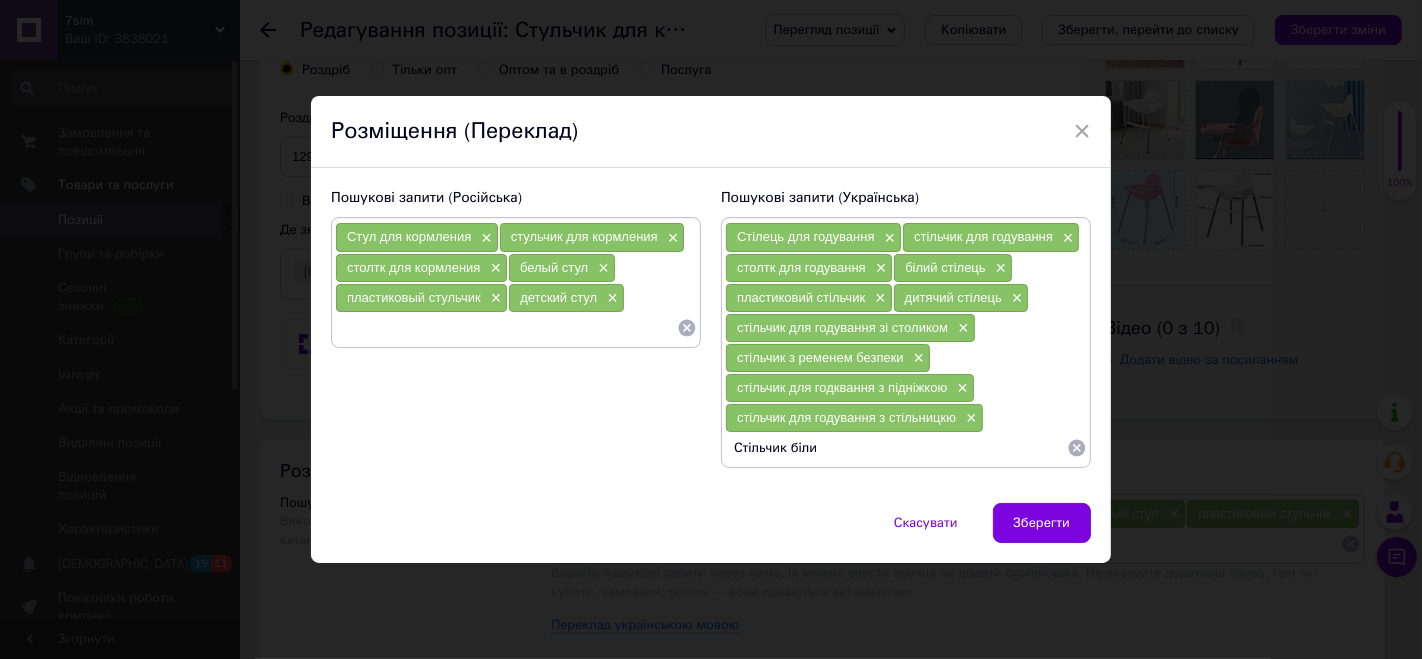 type on "Стільчик білий" 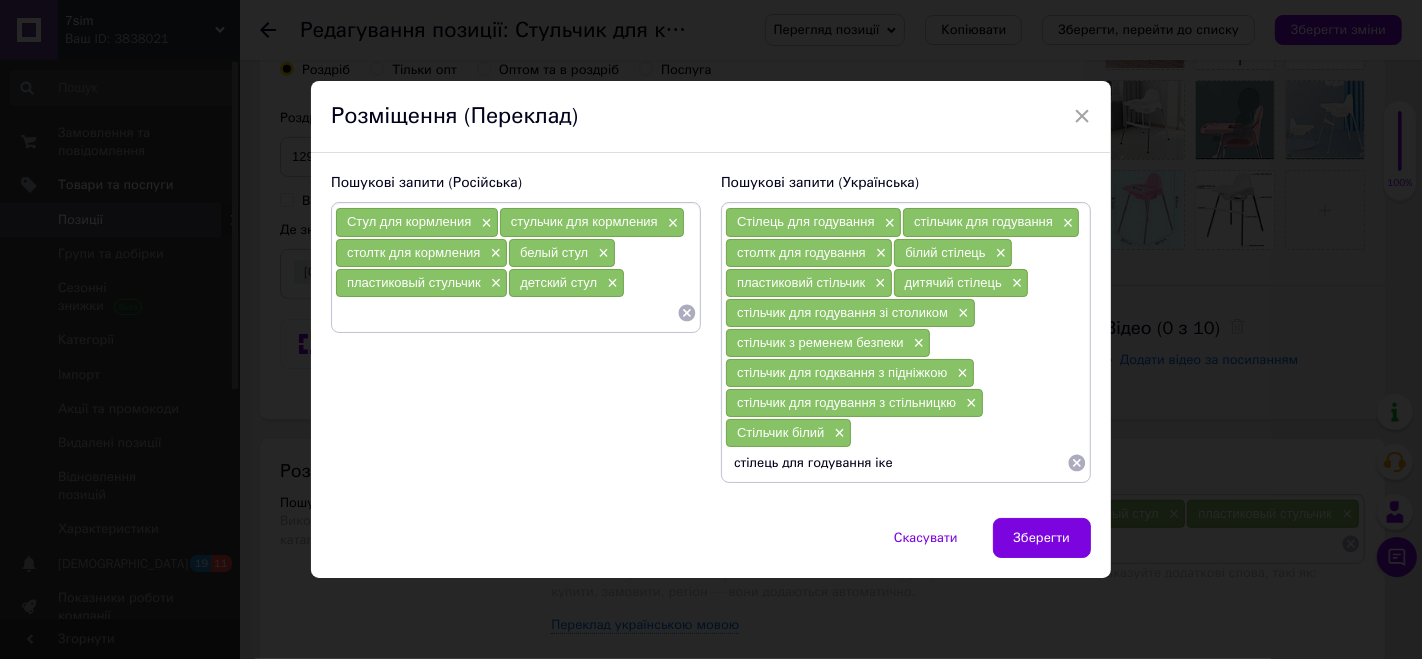 type on "стілець для годування ікеа" 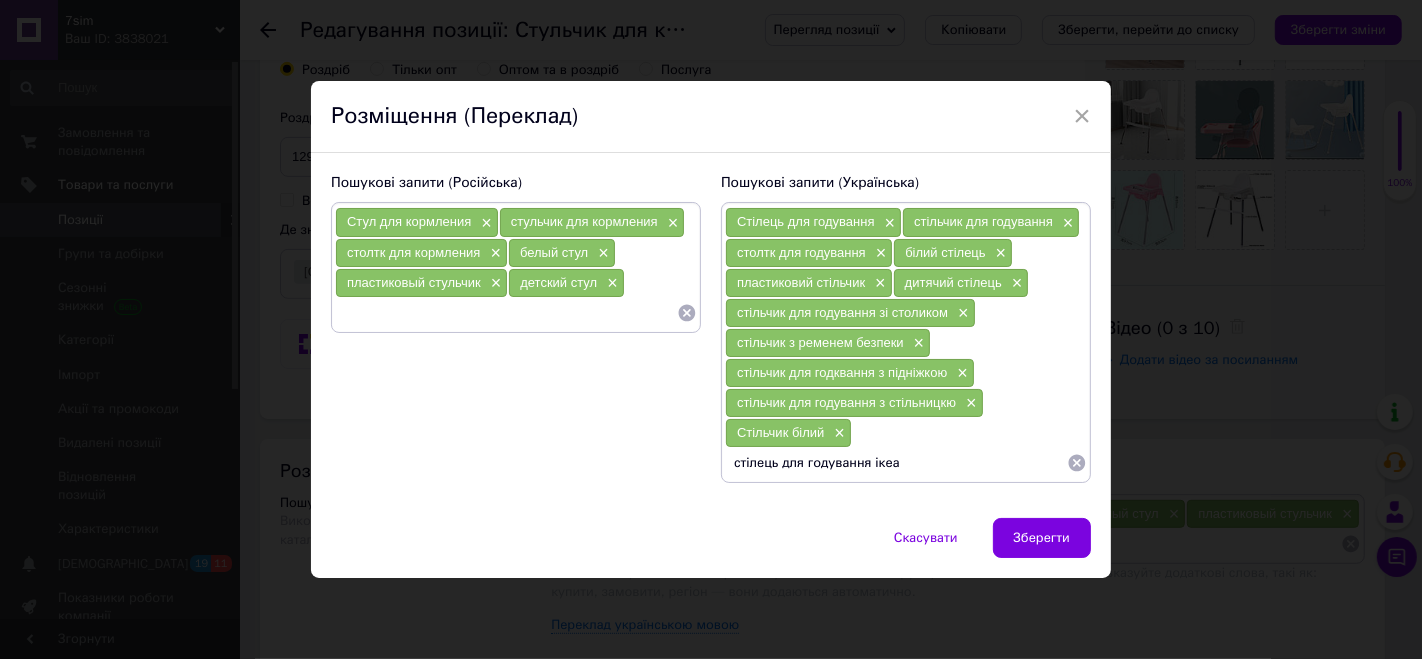 type 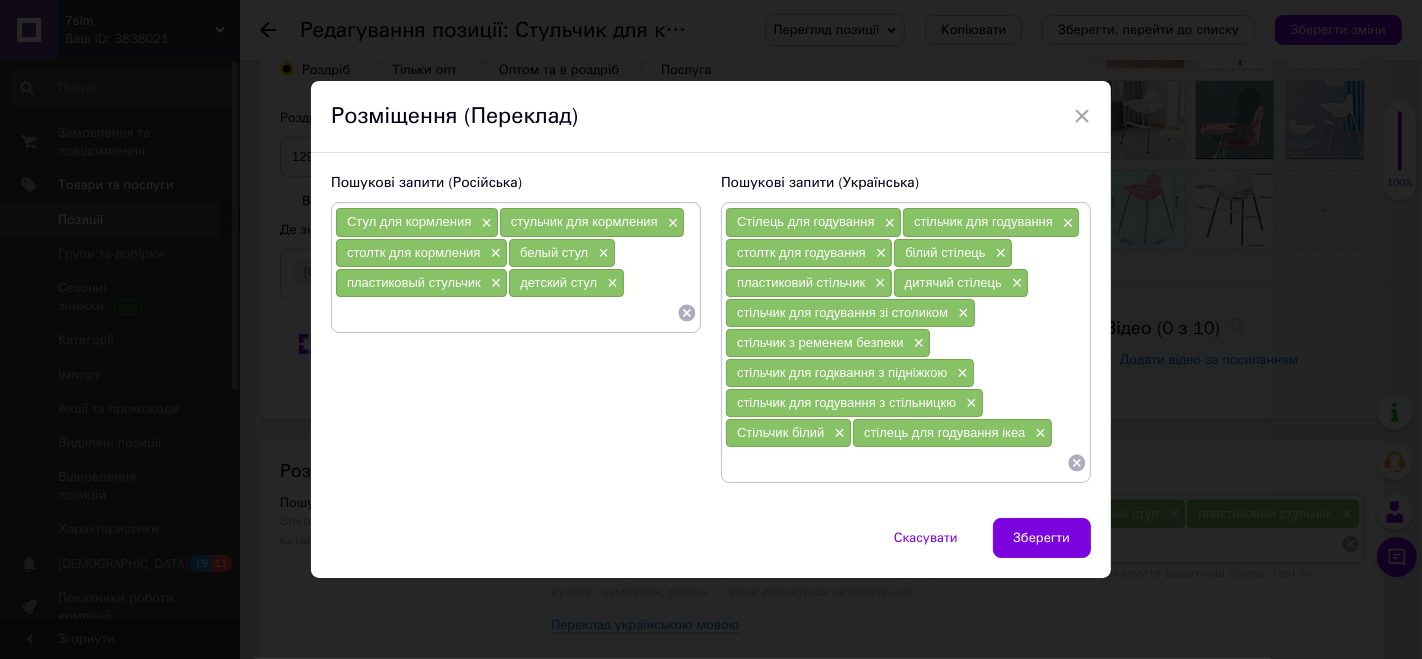click at bounding box center (506, 313) 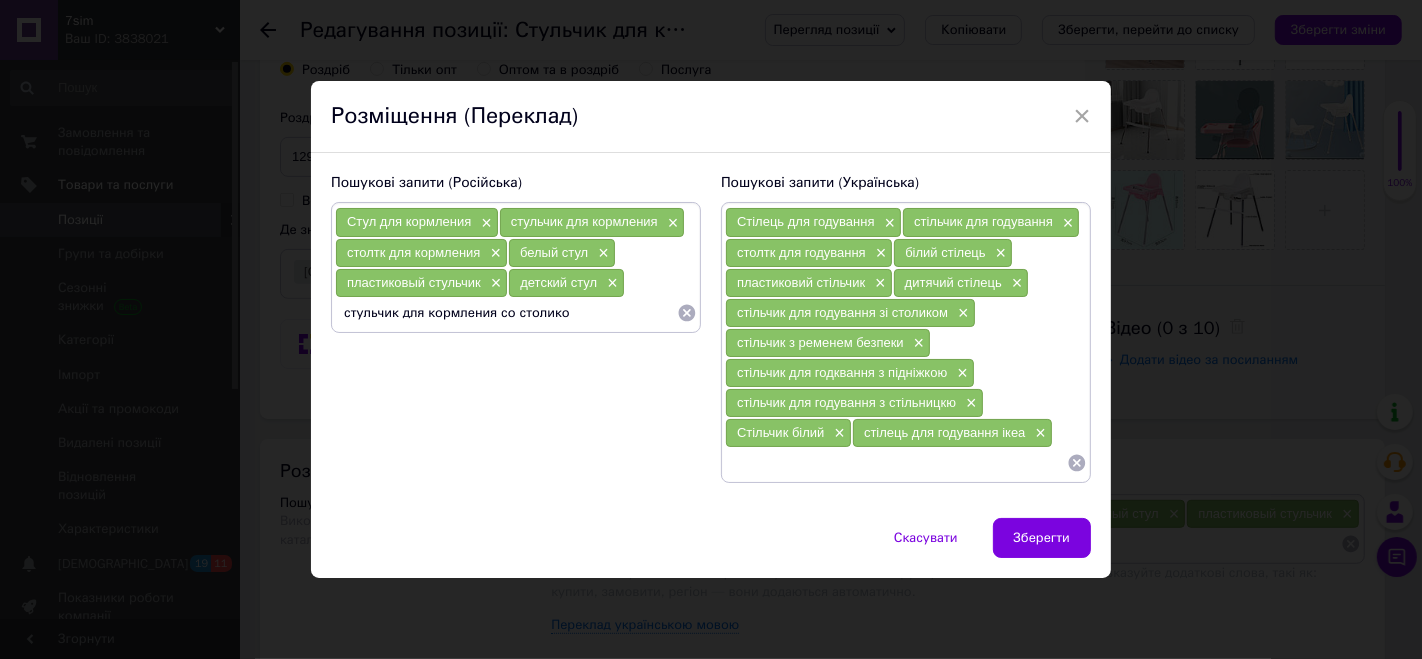 type on "стульчик для кормления со столиком" 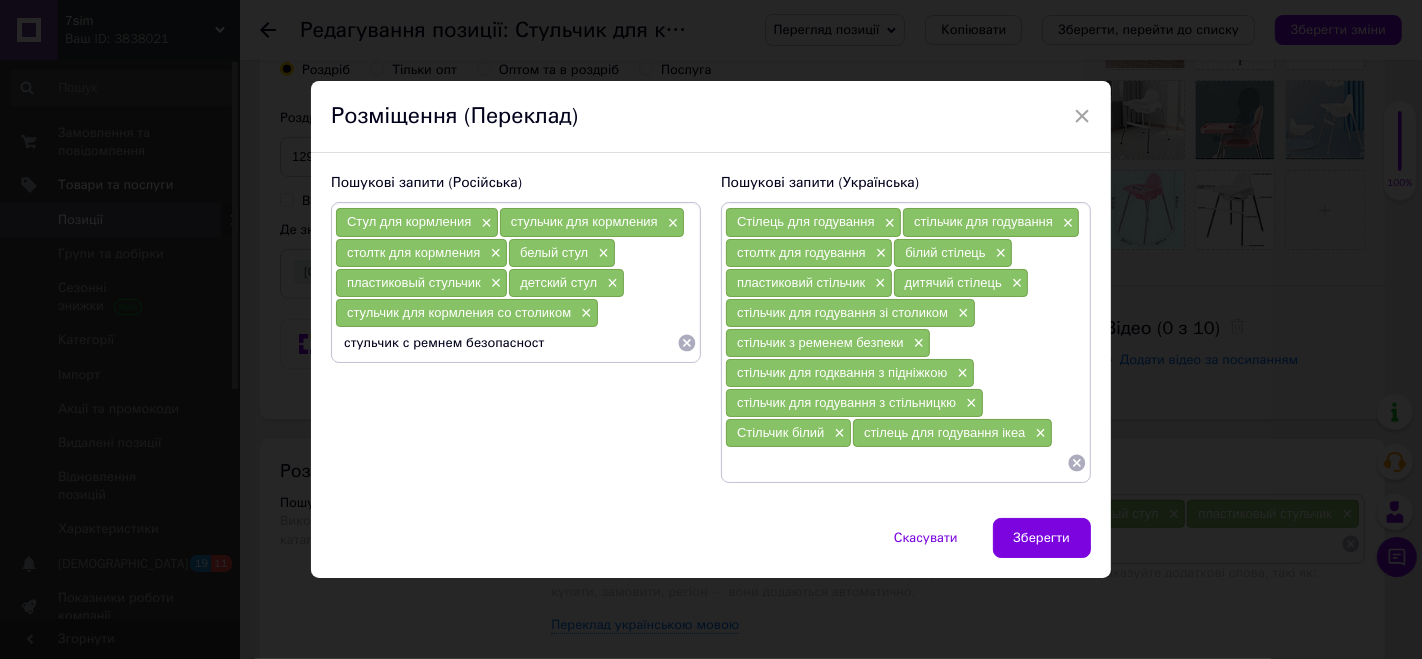 type on "стульчик с ремнем безопасности" 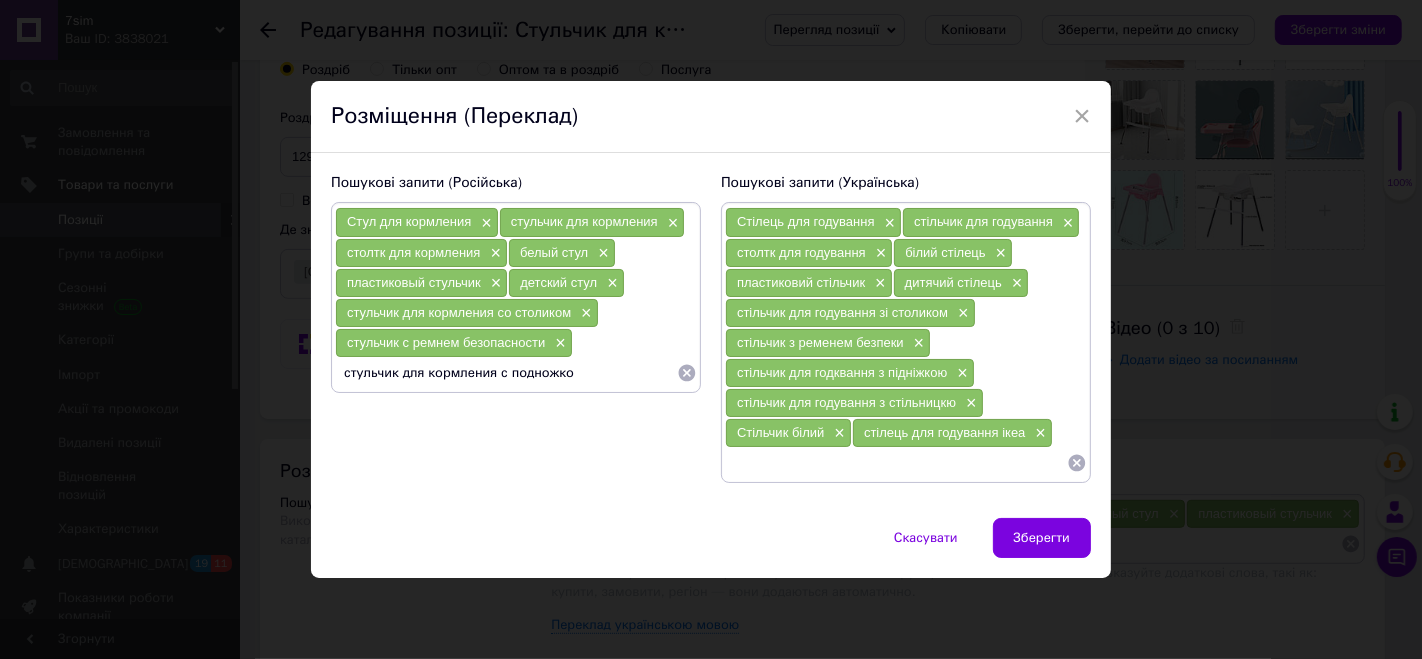 type on "стульчик для кормления с подножкой" 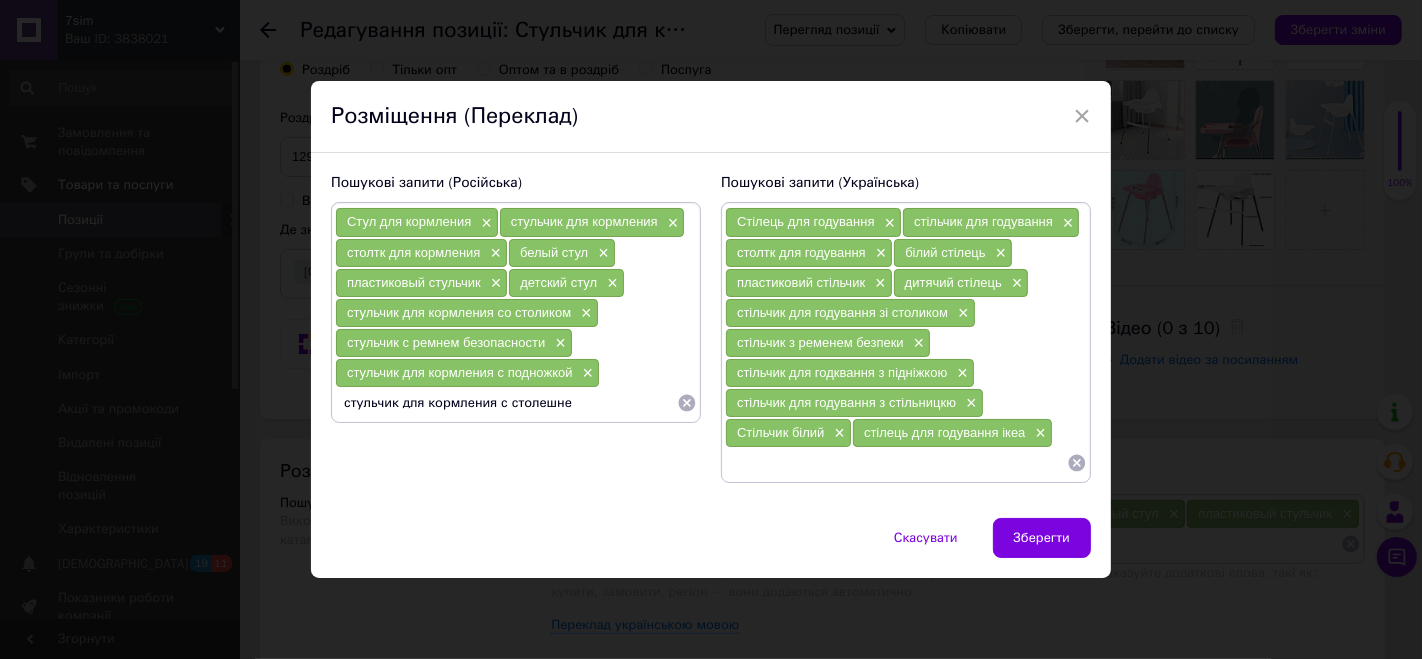 type on "стульчик для кормления с столешней" 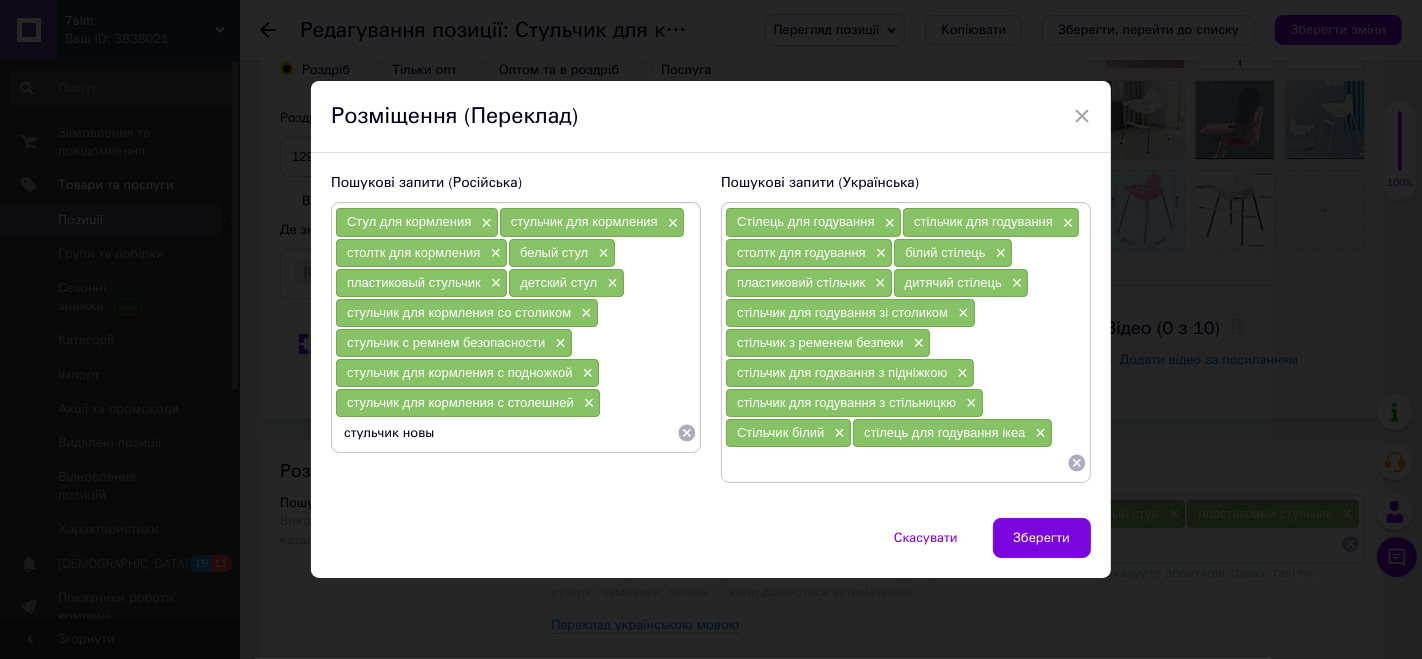 type on "стульчик новый" 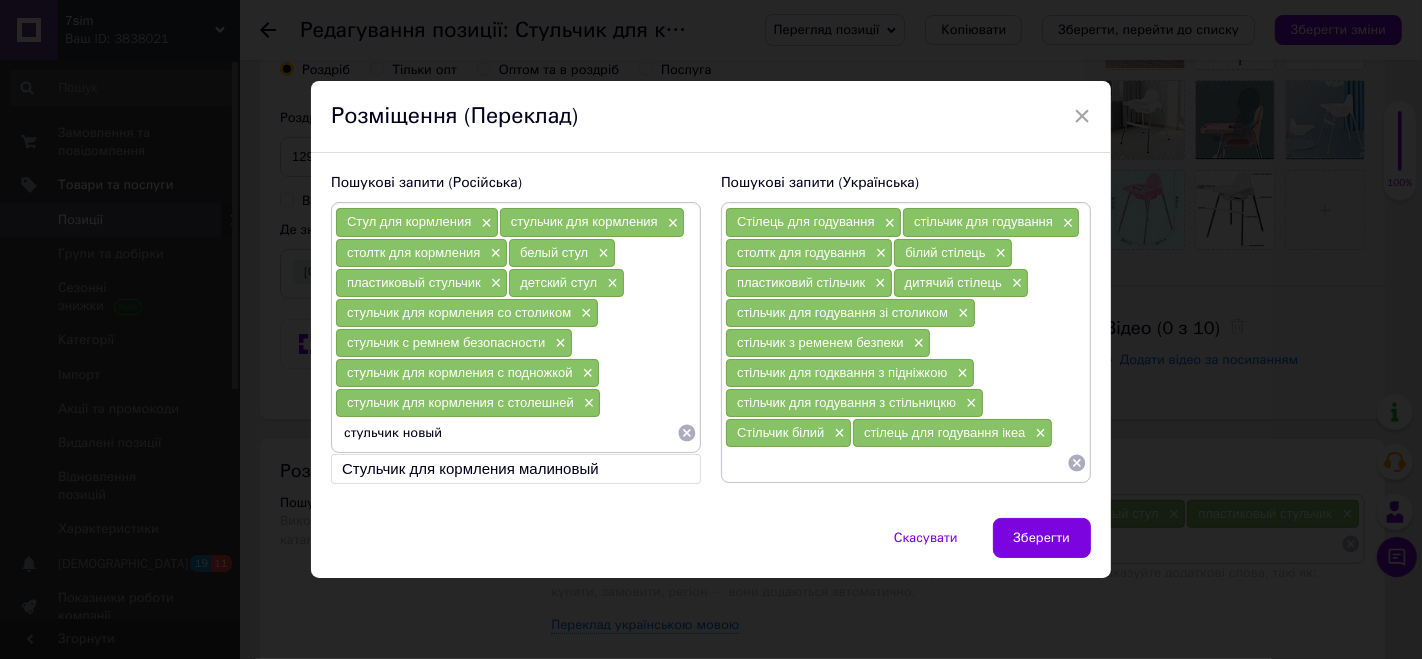 type 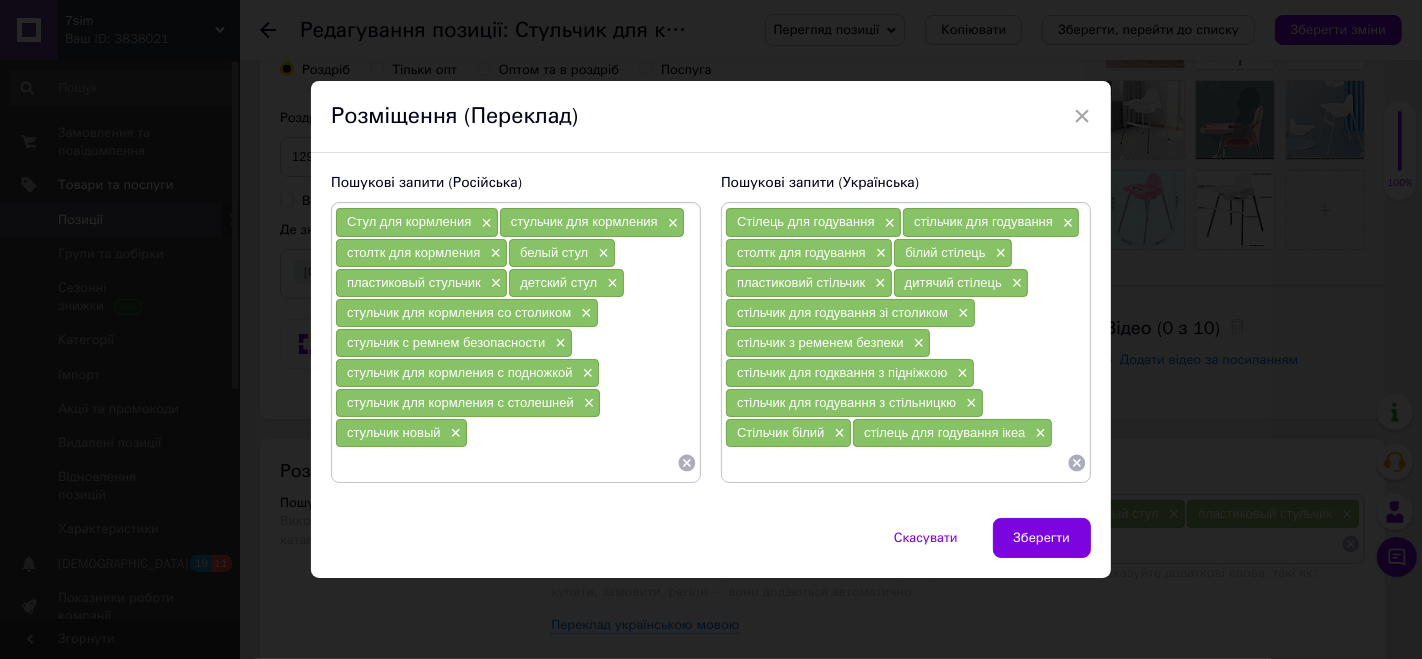 click at bounding box center (896, 463) 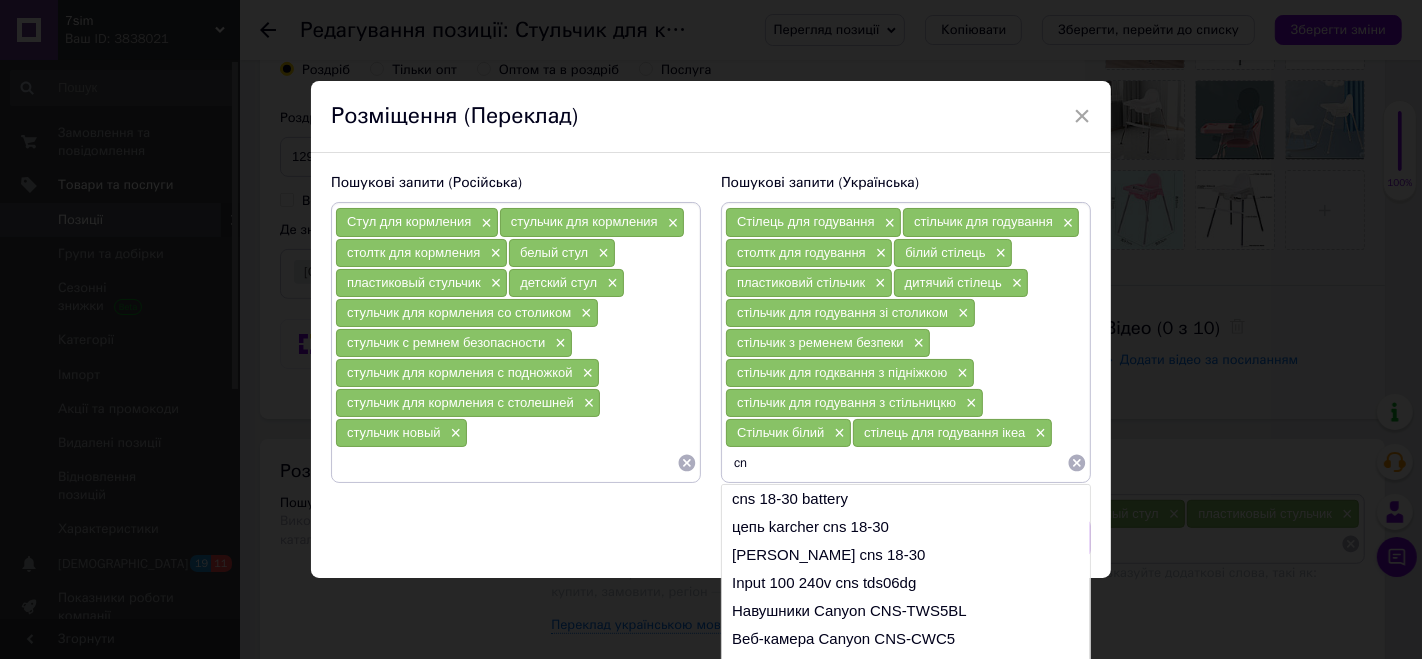 type on "c" 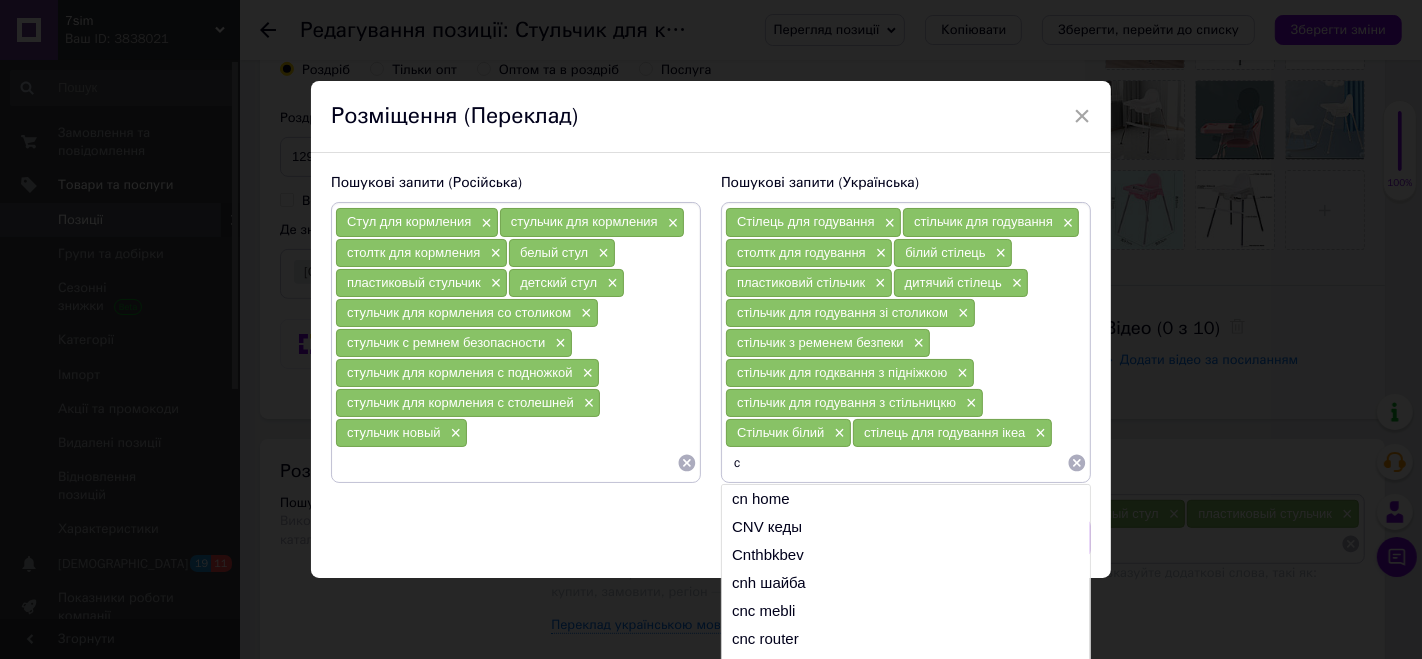 type 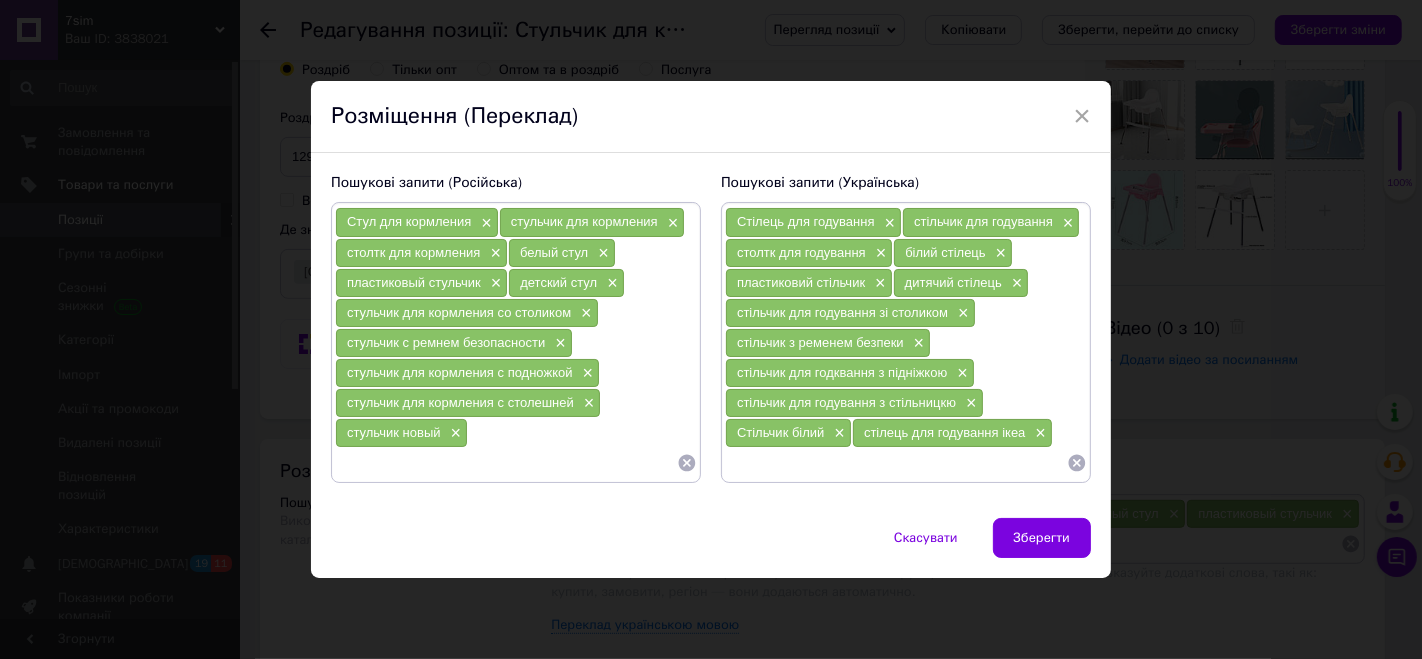 click at bounding box center (506, 463) 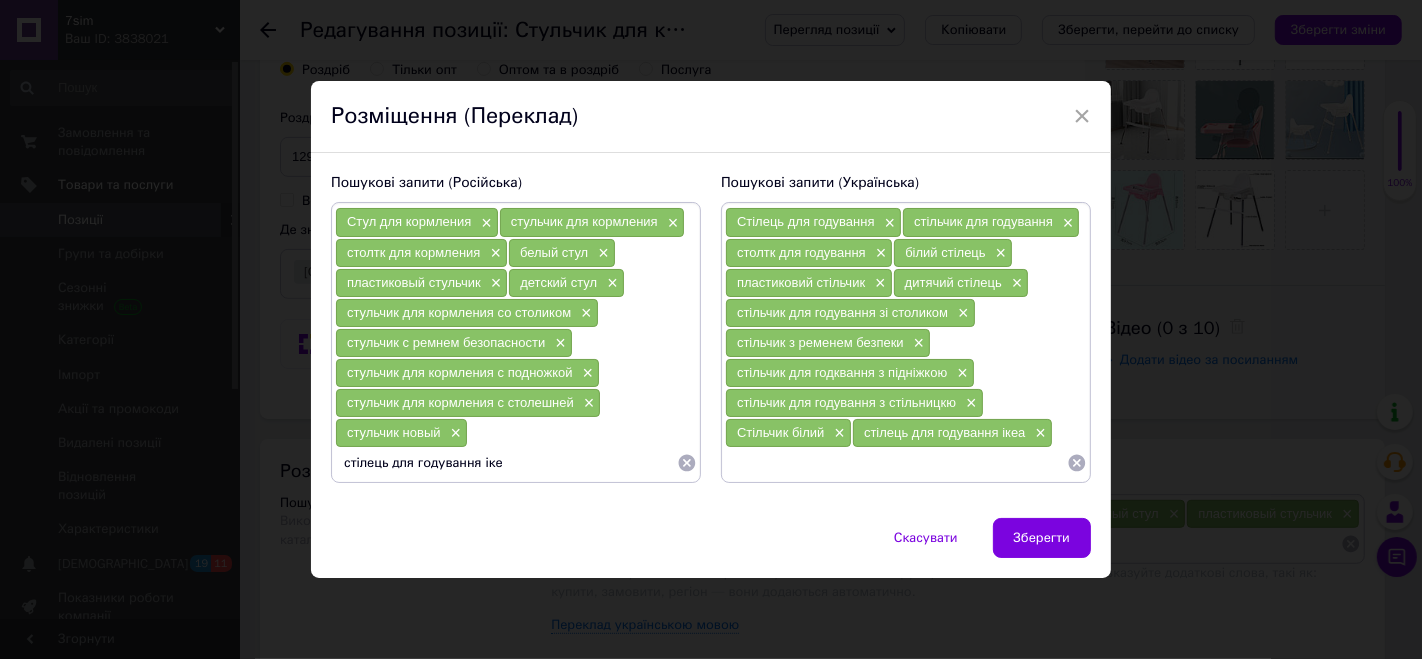 type on "стілець для годування ікеа" 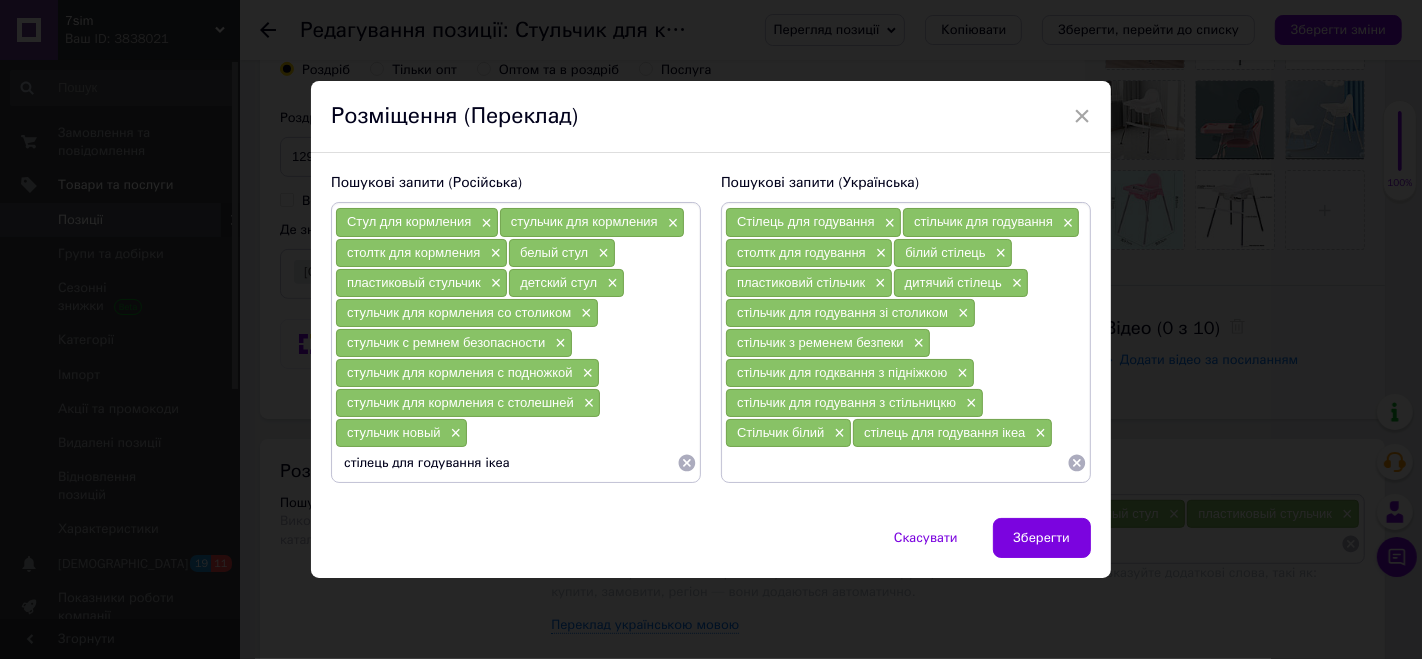type 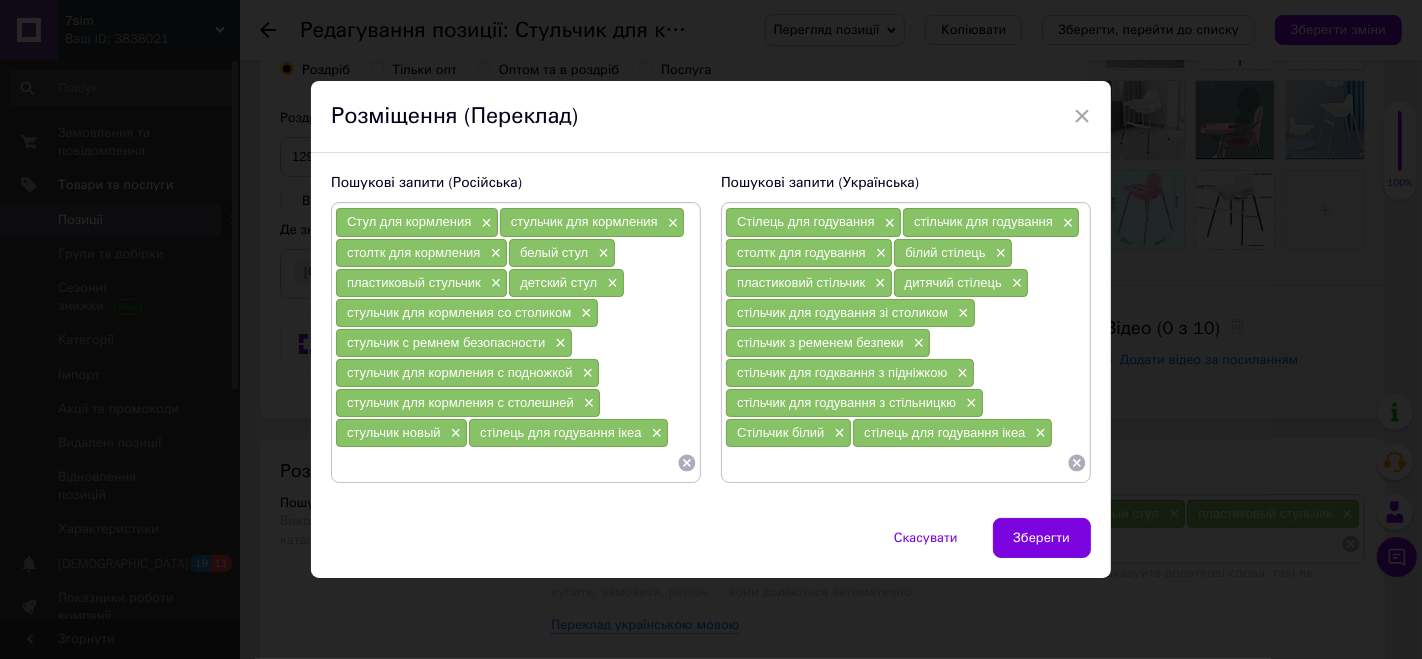 click at bounding box center [896, 463] 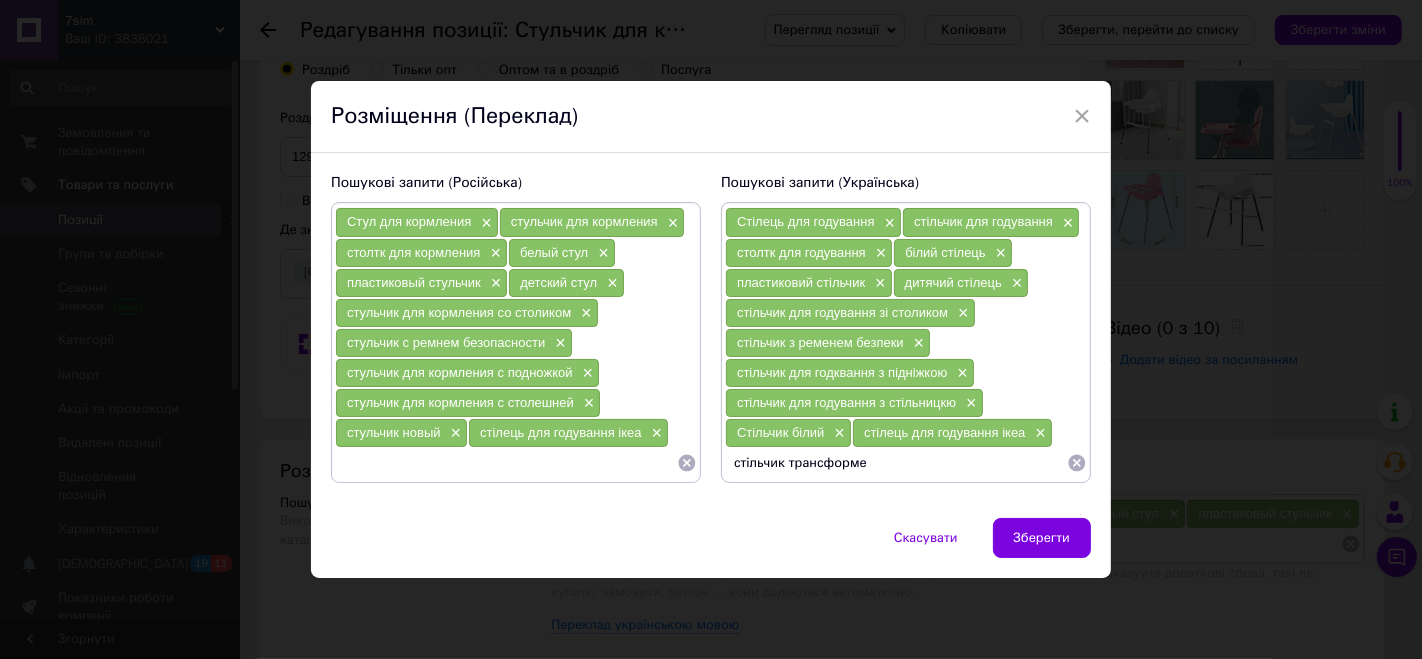 type on "стільчик трансформер" 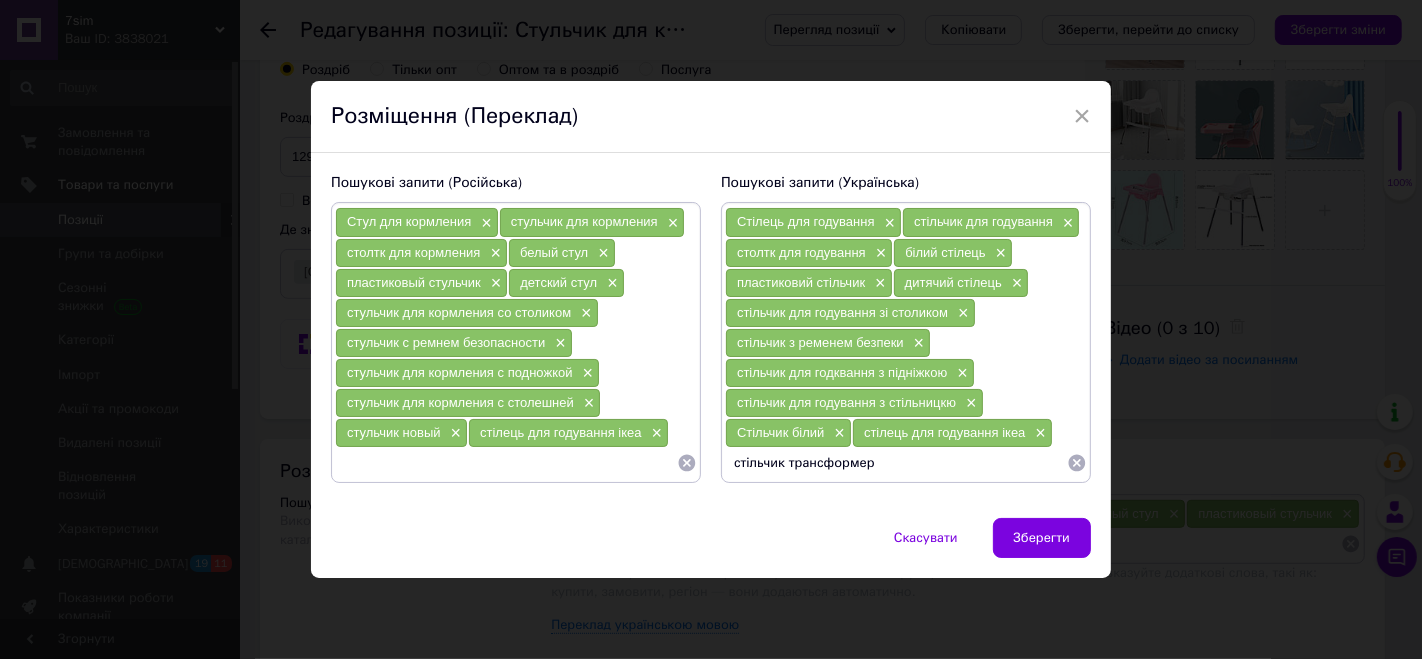 type 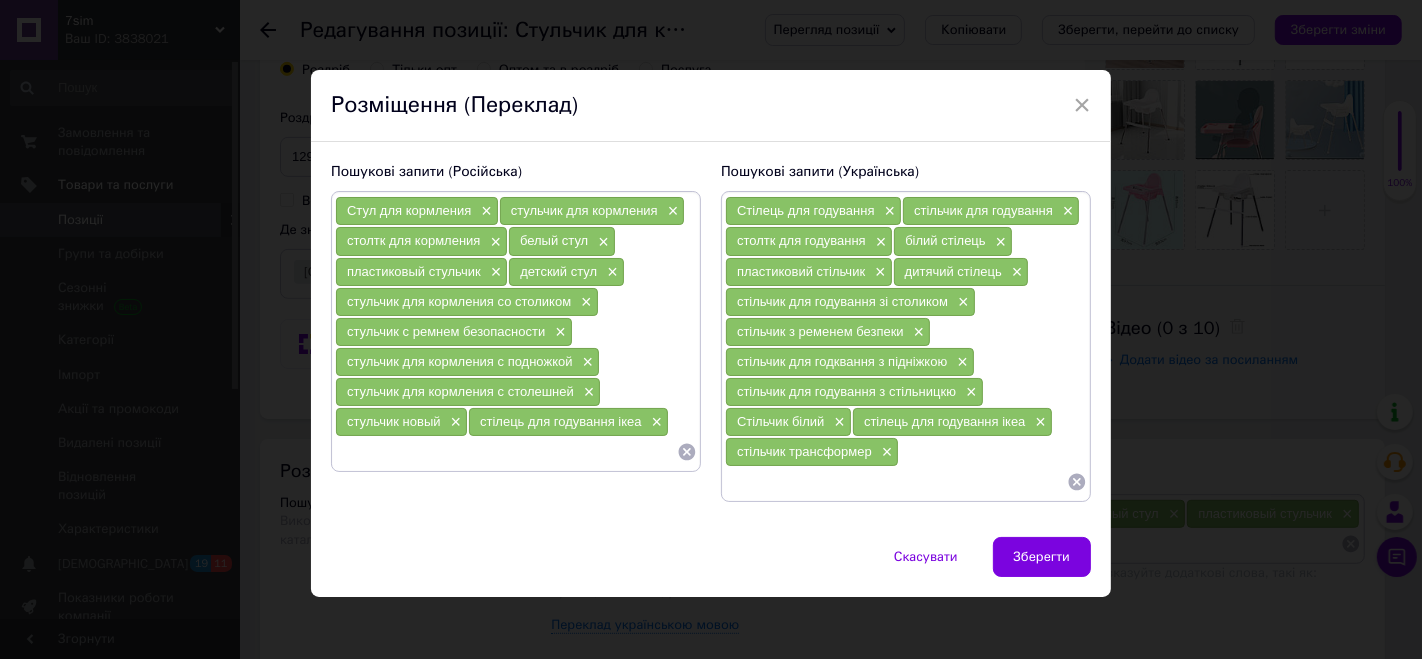 click at bounding box center [506, 452] 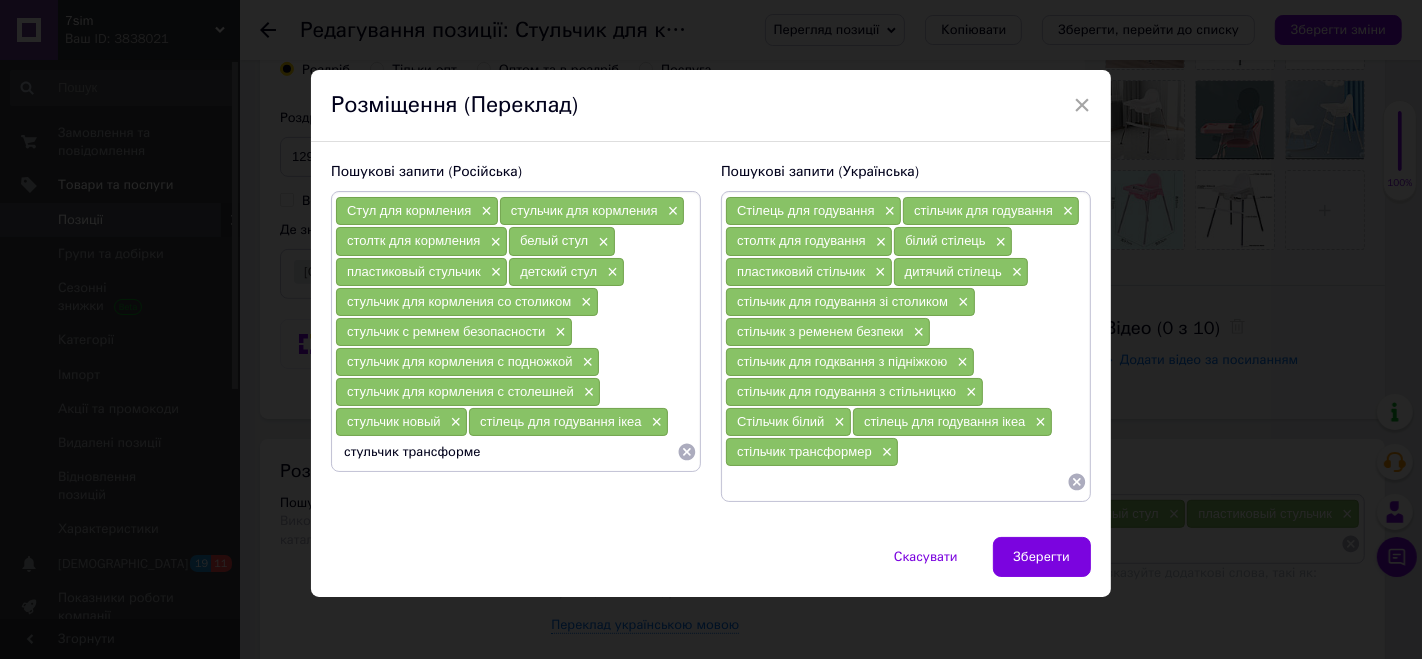 type on "стульчик трансформер" 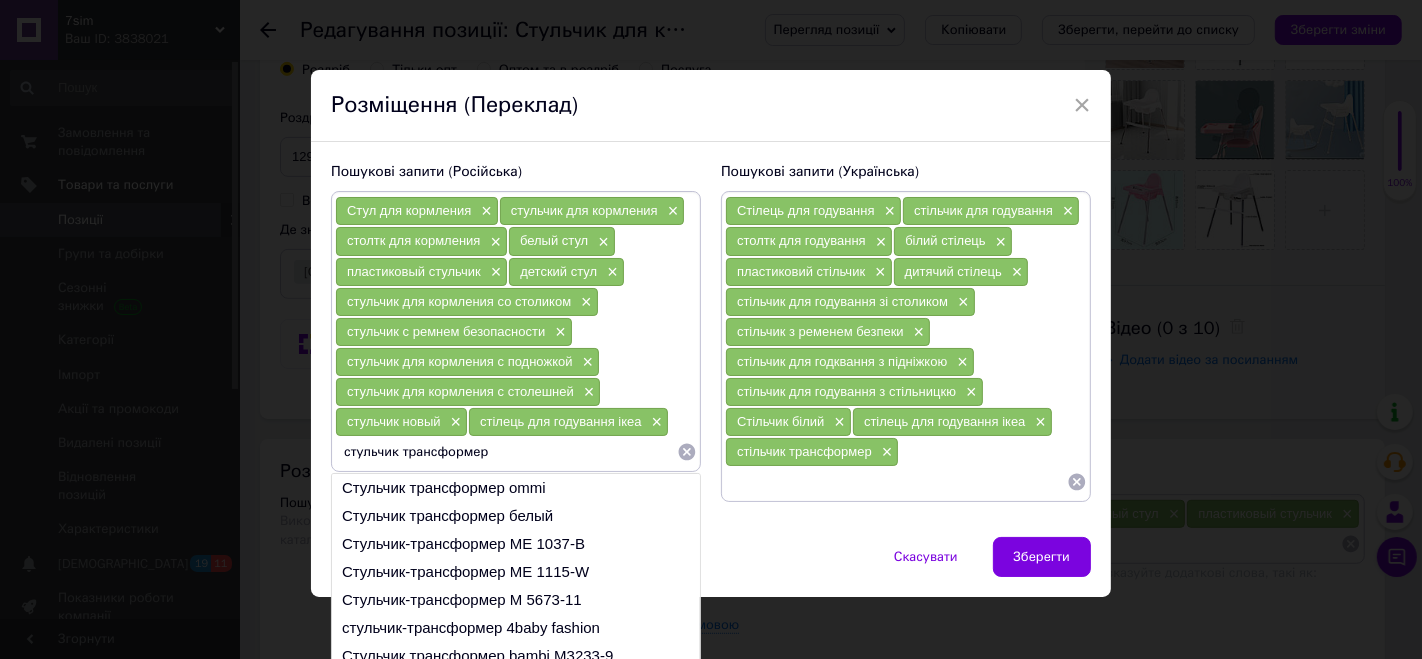 type 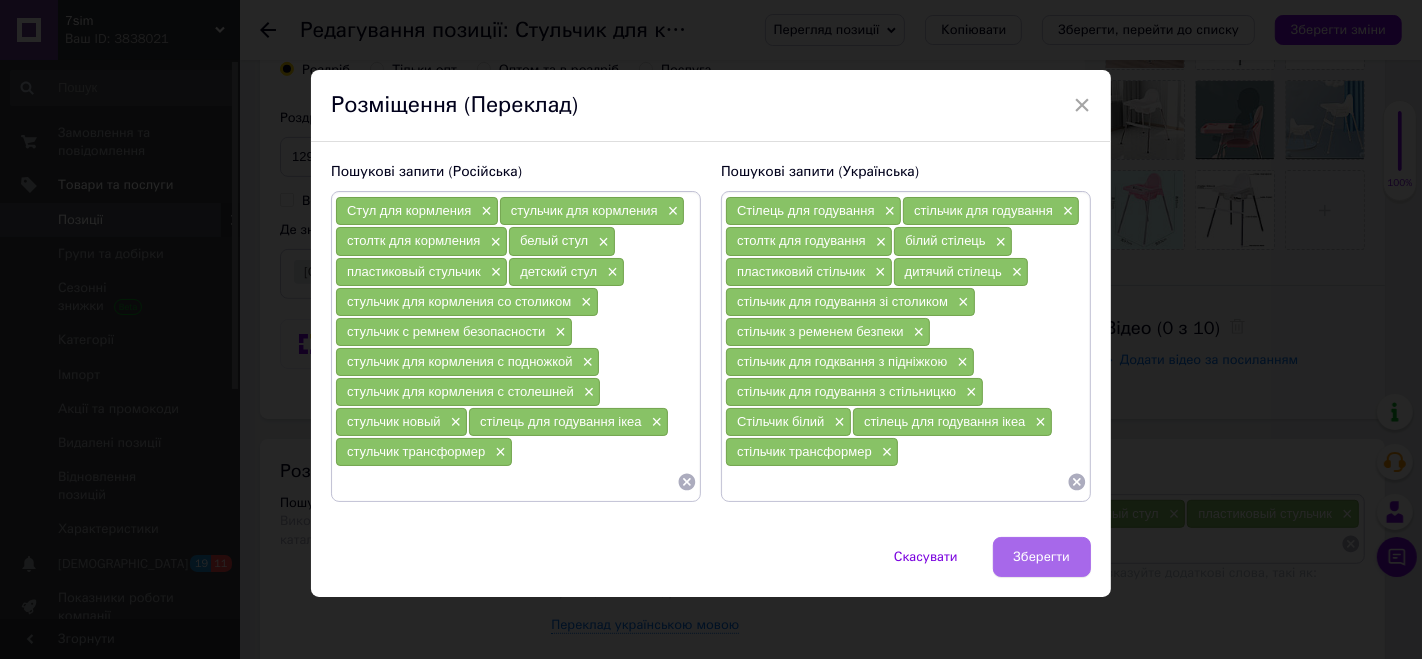 click on "Зберегти" at bounding box center [1042, 557] 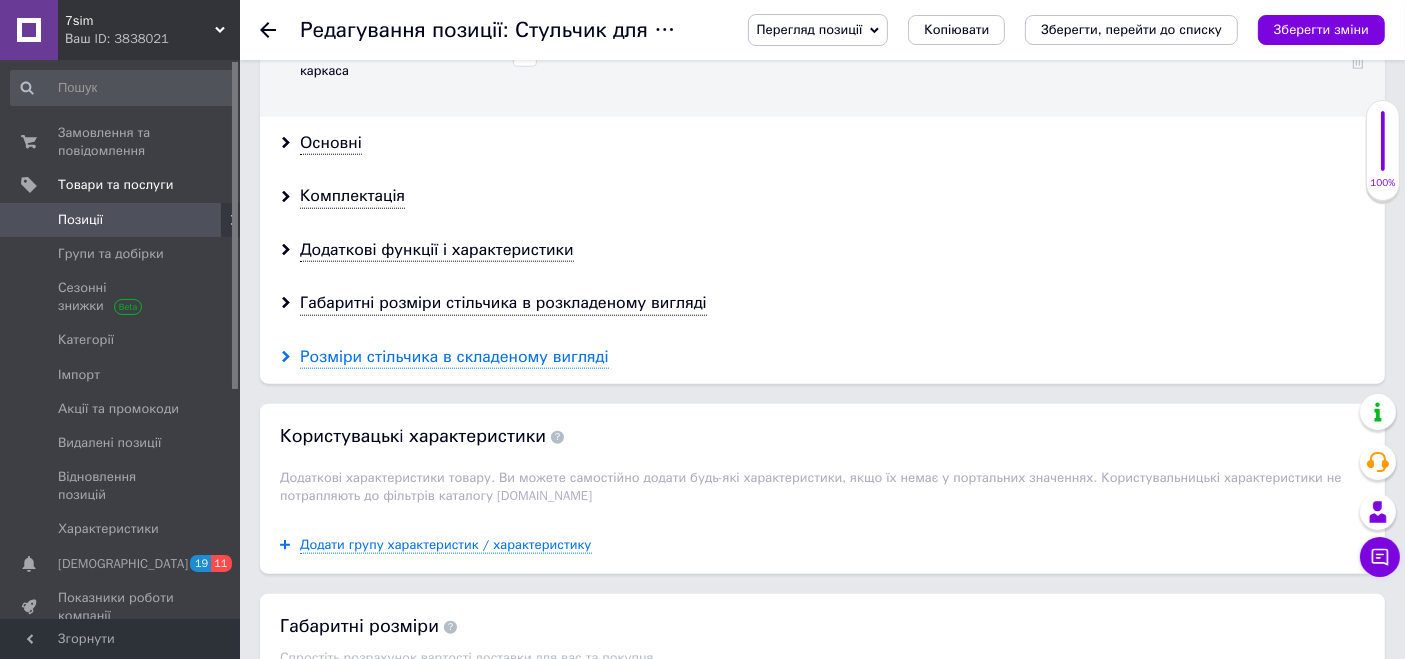 scroll, scrollTop: 2000, scrollLeft: 0, axis: vertical 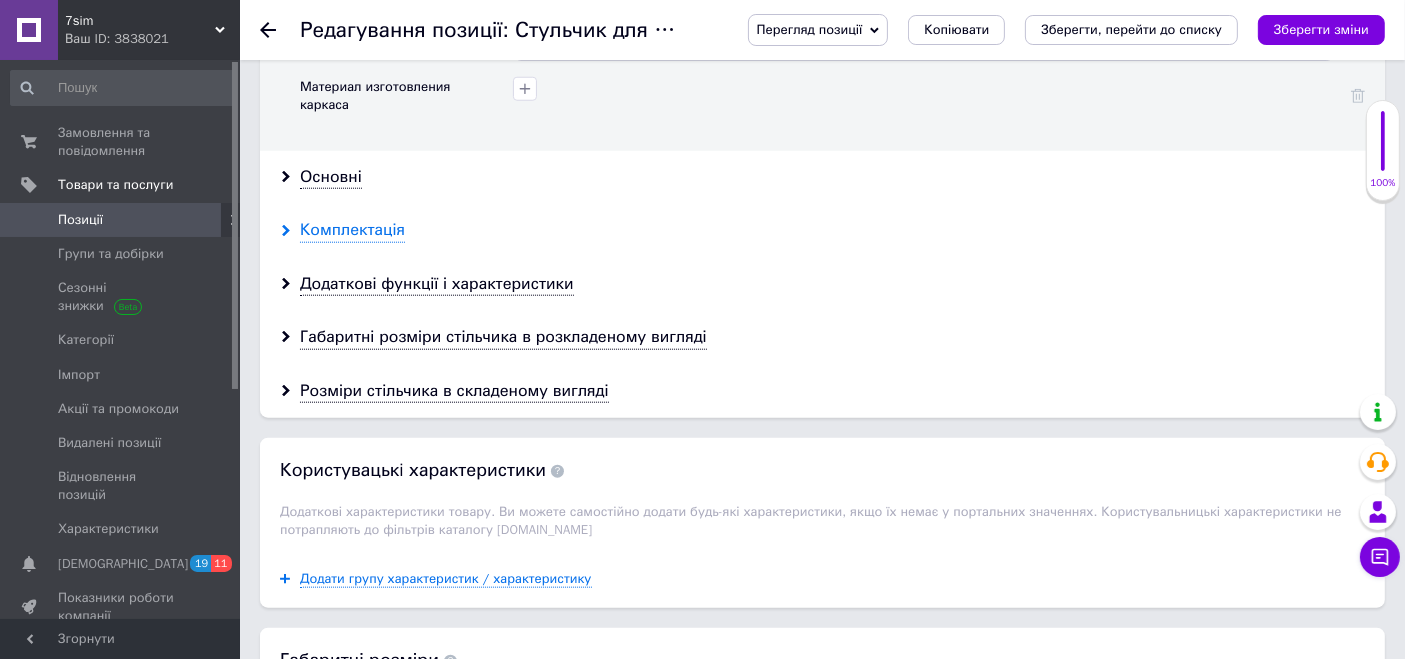 click on "Комплектація" at bounding box center (352, 230) 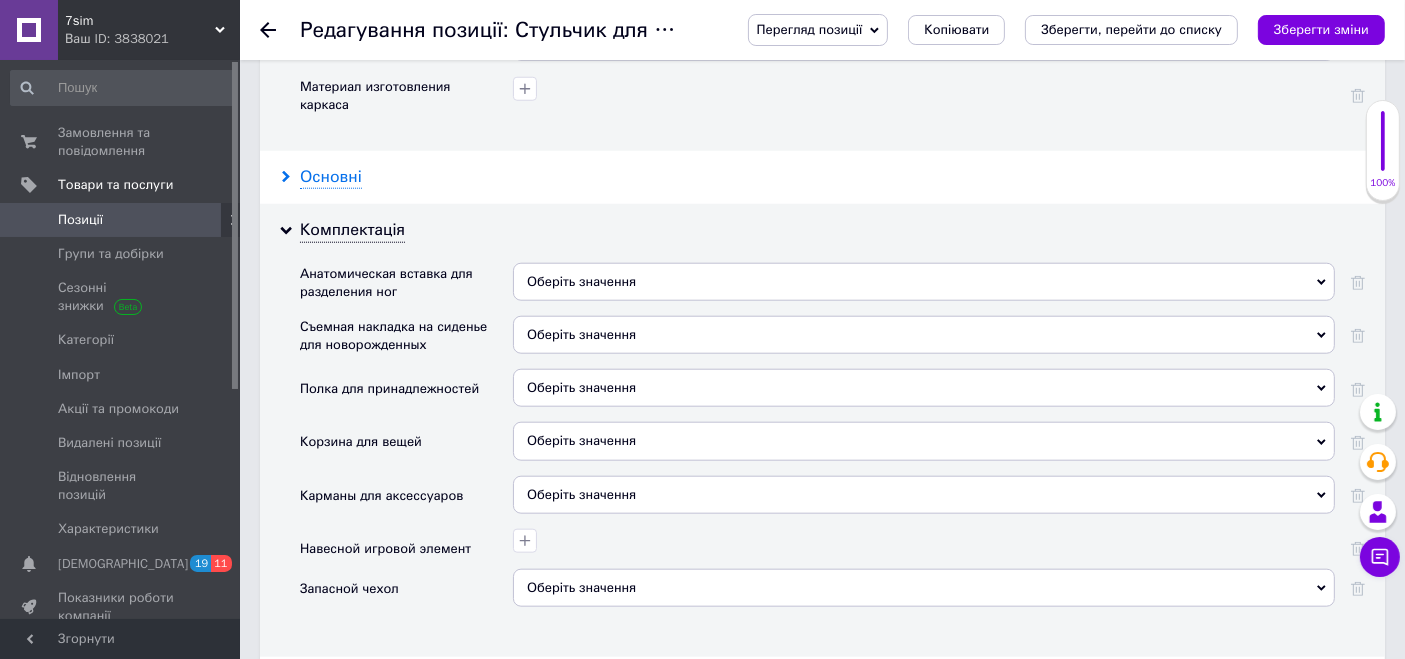 click on "Основні" at bounding box center (331, 177) 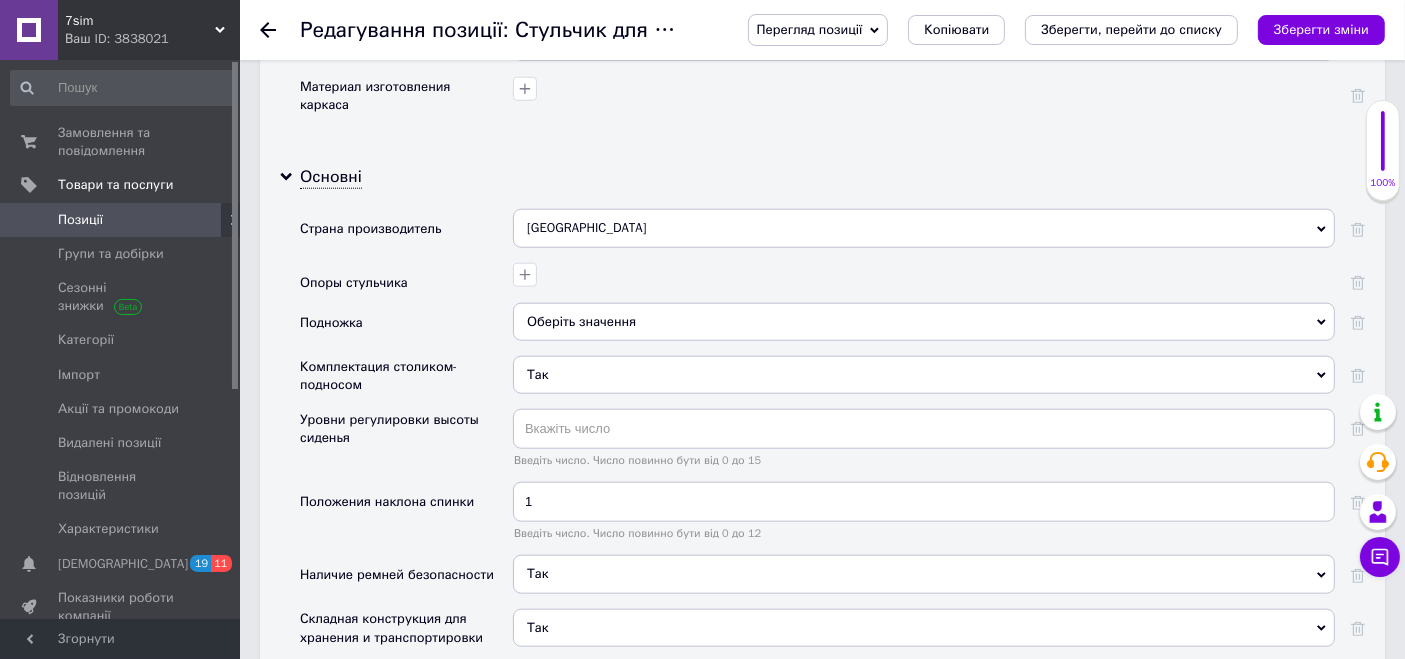 click on "Оберіть значення" at bounding box center (924, 322) 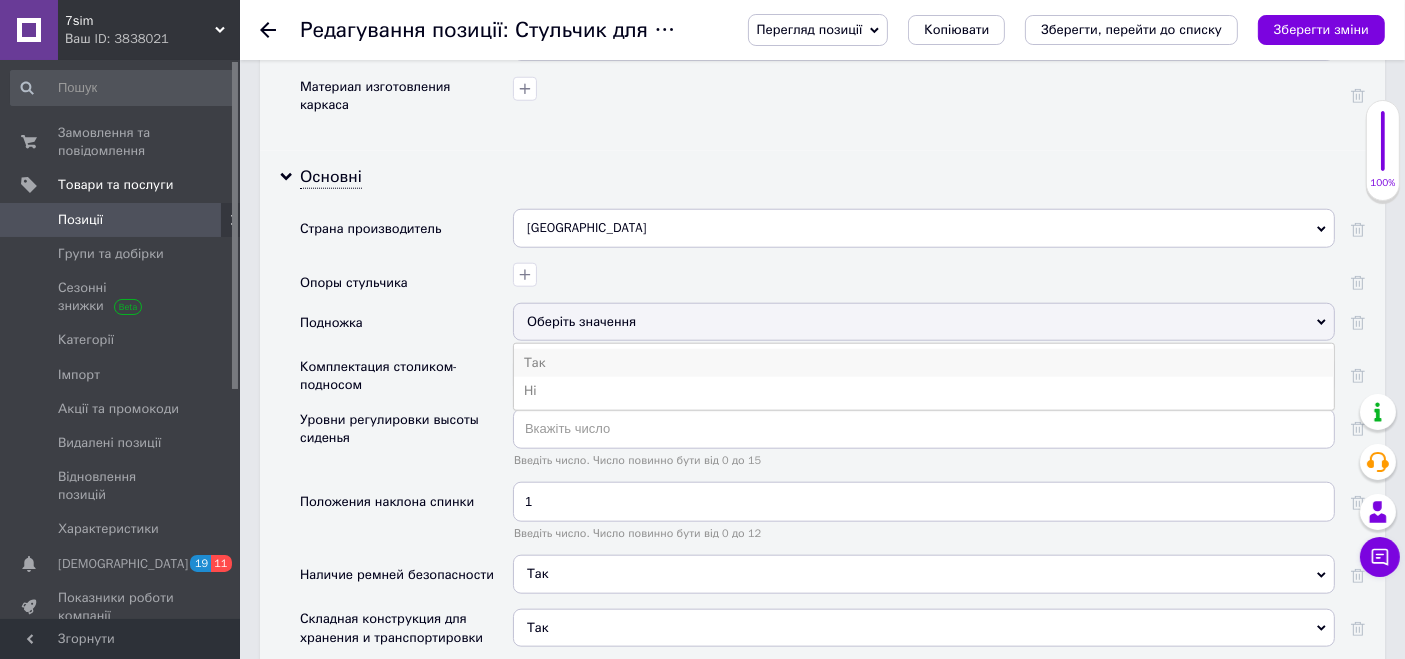 click on "Так" at bounding box center [924, 363] 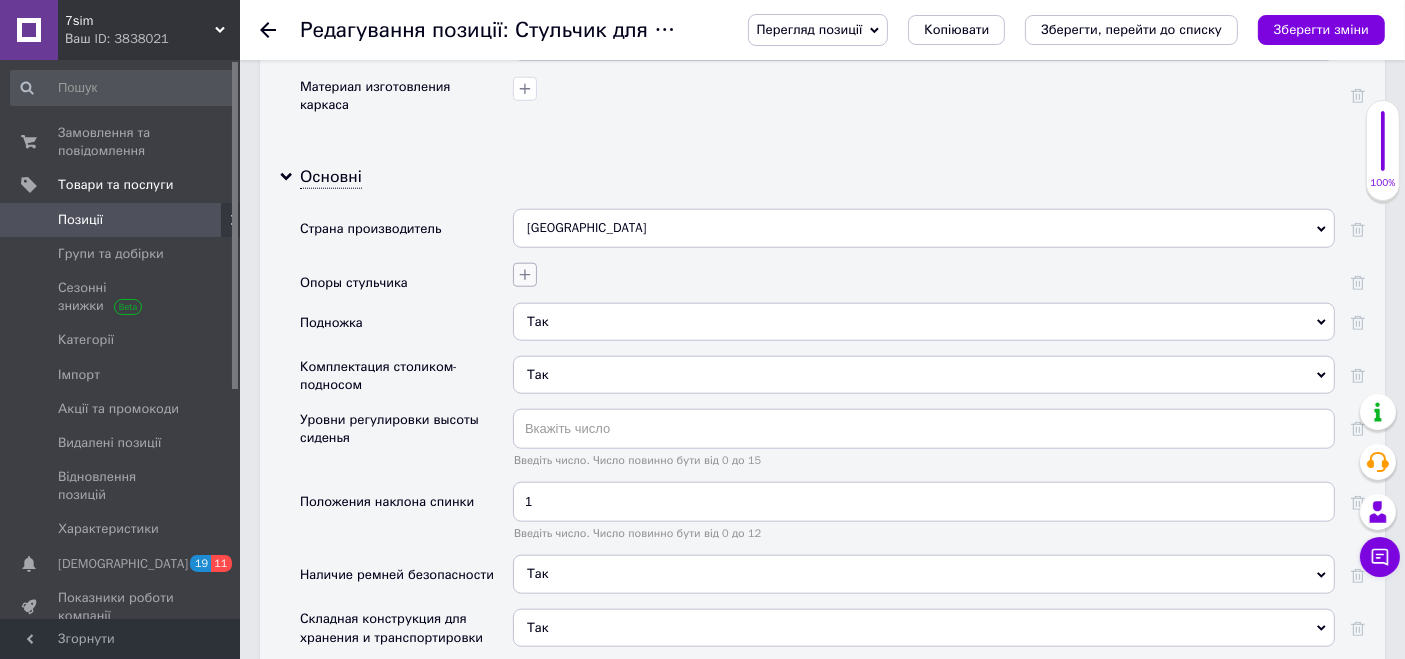 click 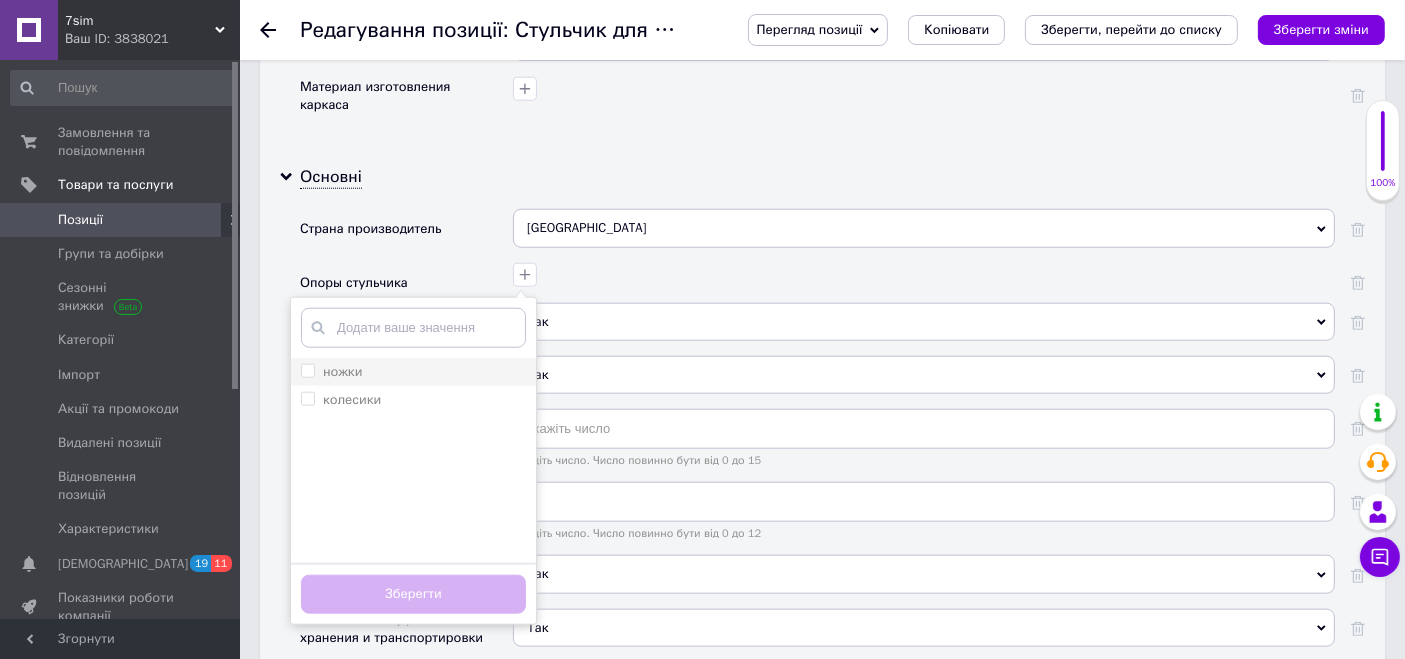 click on "ножки" at bounding box center [307, 370] 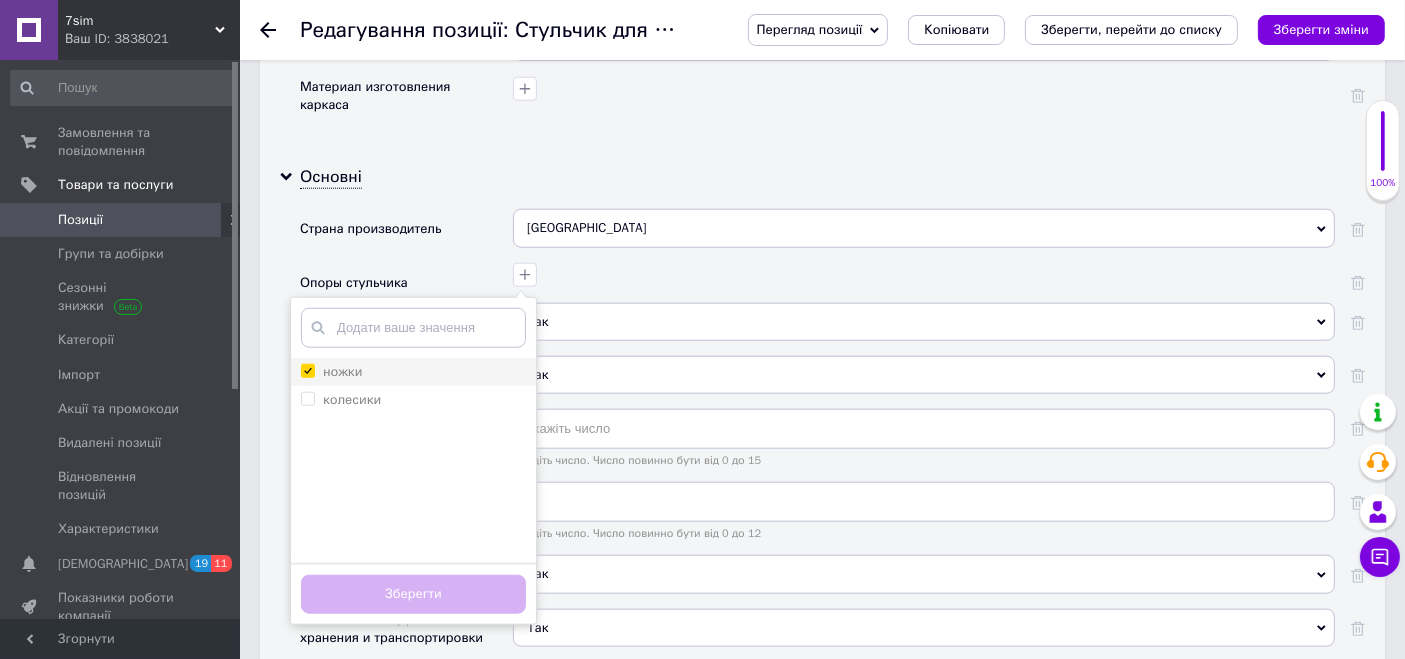 checkbox on "true" 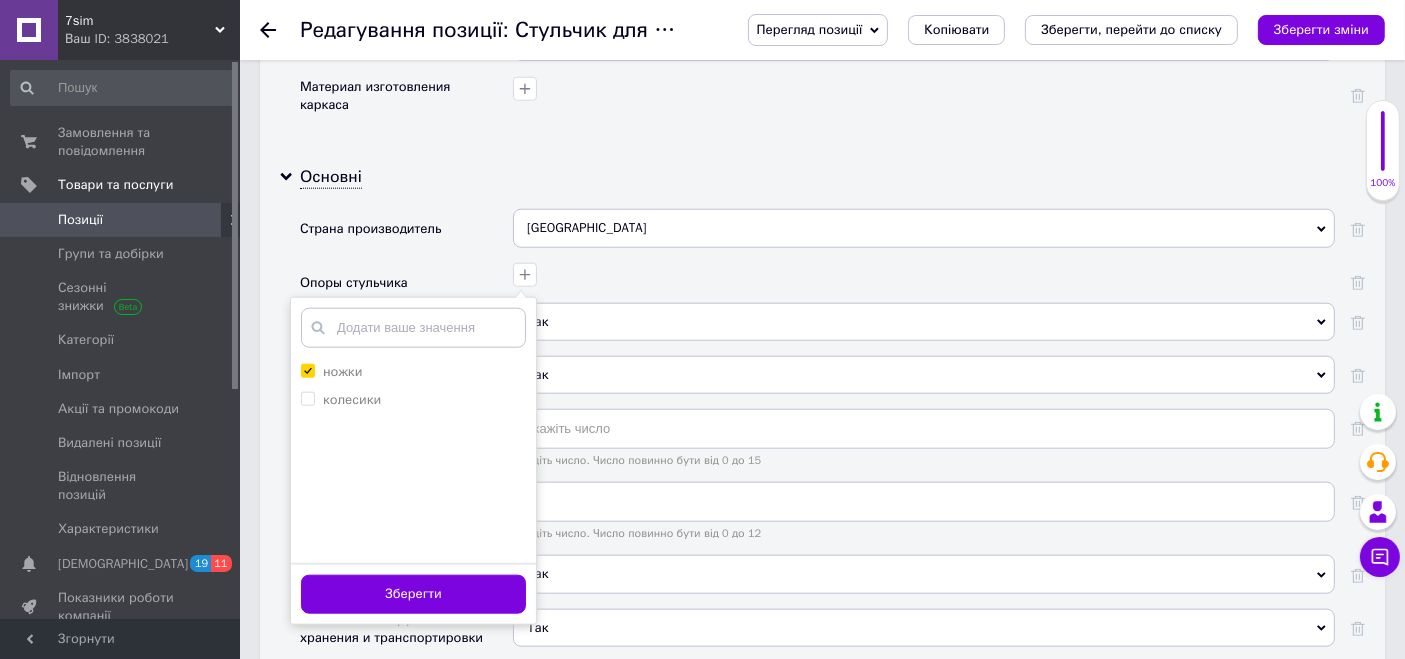click on "Зберегти" at bounding box center [413, 594] 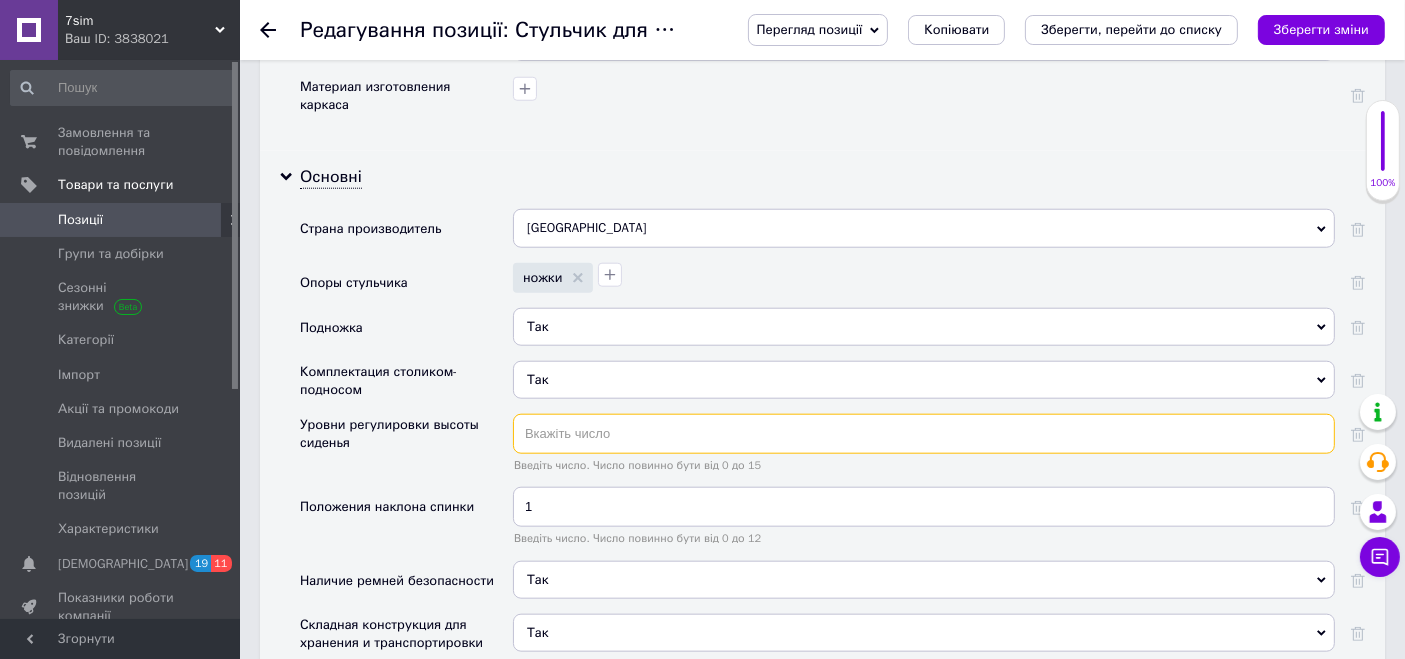 click at bounding box center [924, 434] 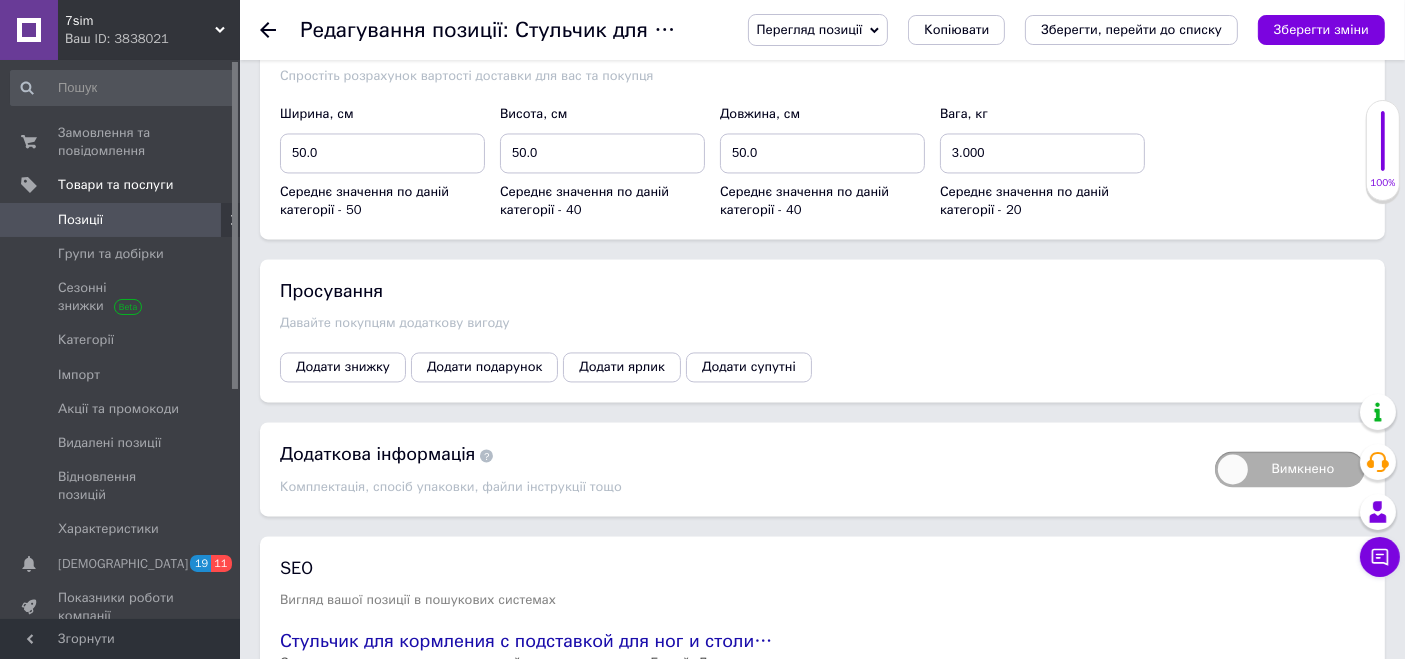 scroll, scrollTop: 4144, scrollLeft: 0, axis: vertical 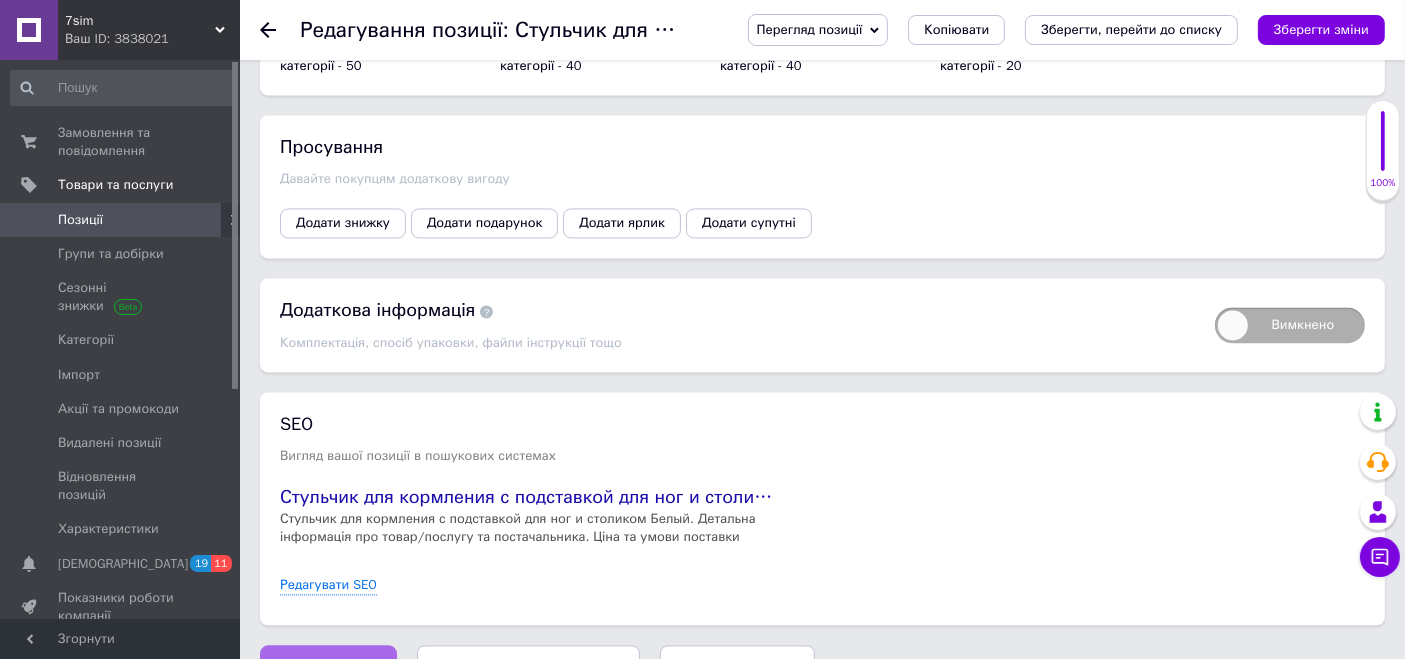 click on "Зберегти зміни" at bounding box center (328, 665) 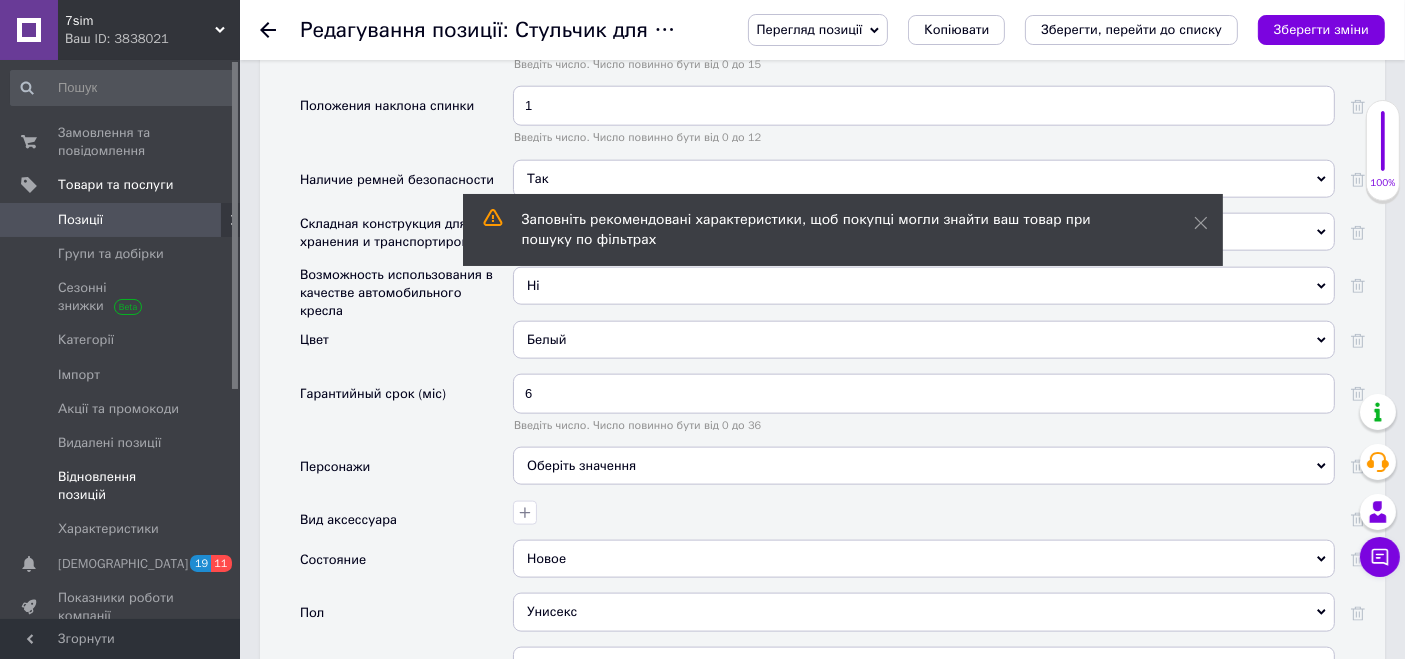 scroll, scrollTop: 2255, scrollLeft: 0, axis: vertical 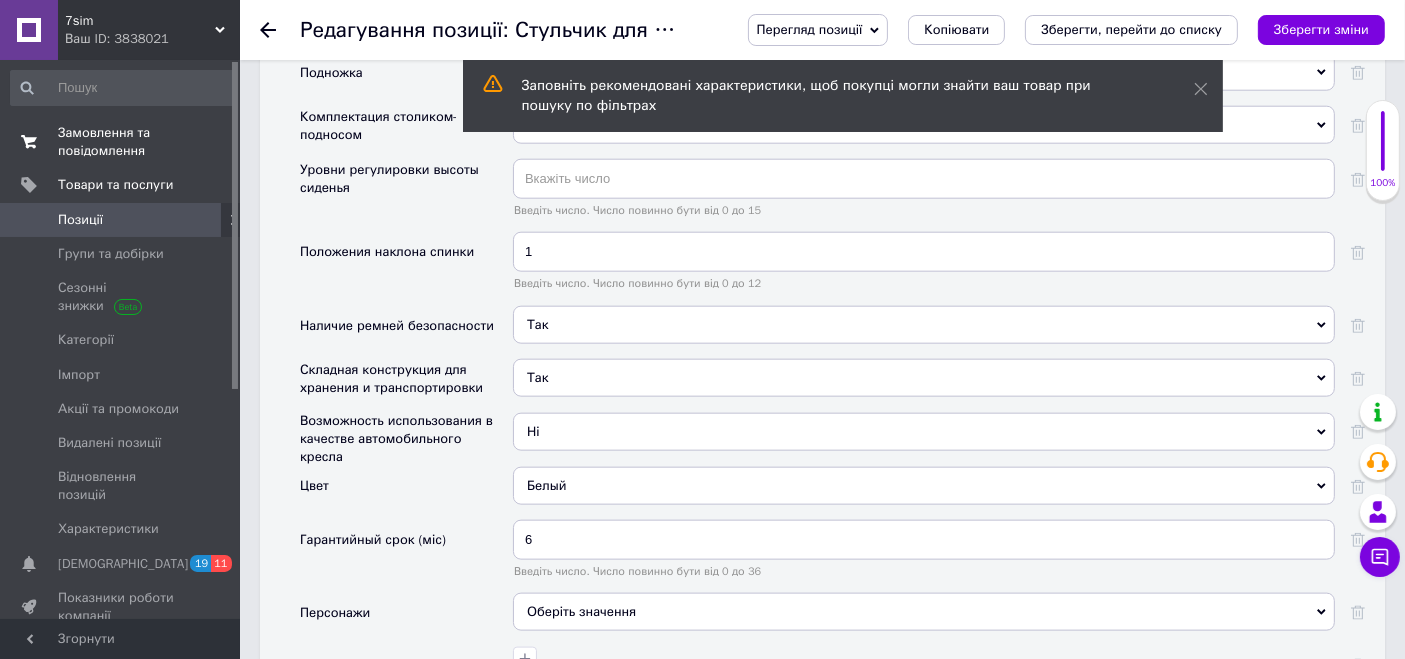 click on "Замовлення та повідомлення" at bounding box center [121, 142] 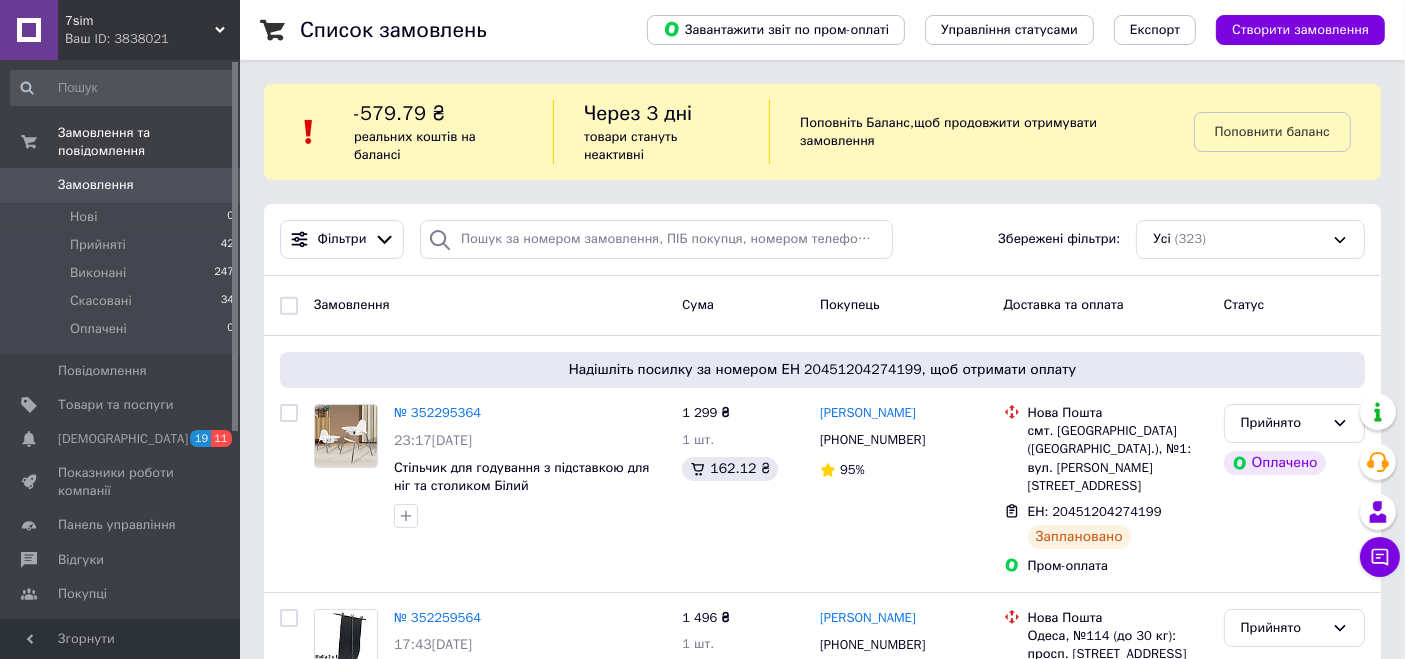 click on "Ваш ID: 3838021" at bounding box center [152, 39] 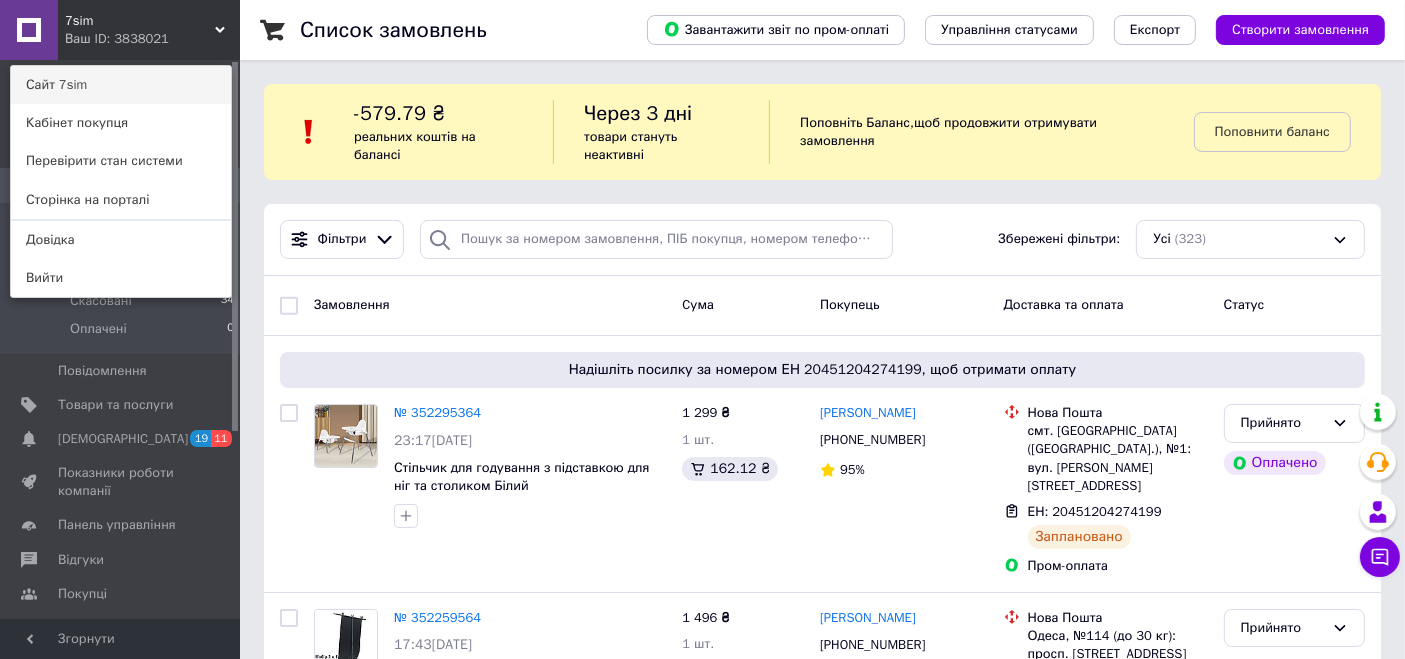 click on "Сайт 7sim" at bounding box center [121, 85] 